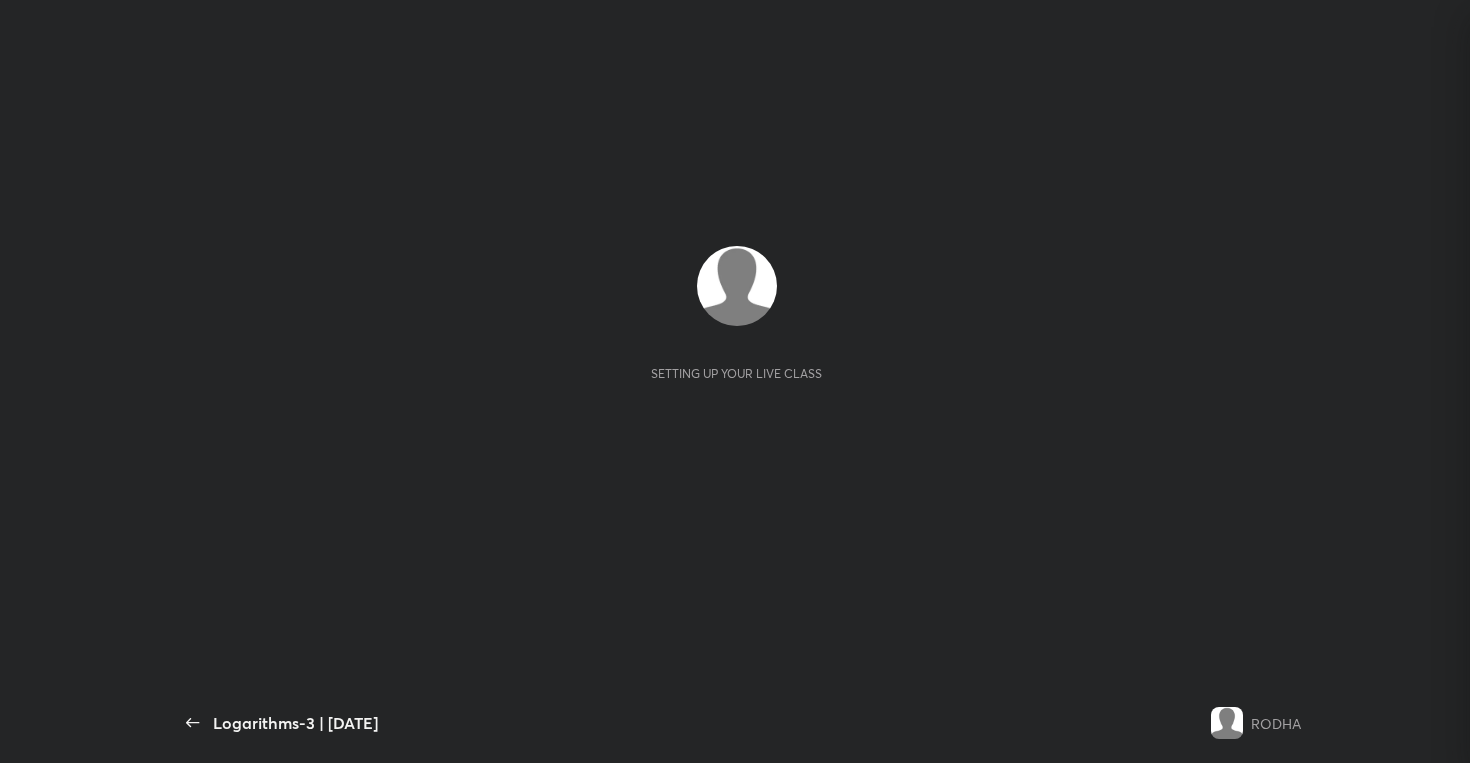 scroll, scrollTop: 0, scrollLeft: 0, axis: both 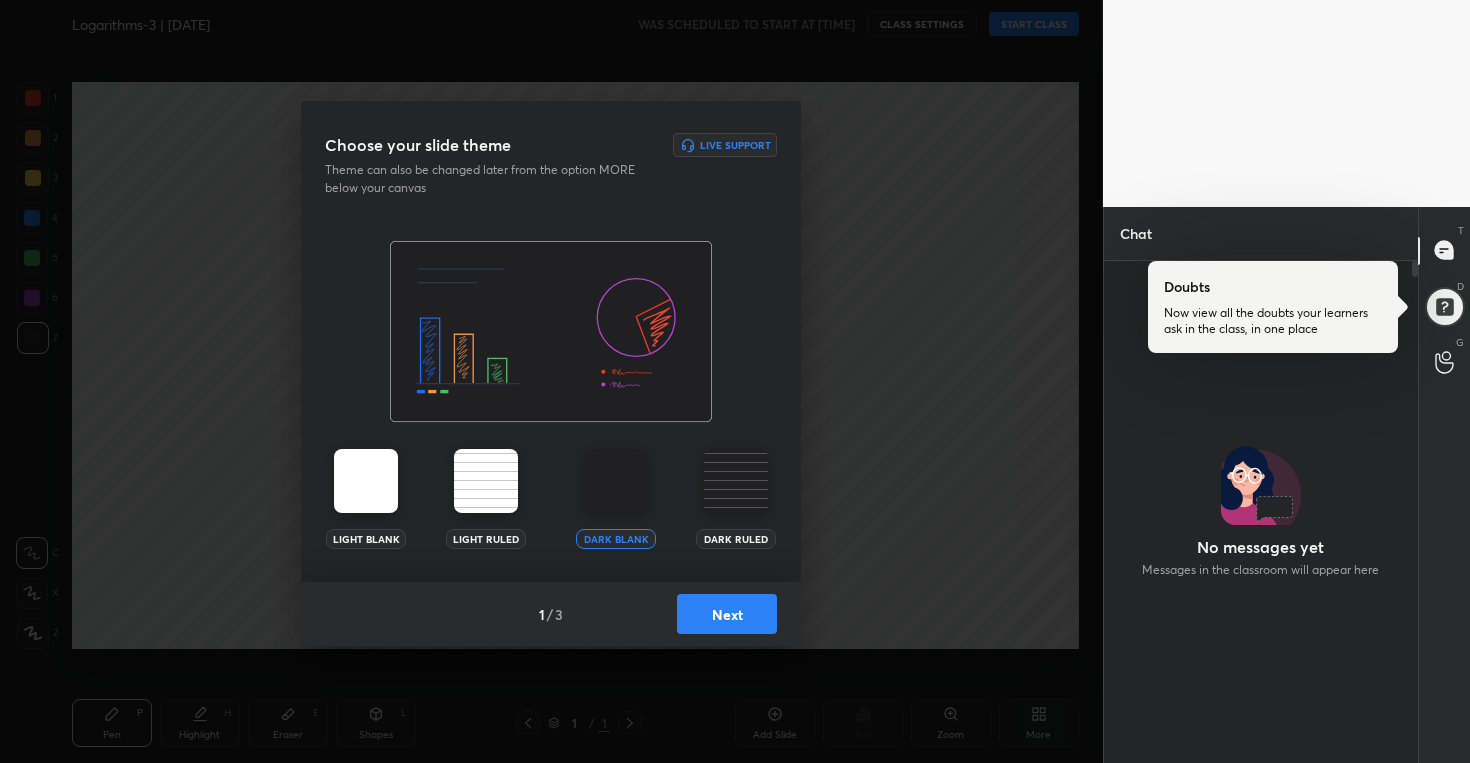 click on "Next" at bounding box center (727, 614) 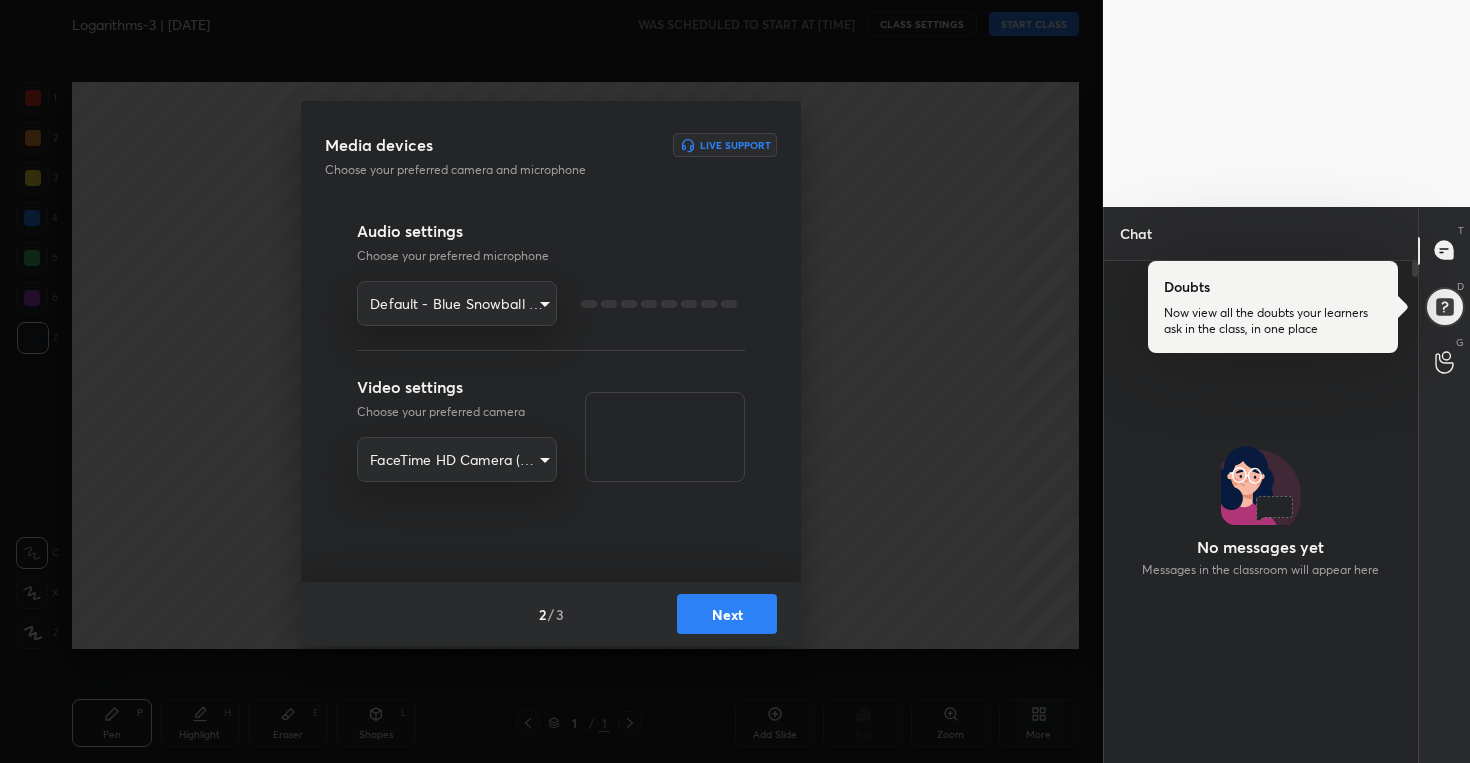 click on "Next" at bounding box center (727, 614) 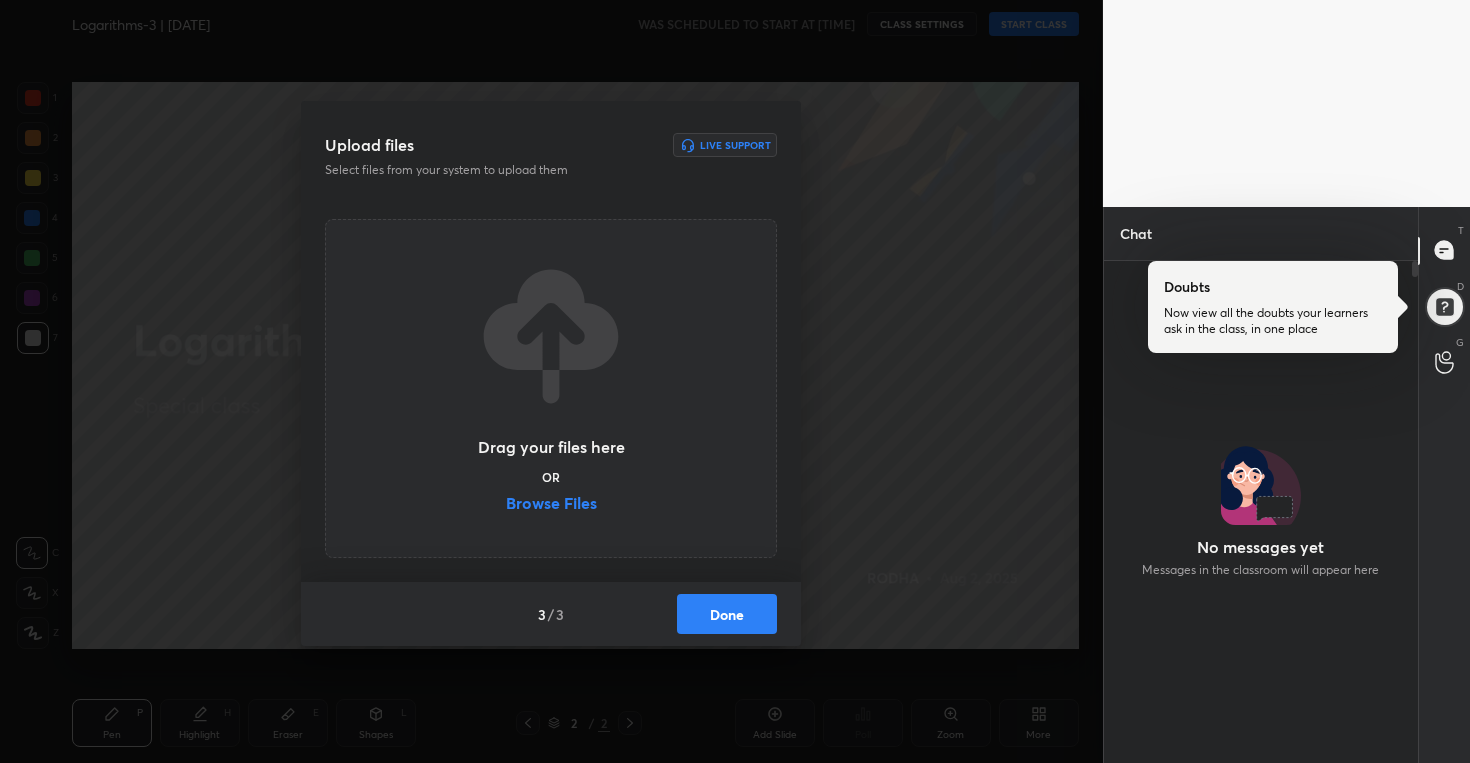 click on "Browse Files" at bounding box center (551, 505) 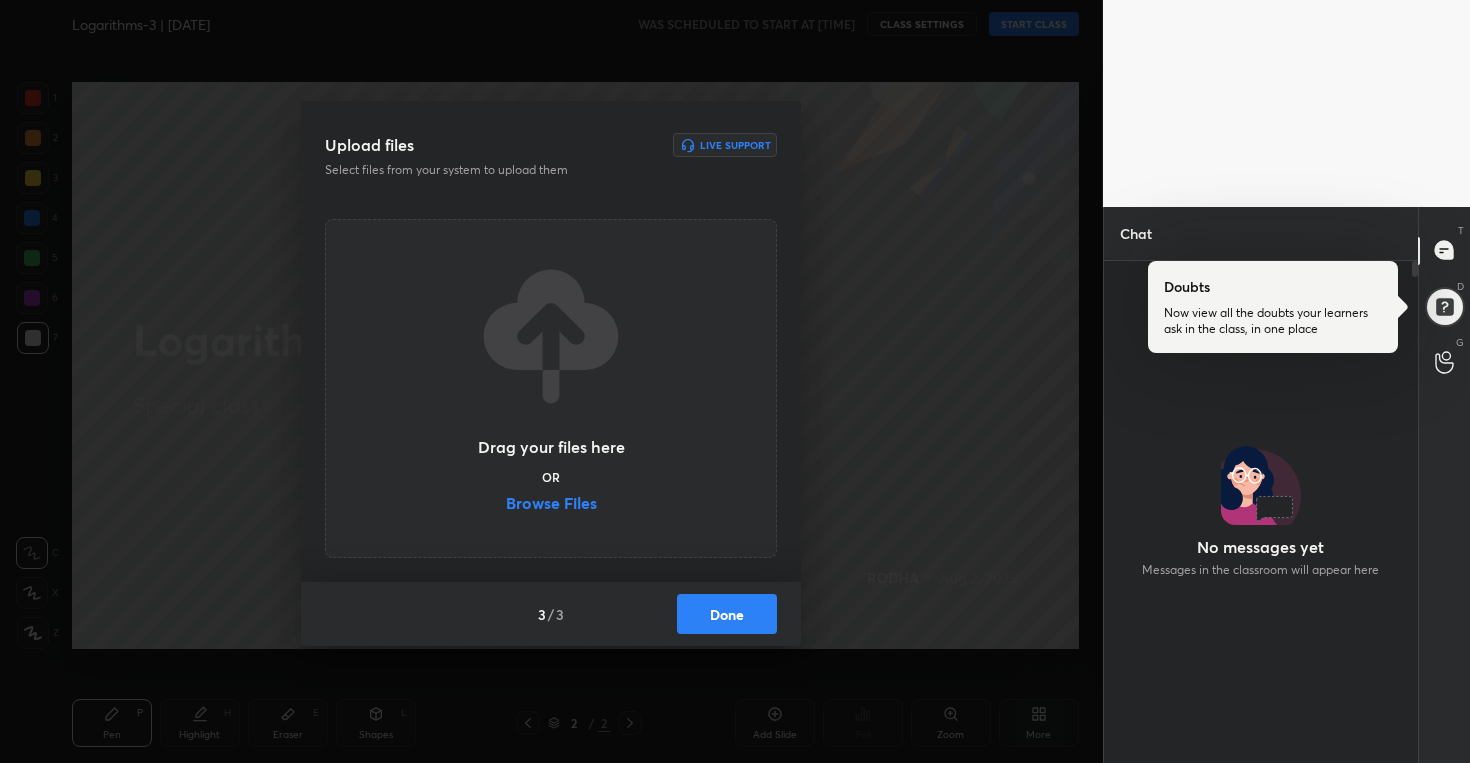 click on "Done" at bounding box center [727, 614] 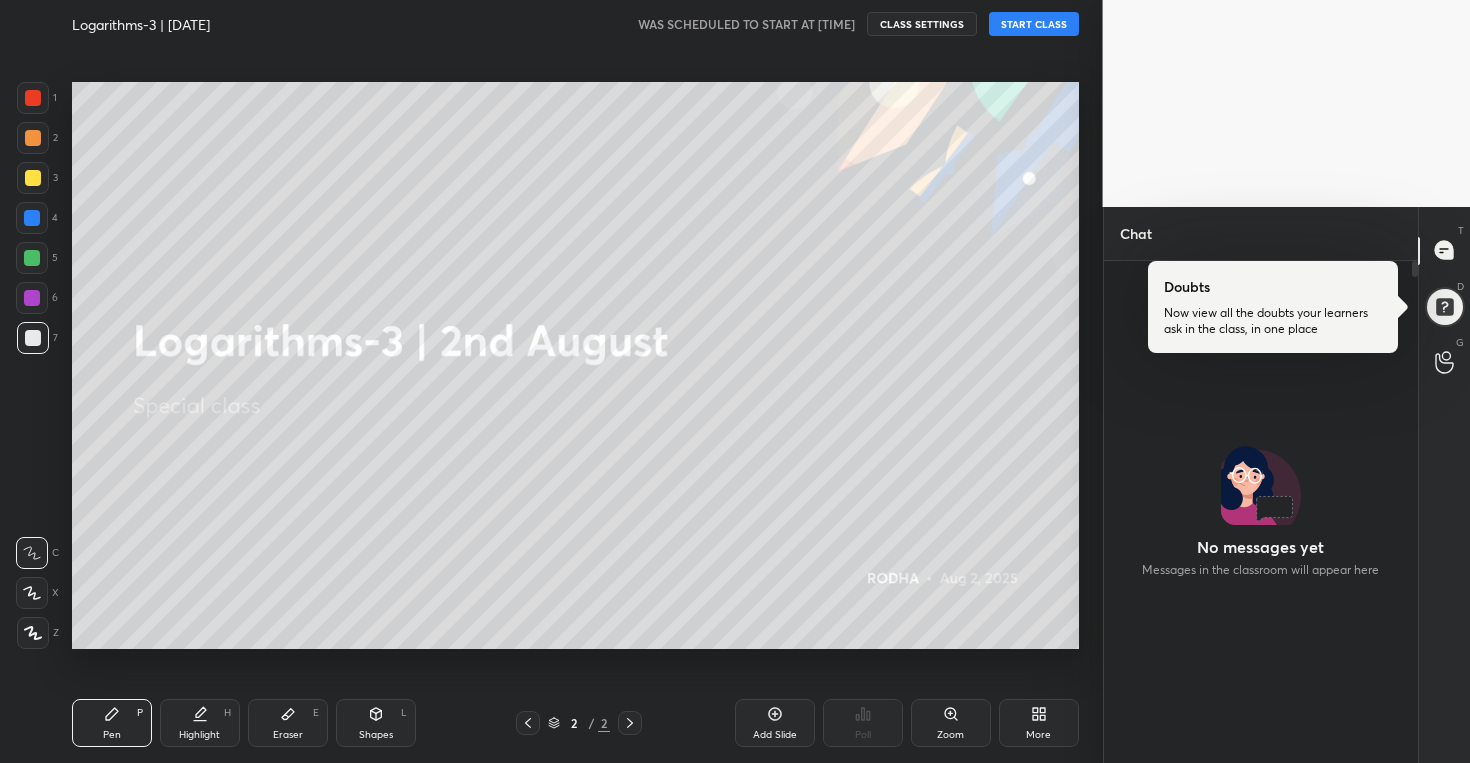 click on "START CLASS" at bounding box center [1034, 24] 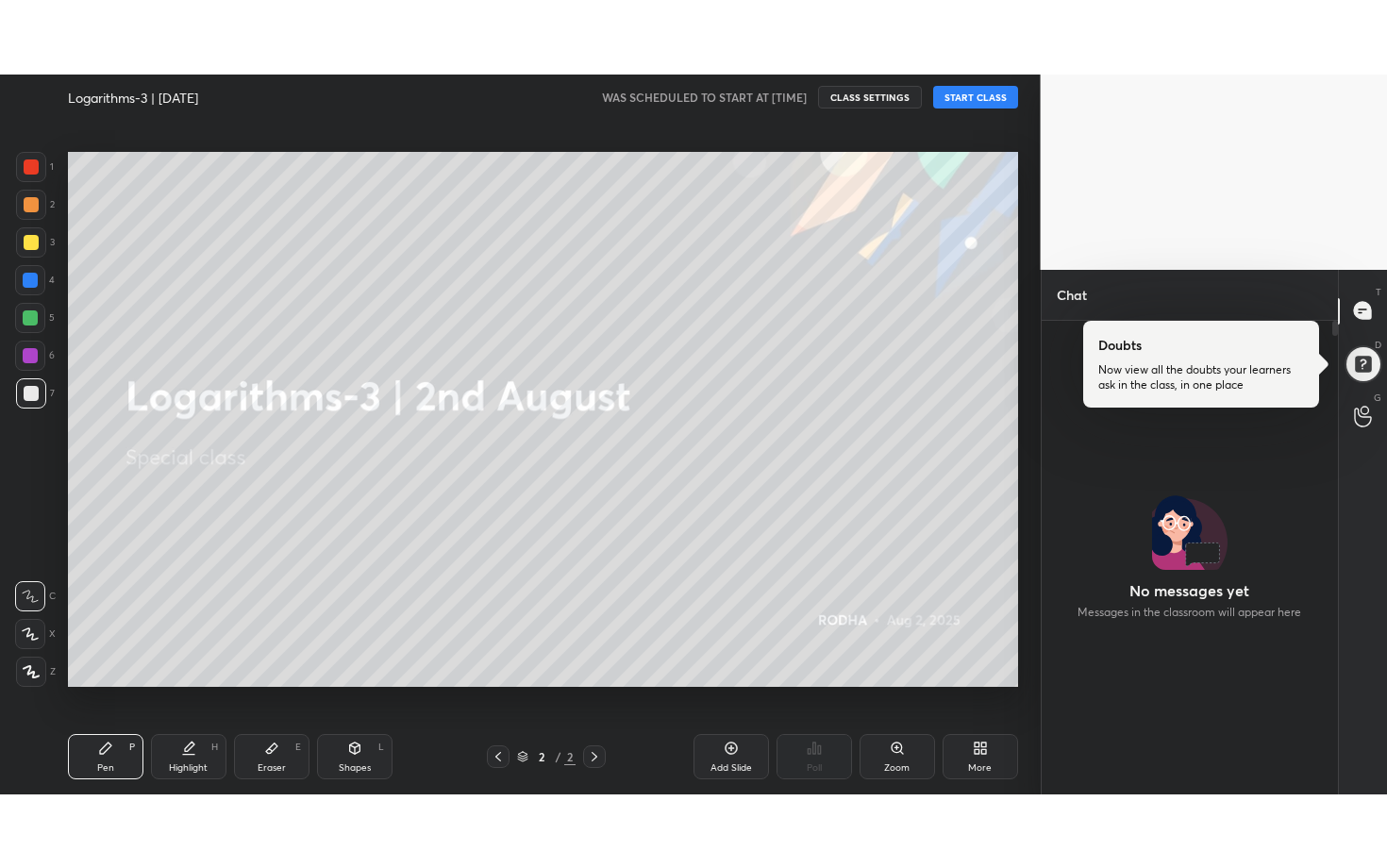 scroll, scrollTop: 423, scrollLeft: 291, axis: both 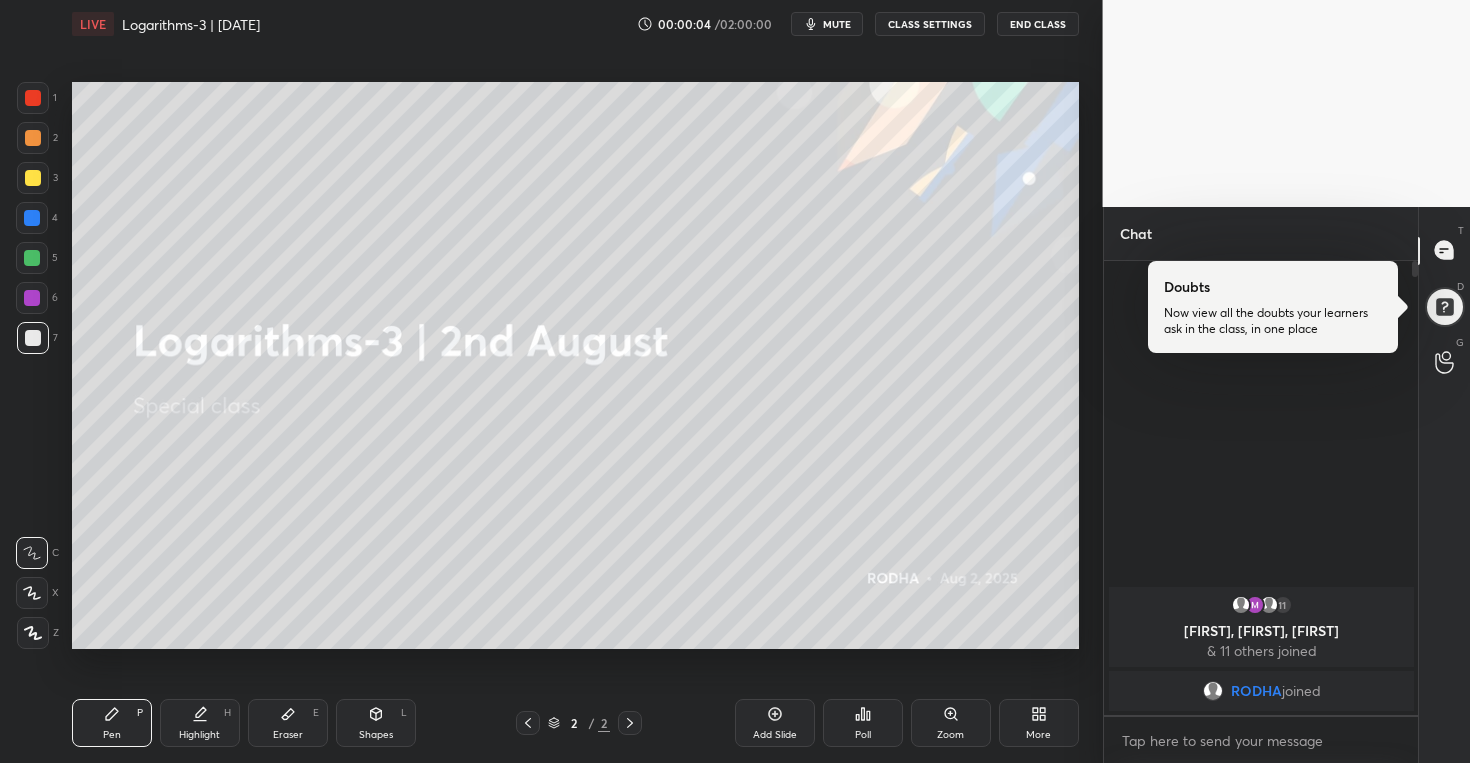 click 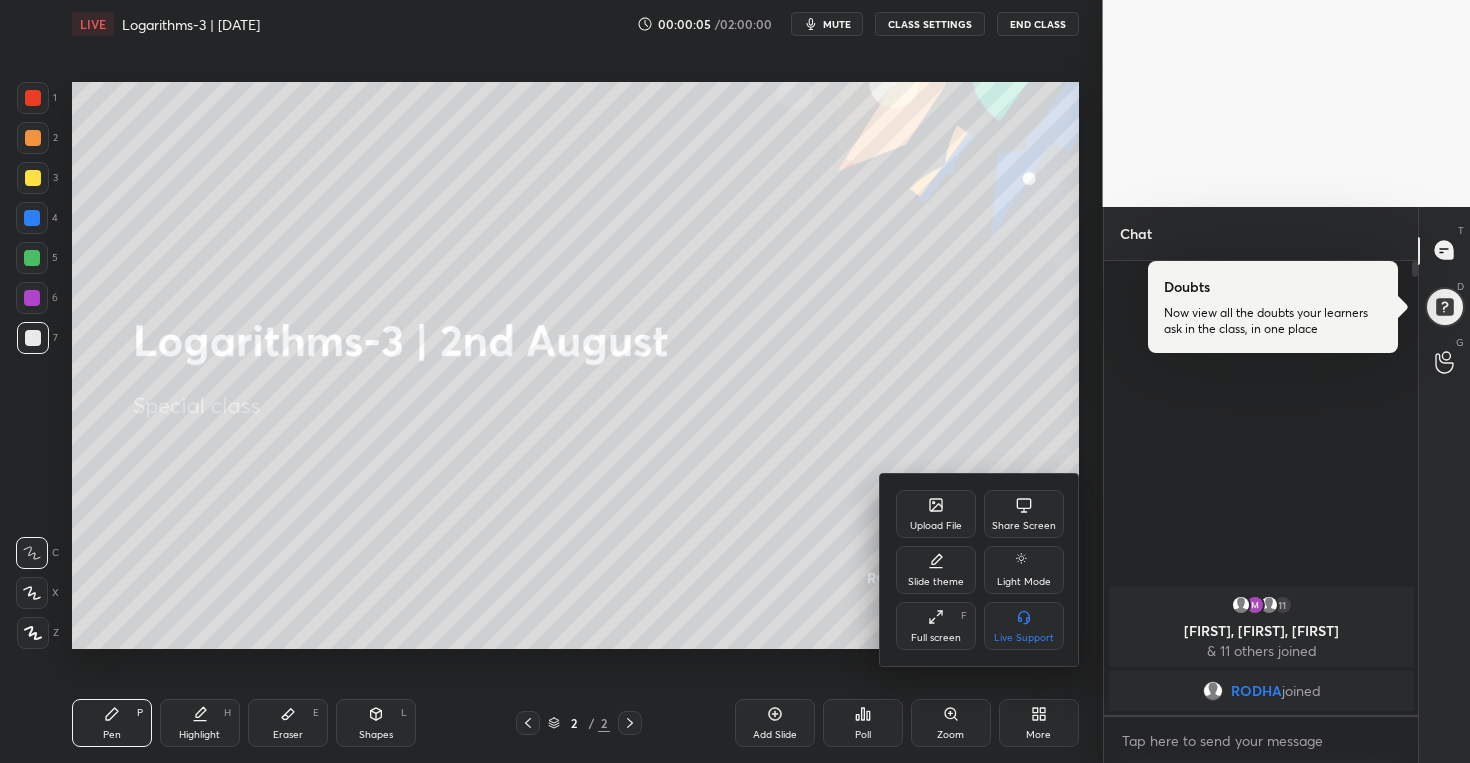 click on "Full screen F" at bounding box center (936, 626) 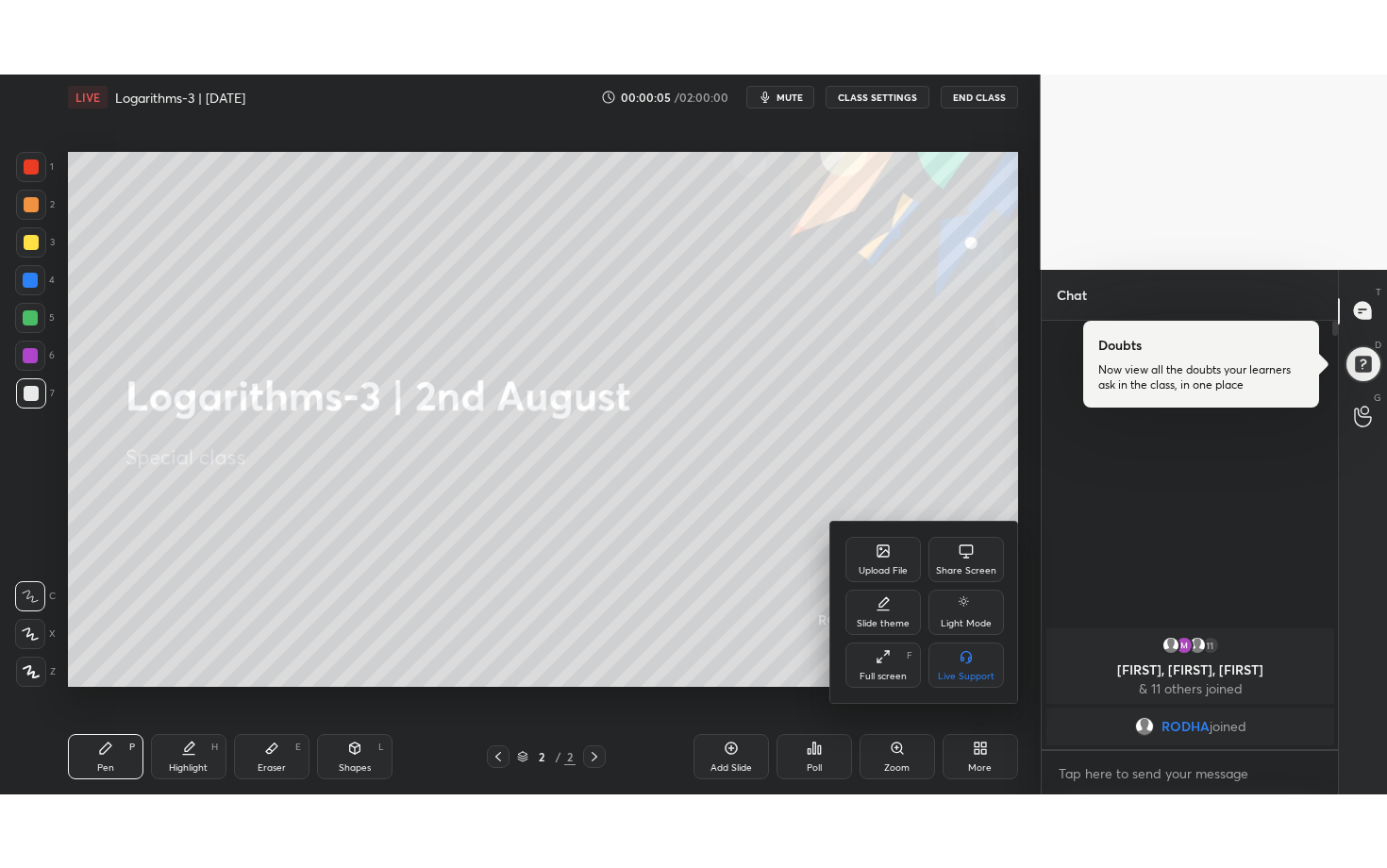 scroll, scrollTop: 93601, scrollLeft: 93389, axis: both 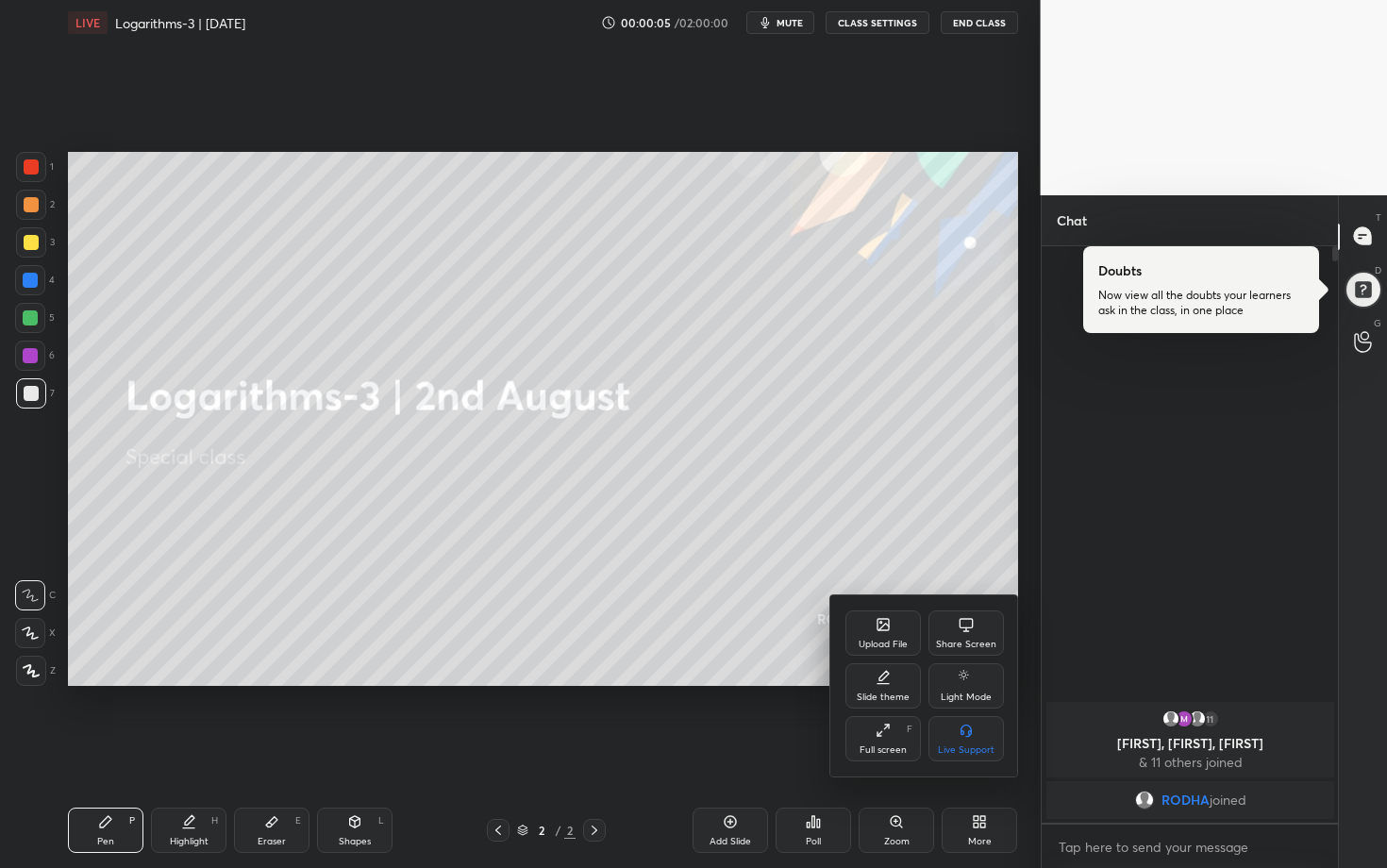 type on "x" 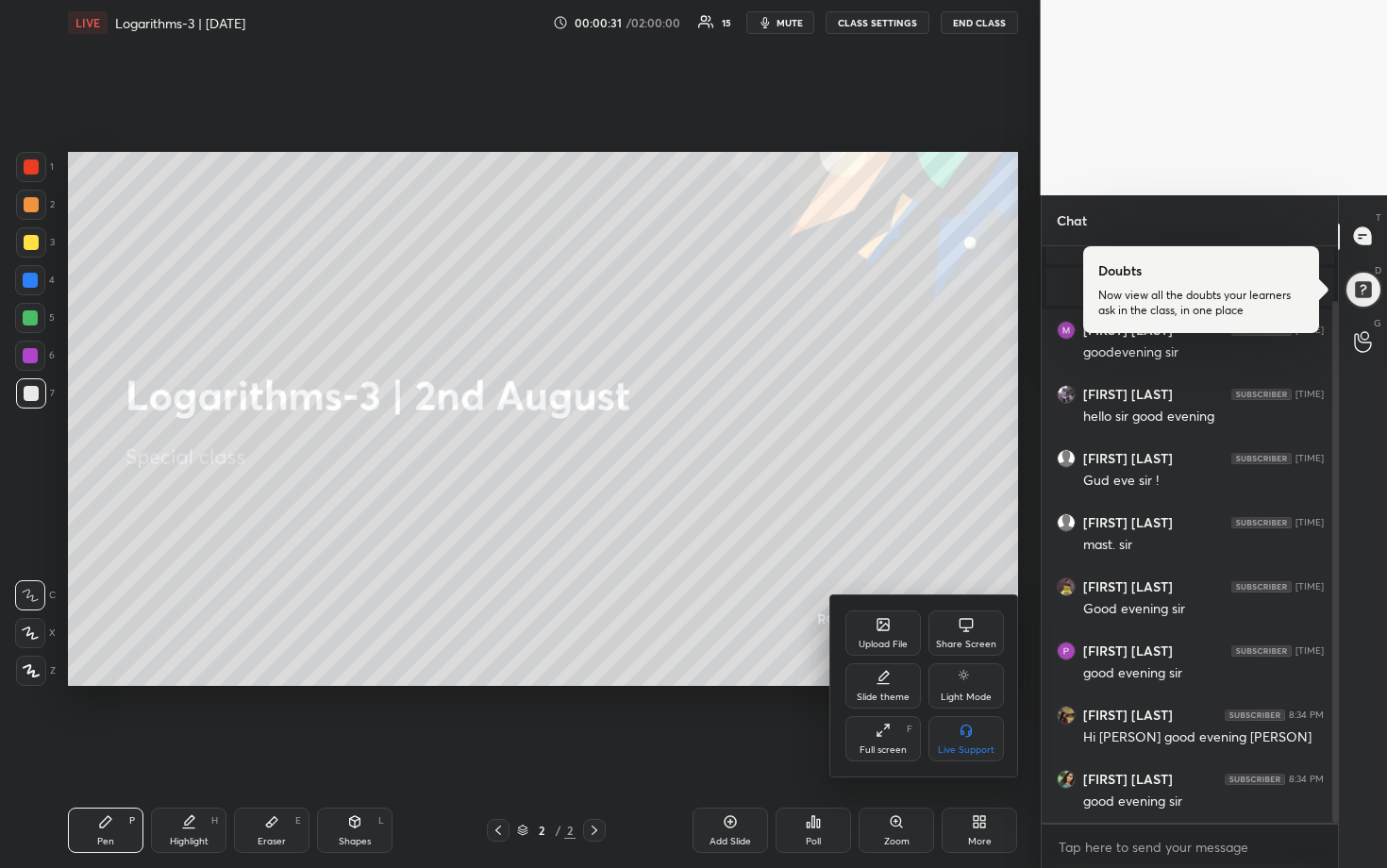 scroll, scrollTop: 125, scrollLeft: 0, axis: vertical 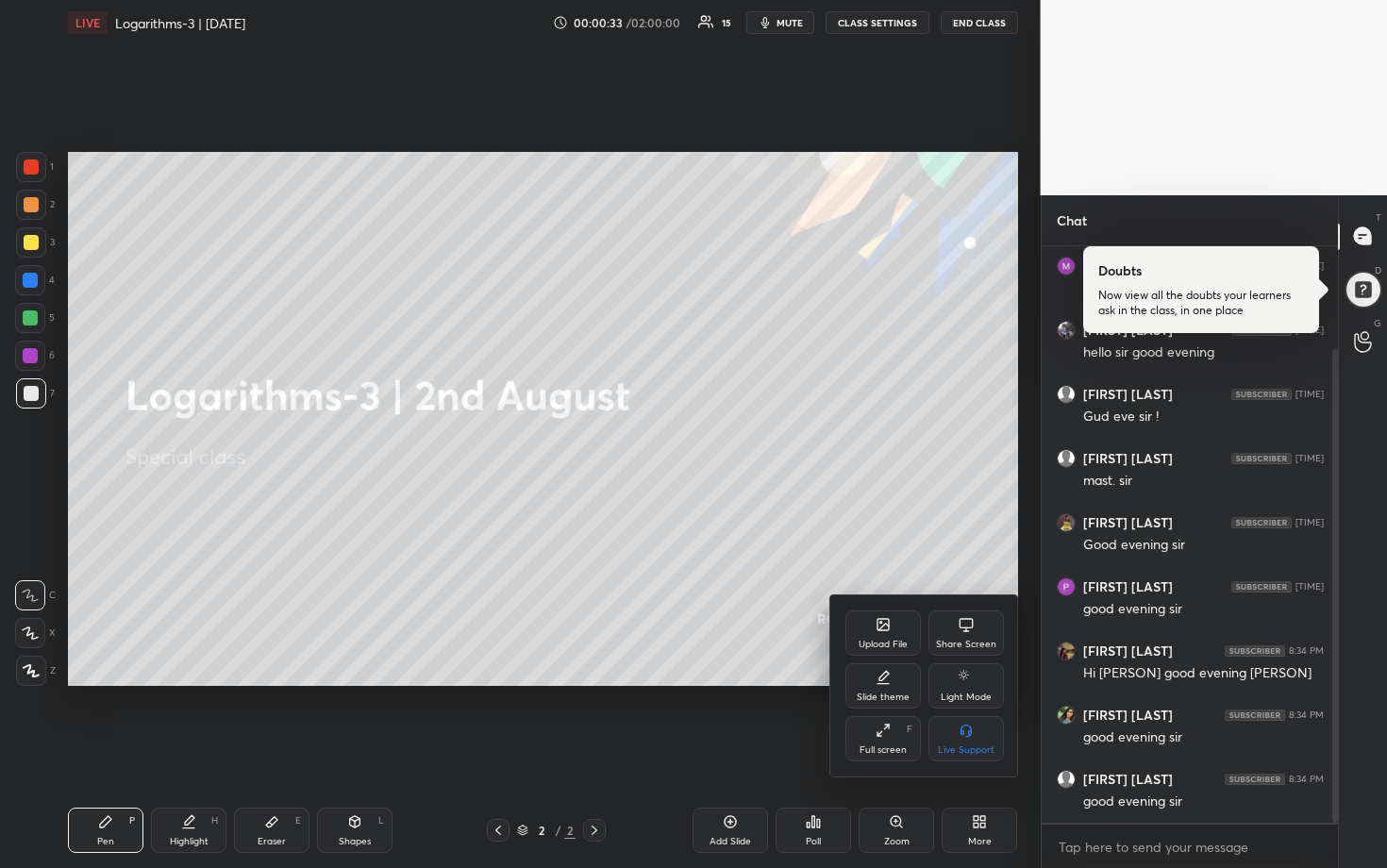 click at bounding box center (694, 434) 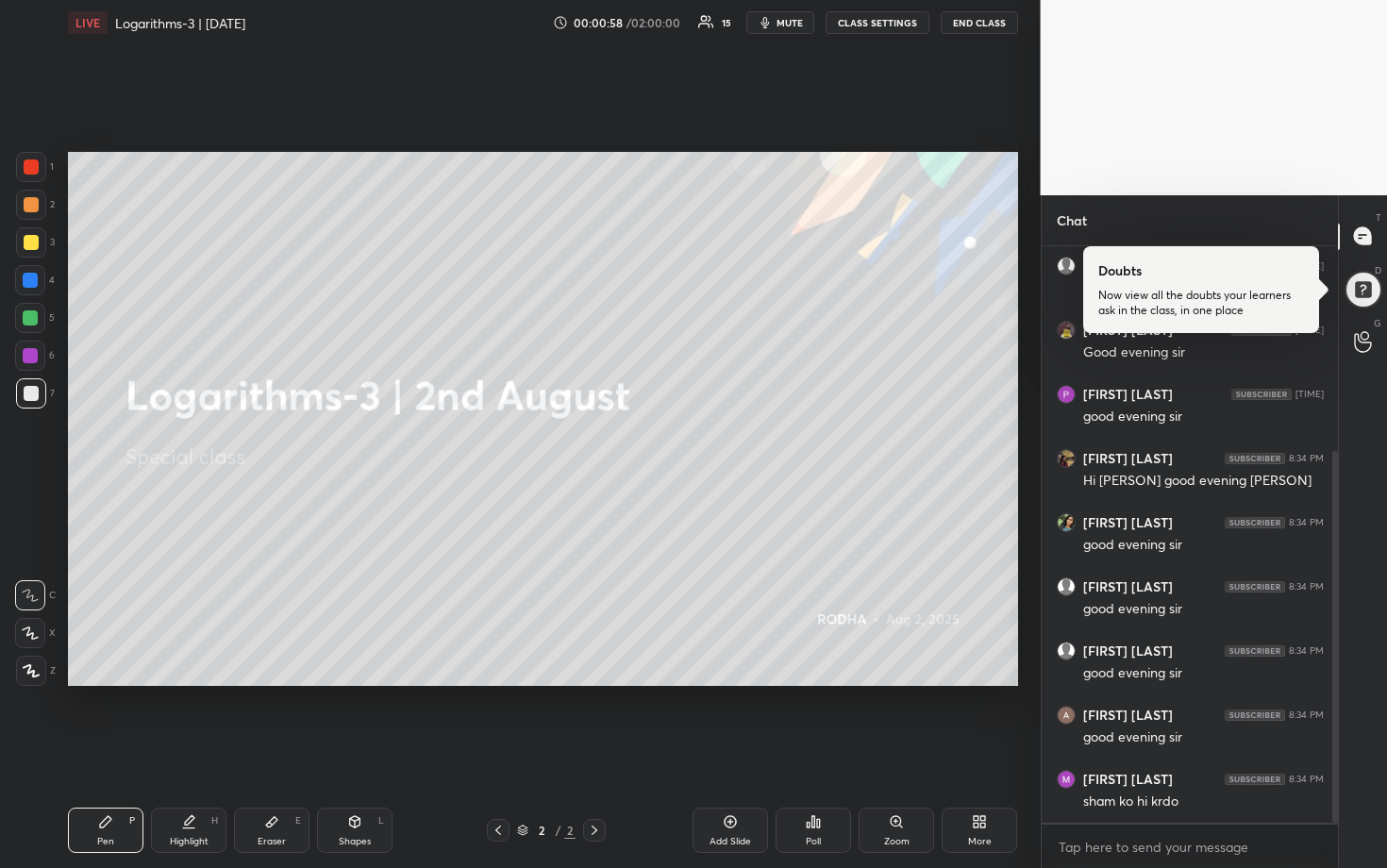scroll, scrollTop: 382, scrollLeft: 0, axis: vertical 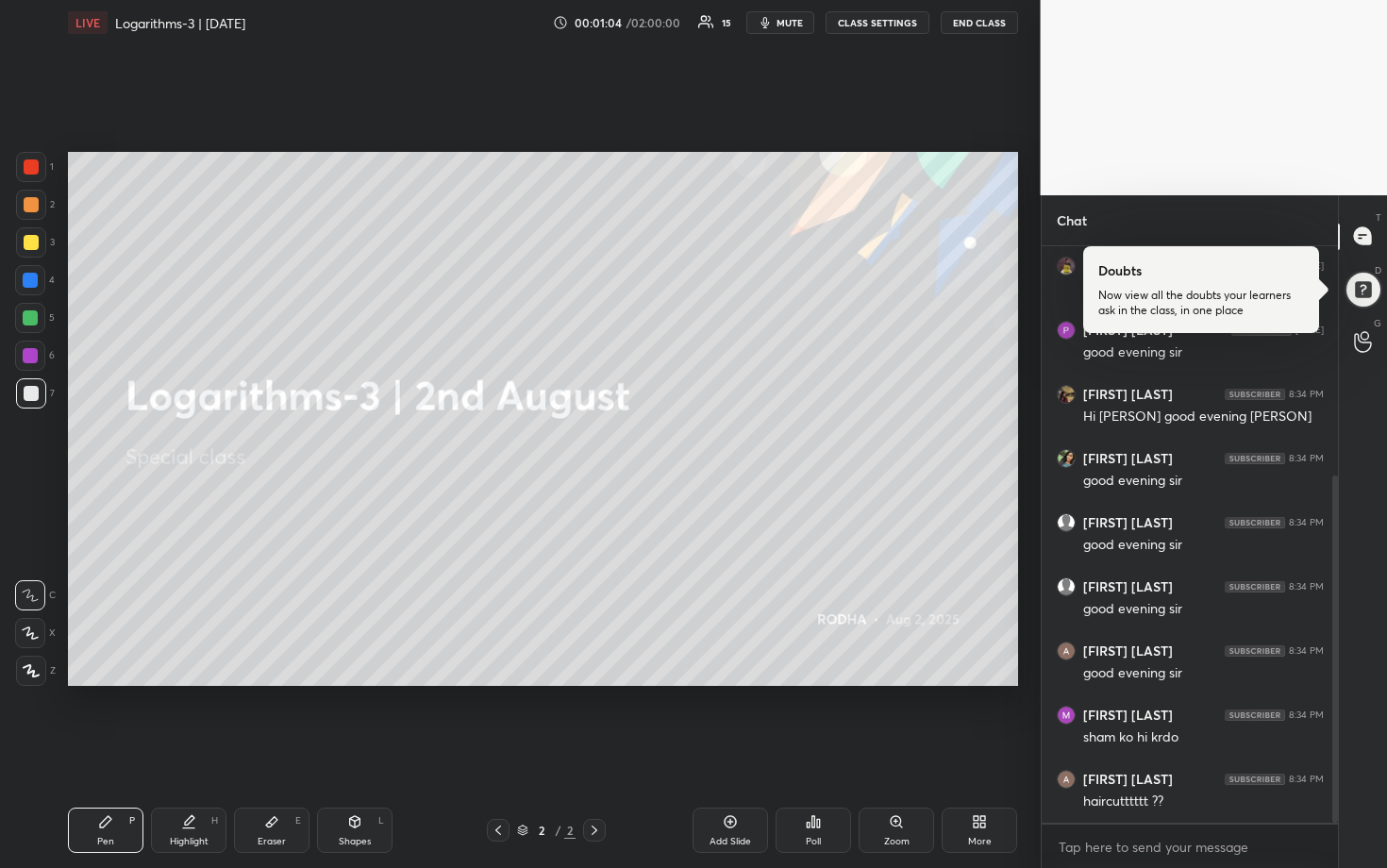 click at bounding box center (31, 242) 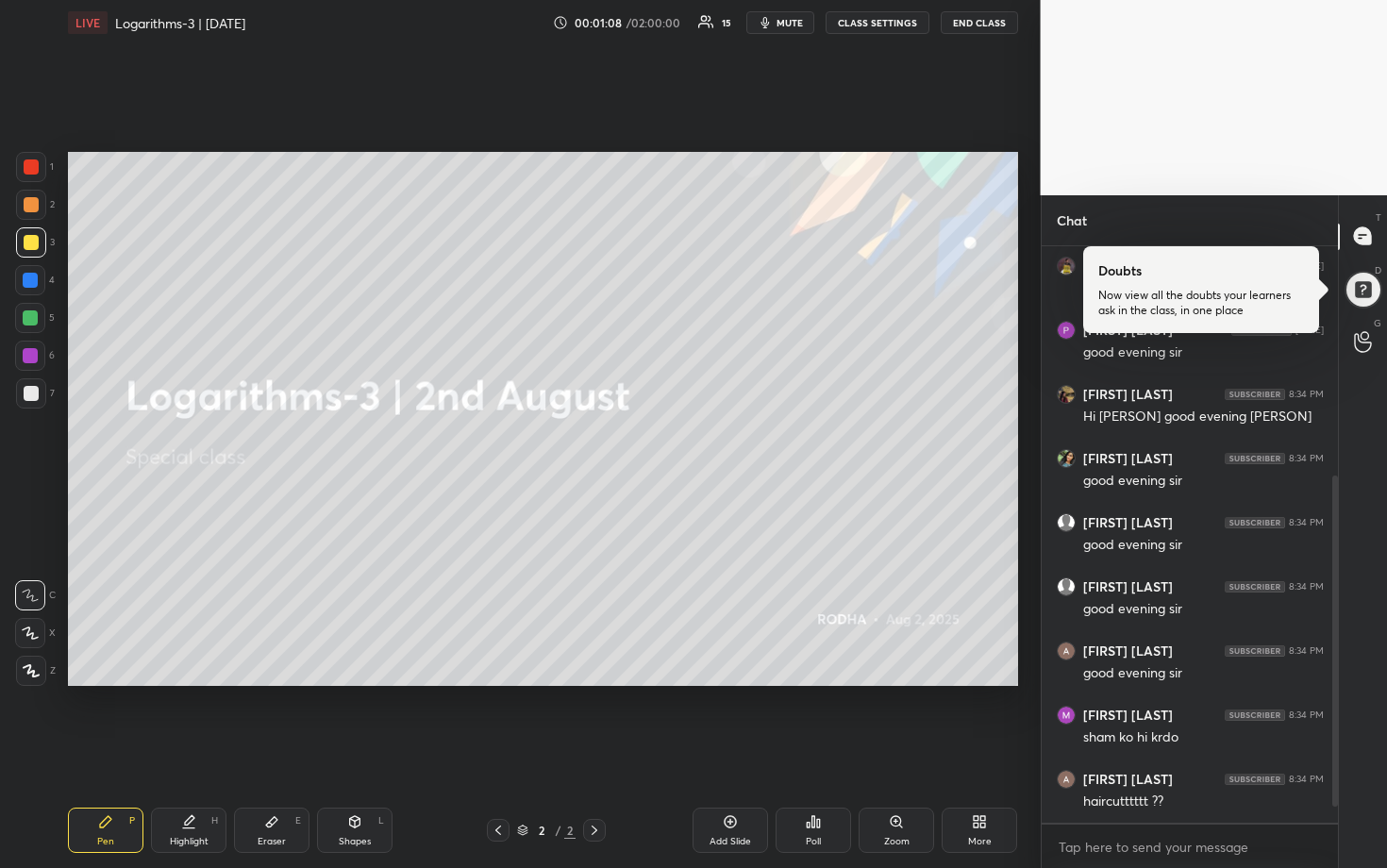 scroll, scrollTop: 451, scrollLeft: 0, axis: vertical 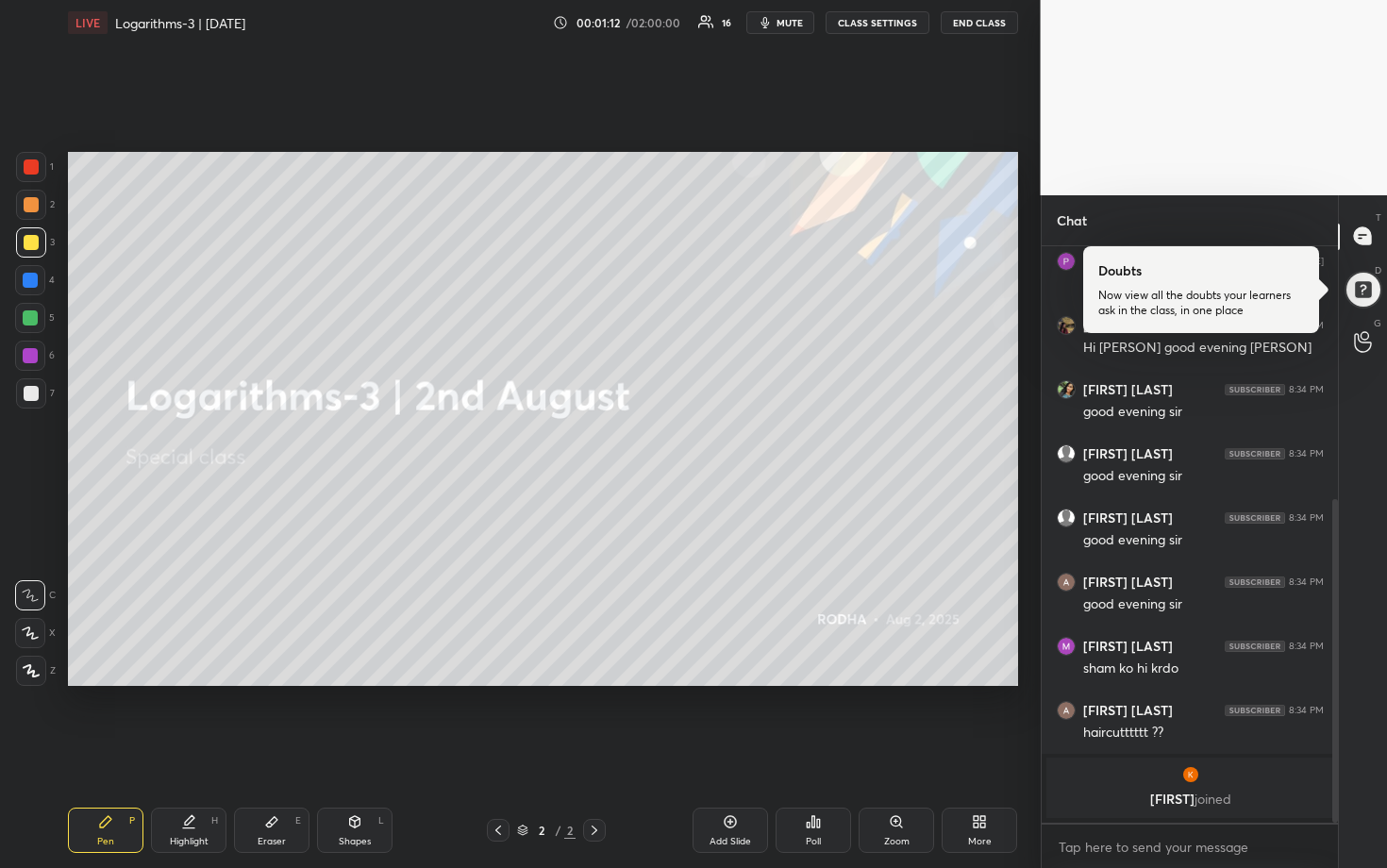 click at bounding box center [31, 205] 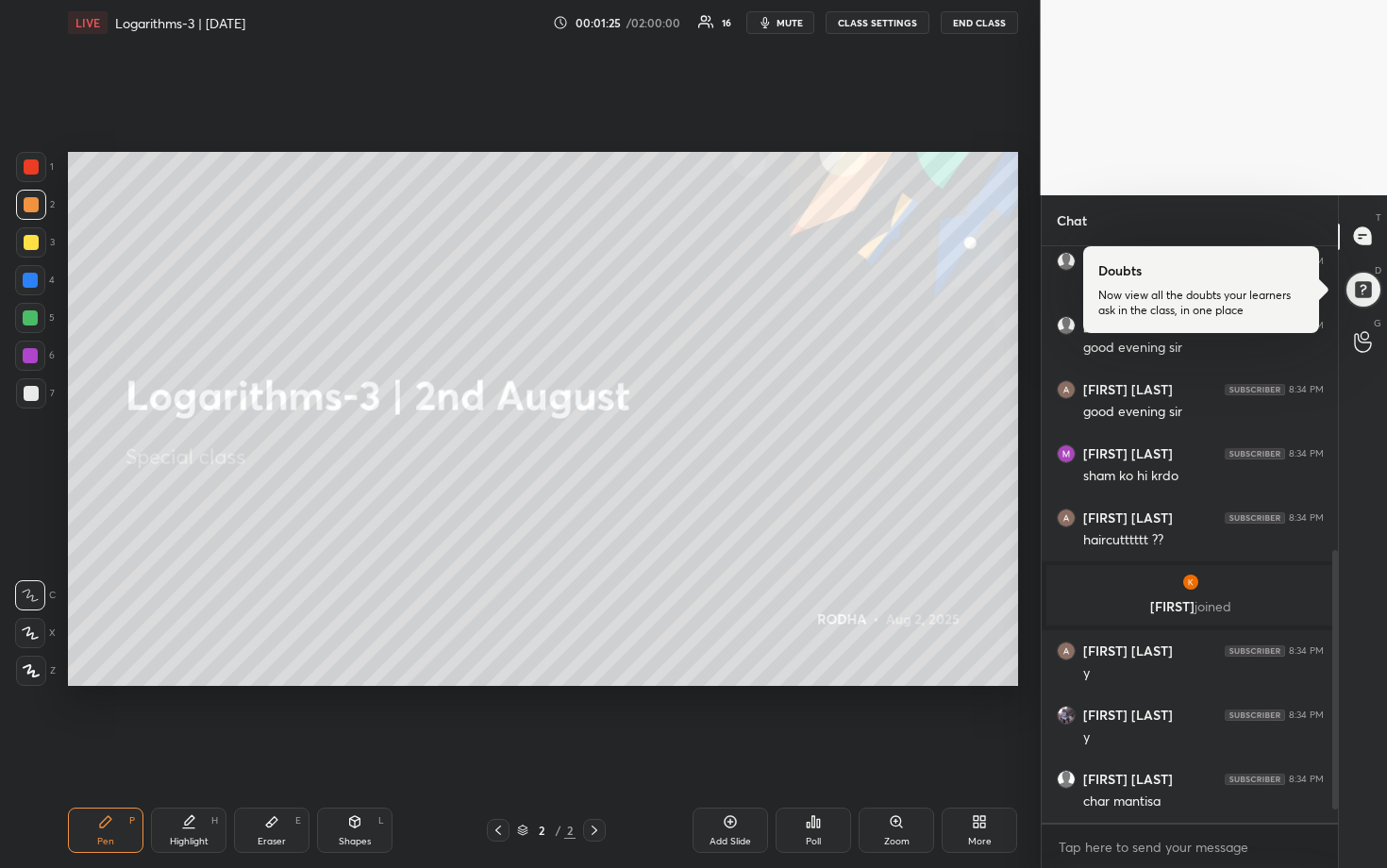 scroll, scrollTop: 708, scrollLeft: 0, axis: vertical 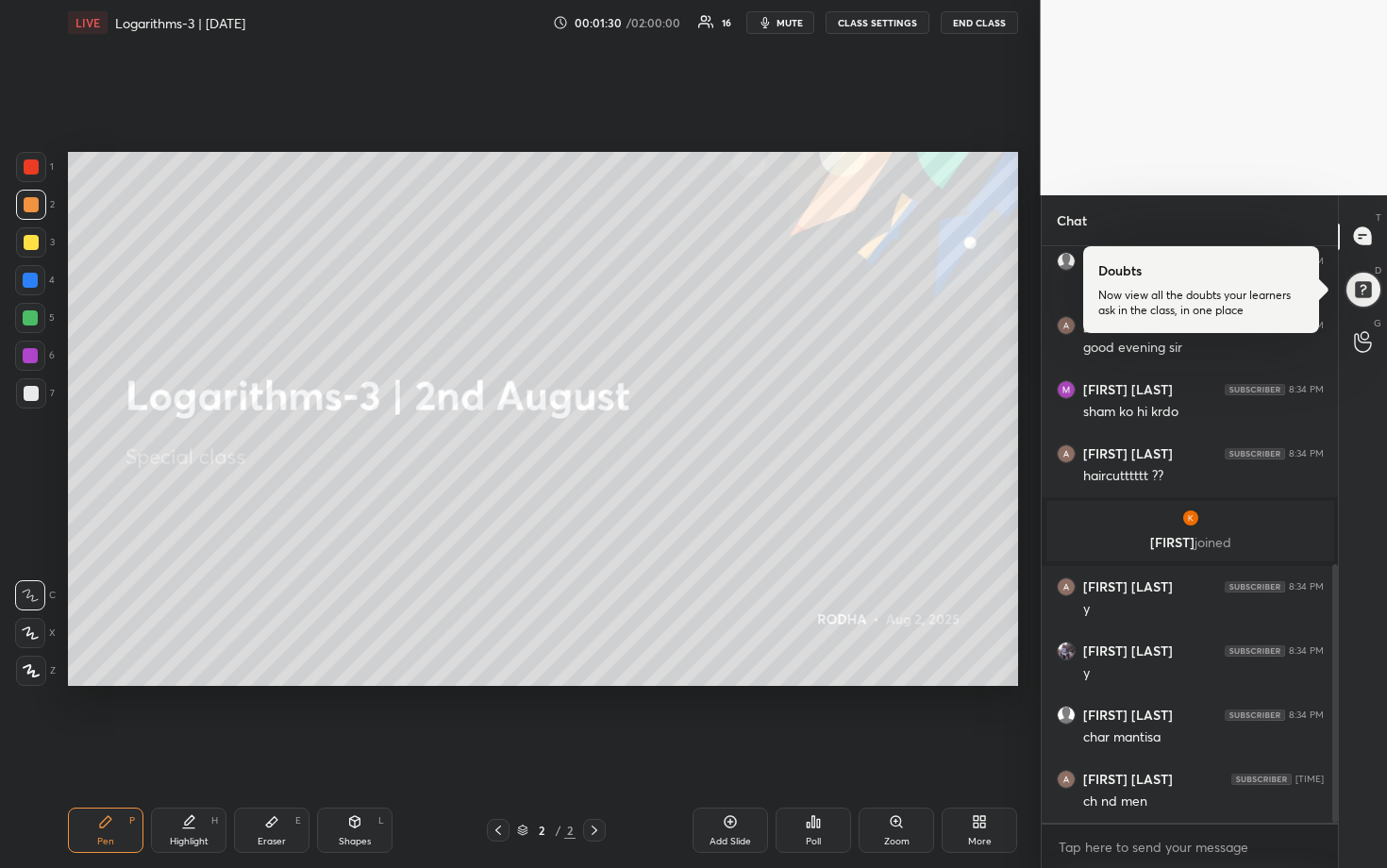 click at bounding box center (31, 242) 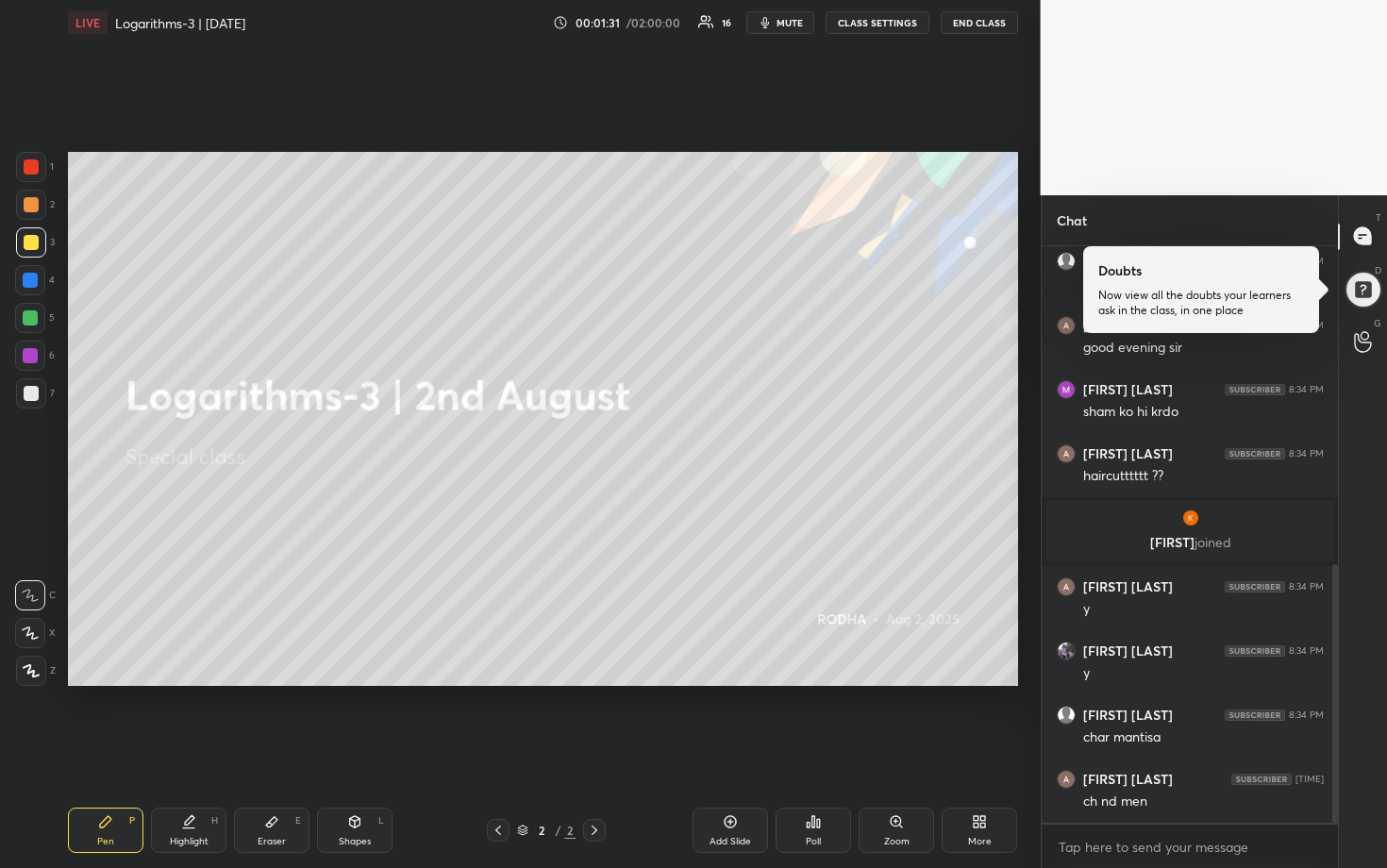 click on "Add Slide" at bounding box center (730, 830) 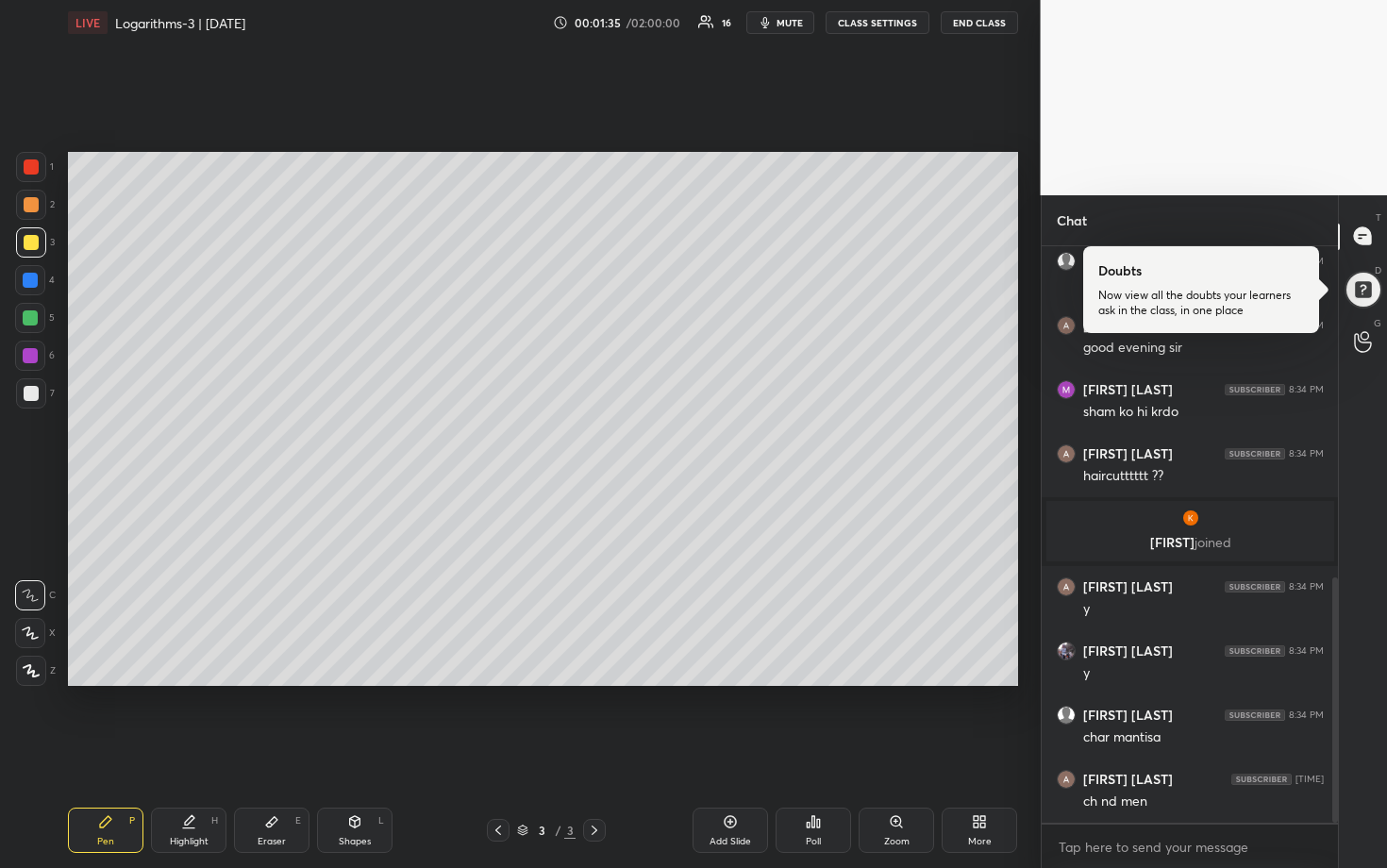 scroll, scrollTop: 776, scrollLeft: 0, axis: vertical 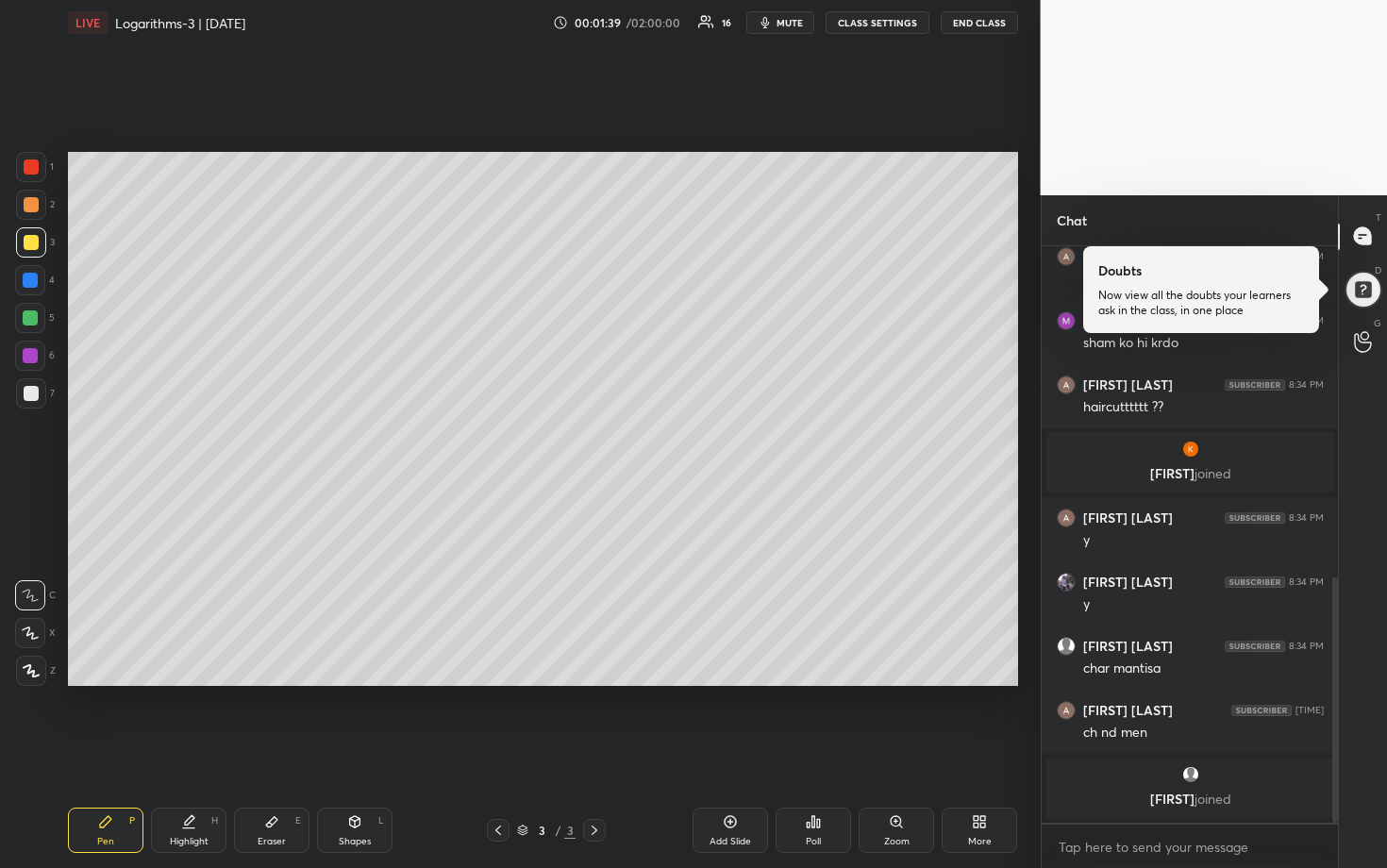 click 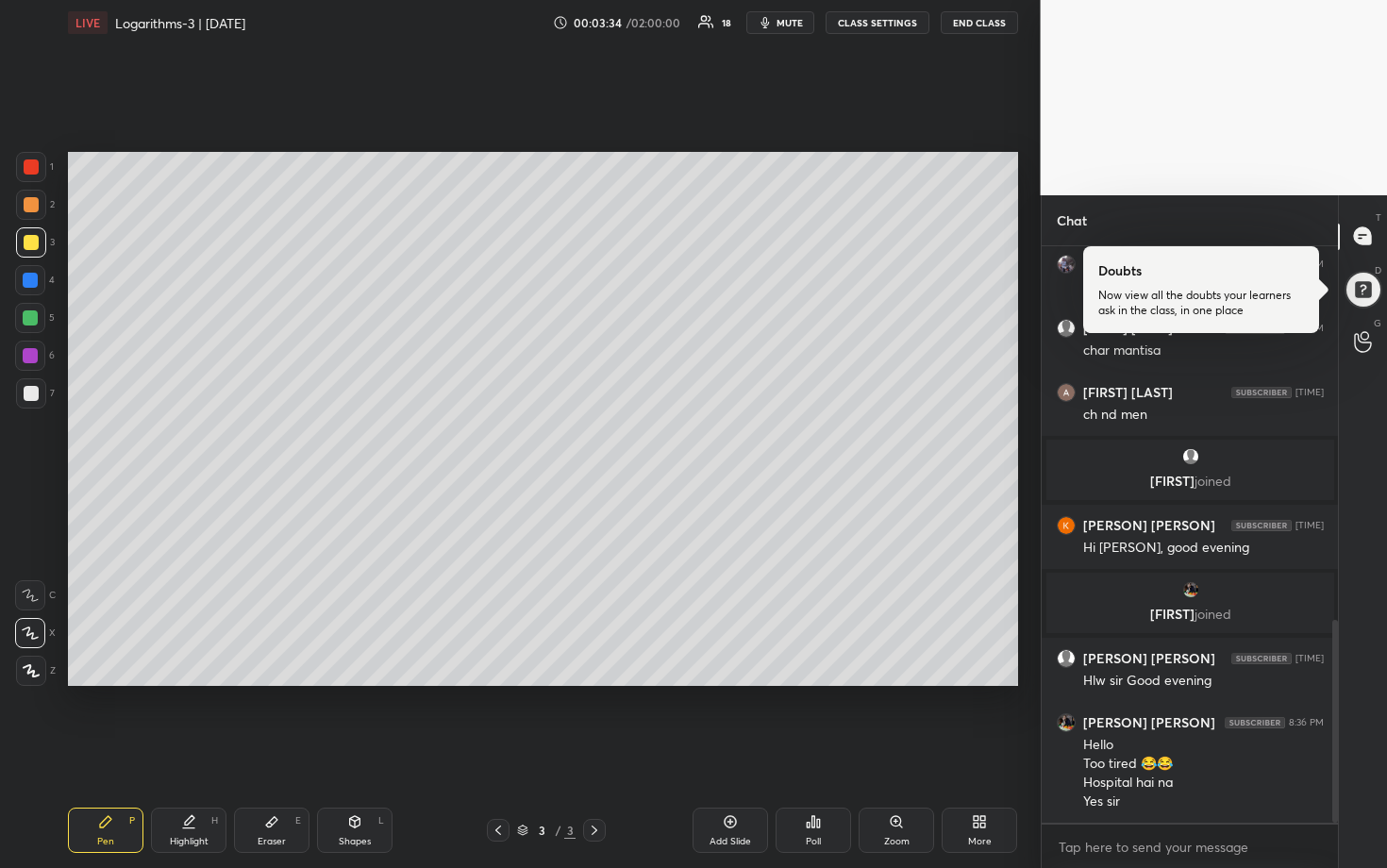 scroll, scrollTop: 1128, scrollLeft: 0, axis: vertical 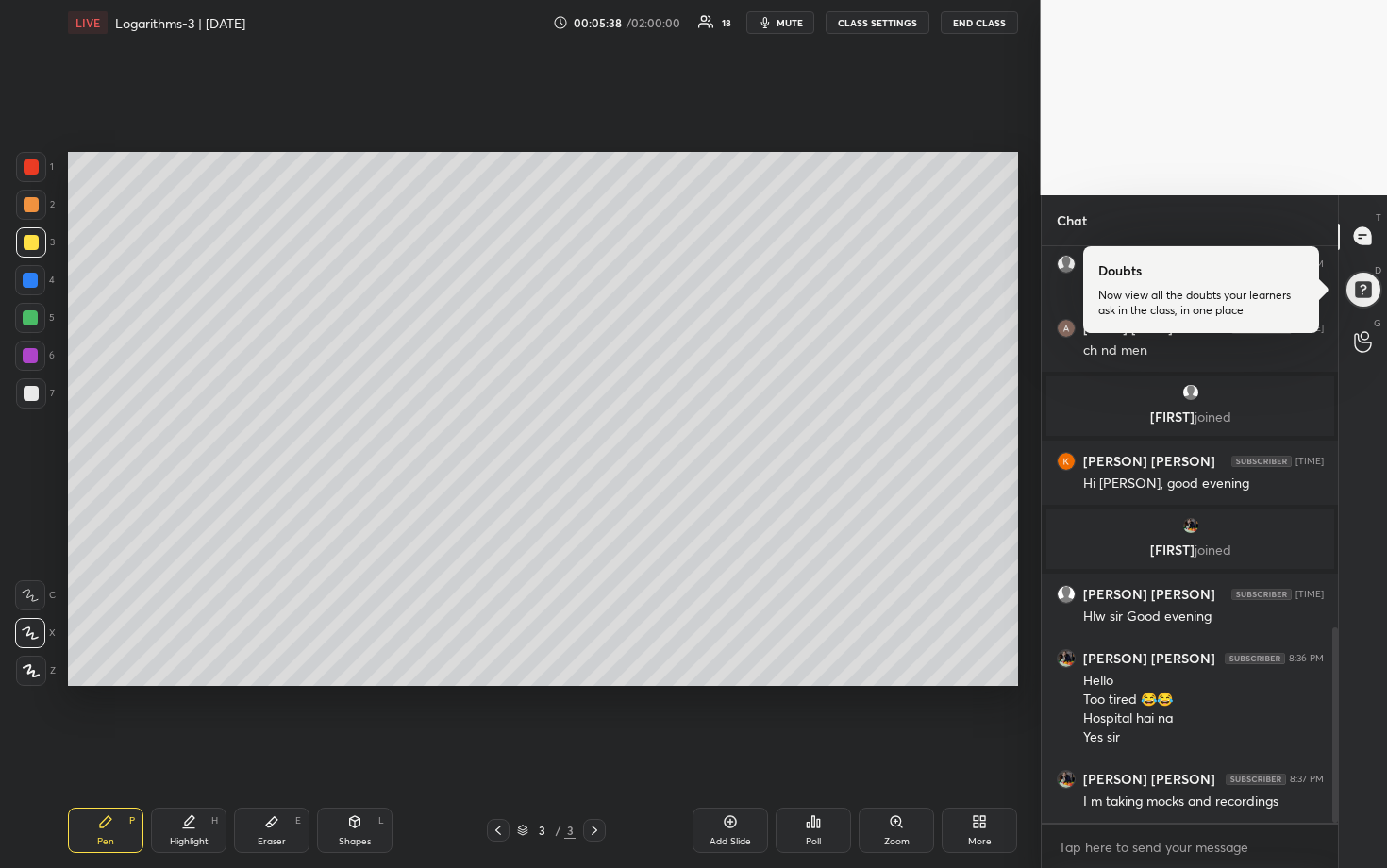click at bounding box center [30, 318] 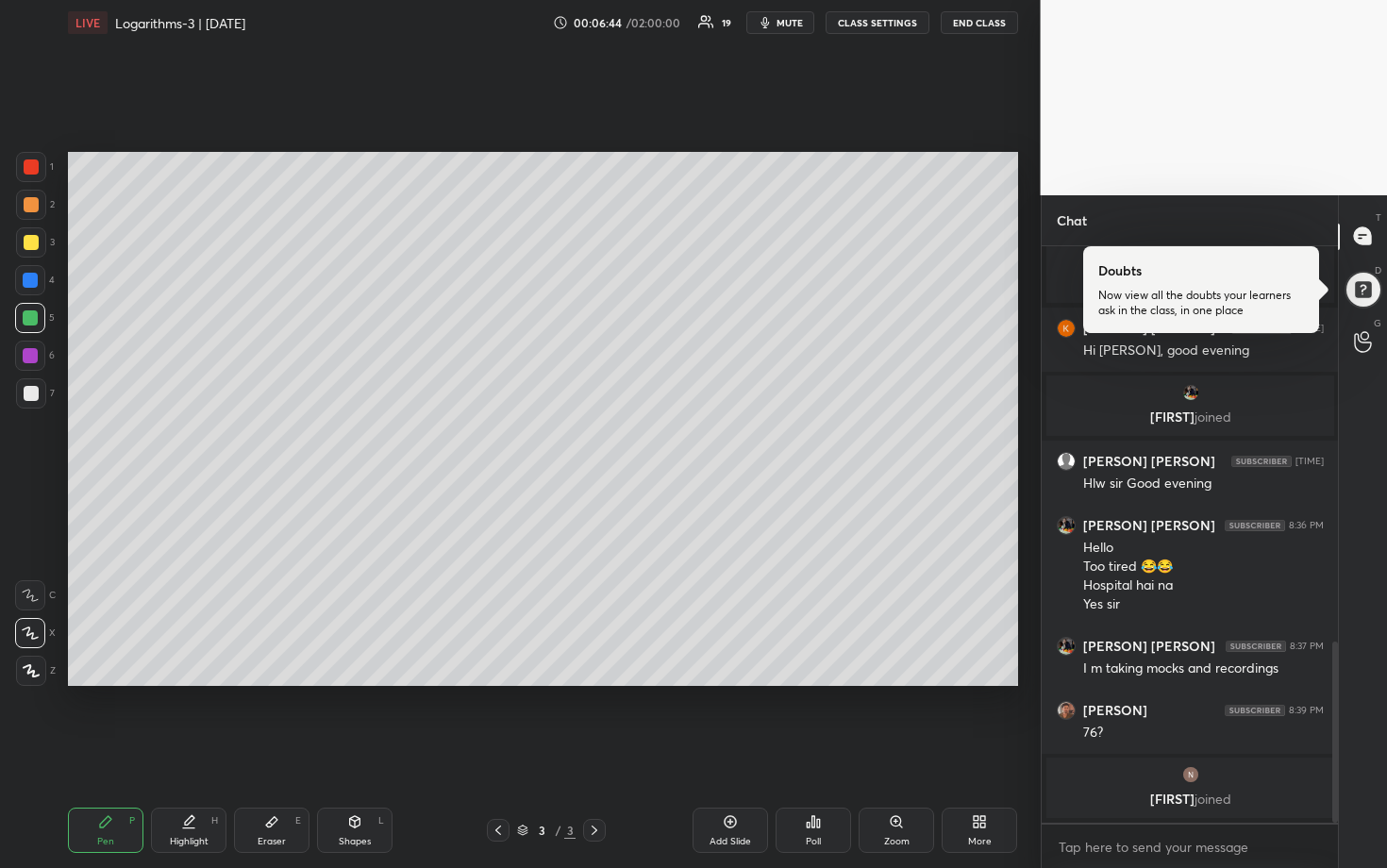 scroll, scrollTop: 1224, scrollLeft: 0, axis: vertical 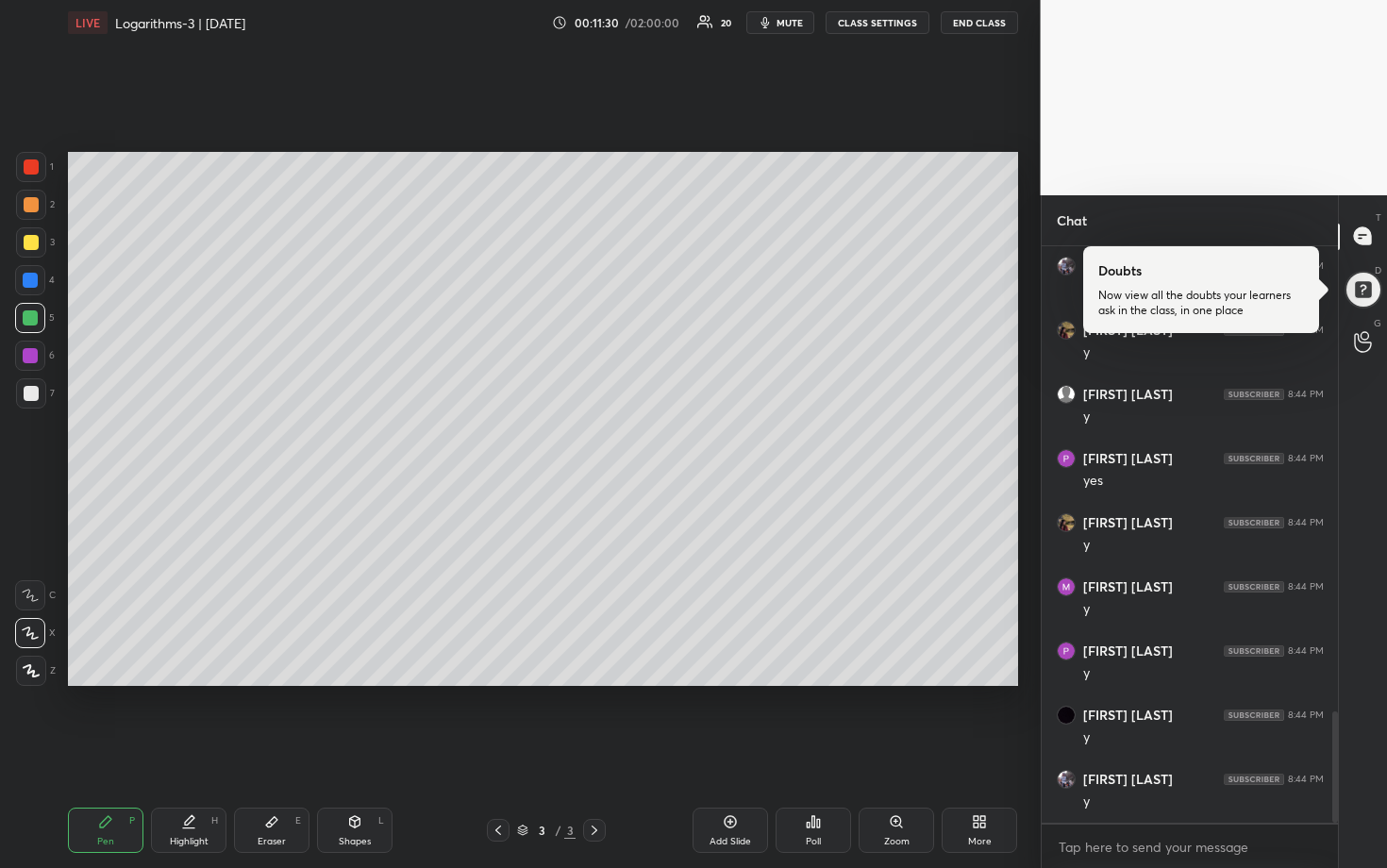 click at bounding box center [31, 393] 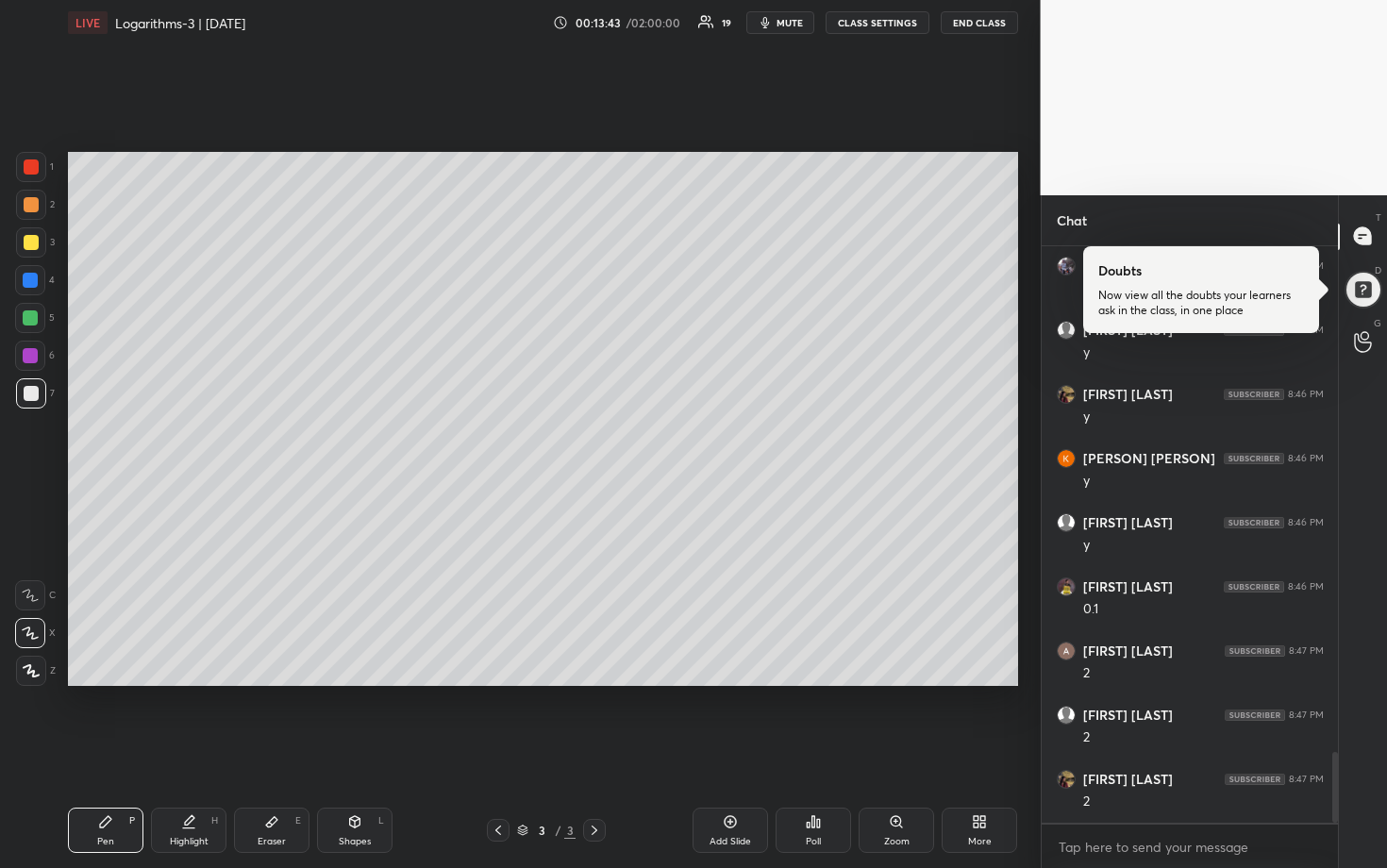 scroll, scrollTop: 4161, scrollLeft: 0, axis: vertical 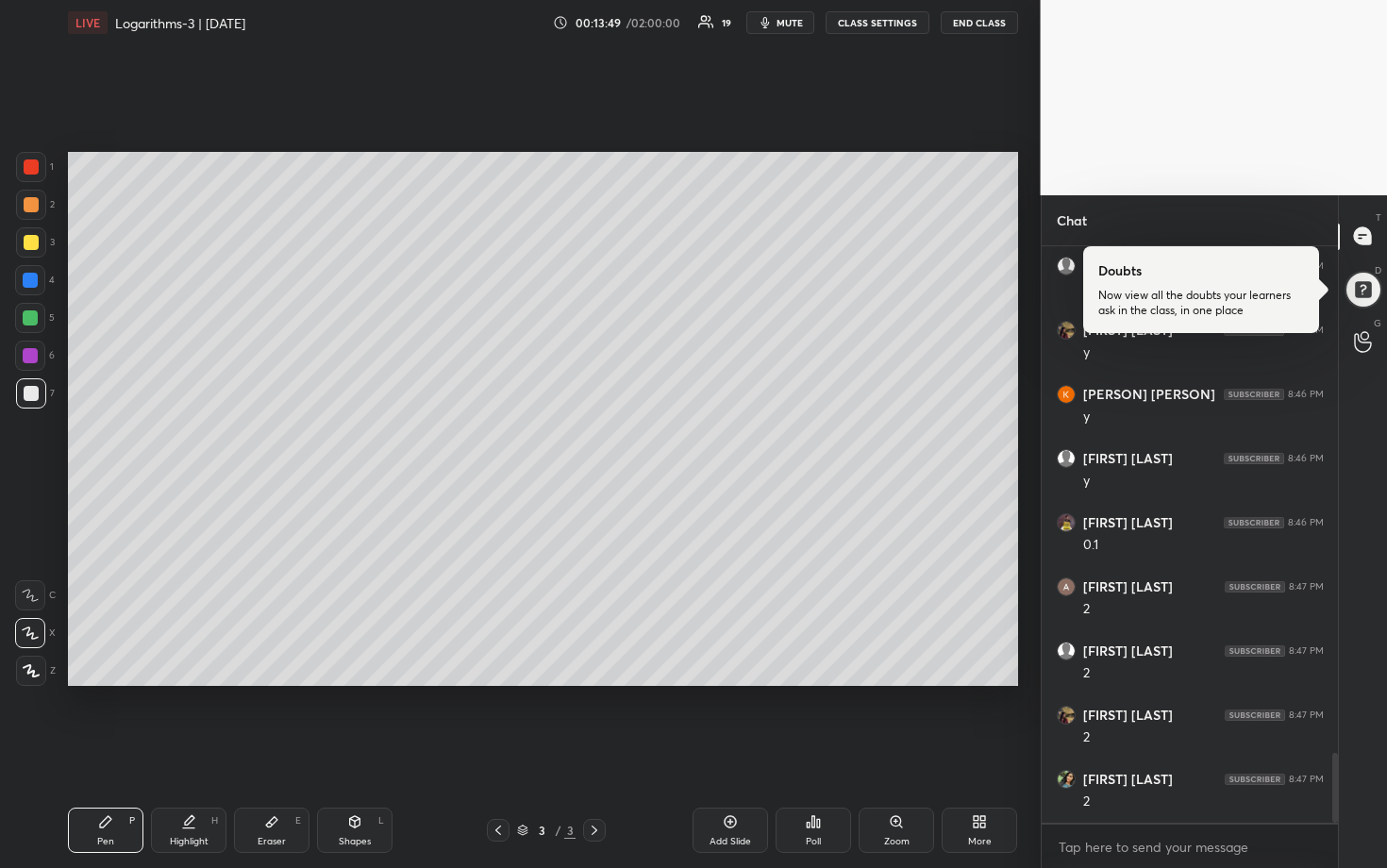 click on "Setting up your live class Poll for   secs No correct answer Start poll" at bounding box center (543, 419) 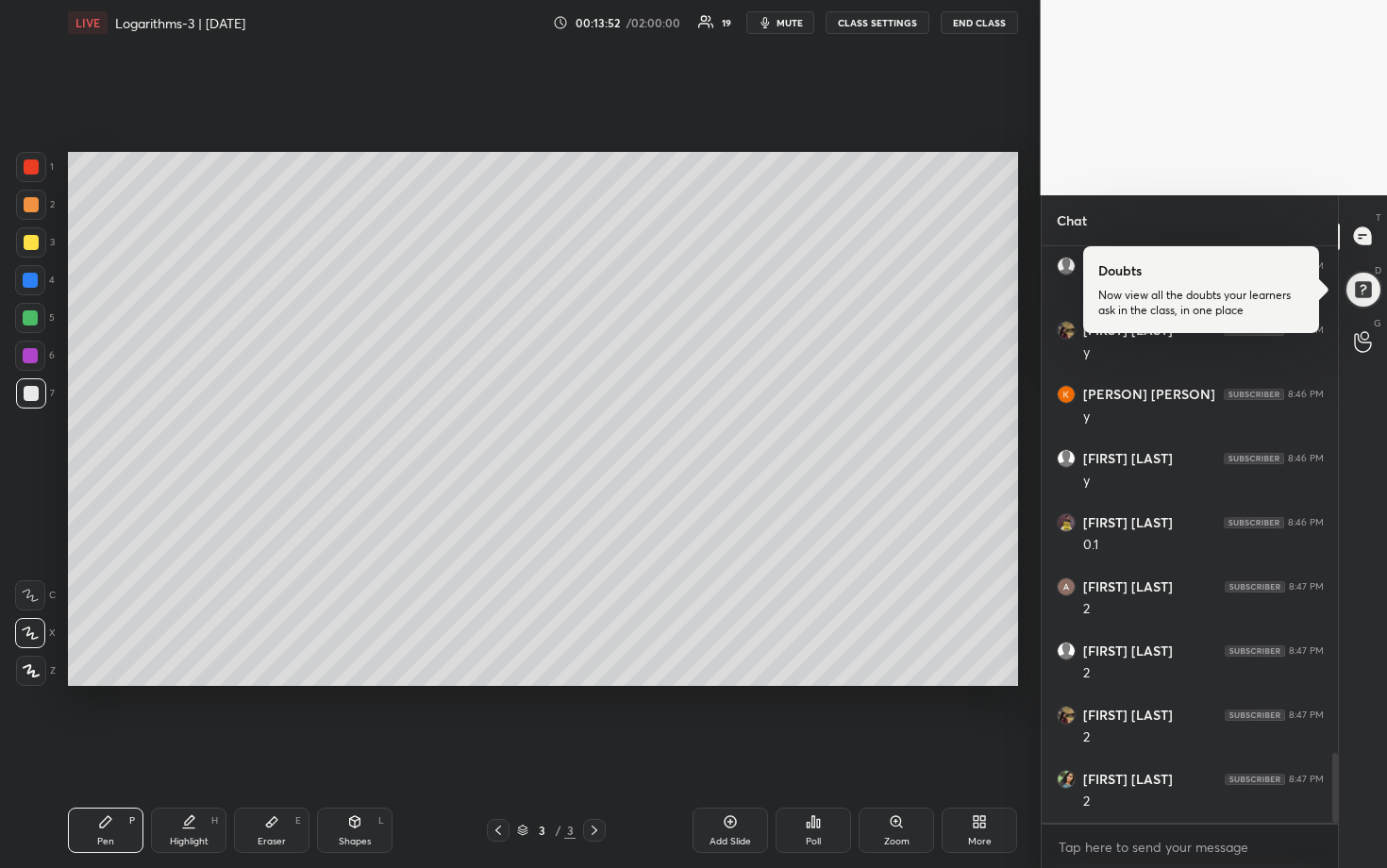 drag, startPoint x: 723, startPoint y: 815, endPoint x: 717, endPoint y: 769, distance: 46.389654 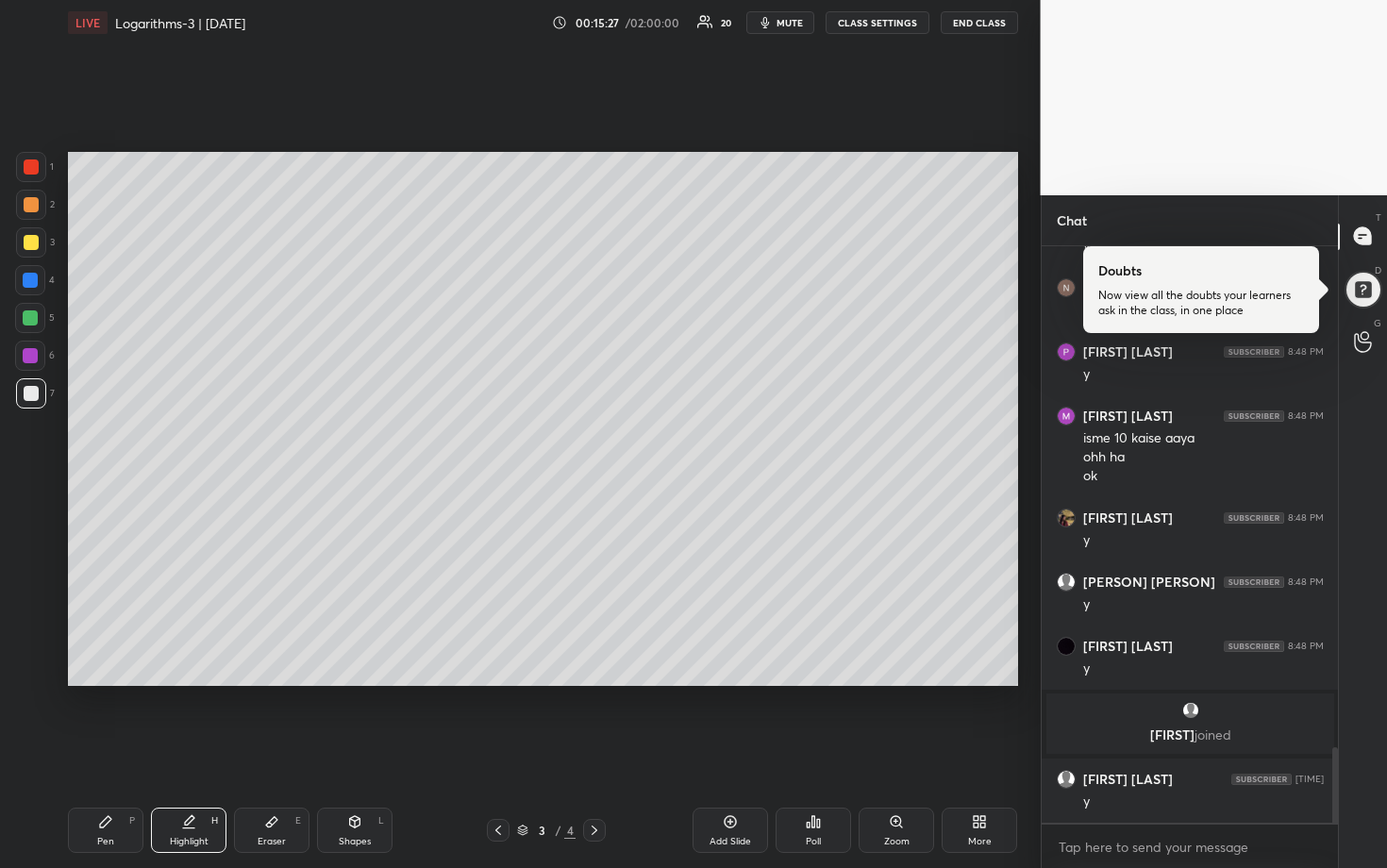 scroll, scrollTop: 3832, scrollLeft: 0, axis: vertical 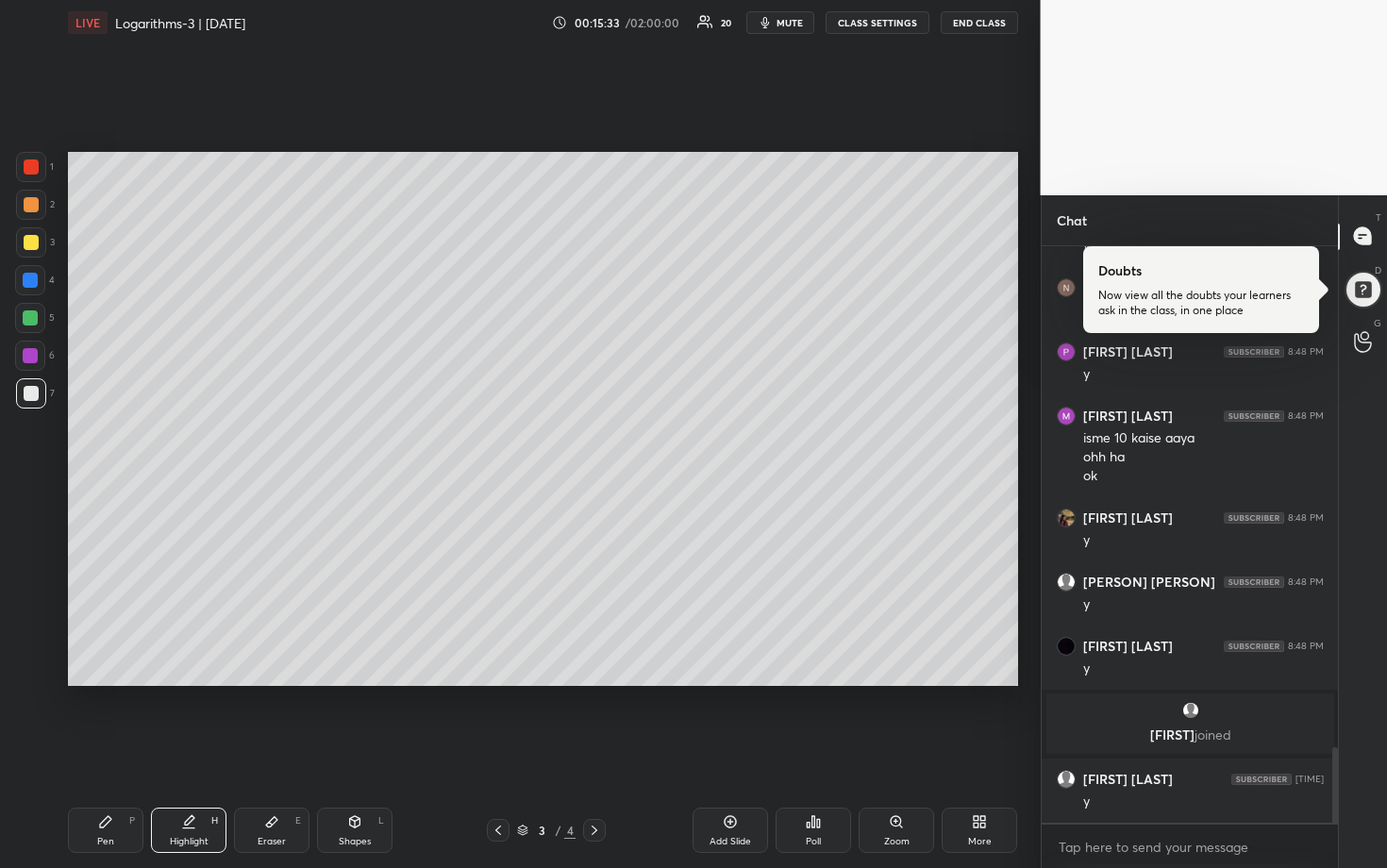 click on "Add Slide" at bounding box center (730, 830) 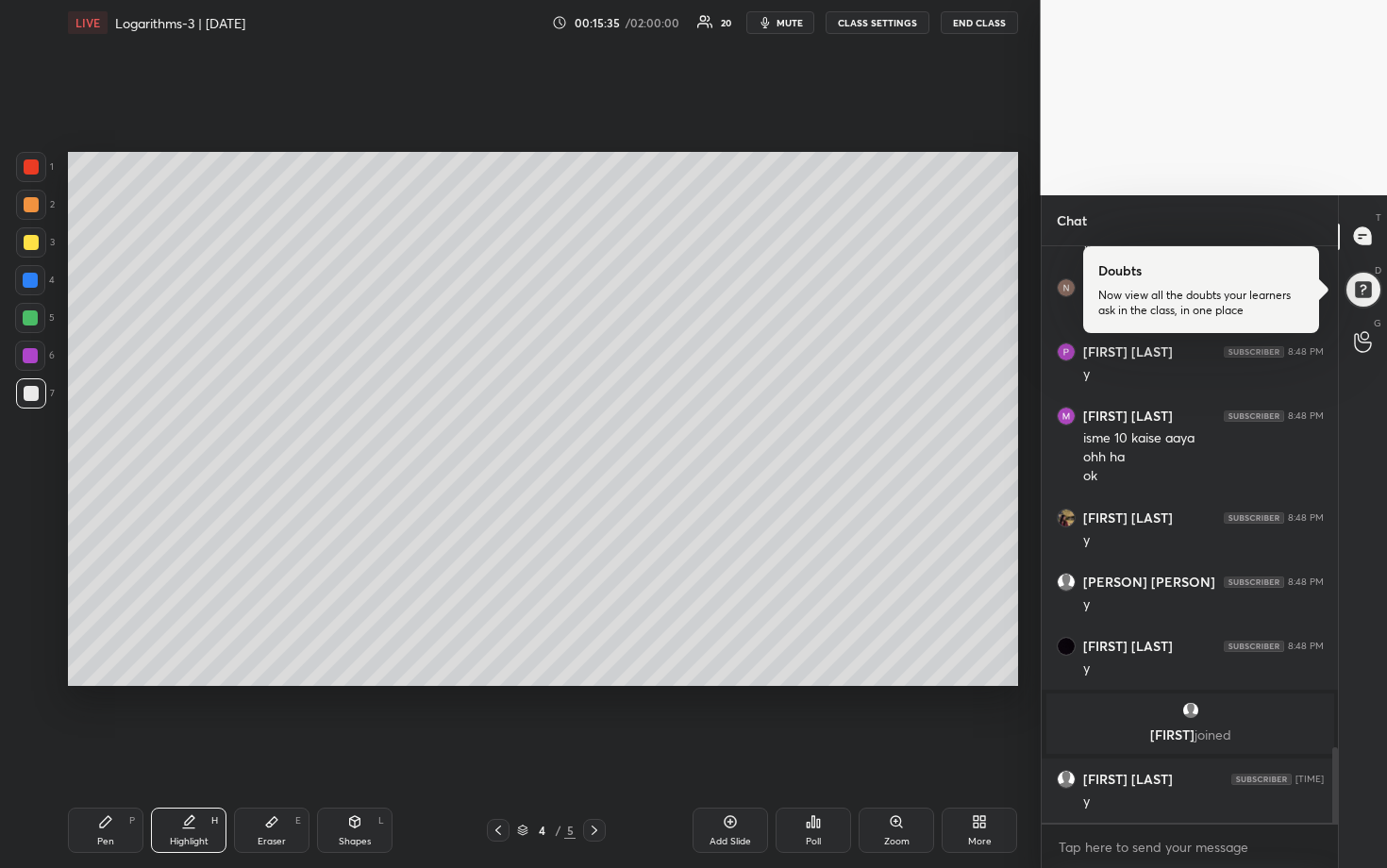 click 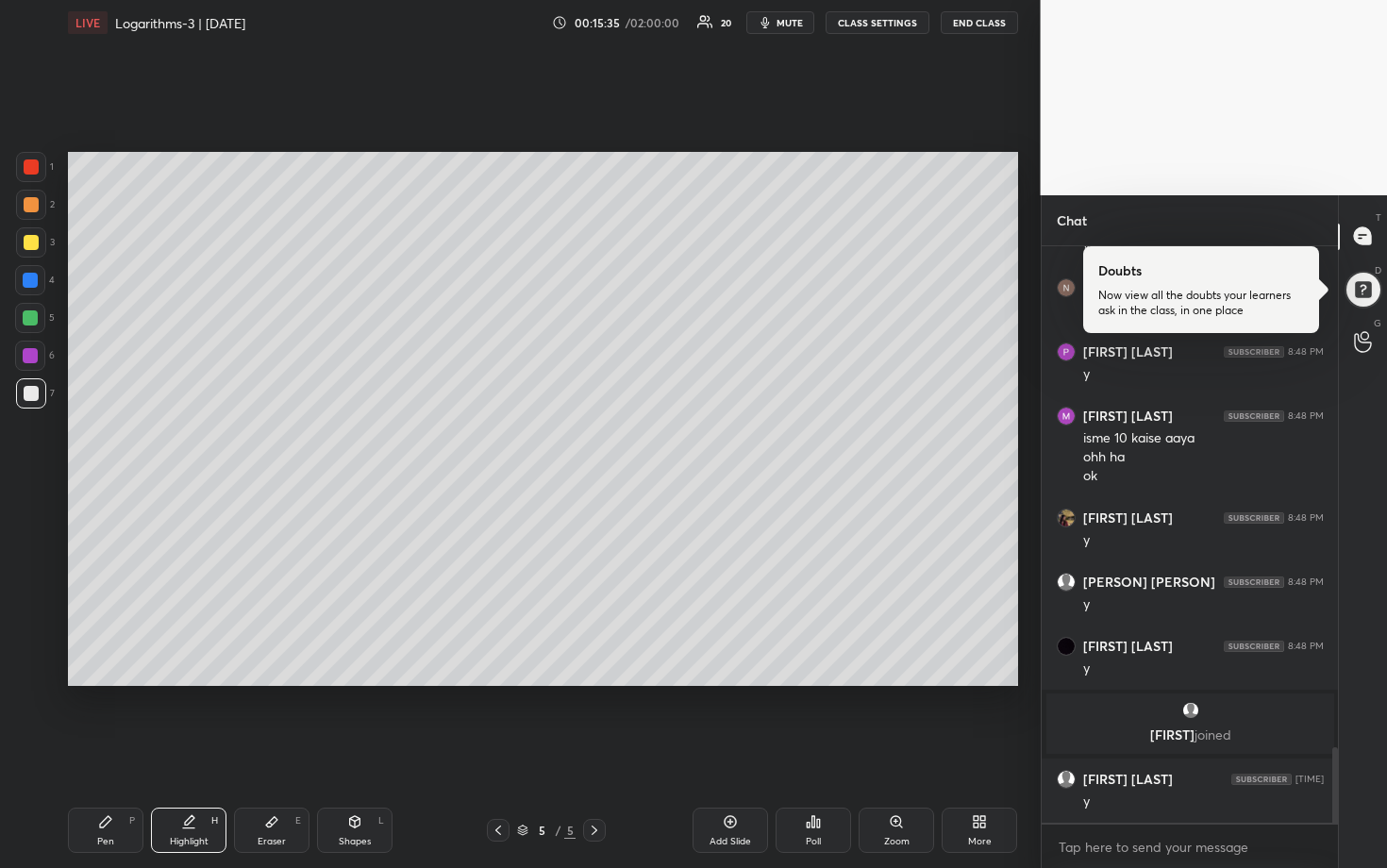 click 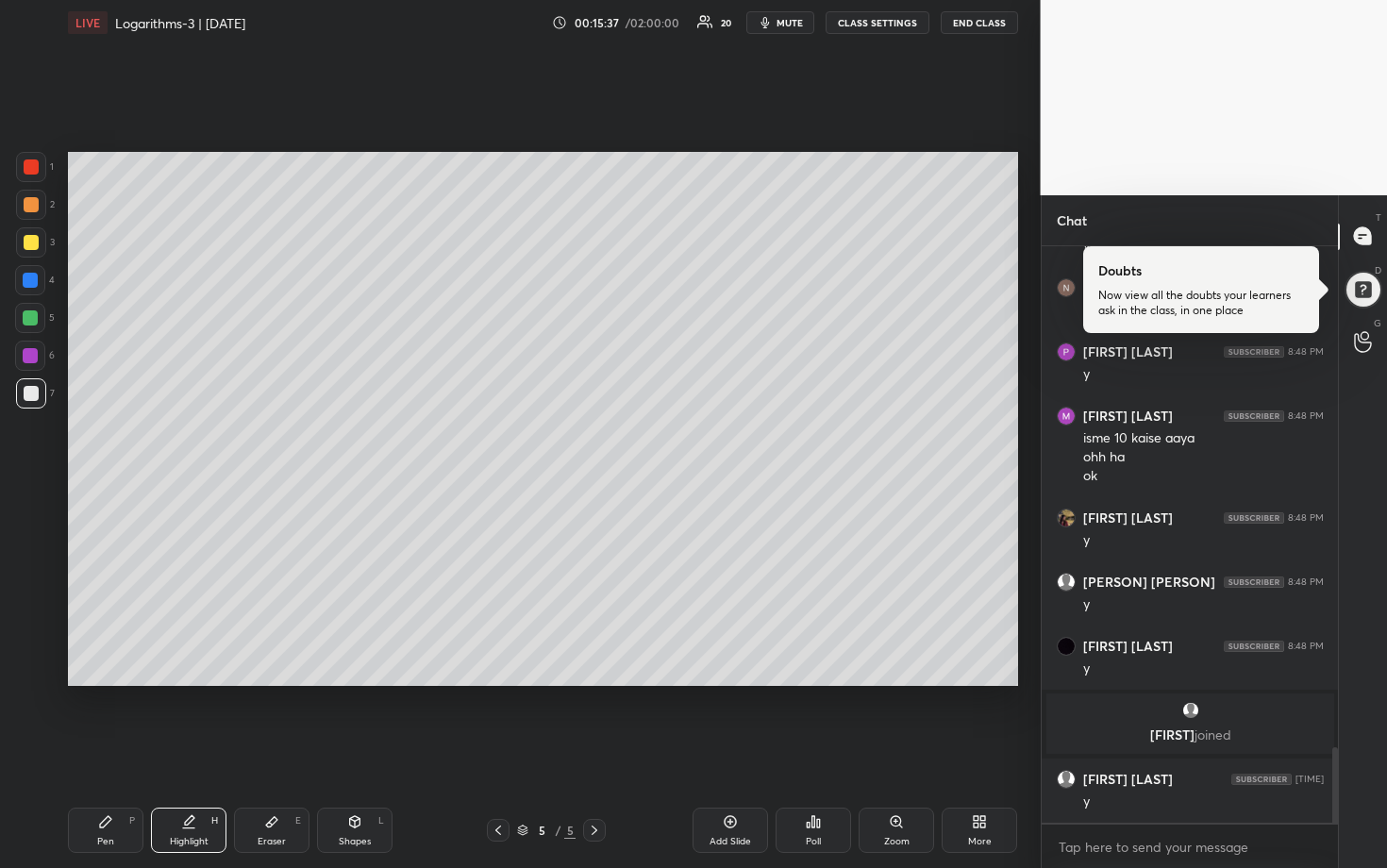 click 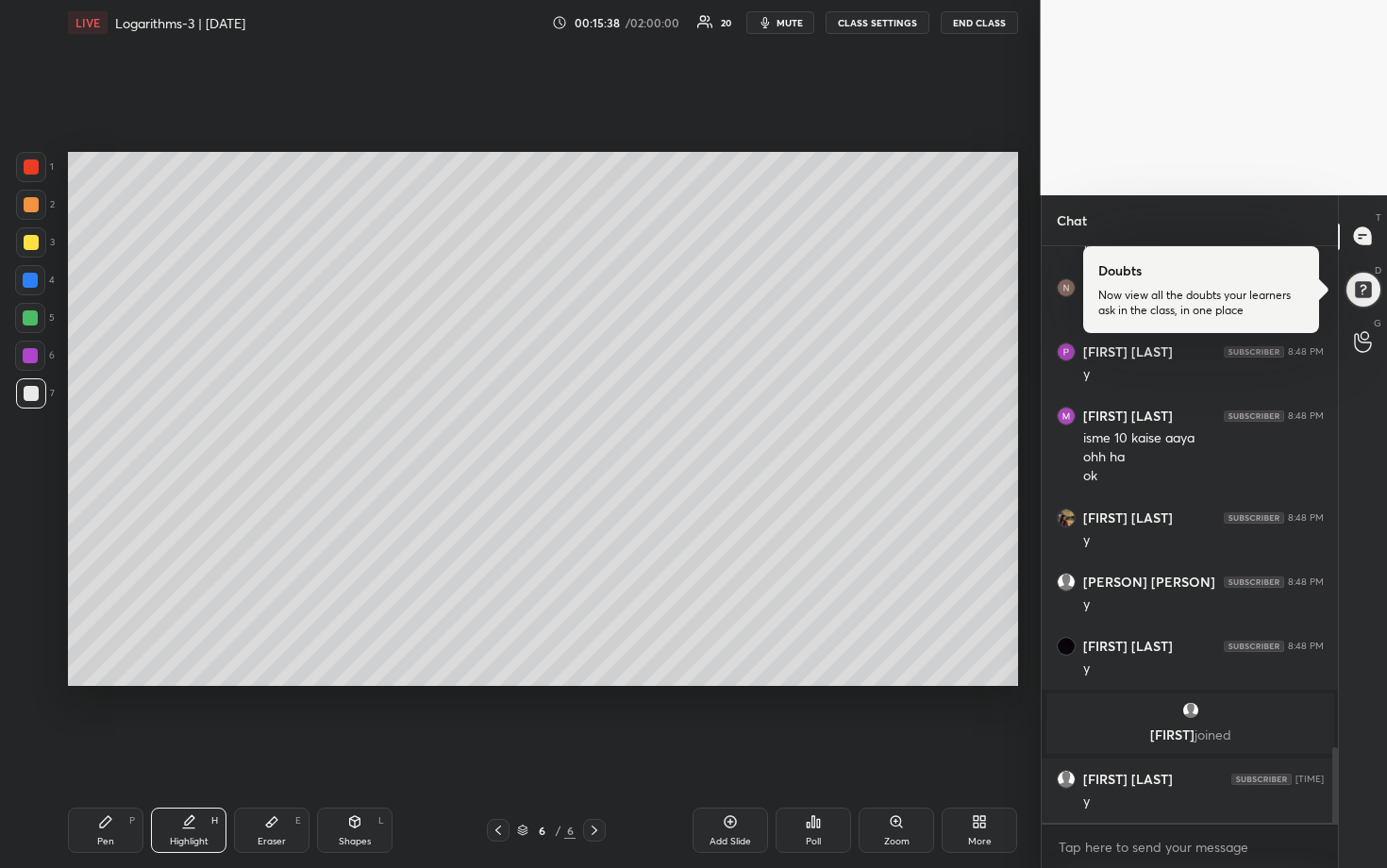 click at bounding box center [31, 242] 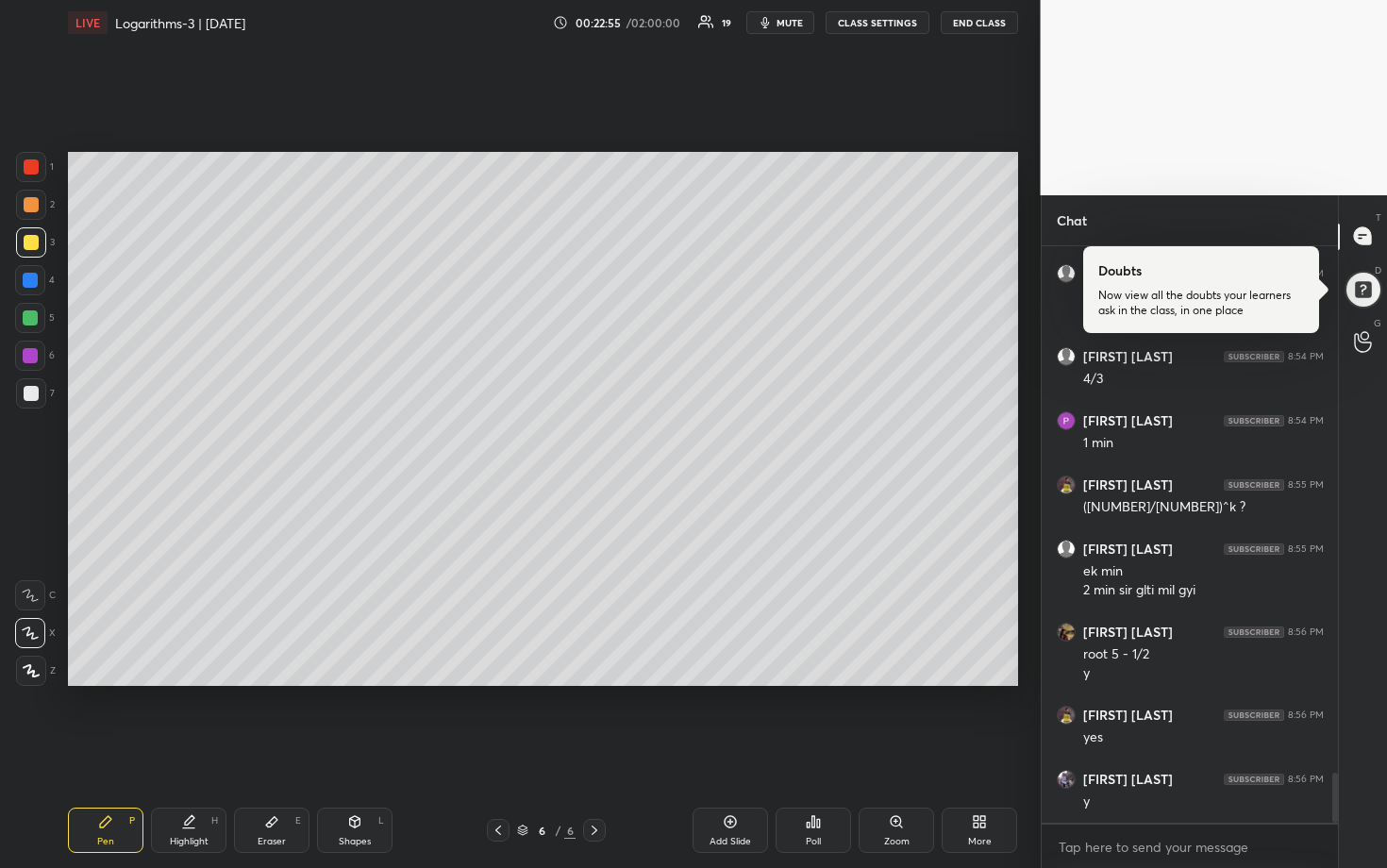 scroll, scrollTop: 6080, scrollLeft: 0, axis: vertical 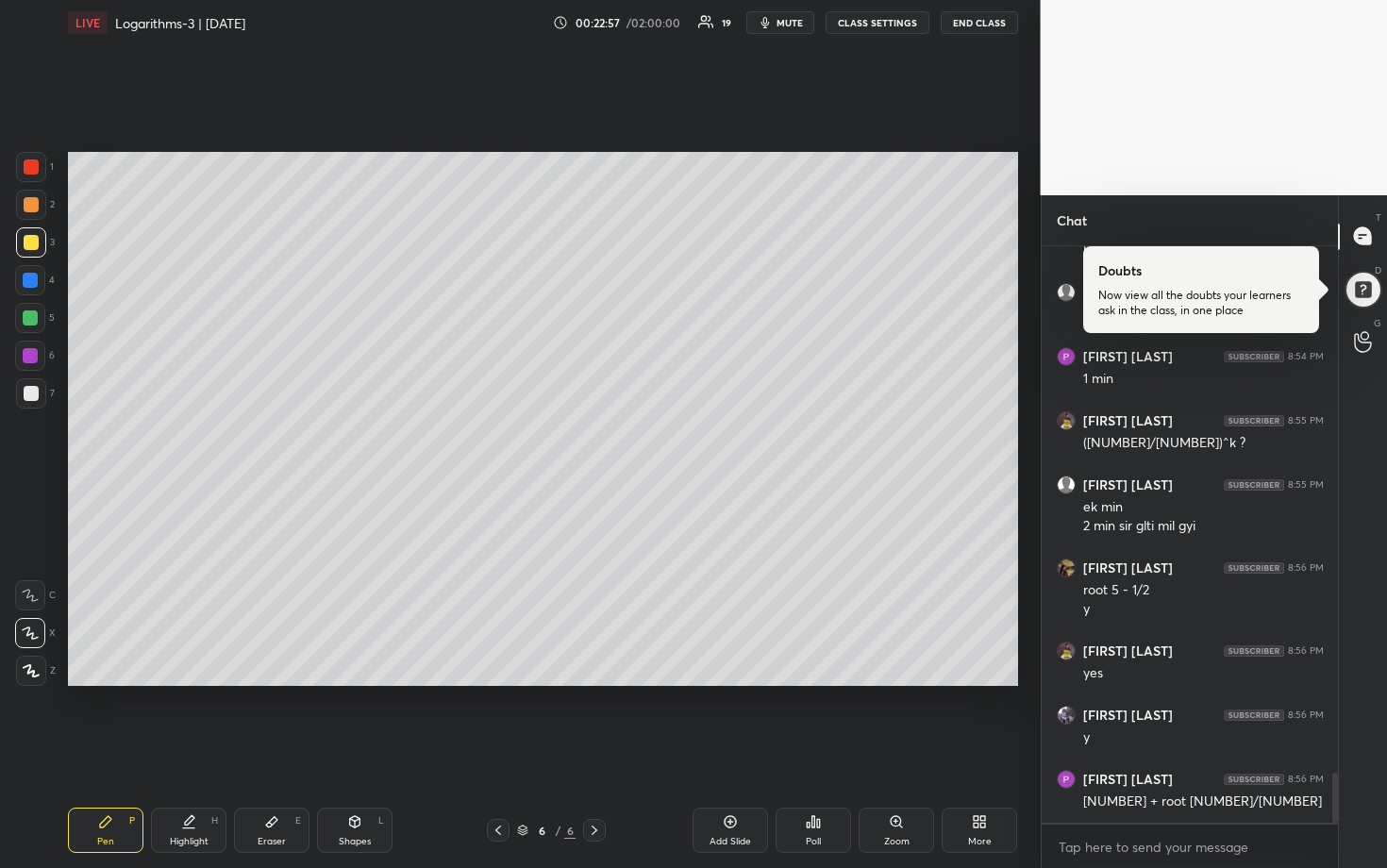 drag, startPoint x: 26, startPoint y: 316, endPoint x: 52, endPoint y: 317, distance: 26.019224 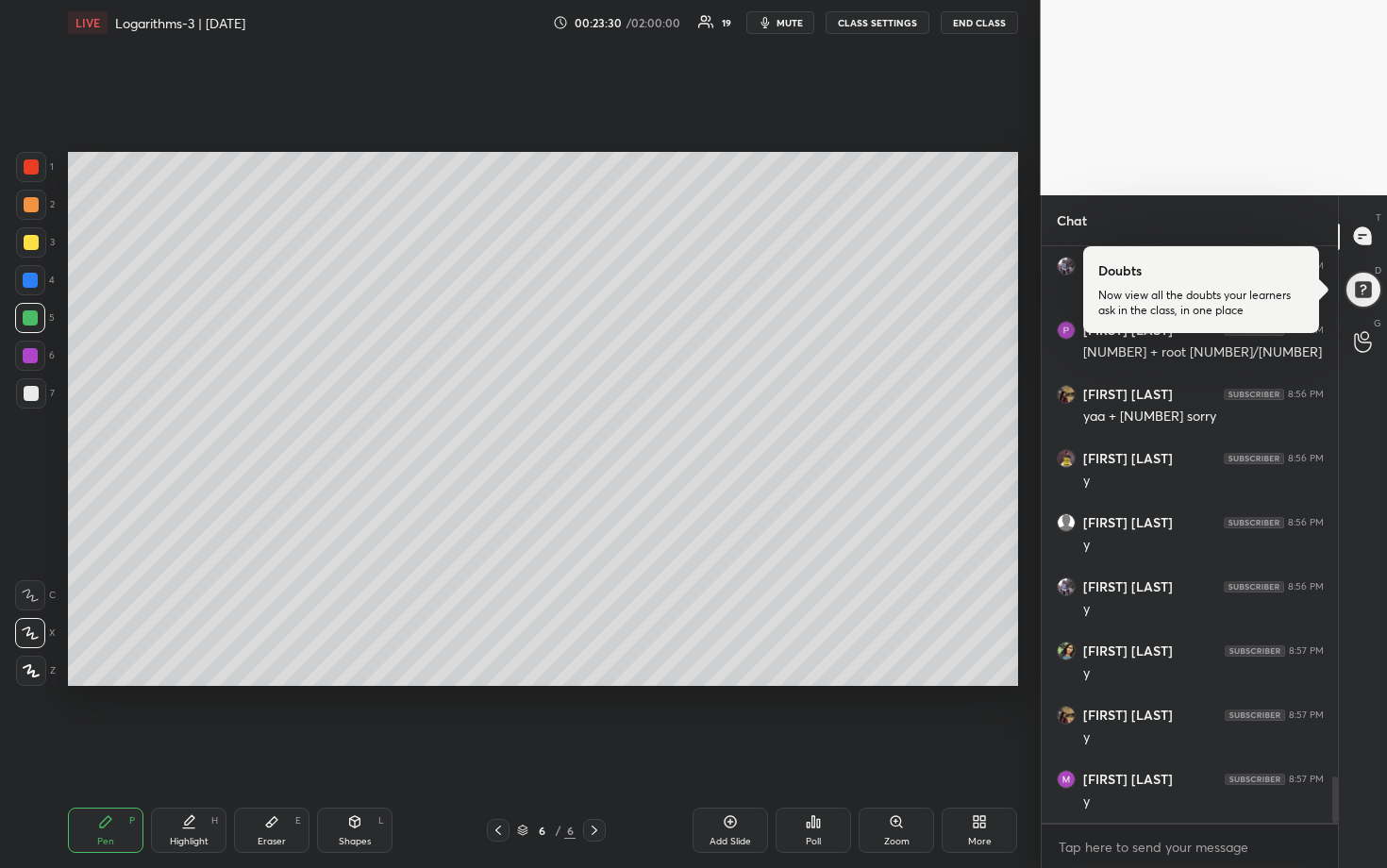 scroll, scrollTop: 6593, scrollLeft: 0, axis: vertical 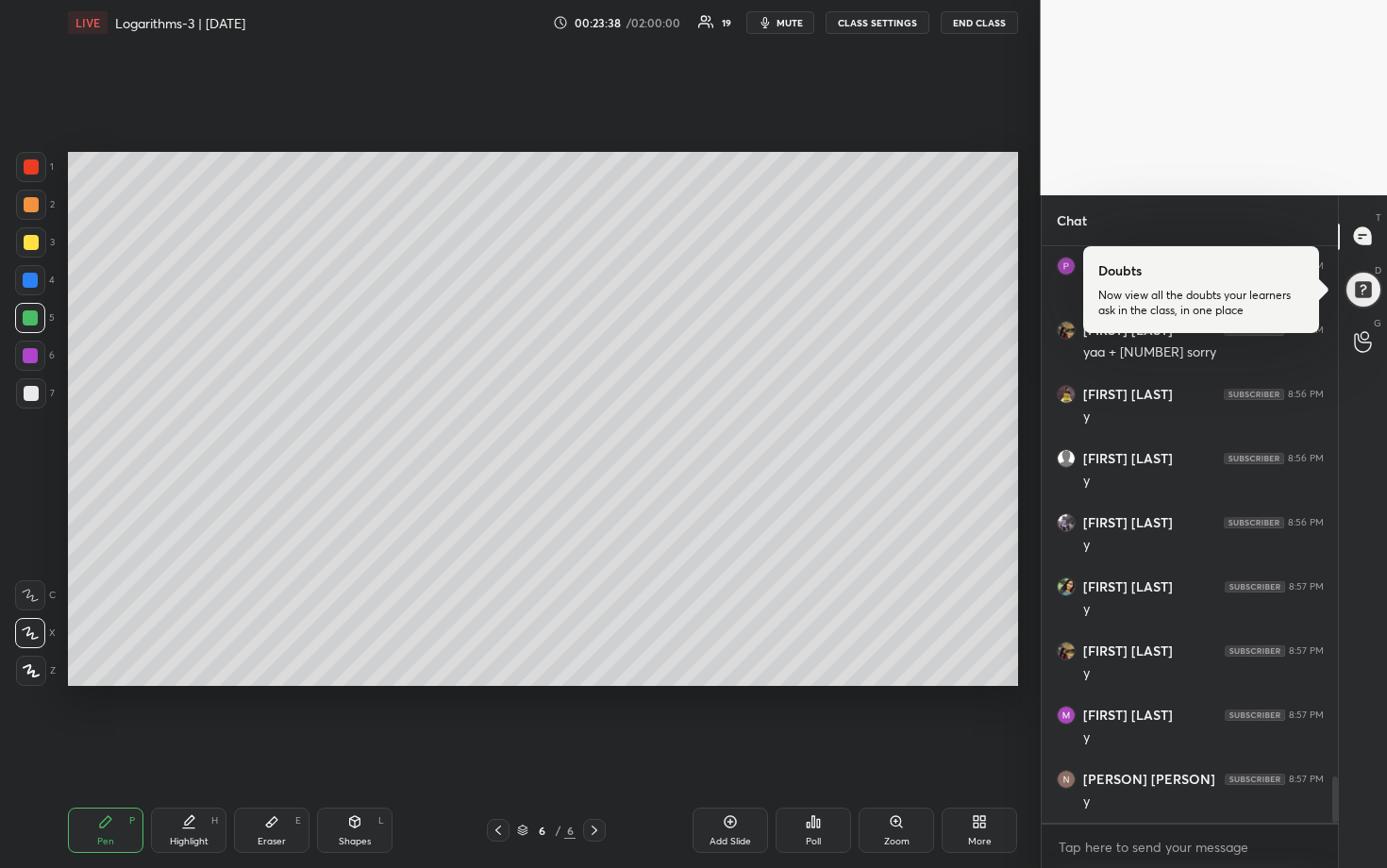 click at bounding box center [31, 393] 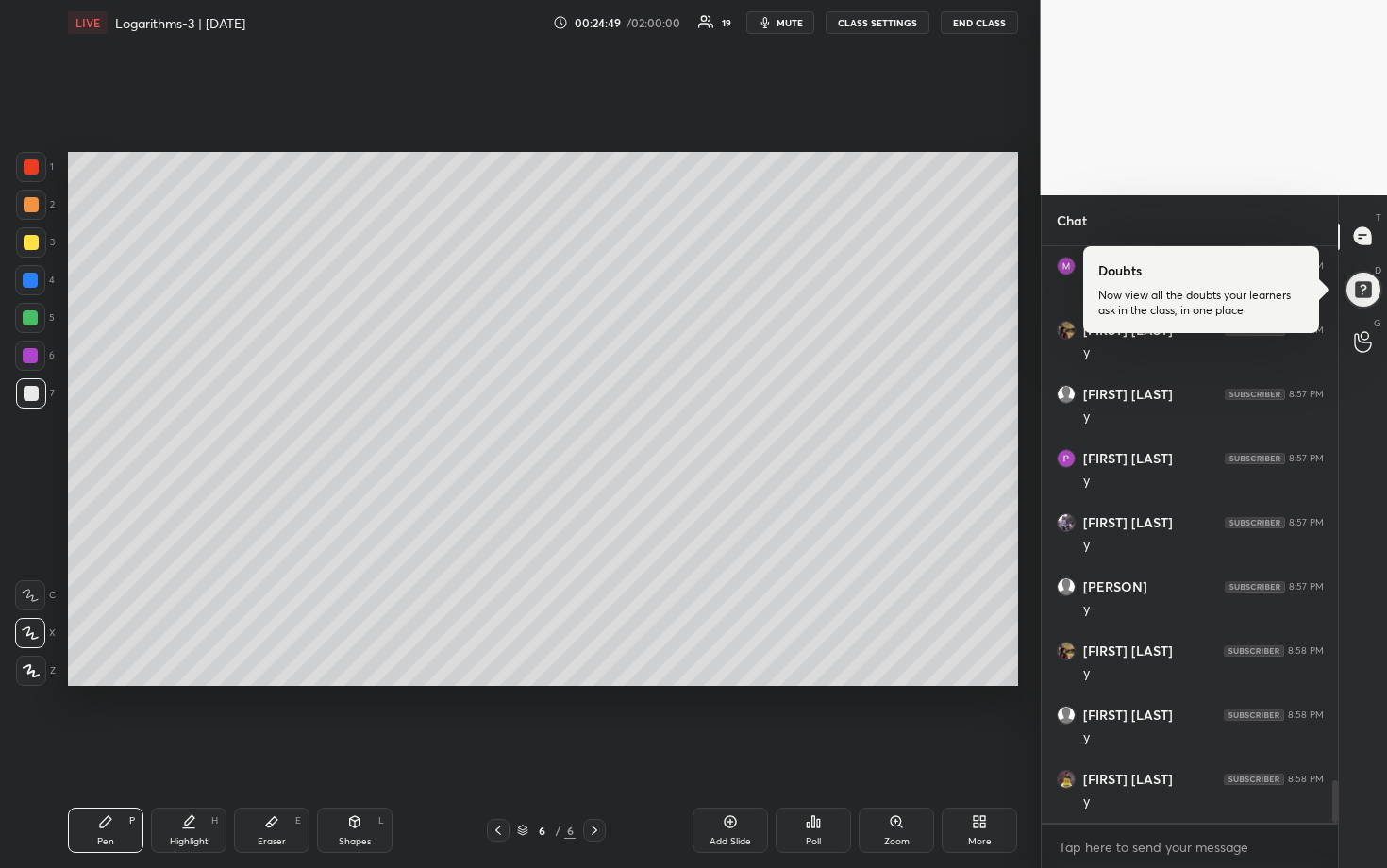 scroll, scrollTop: 7363, scrollLeft: 0, axis: vertical 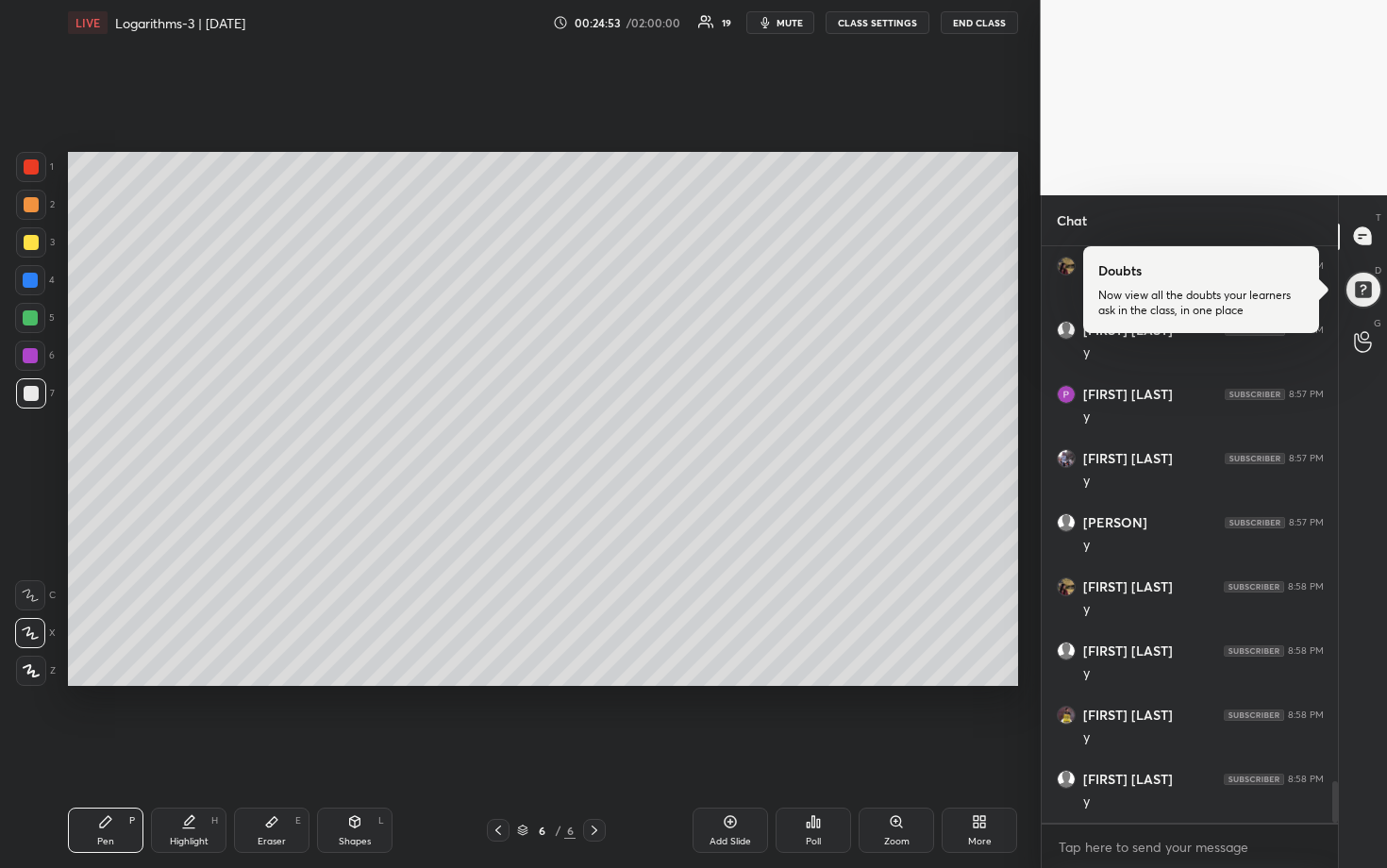 drag, startPoint x: 25, startPoint y: 240, endPoint x: 53, endPoint y: 251, distance: 30.08322 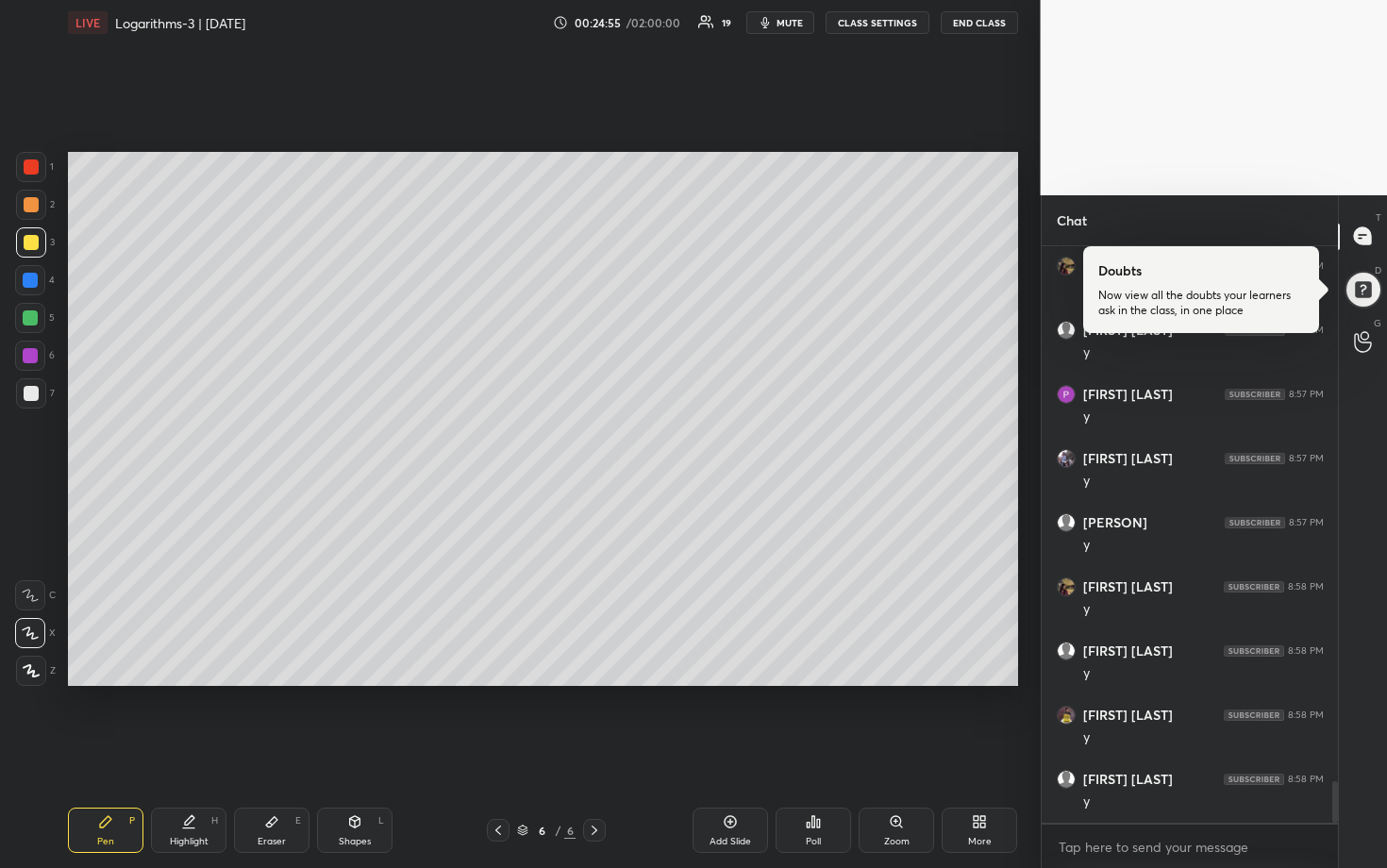 drag, startPoint x: 35, startPoint y: 206, endPoint x: 63, endPoint y: 212, distance: 28.635642 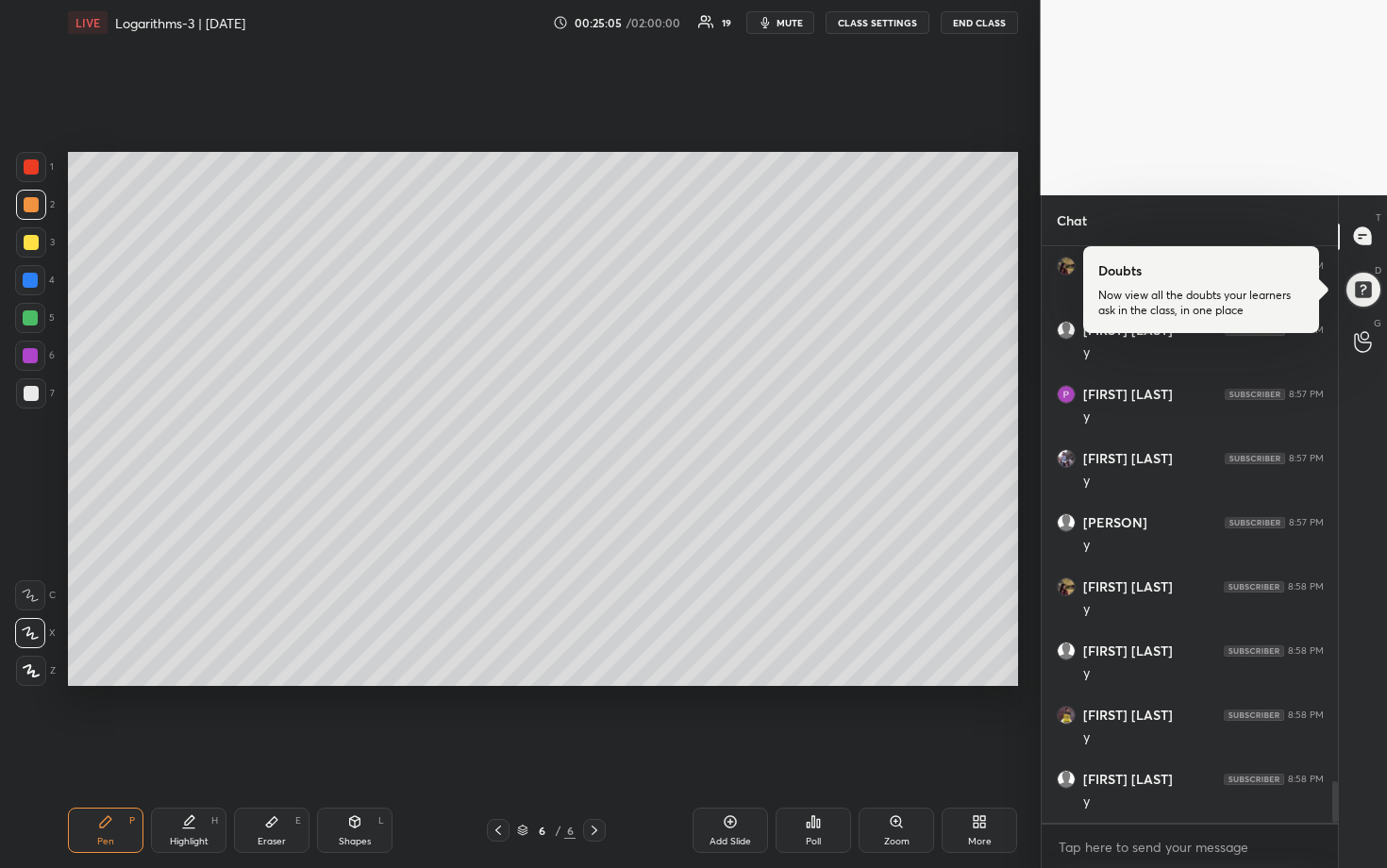 scroll, scrollTop: 7427, scrollLeft: 0, axis: vertical 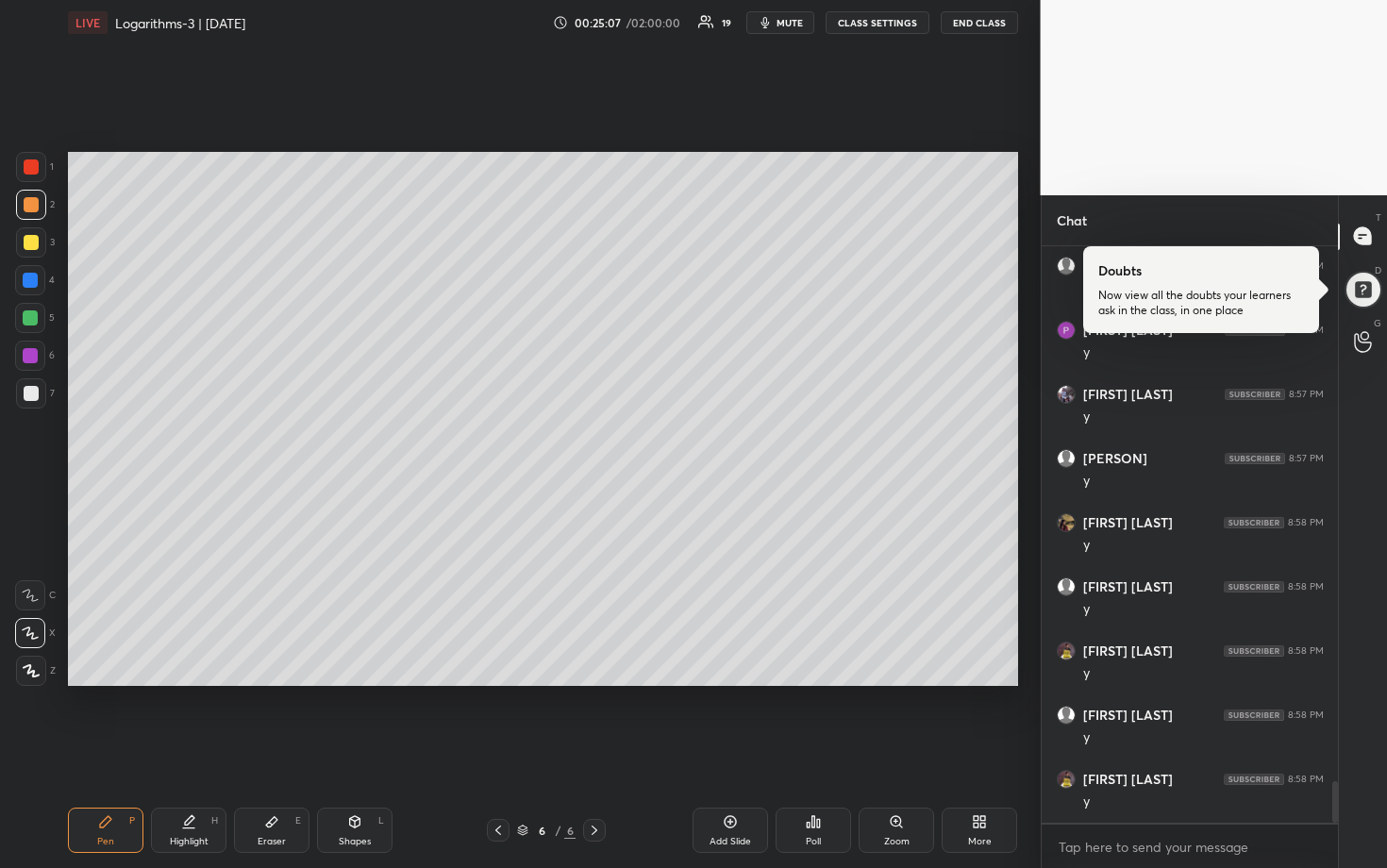 click on "Add Slide" at bounding box center (730, 830) 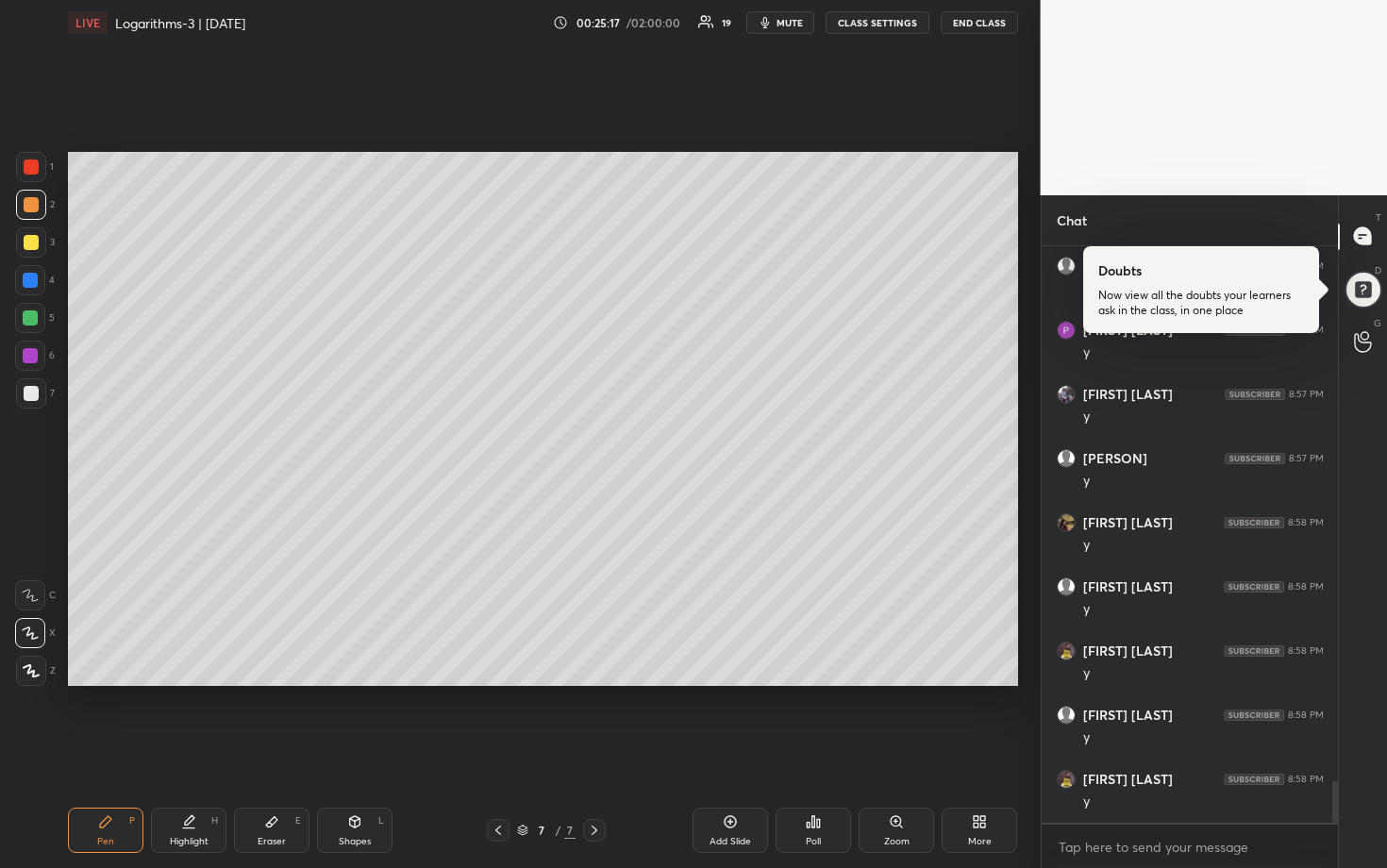 click at bounding box center [30, 318] 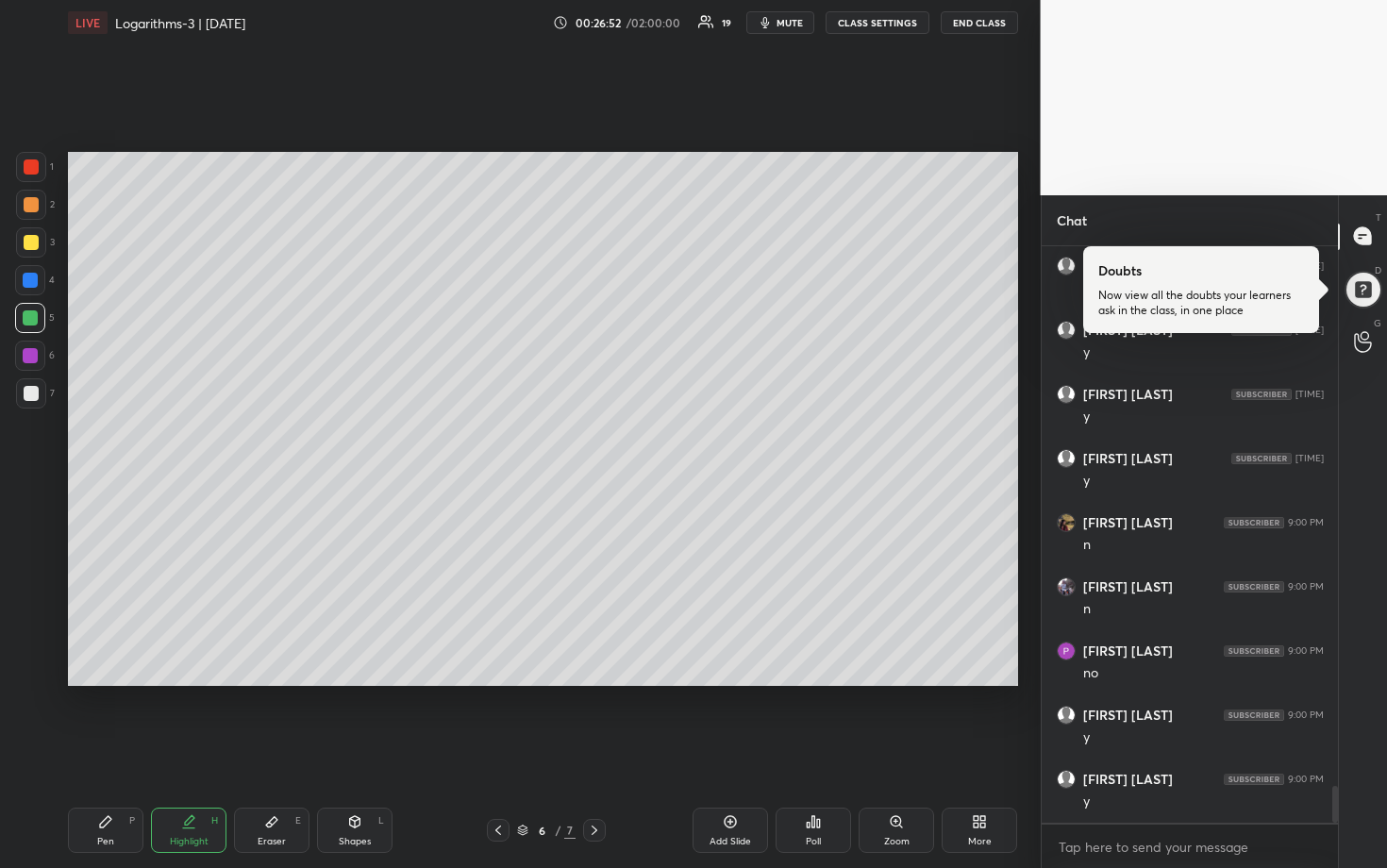 scroll, scrollTop: 8454, scrollLeft: 0, axis: vertical 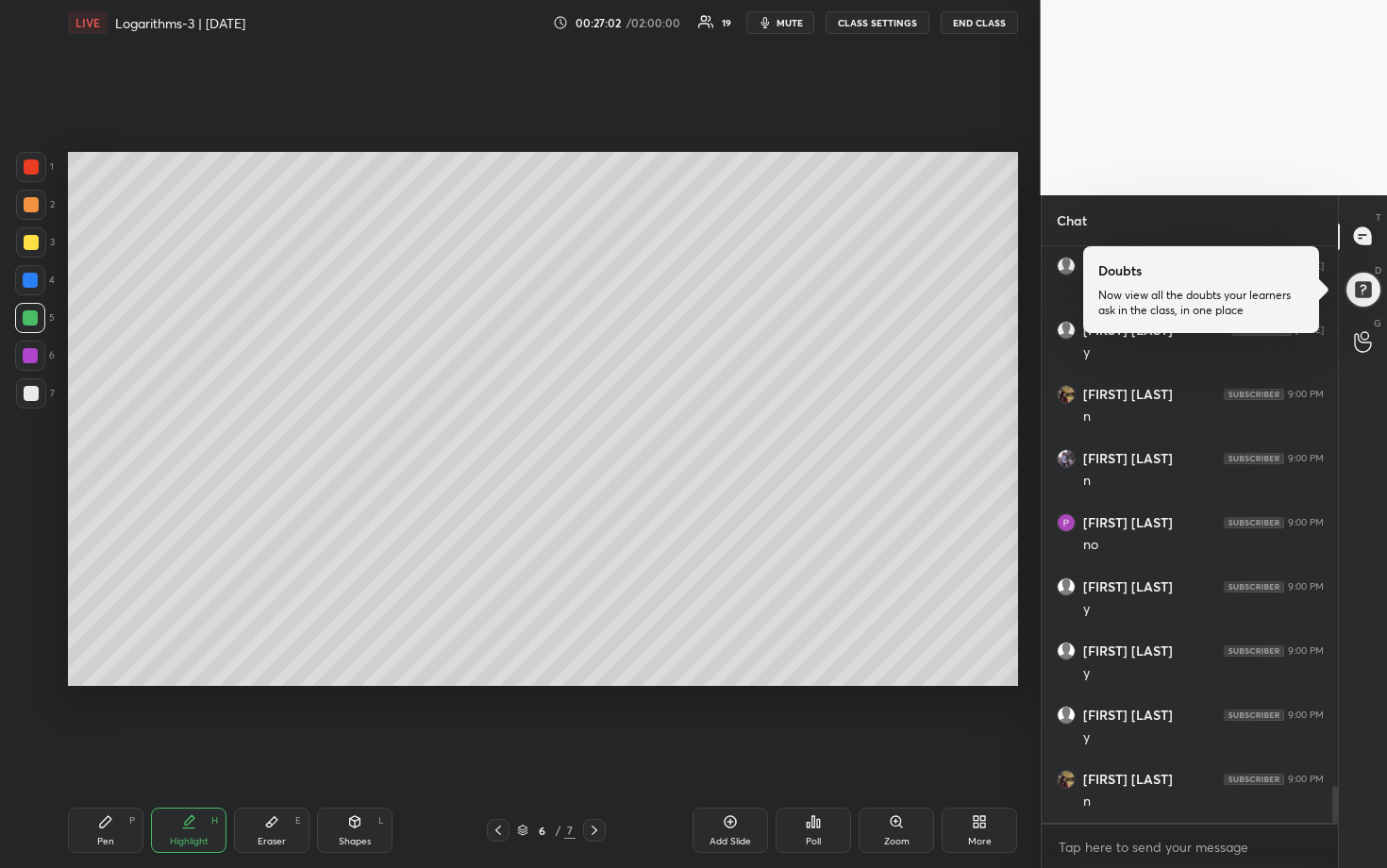 click on "1 2 3 4 5 6 7" at bounding box center [35, 284] 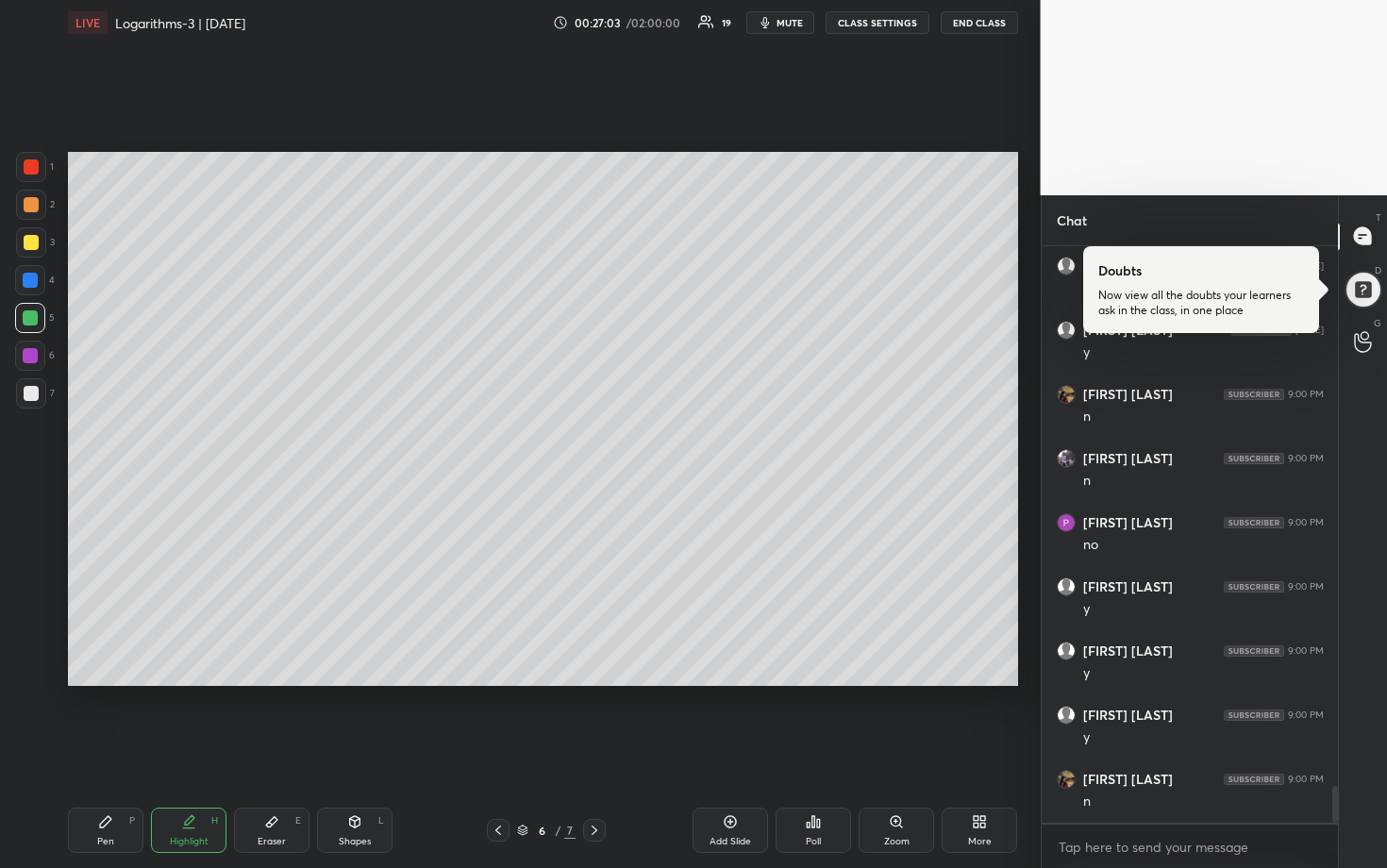 scroll, scrollTop: 8582, scrollLeft: 0, axis: vertical 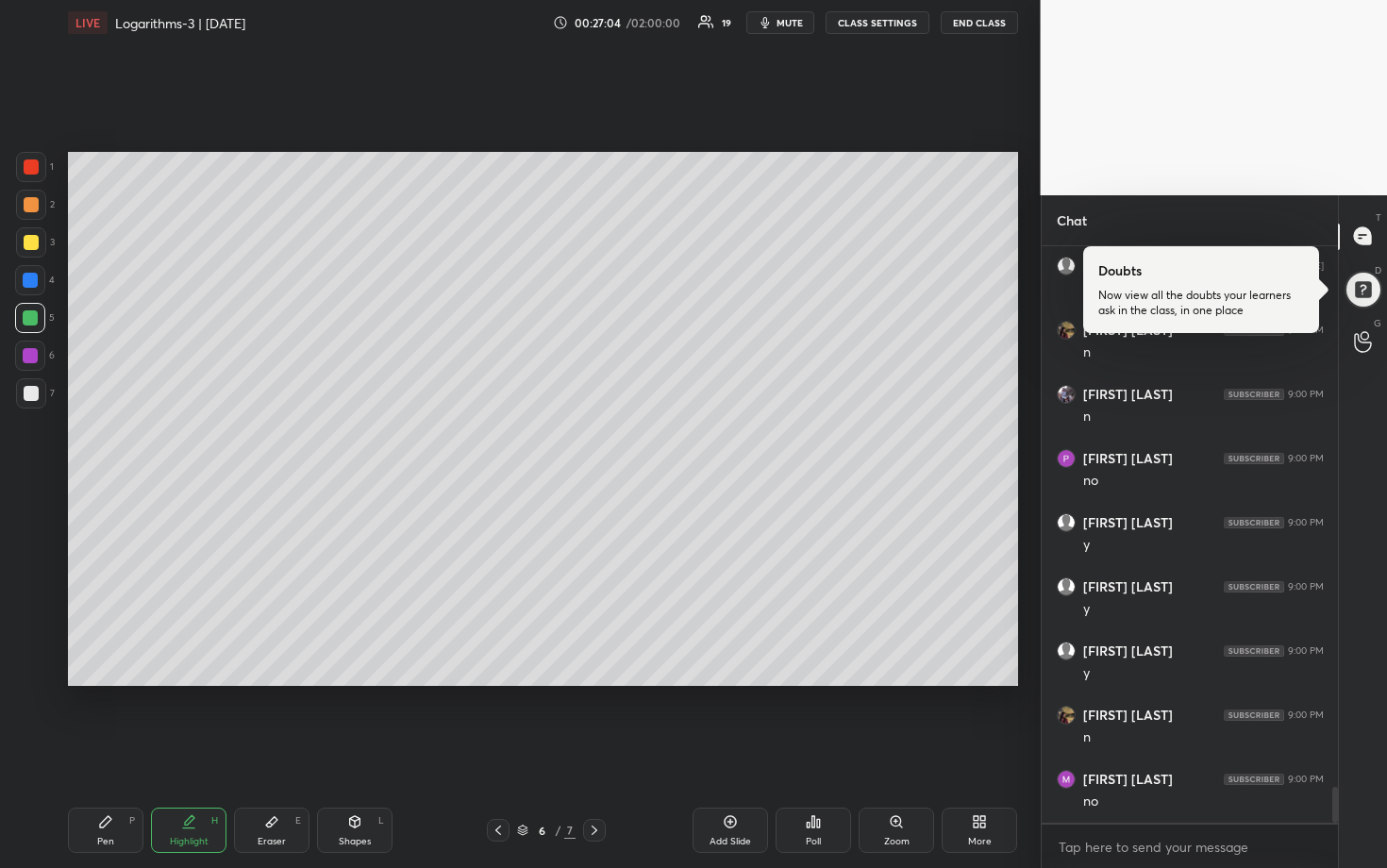 click at bounding box center [31, 167] 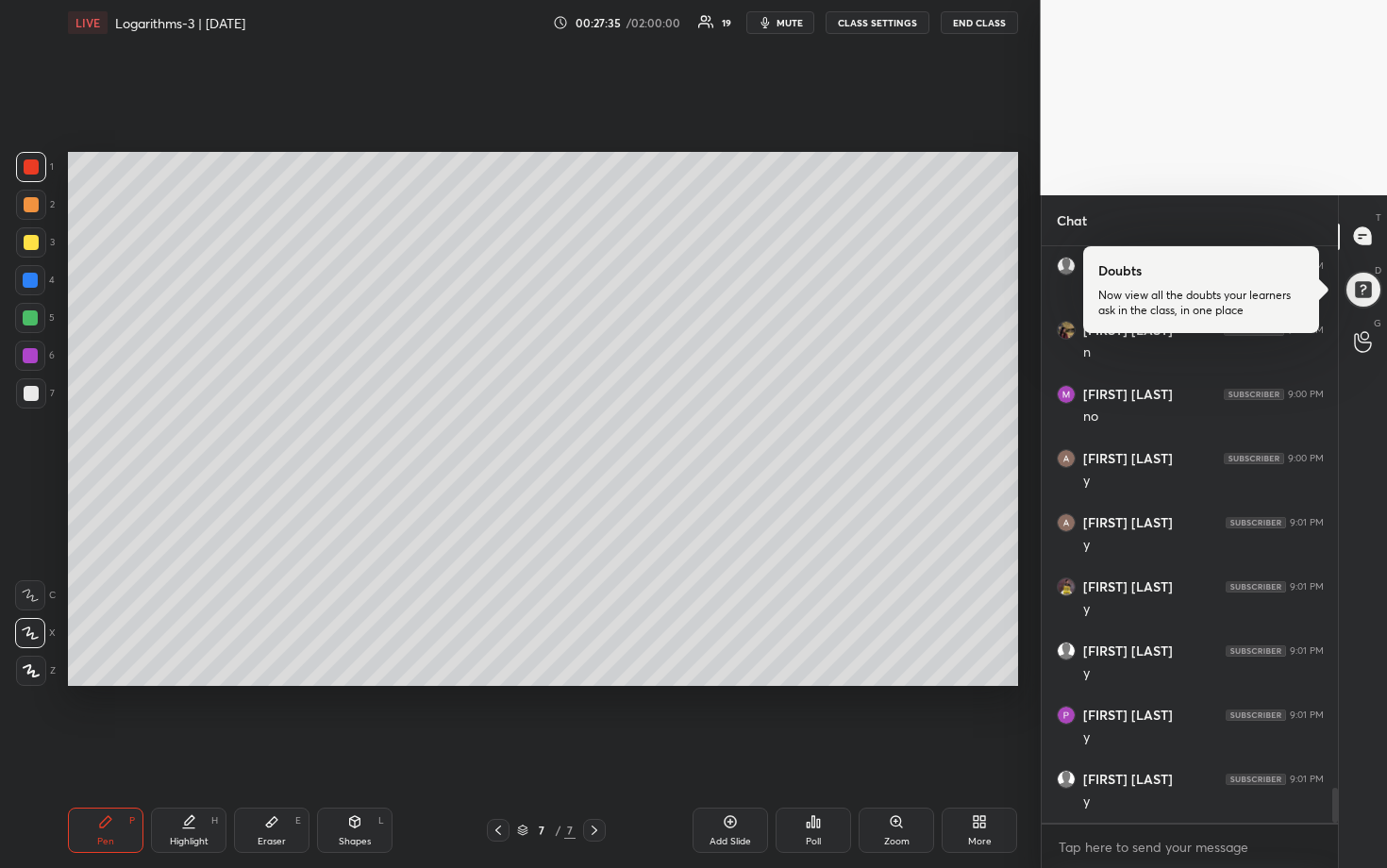 scroll, scrollTop: 9031, scrollLeft: 0, axis: vertical 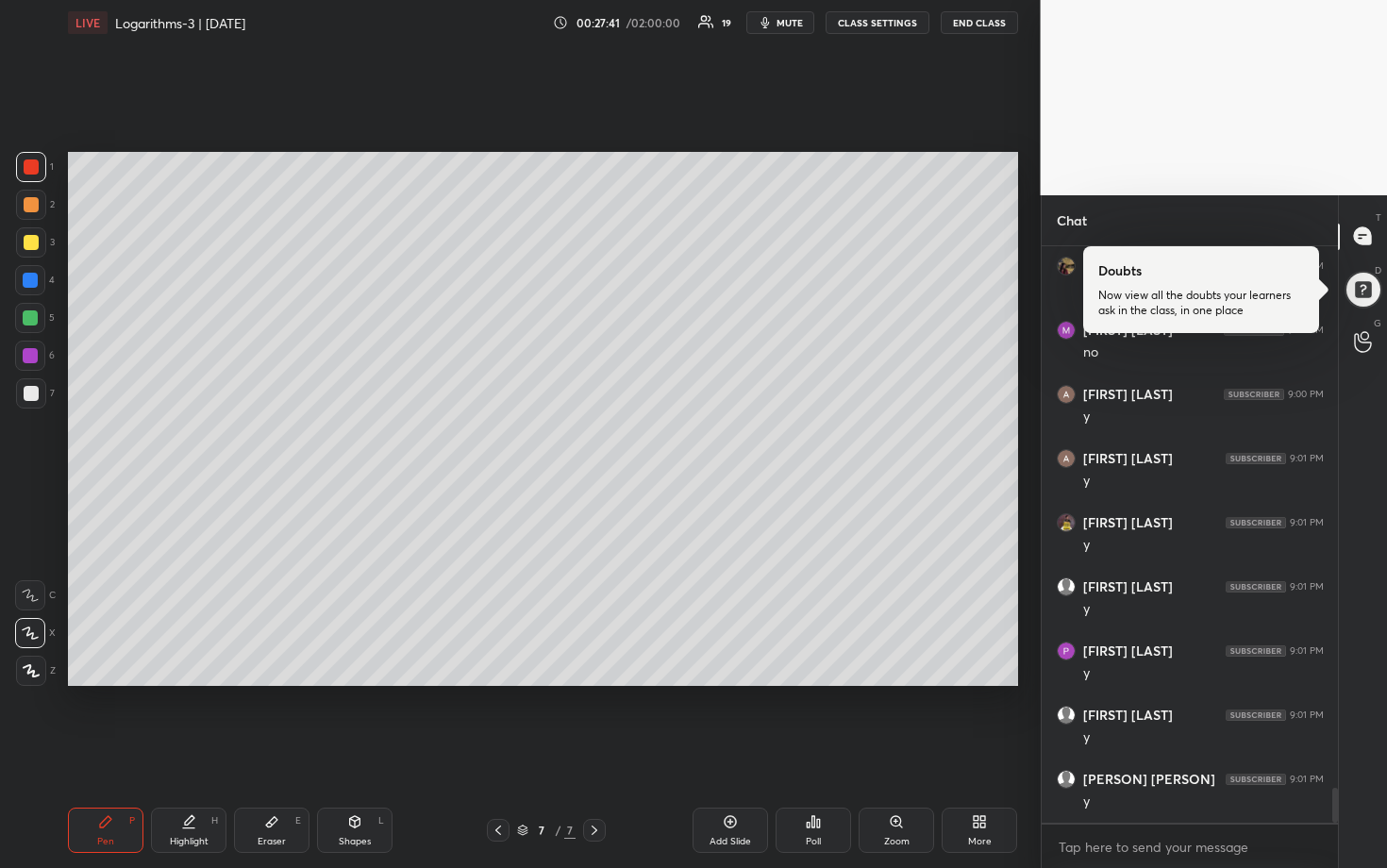 click on "Add Slide" at bounding box center (730, 830) 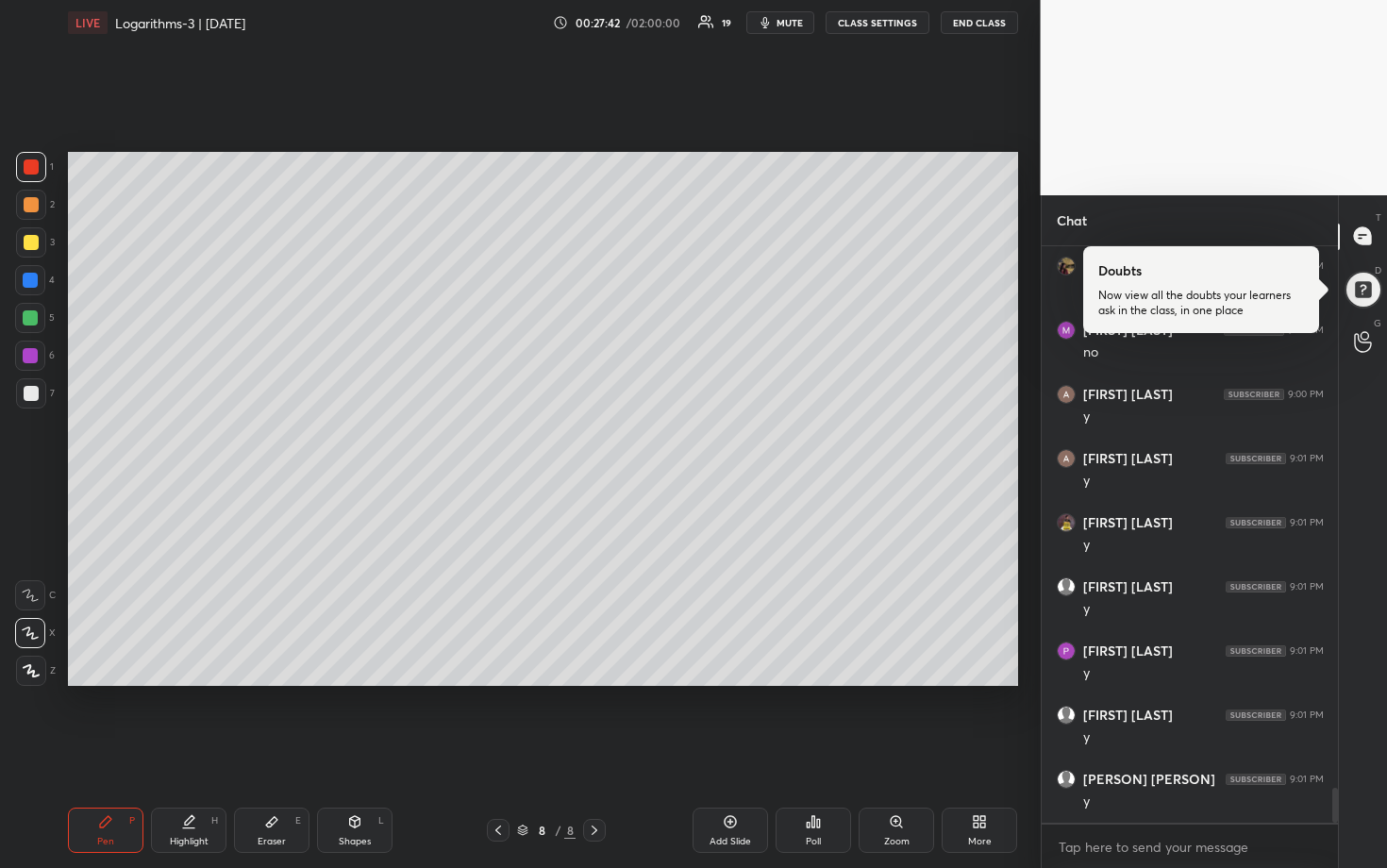 click at bounding box center [31, 242] 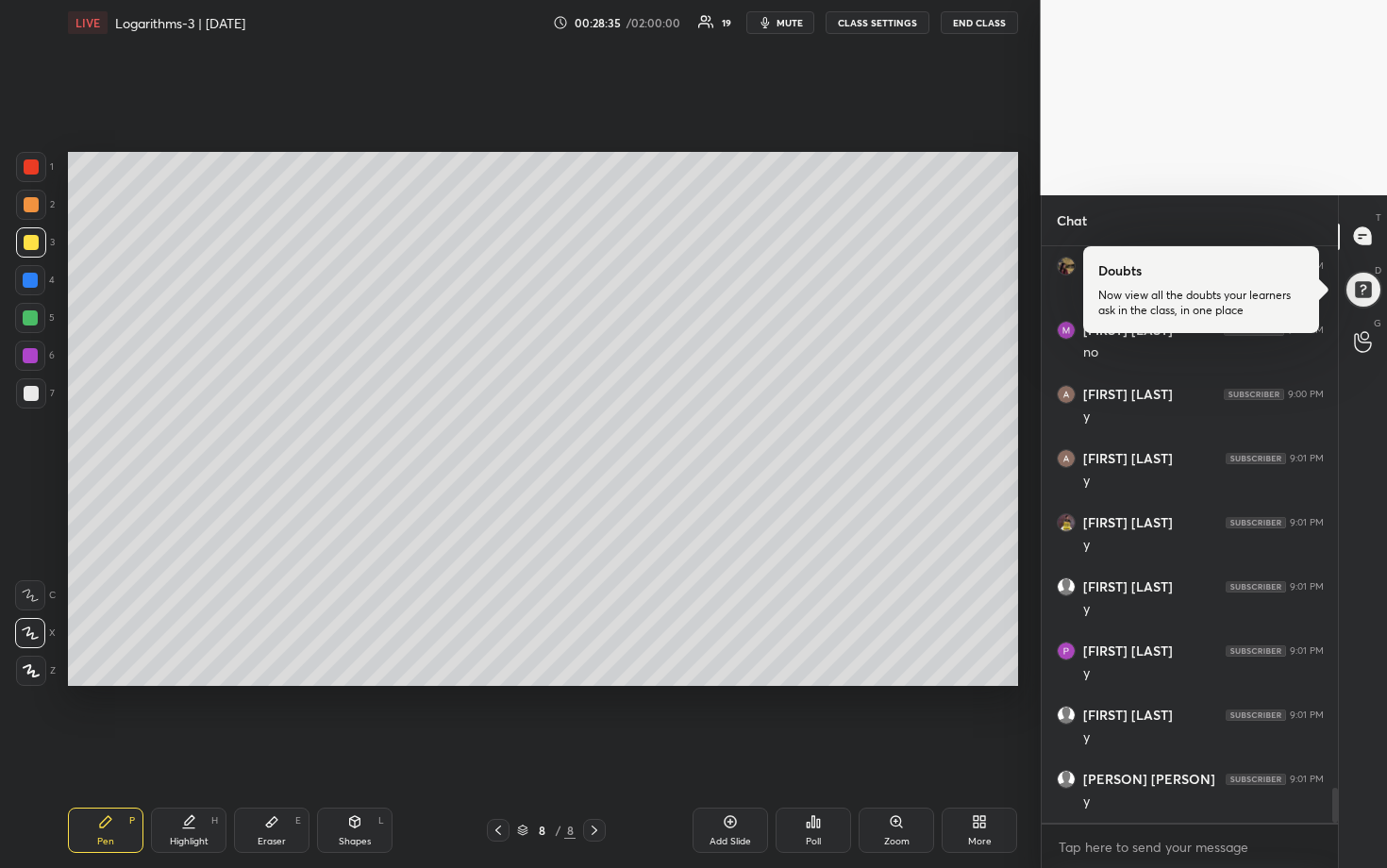 click on "Eraser E" at bounding box center [272, 830] 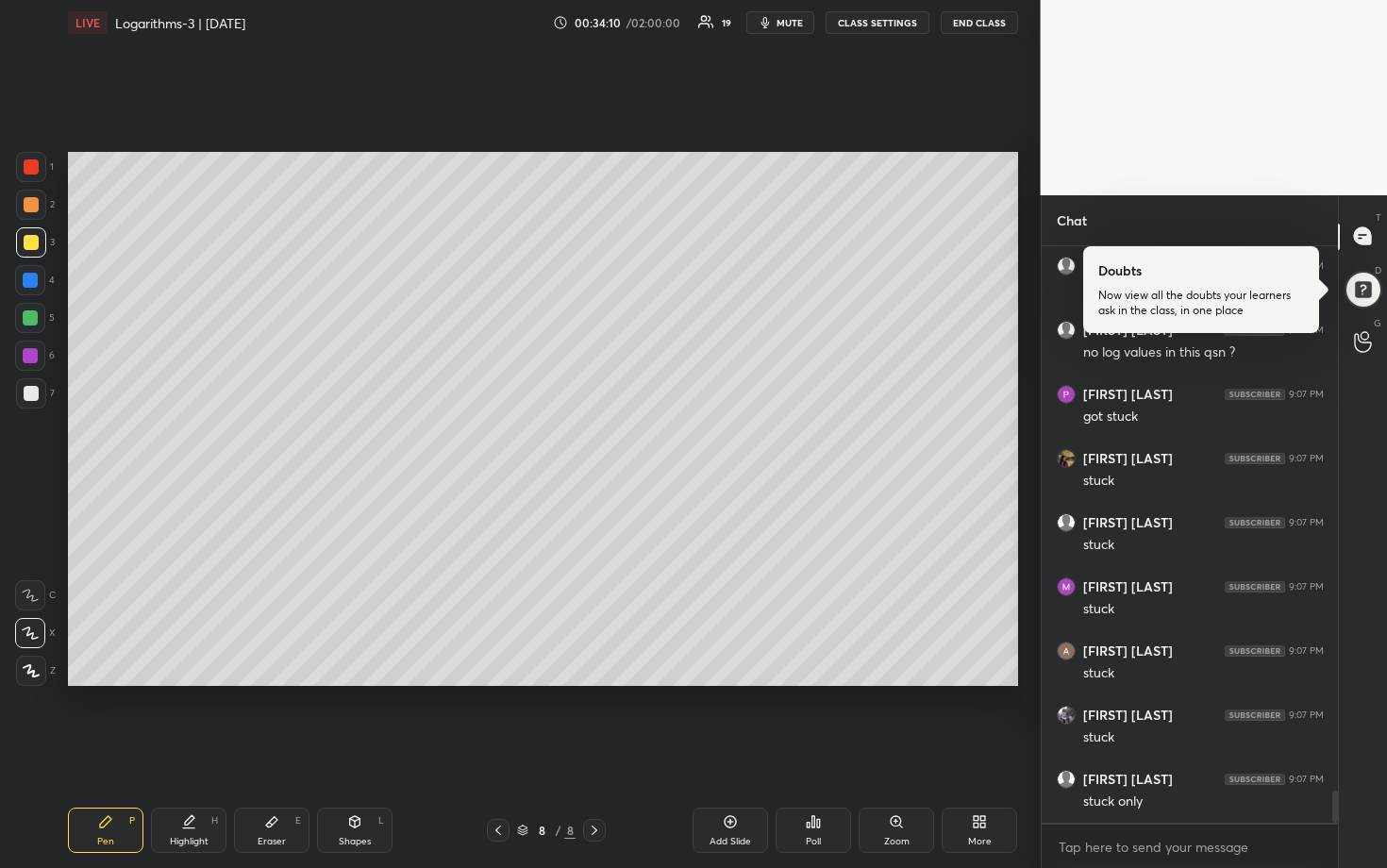 scroll, scrollTop: 9737, scrollLeft: 0, axis: vertical 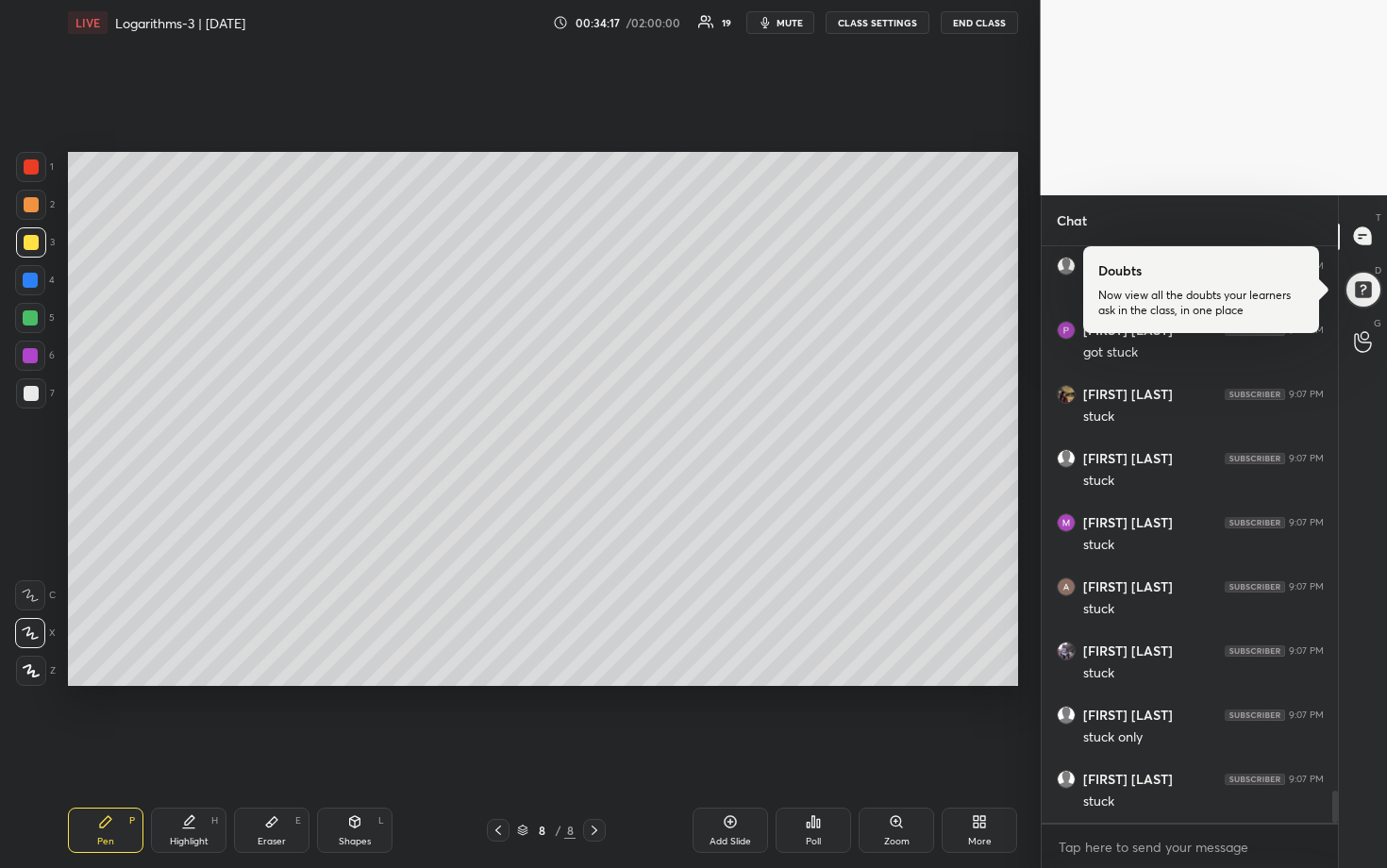 click at bounding box center [30, 318] 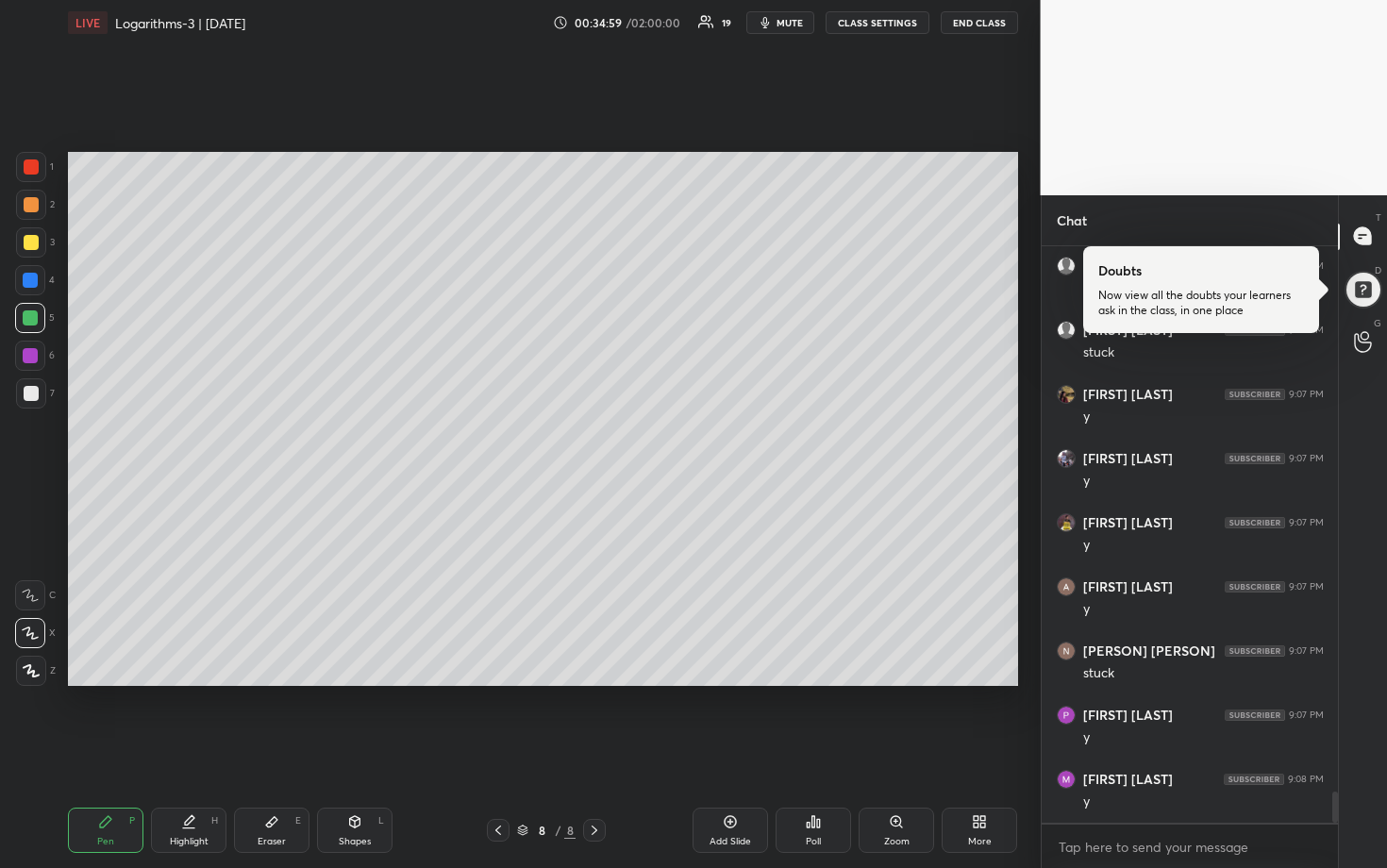 scroll, scrollTop: 10250, scrollLeft: 0, axis: vertical 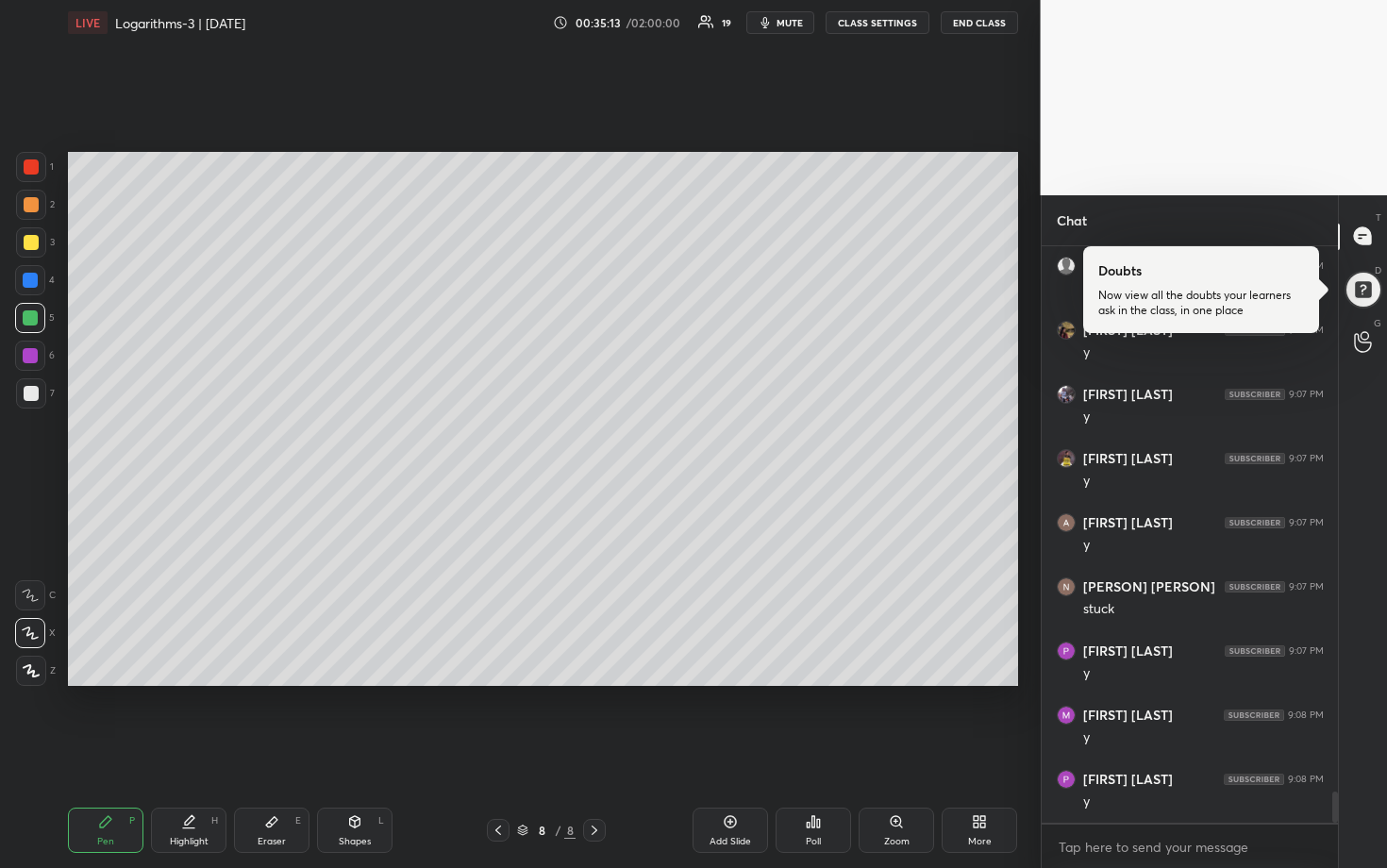 drag, startPoint x: 26, startPoint y: 394, endPoint x: 35, endPoint y: 385, distance: 12.727922 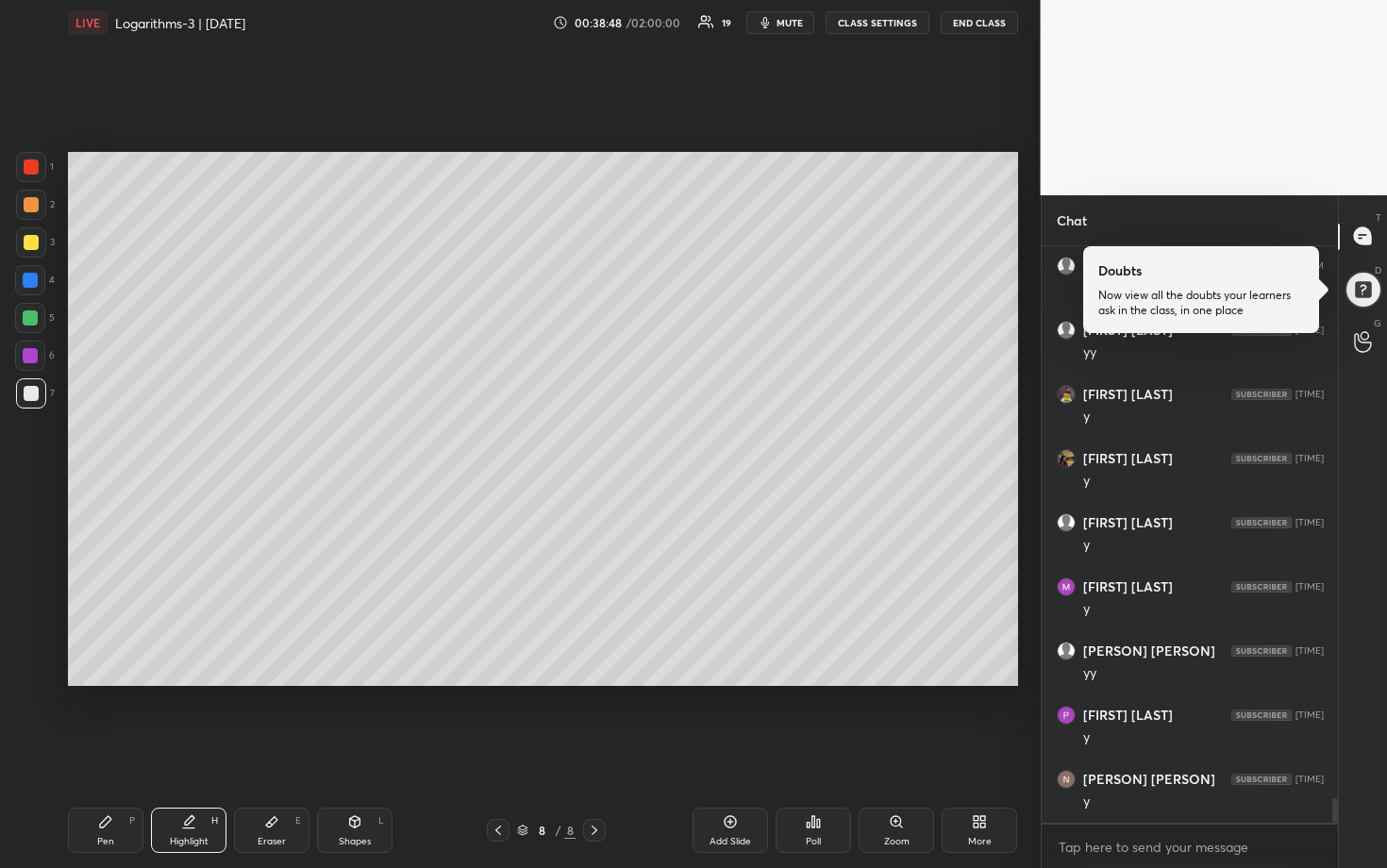 scroll, scrollTop: 13137, scrollLeft: 0, axis: vertical 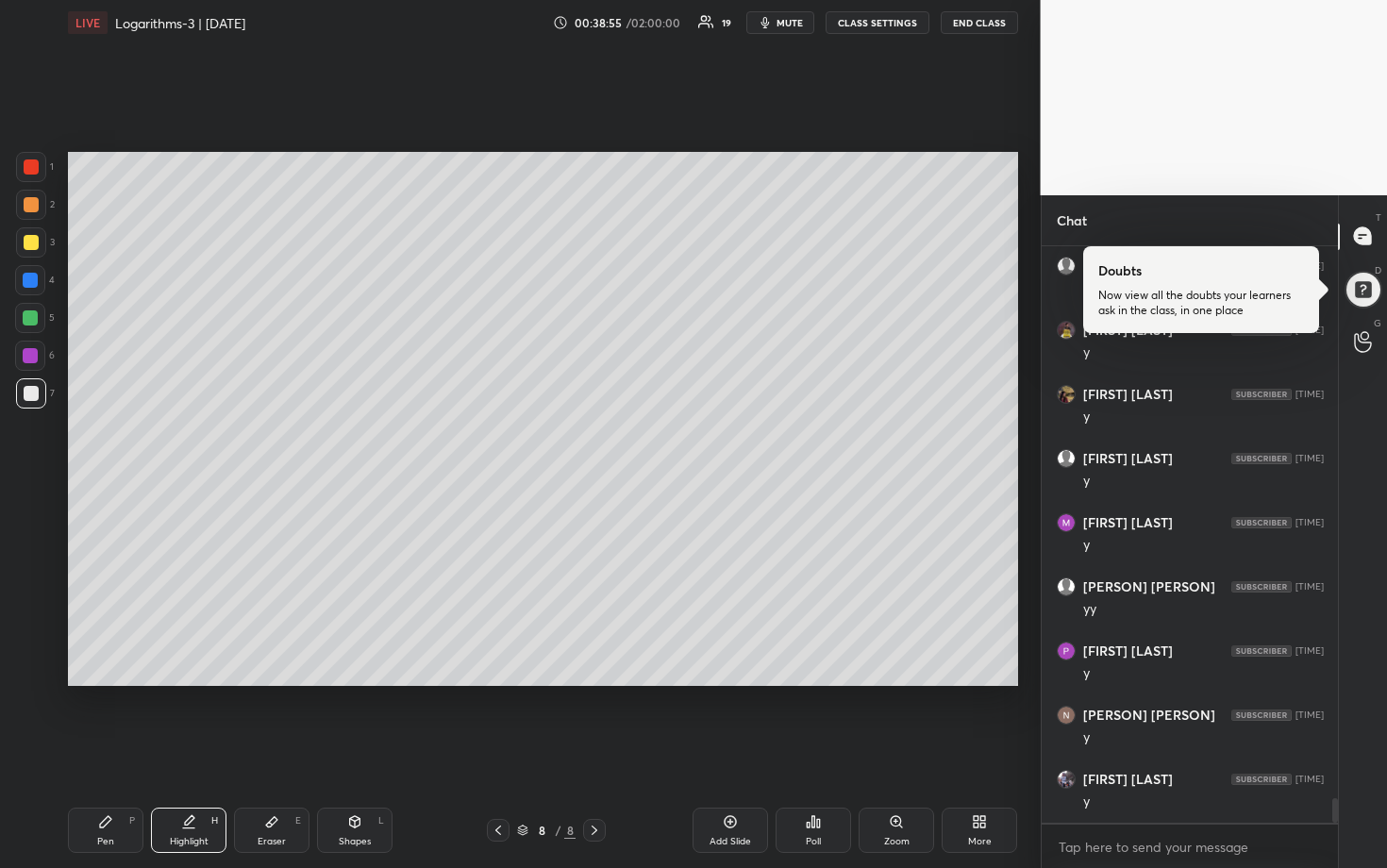 drag, startPoint x: 729, startPoint y: 831, endPoint x: 719, endPoint y: 828, distance: 10.440307 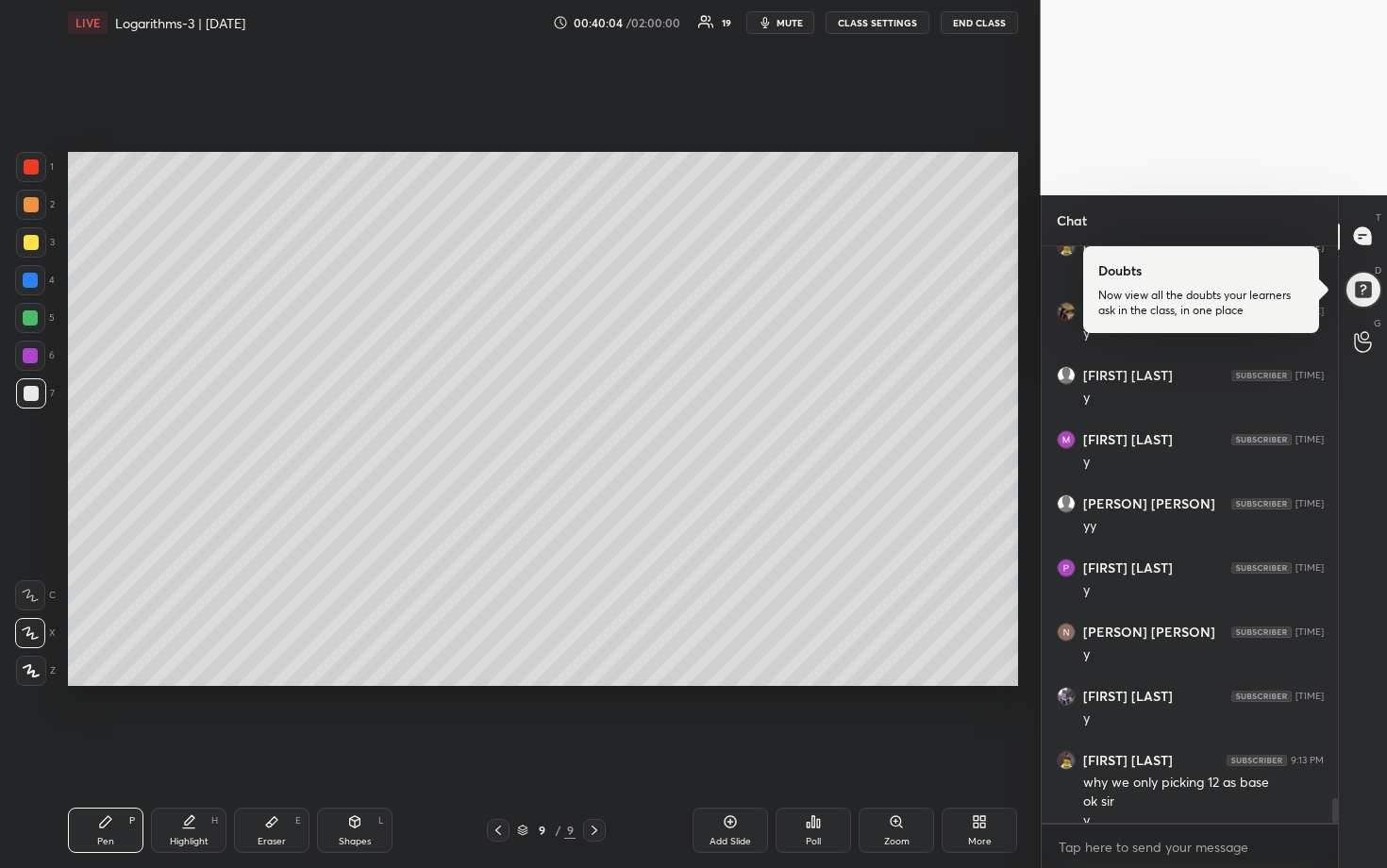 scroll, scrollTop: 13239, scrollLeft: 0, axis: vertical 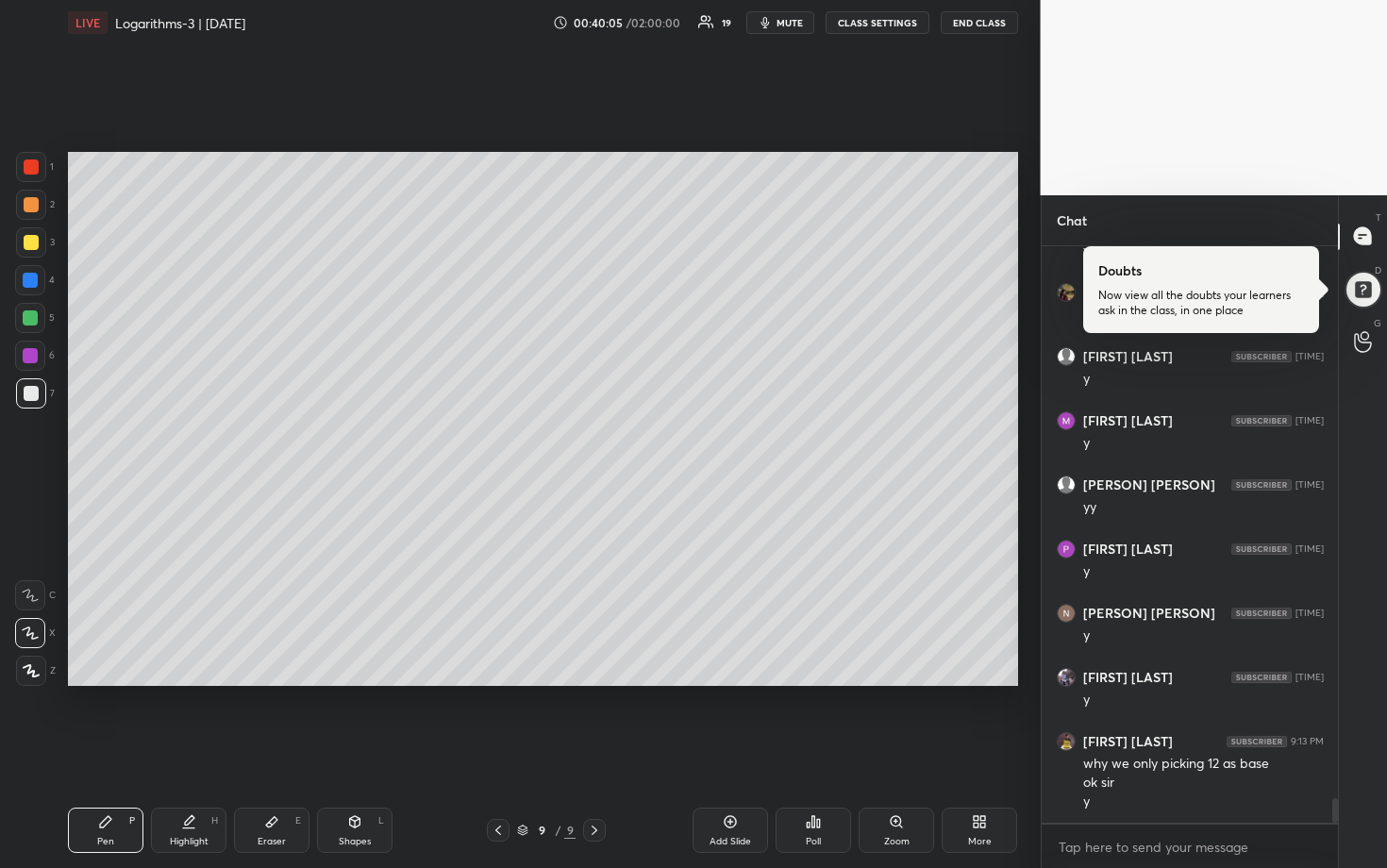 click at bounding box center (30, 318) 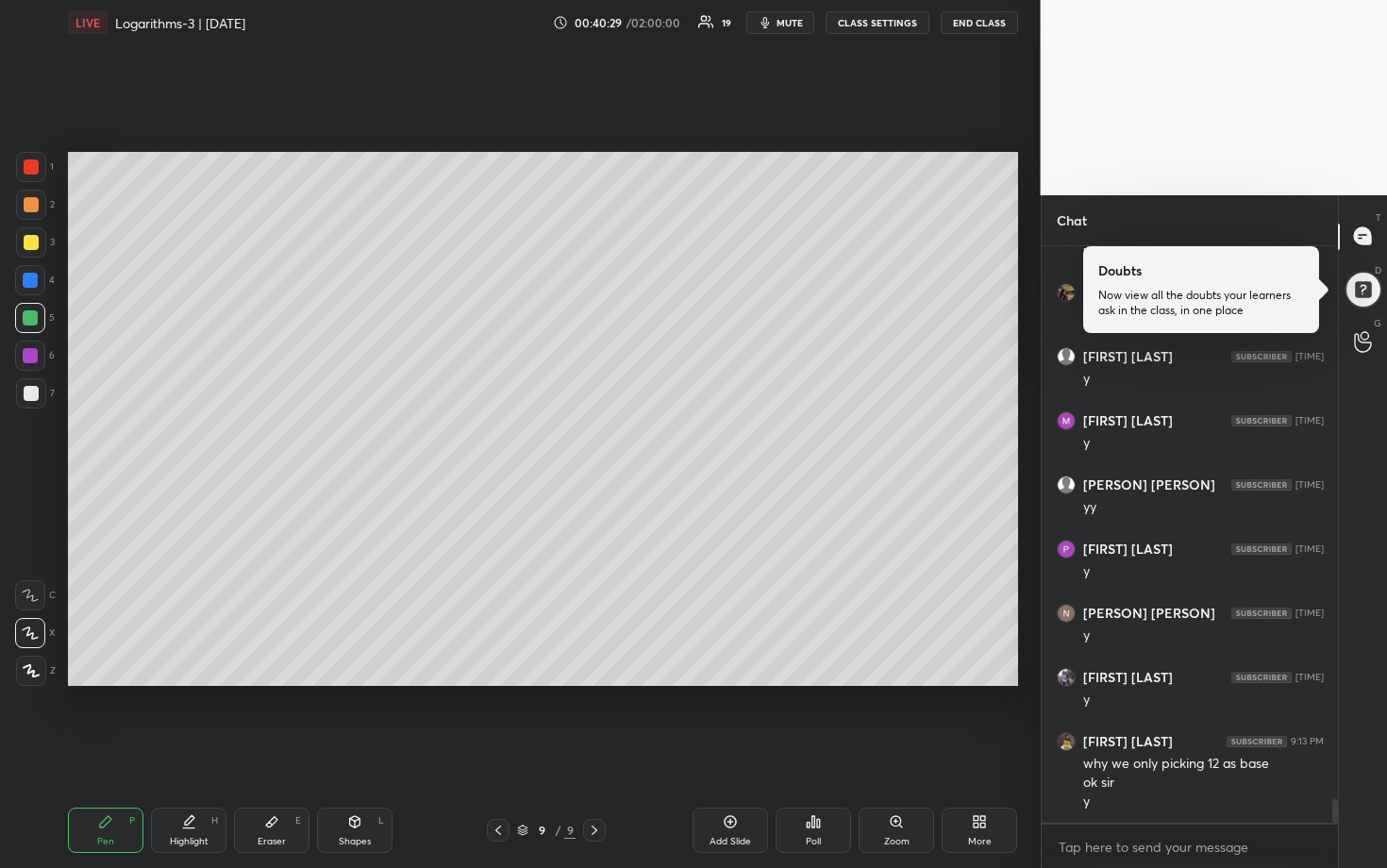 scroll, scrollTop: 13303, scrollLeft: 0, axis: vertical 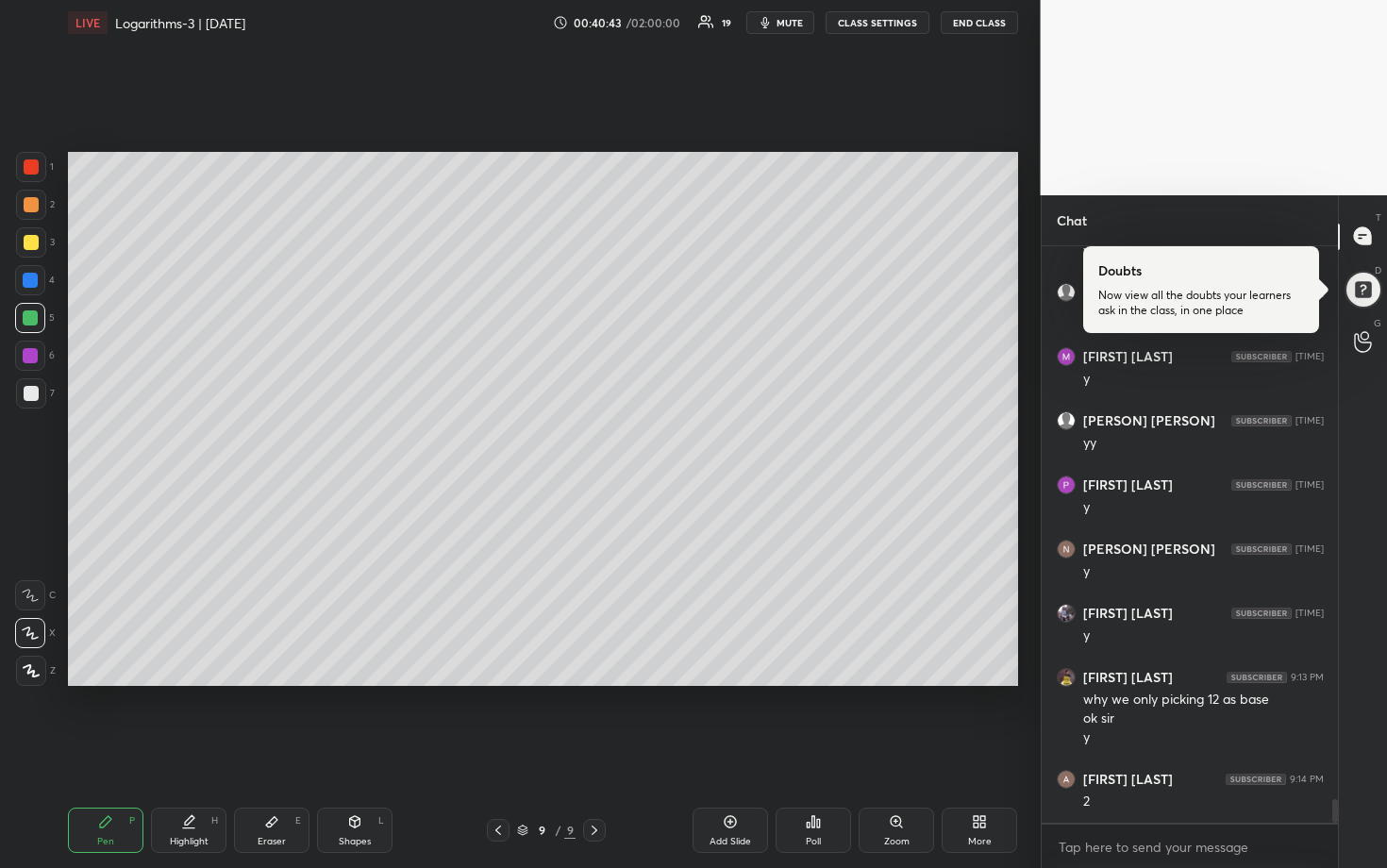 drag, startPoint x: 32, startPoint y: 350, endPoint x: 60, endPoint y: 357, distance: 28.861739 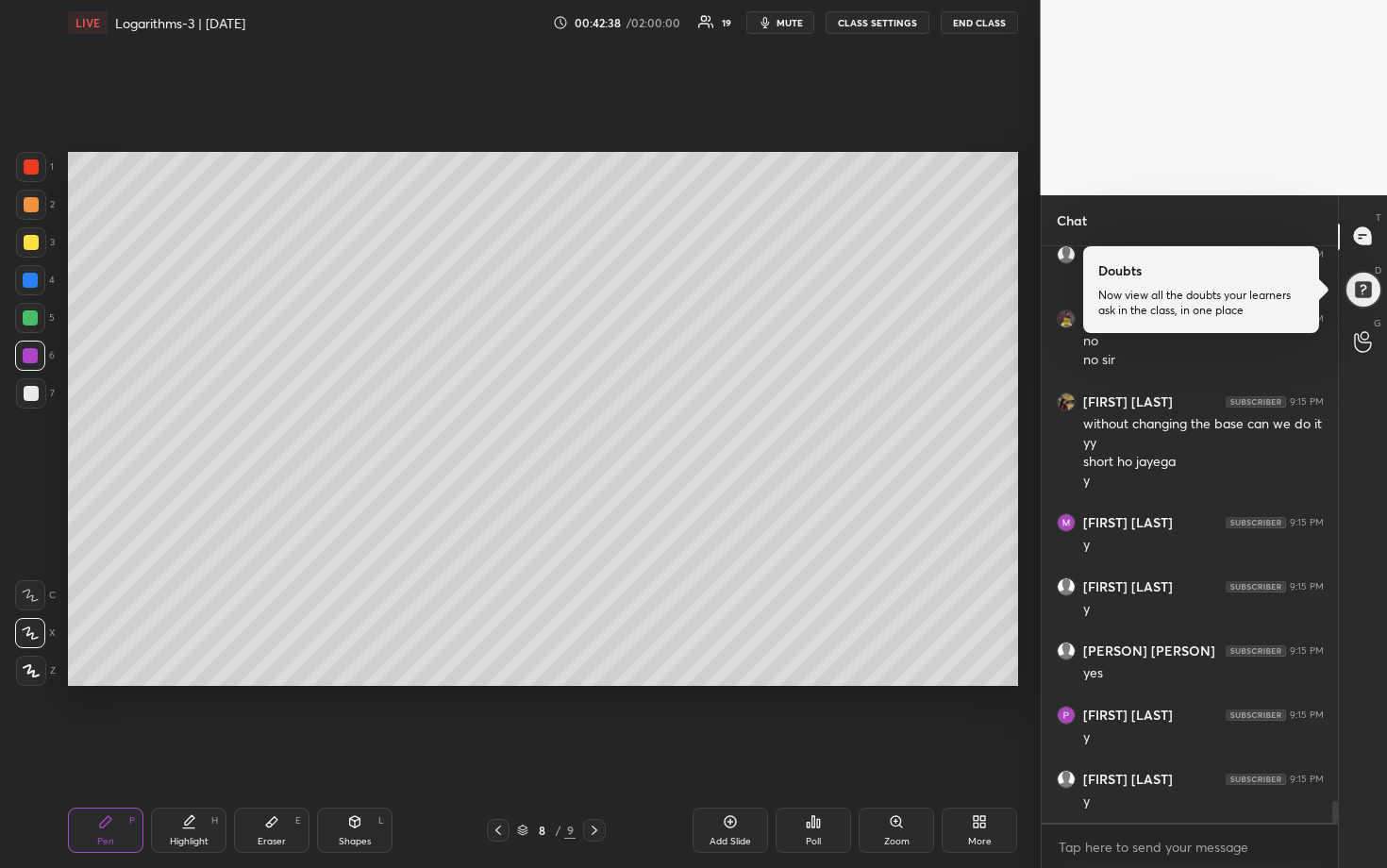 scroll, scrollTop: 14726, scrollLeft: 0, axis: vertical 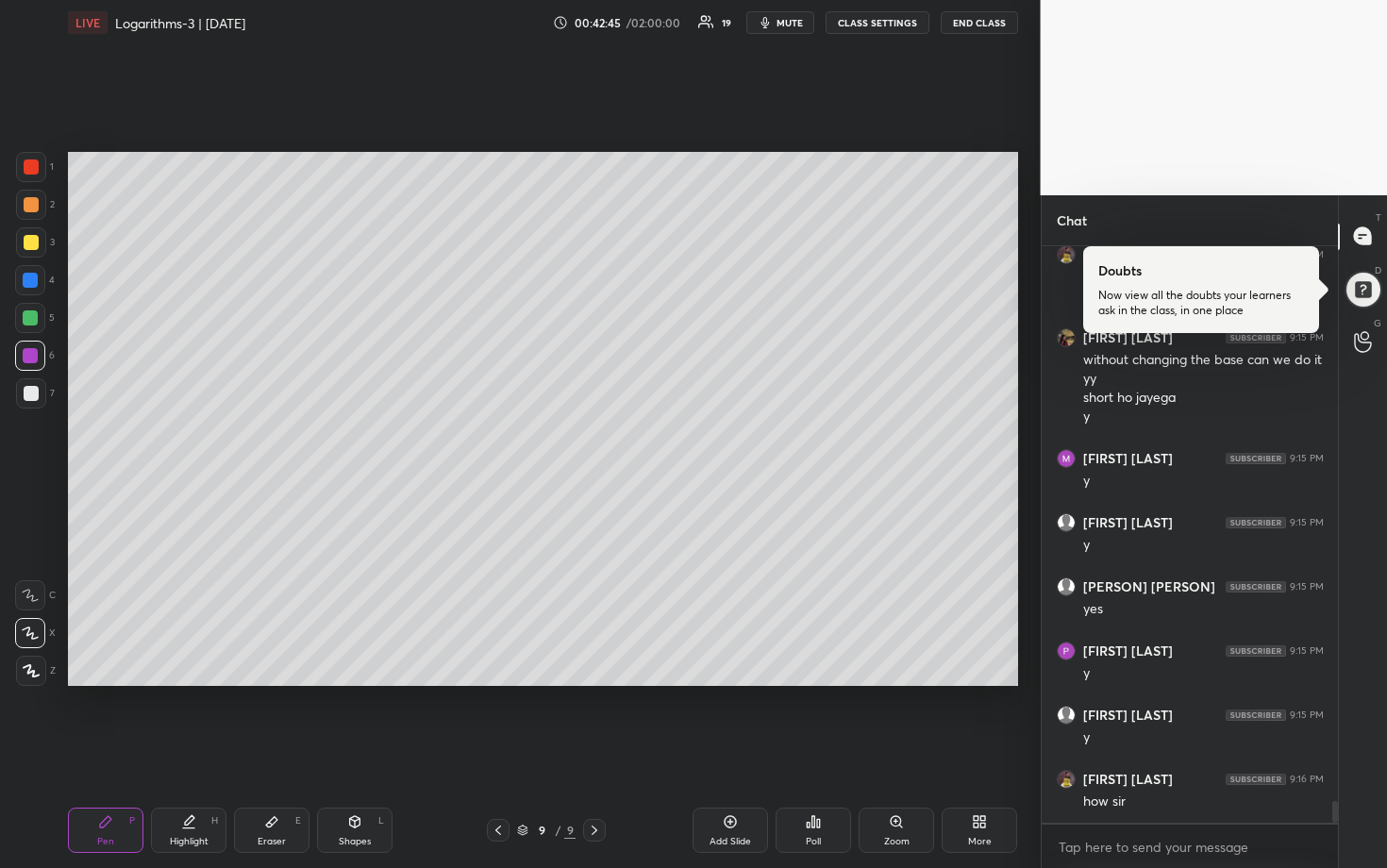 click on "Add Slide" at bounding box center [730, 830] 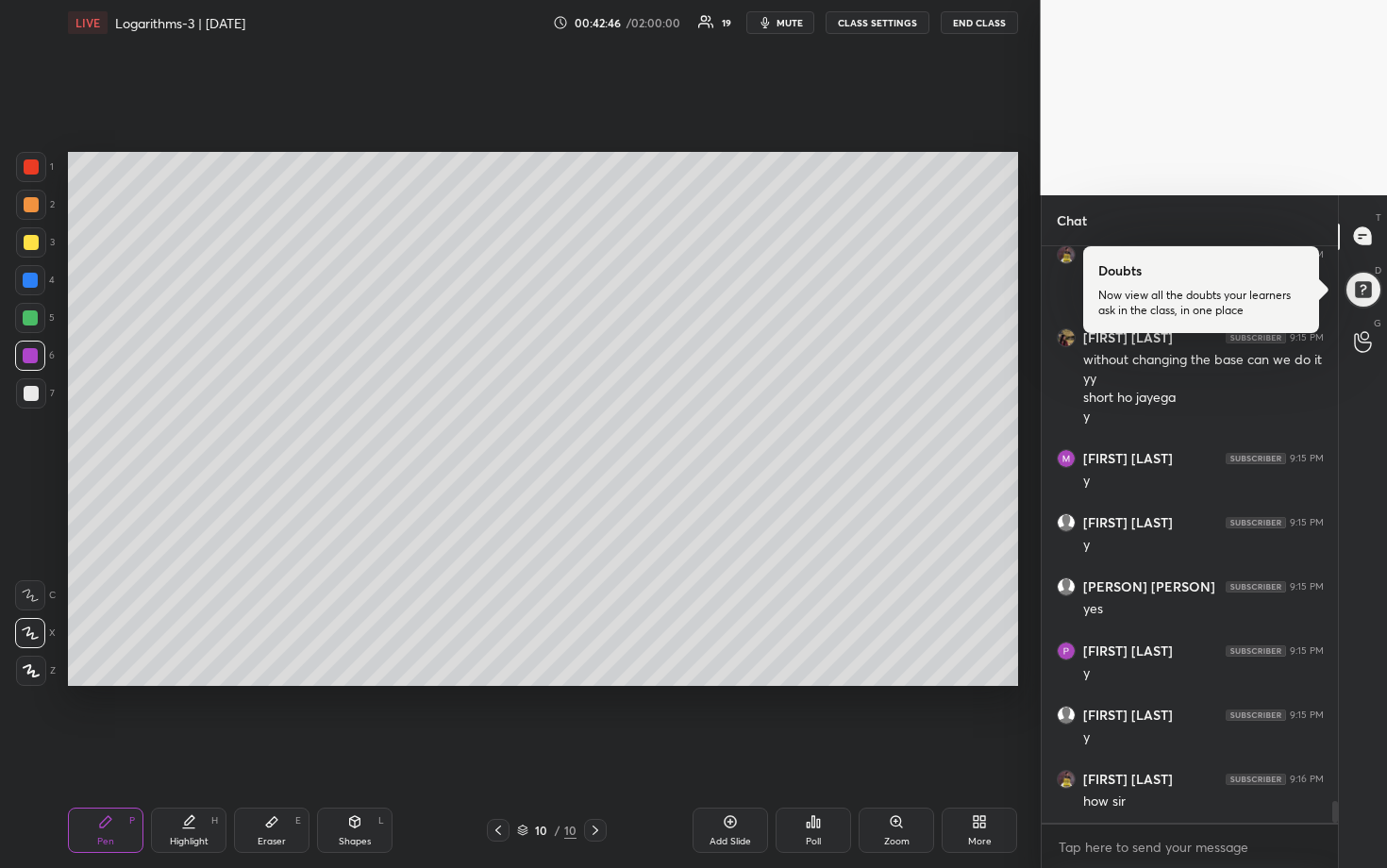 click at bounding box center [30, 318] 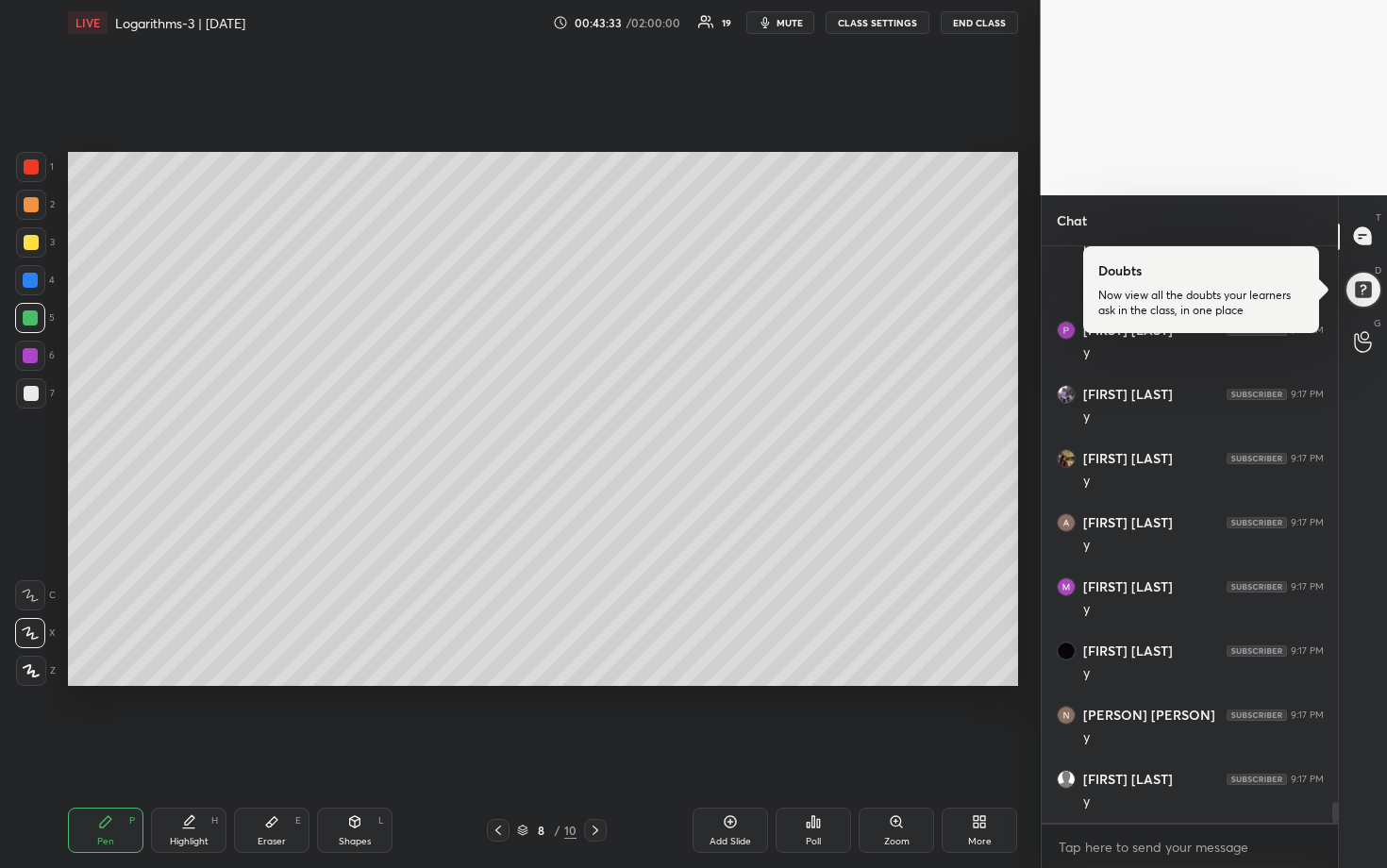 scroll, scrollTop: 15341, scrollLeft: 0, axis: vertical 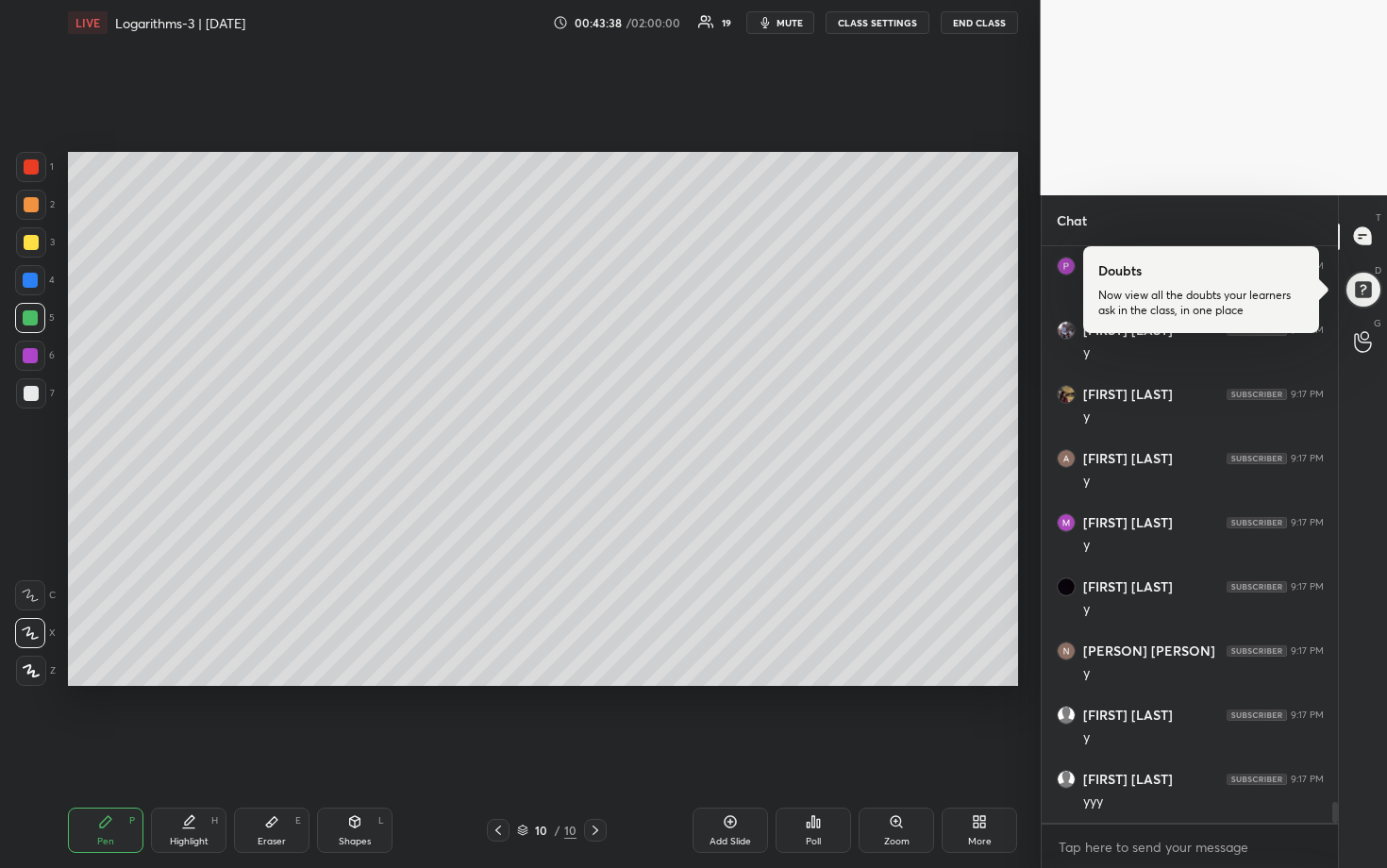 click on "Add Slide" at bounding box center (730, 830) 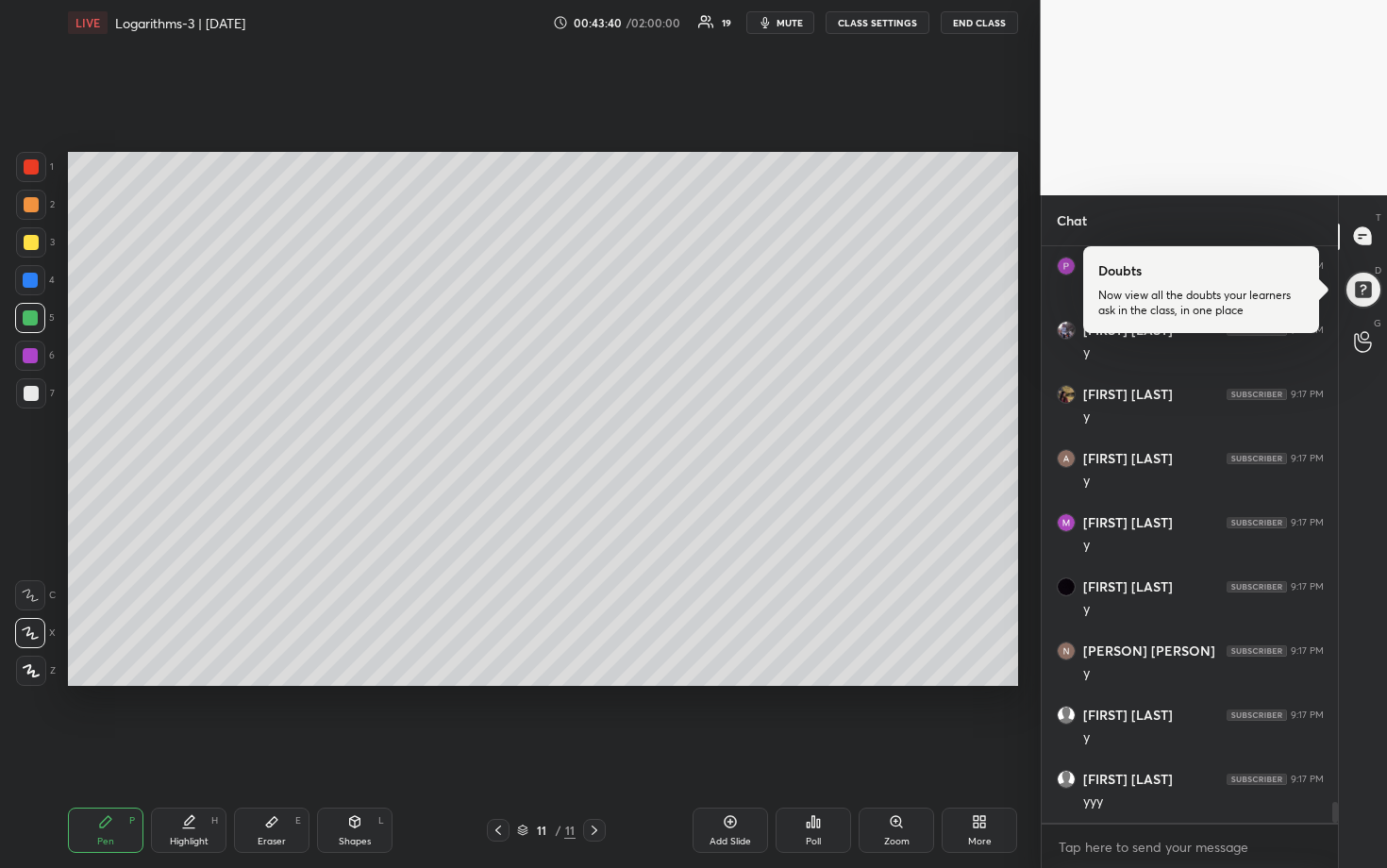 click at bounding box center [31, 242] 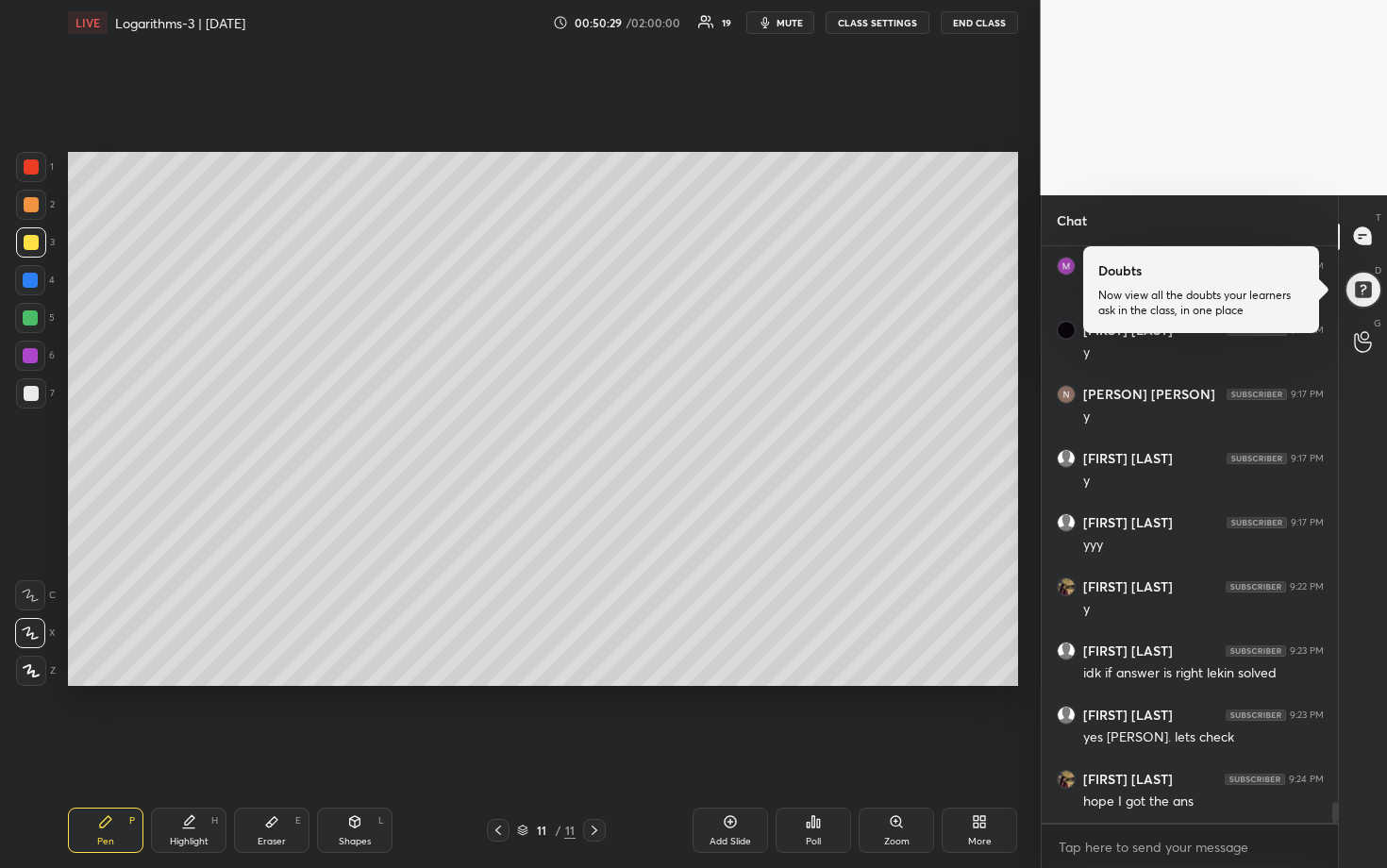 scroll, scrollTop: 15662, scrollLeft: 0, axis: vertical 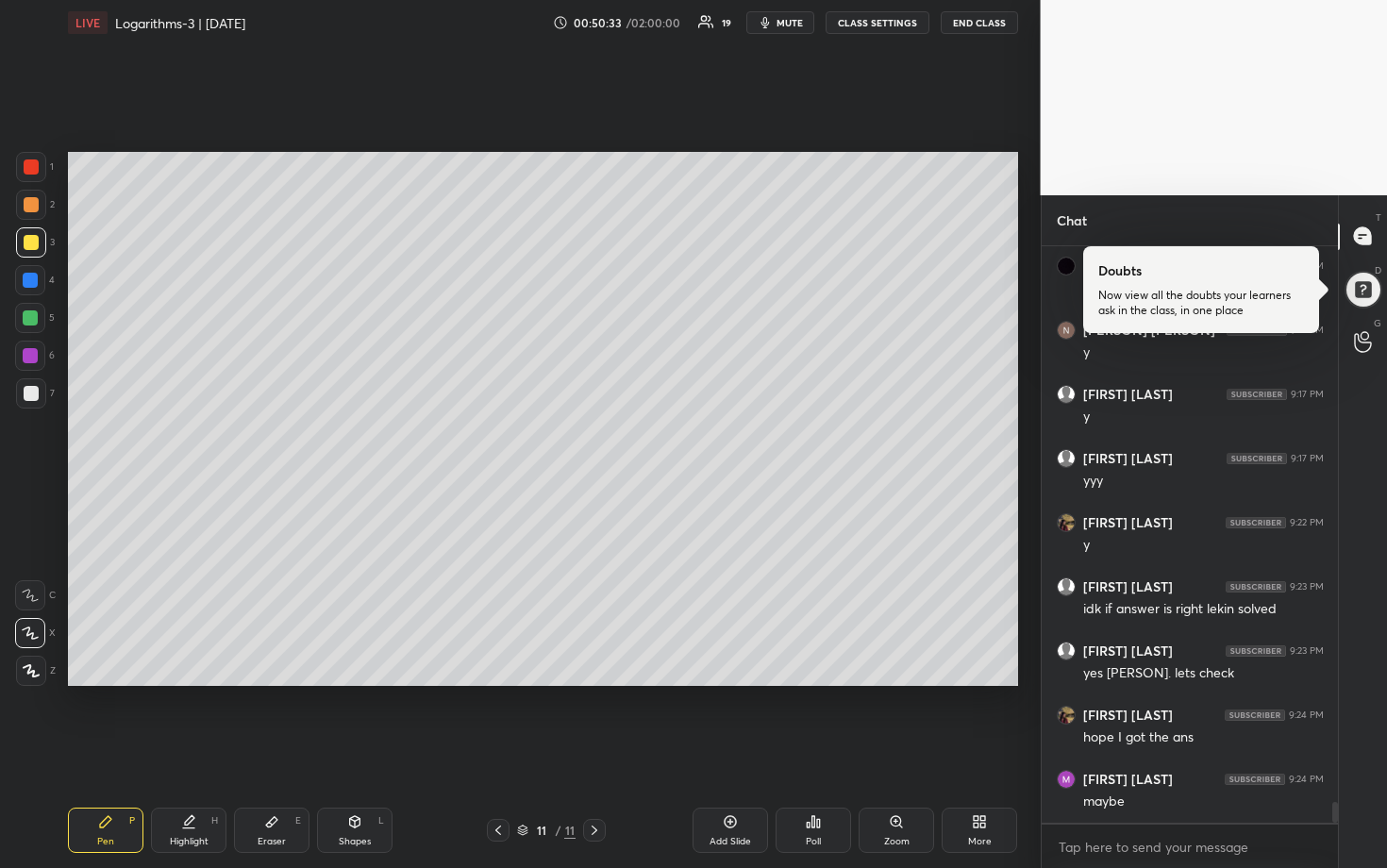 click 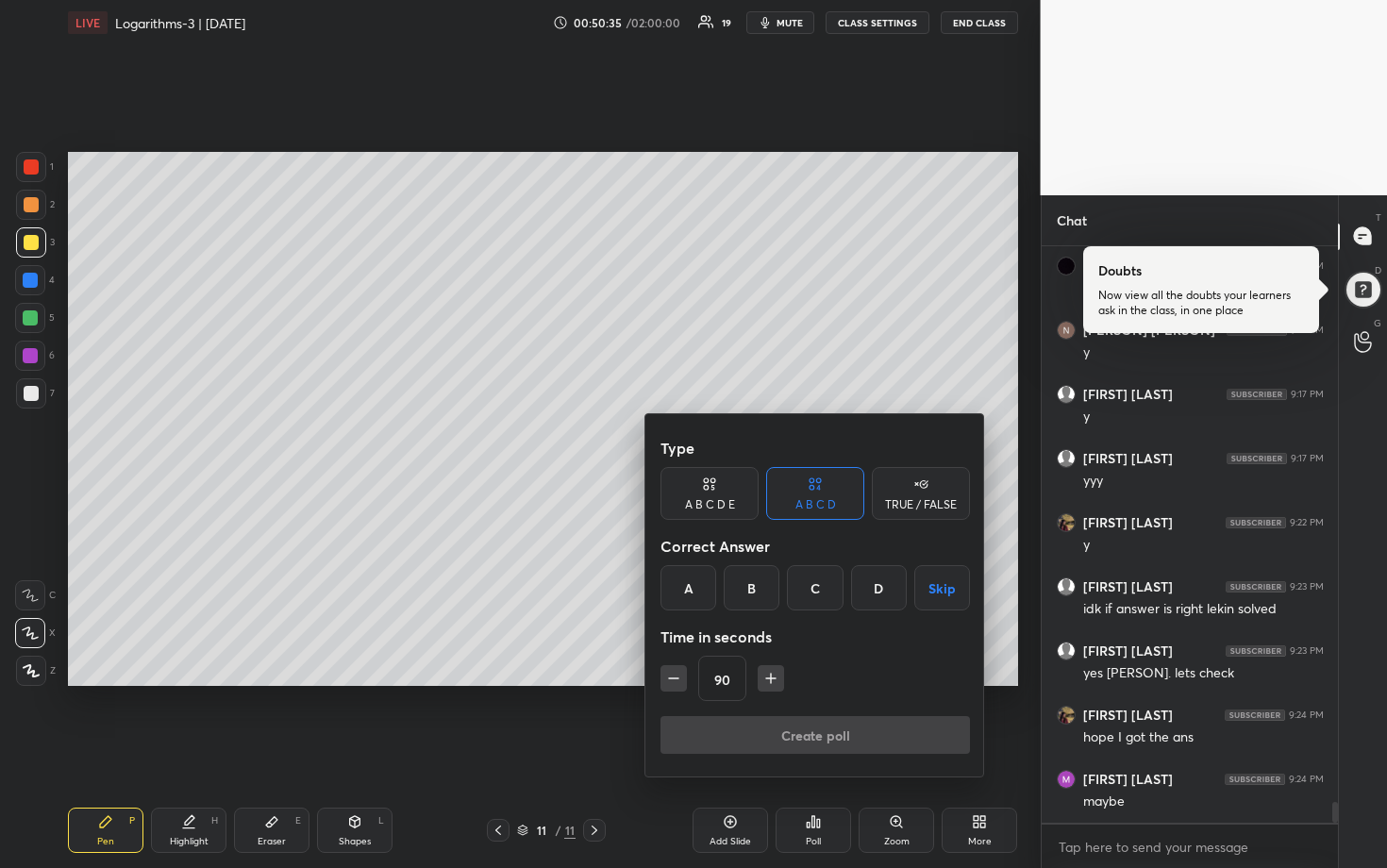 click on "A B C D E" at bounding box center (710, 493) 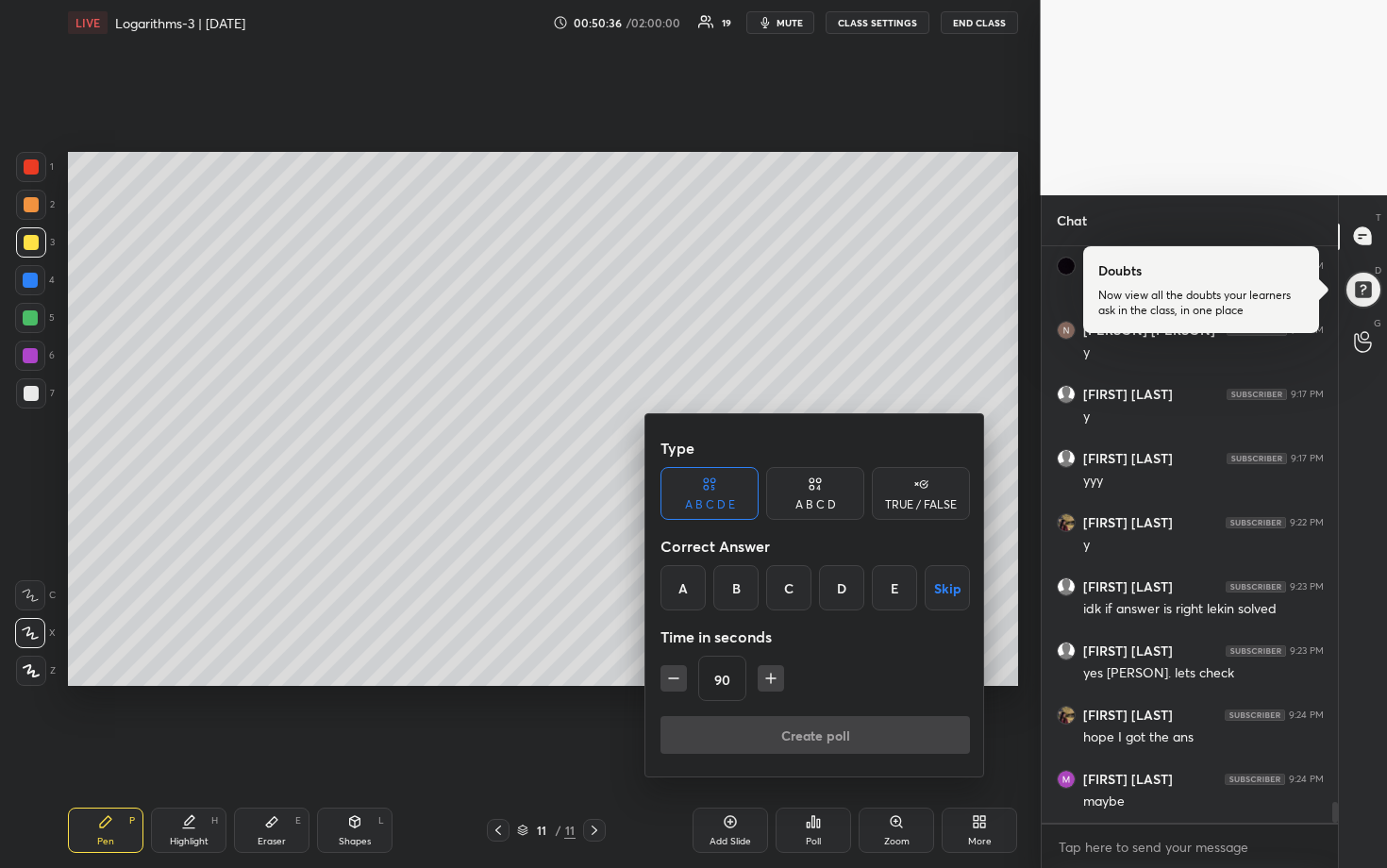click at bounding box center (674, 678) 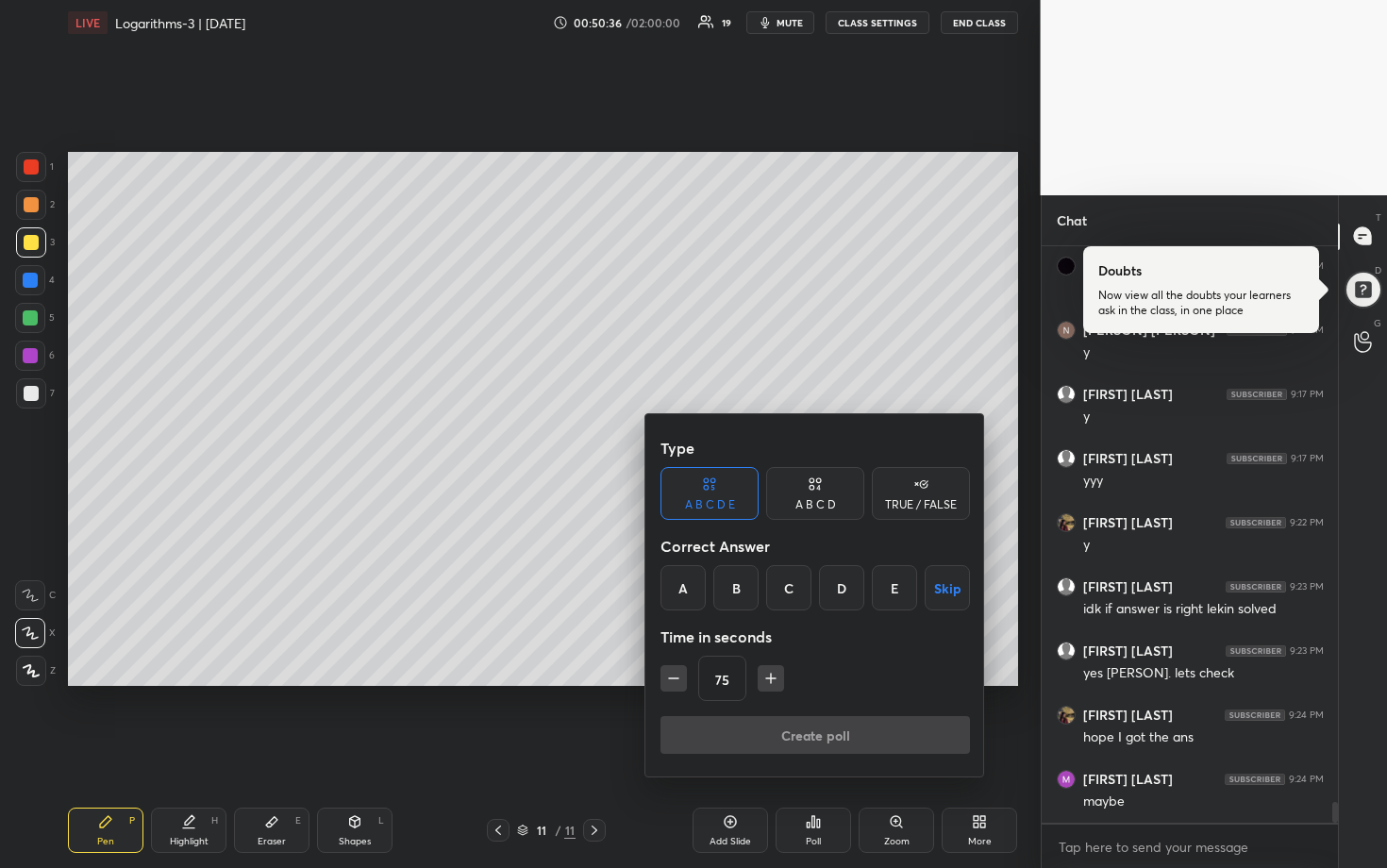 click at bounding box center (674, 678) 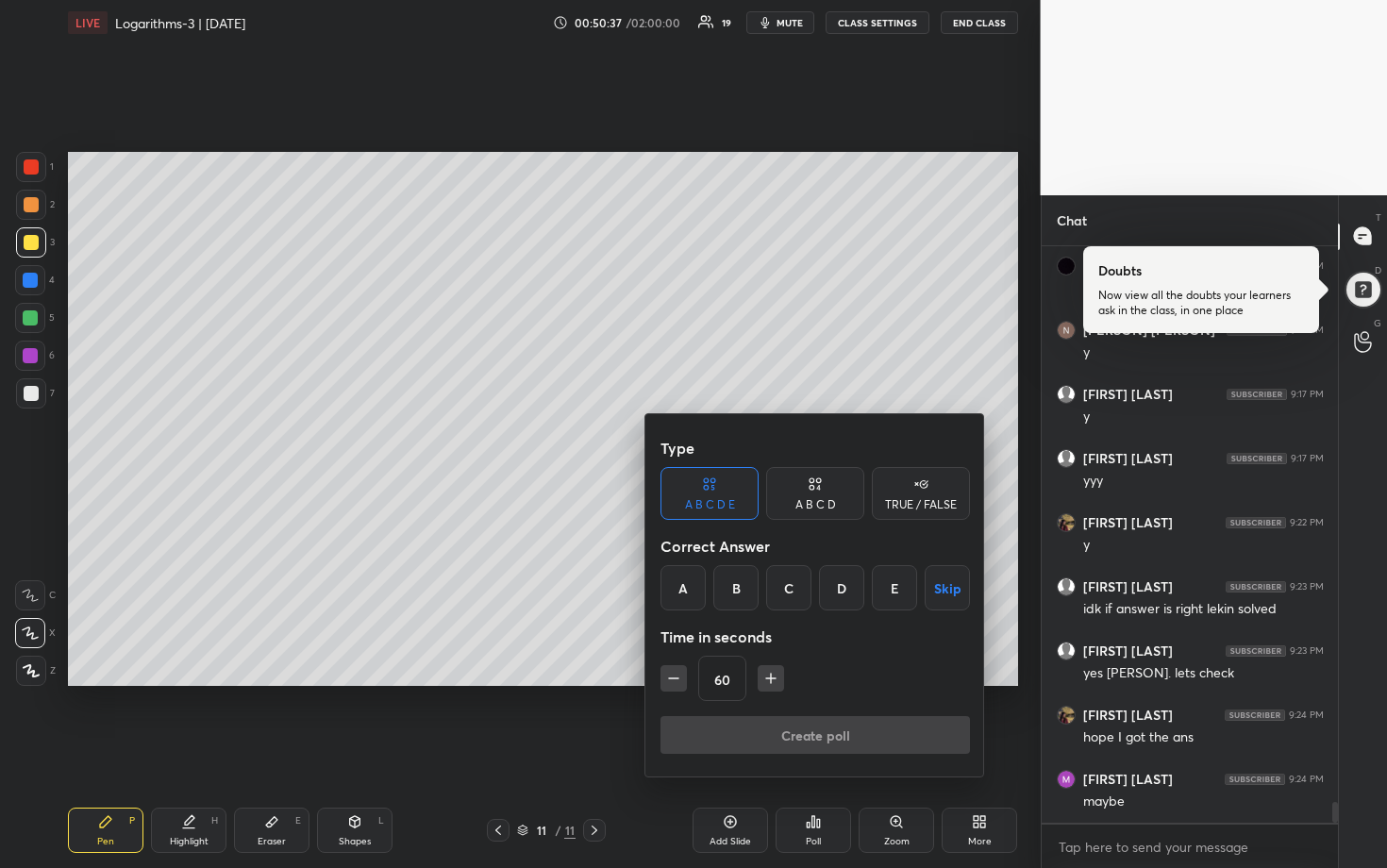 click at bounding box center (674, 678) 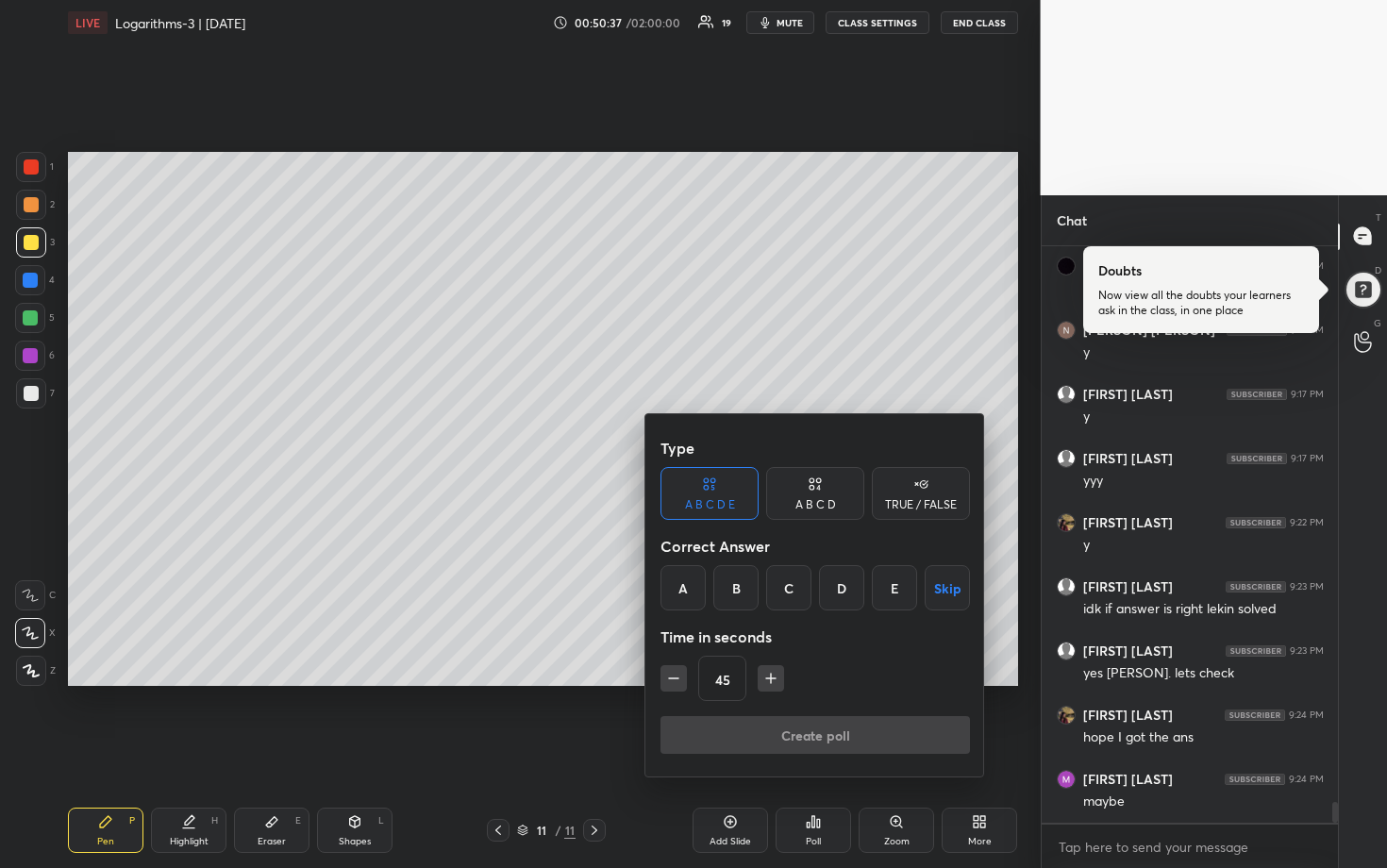 click at bounding box center [674, 678] 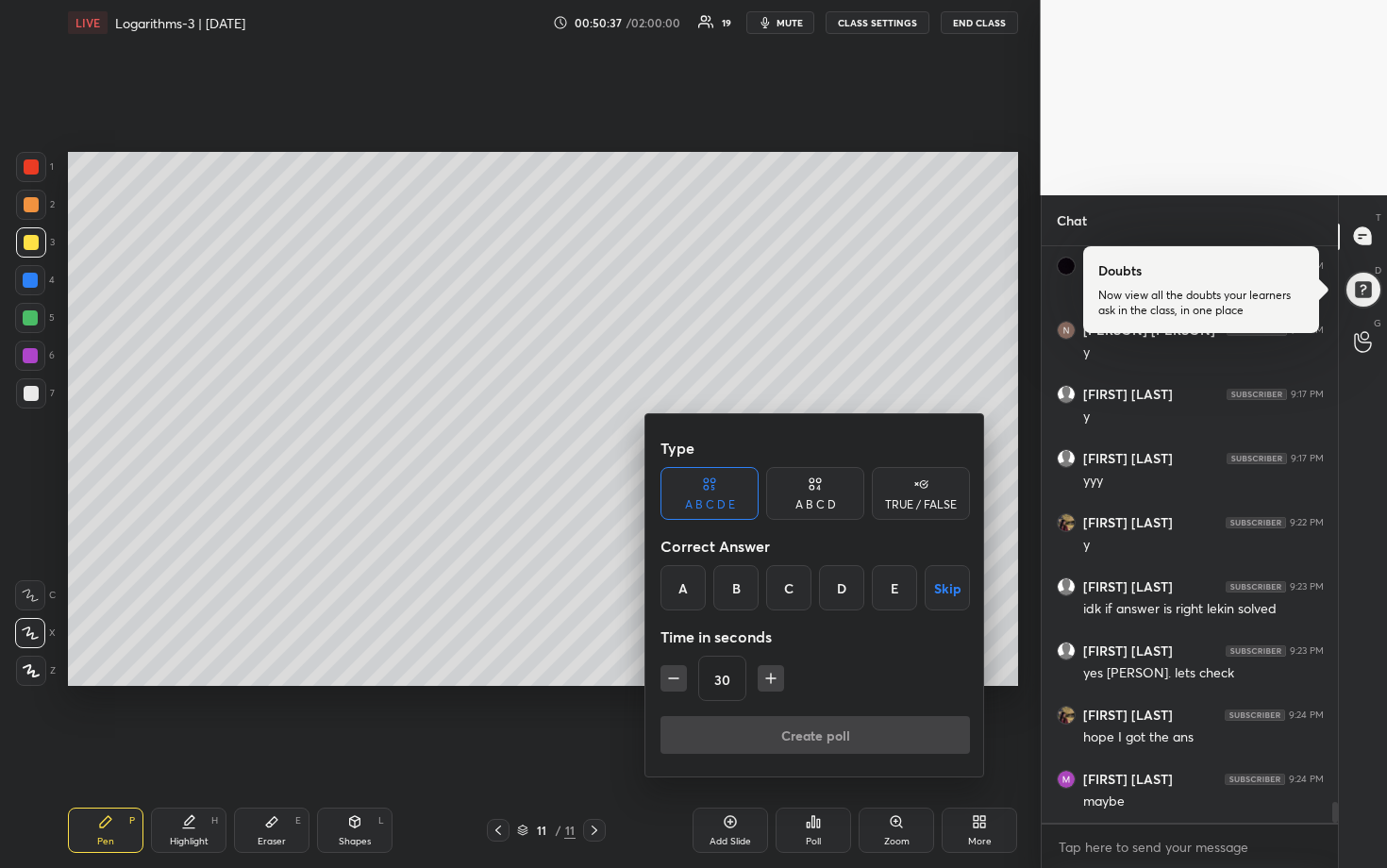click at bounding box center (674, 678) 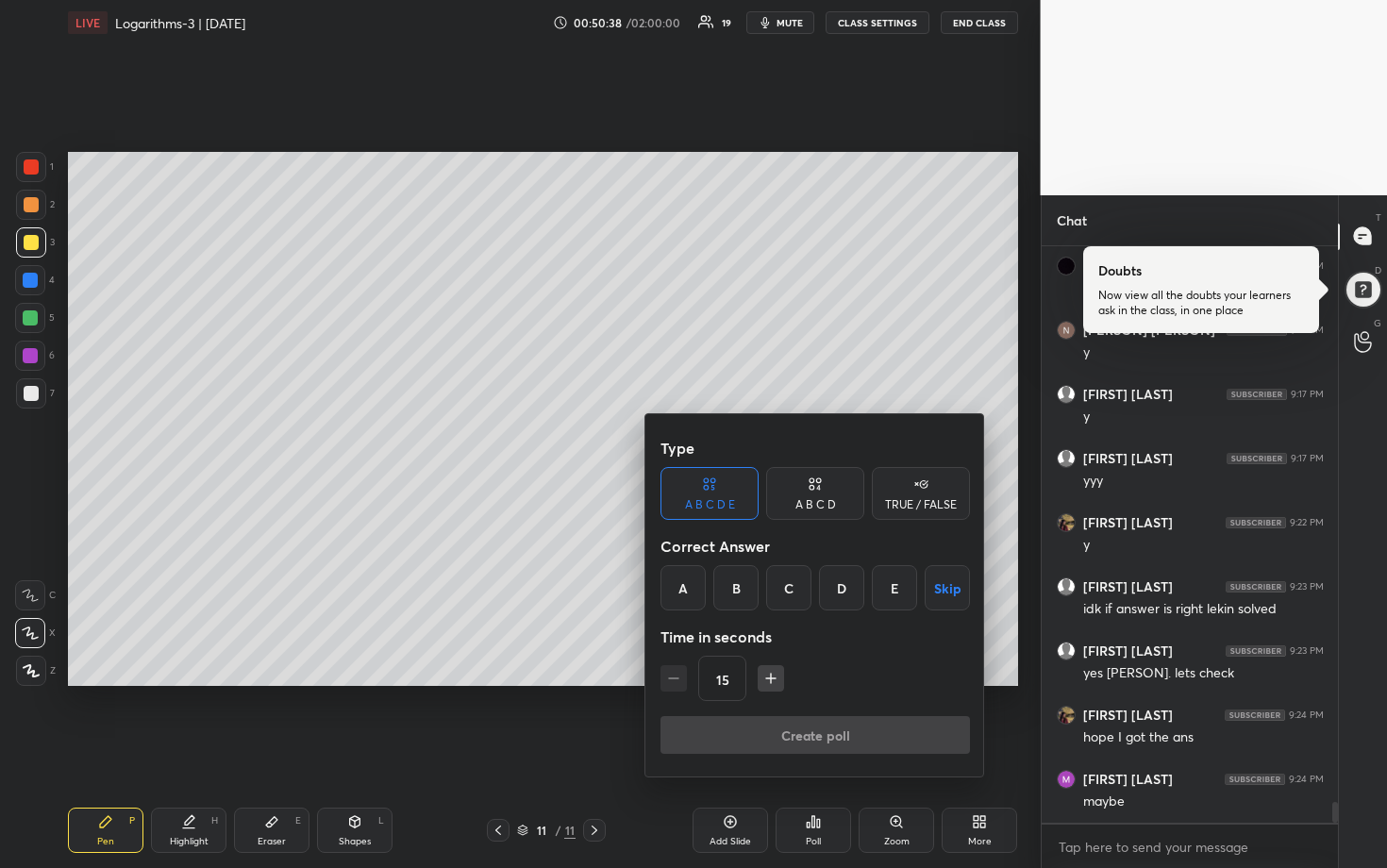 click on "E" at bounding box center (894, 588) 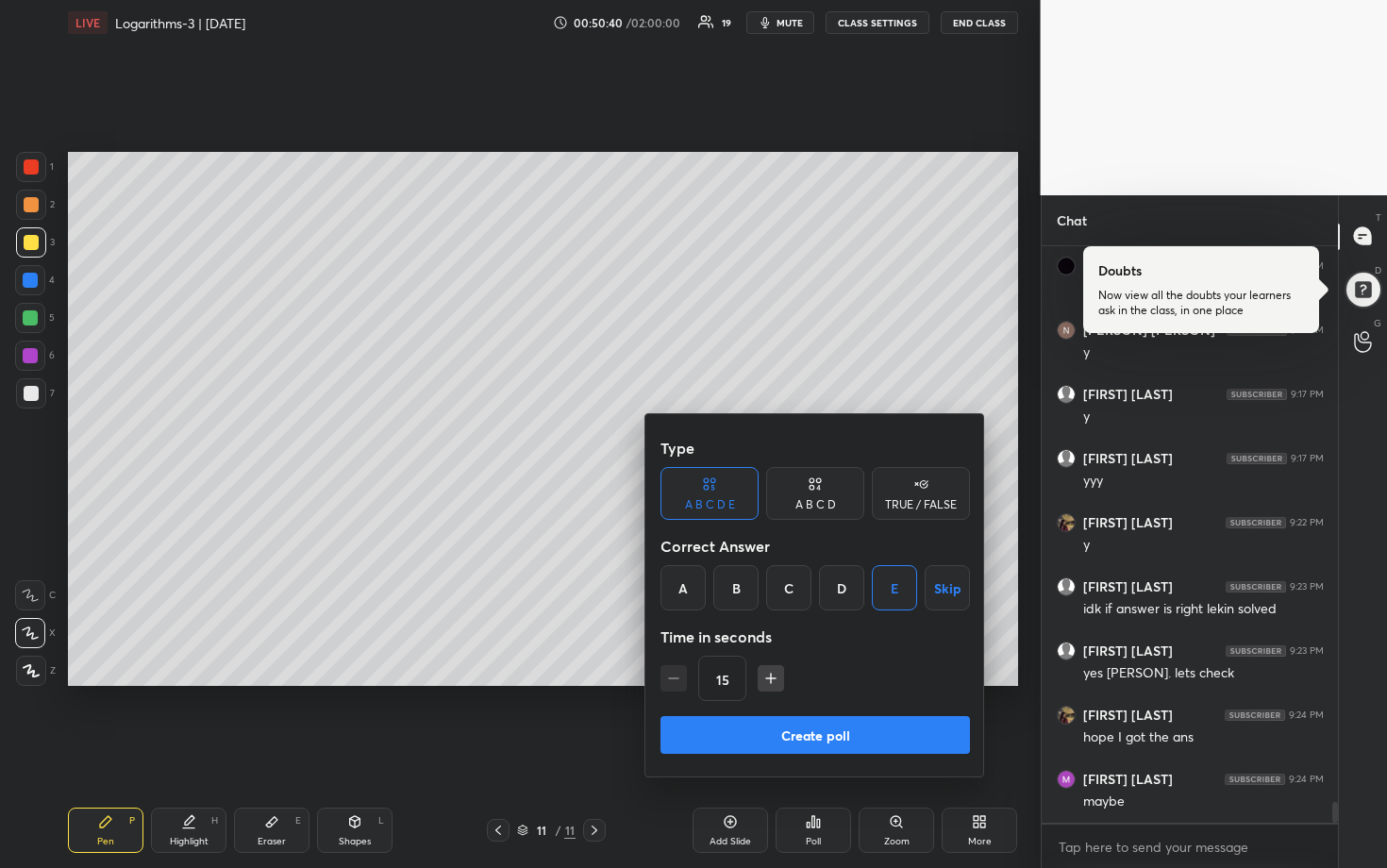 click on "Create poll" at bounding box center [815, 735] 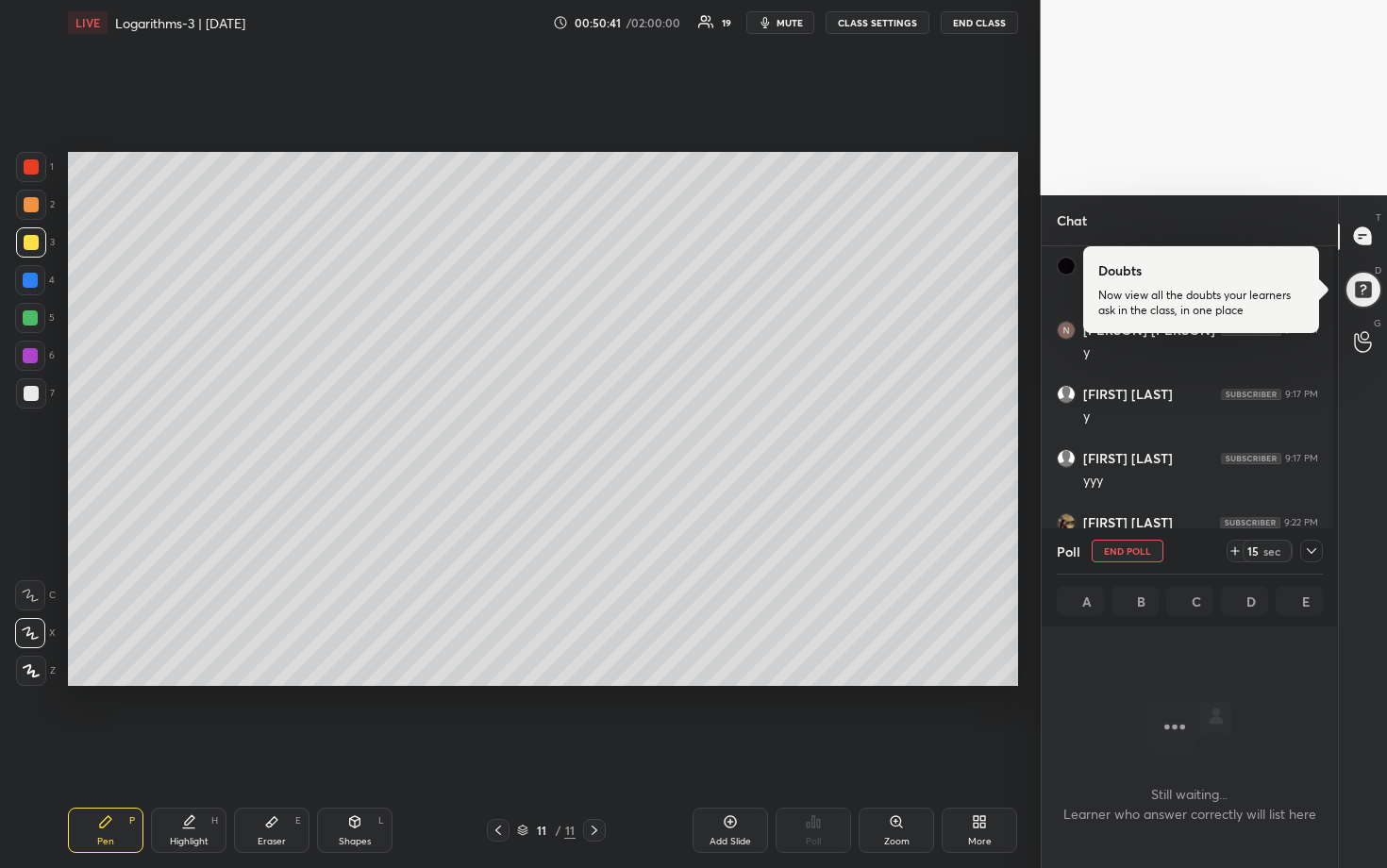 scroll, scrollTop: 489, scrollLeft: 285, axis: both 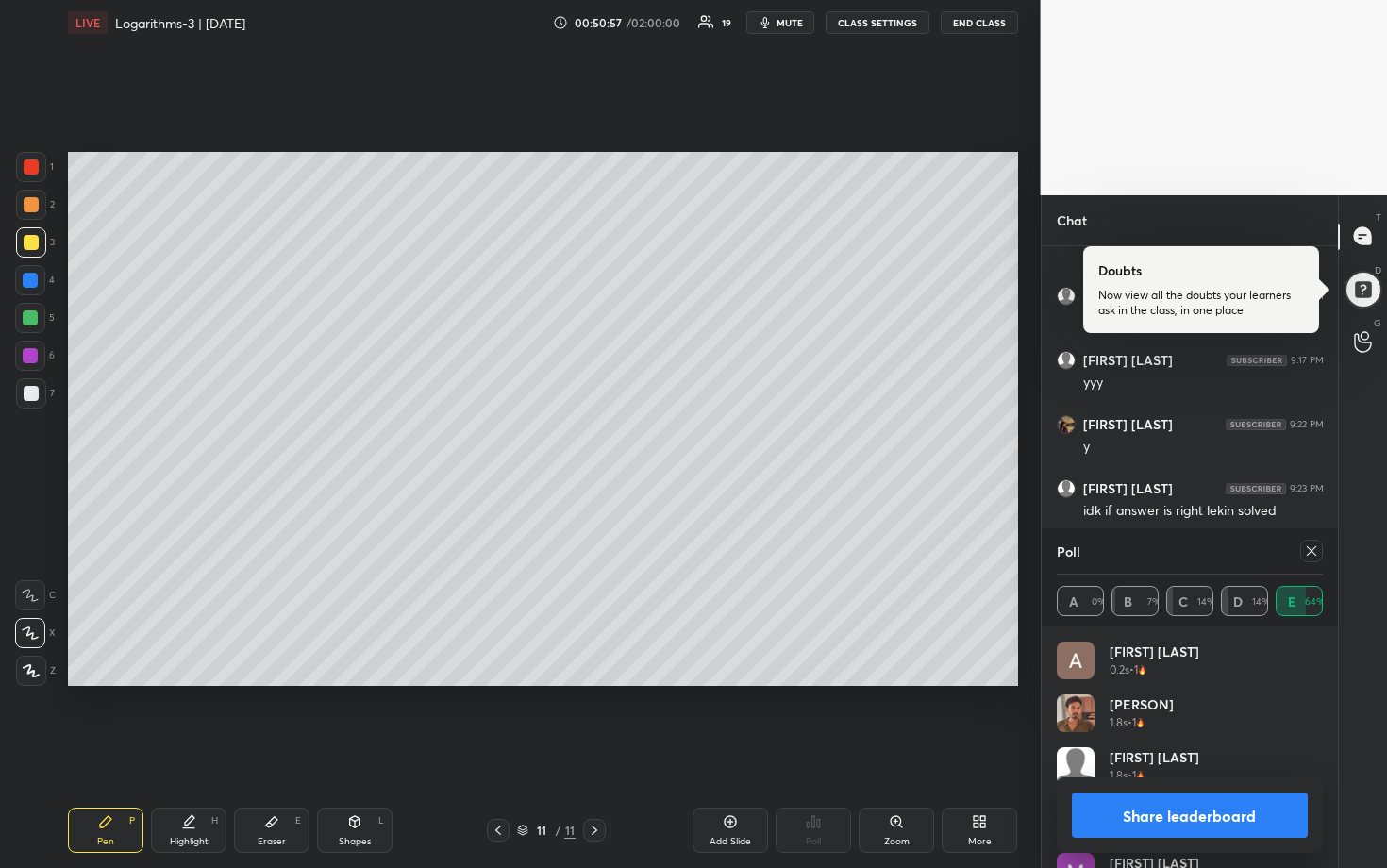 click 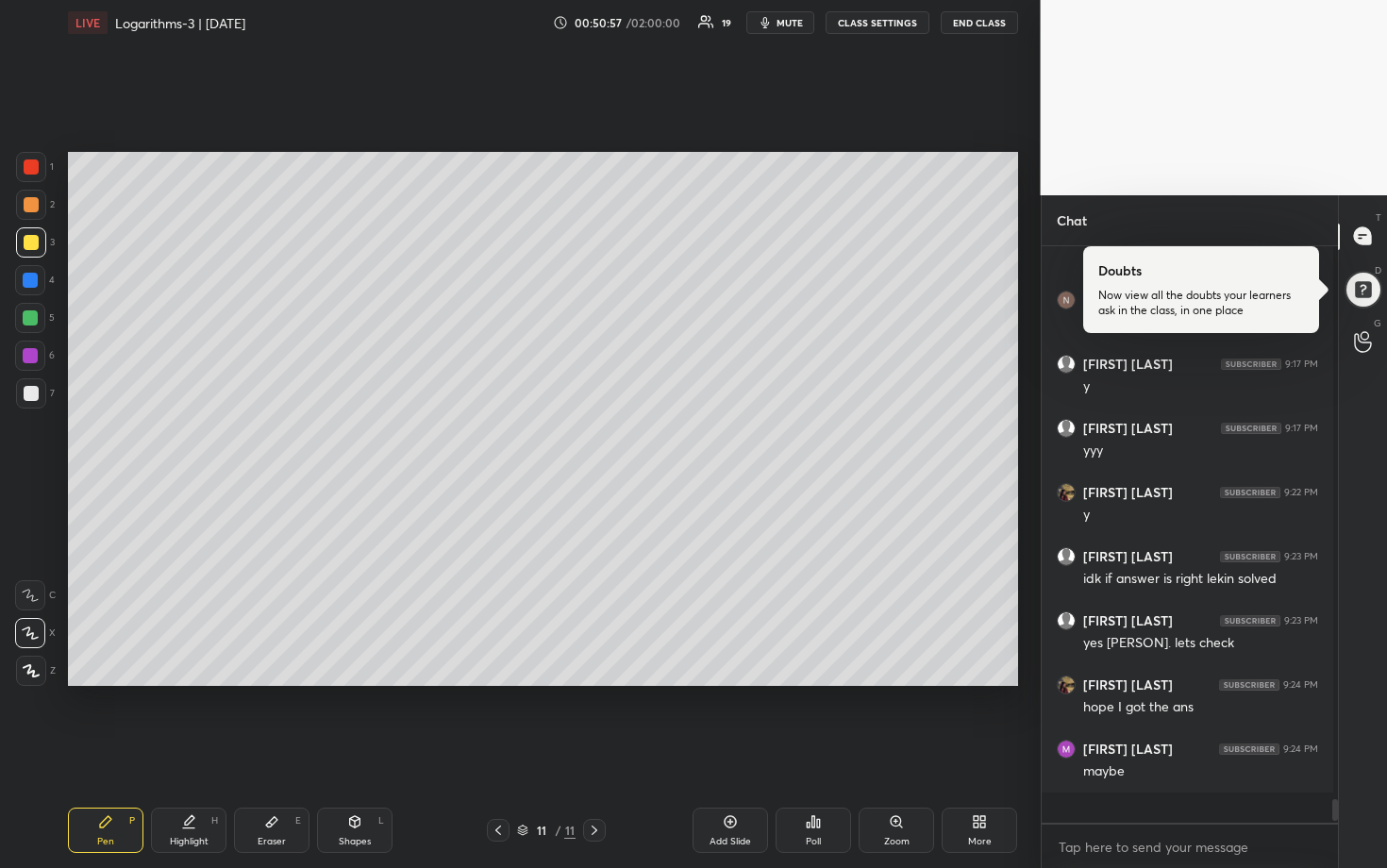 scroll, scrollTop: 1, scrollLeft: 7, axis: both 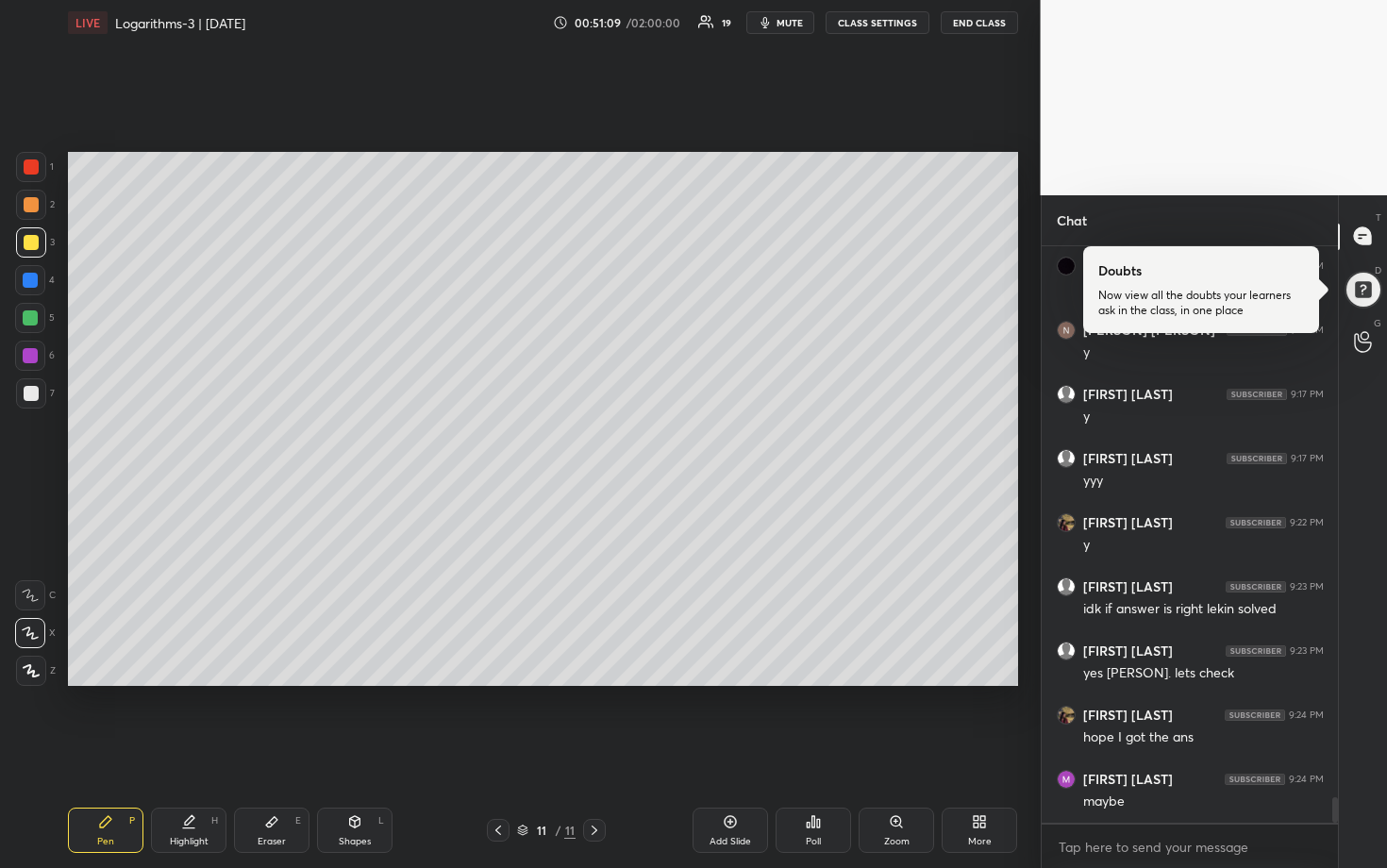 click at bounding box center [30, 318] 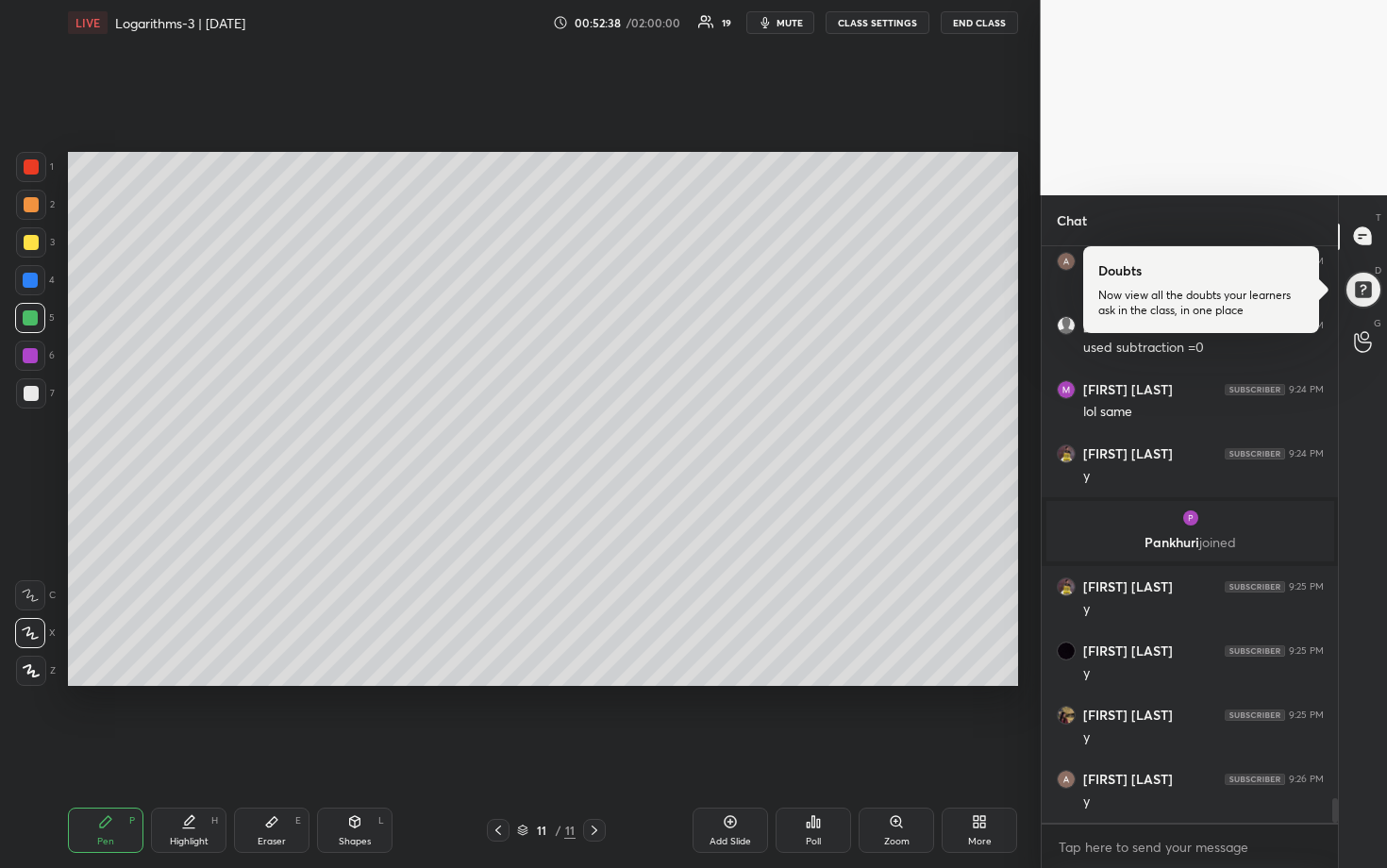 scroll, scrollTop: 12954, scrollLeft: 0, axis: vertical 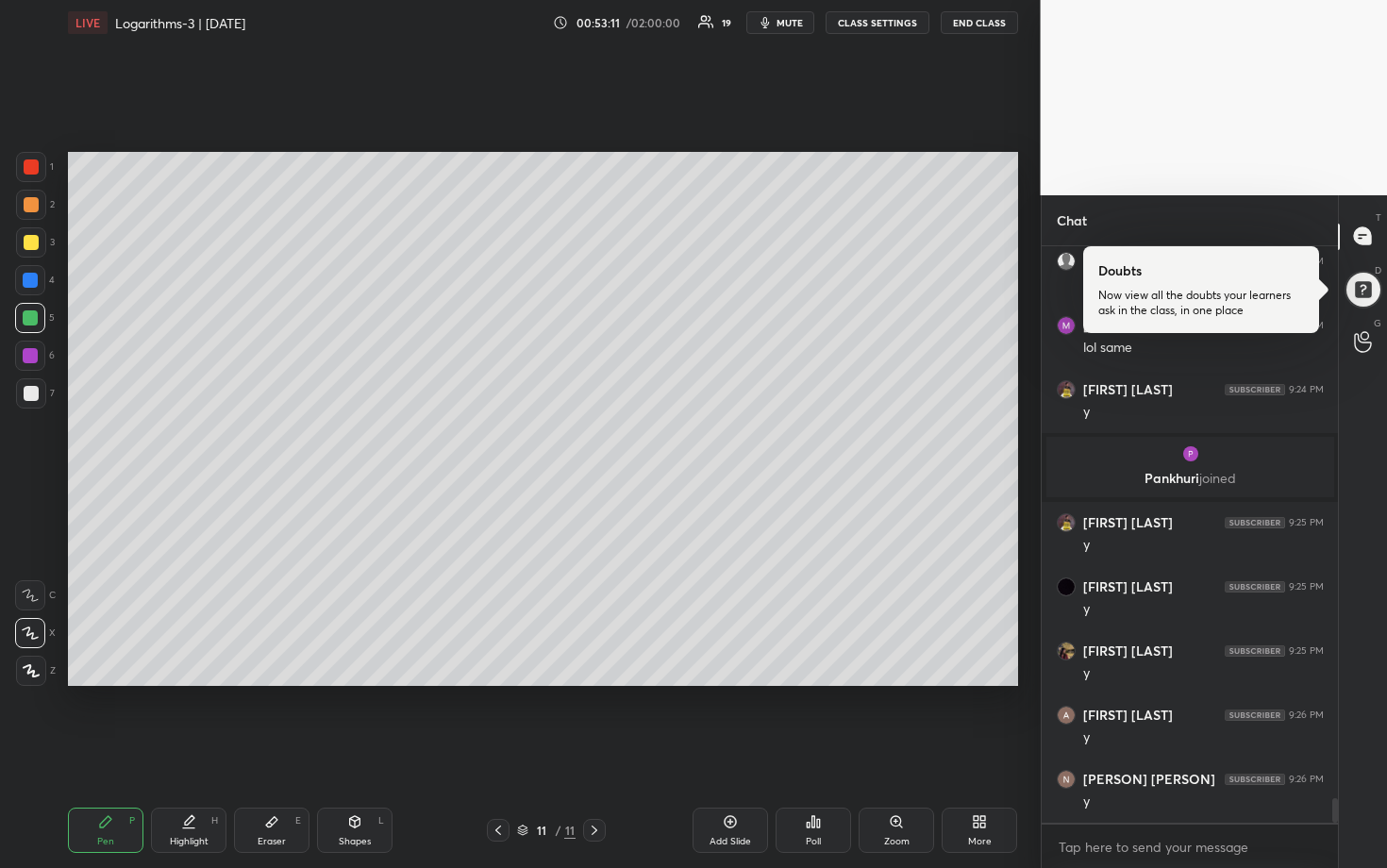 click on "Setting up your live class Poll for   secs No correct answer Start poll" at bounding box center [543, 419] 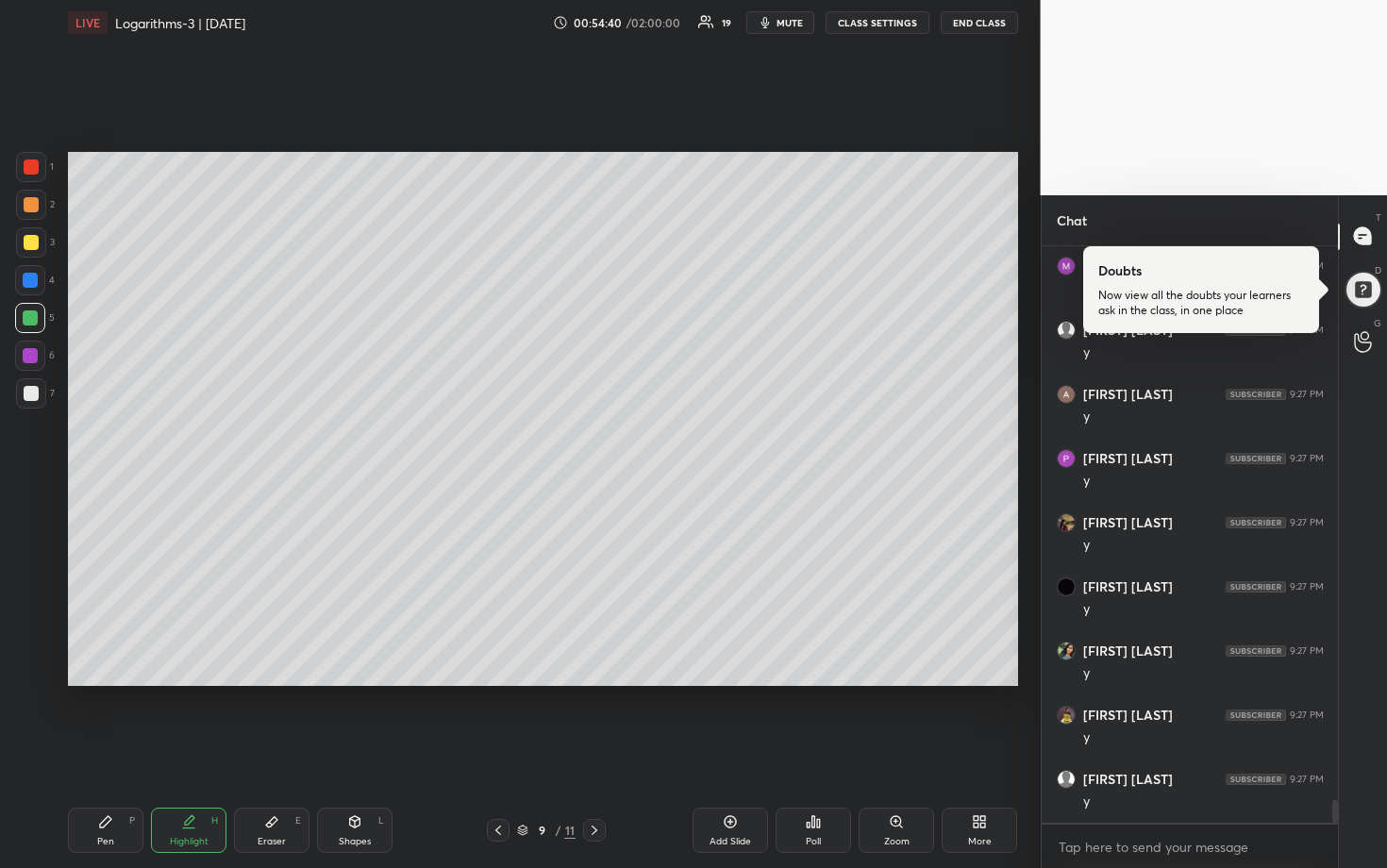 scroll, scrollTop: 13852, scrollLeft: 0, axis: vertical 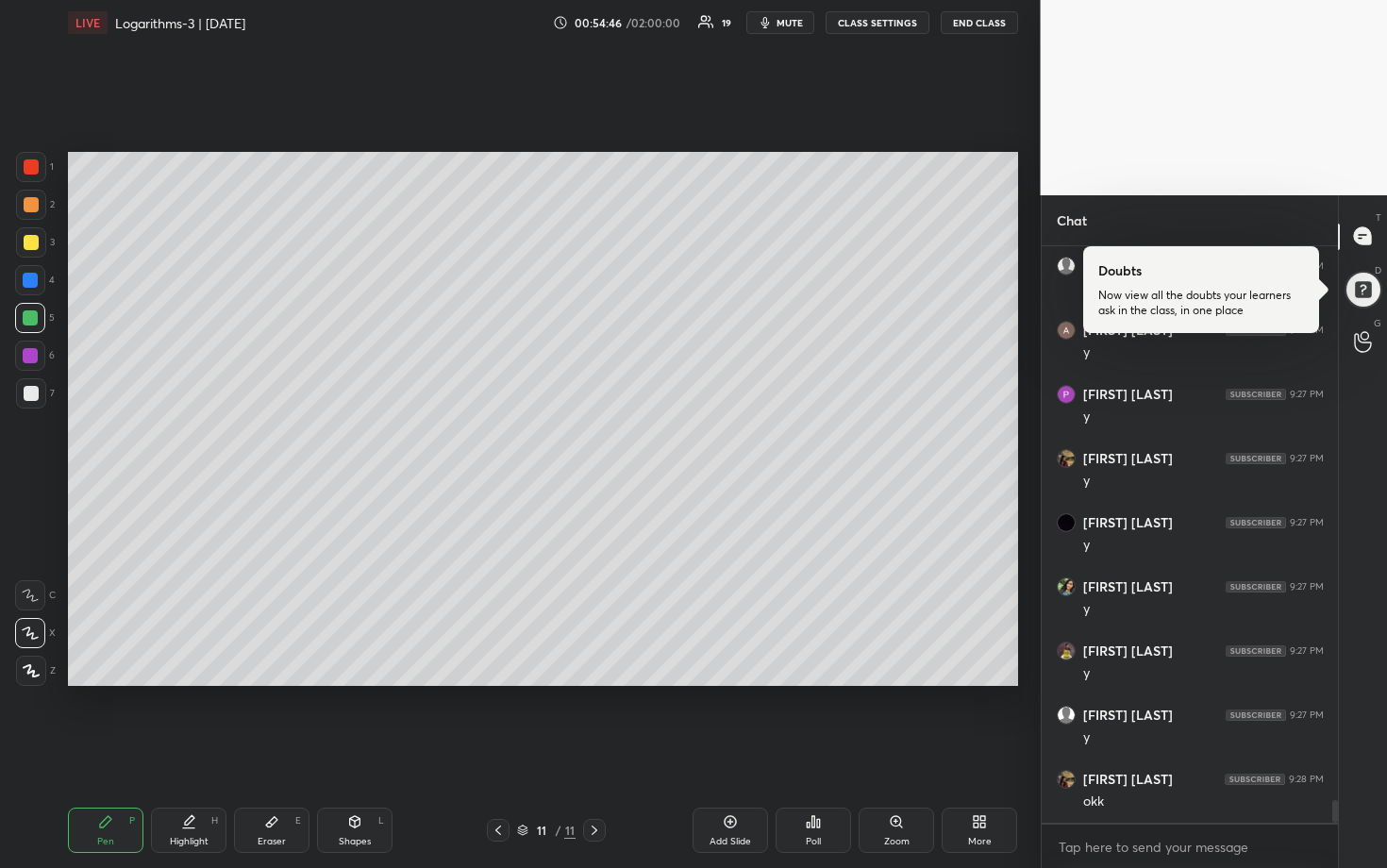 click on "Add Slide" at bounding box center (730, 830) 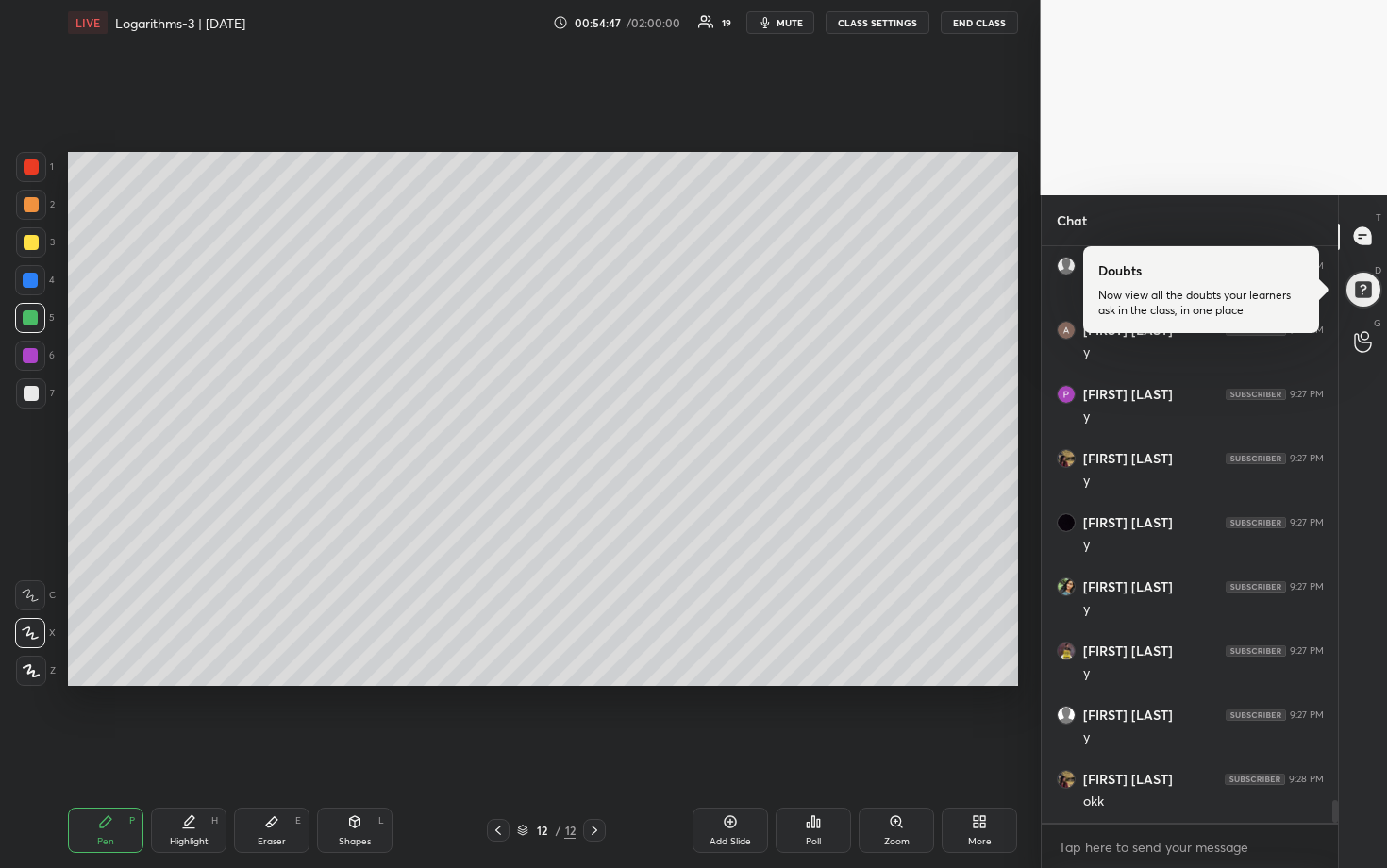 click at bounding box center [31, 242] 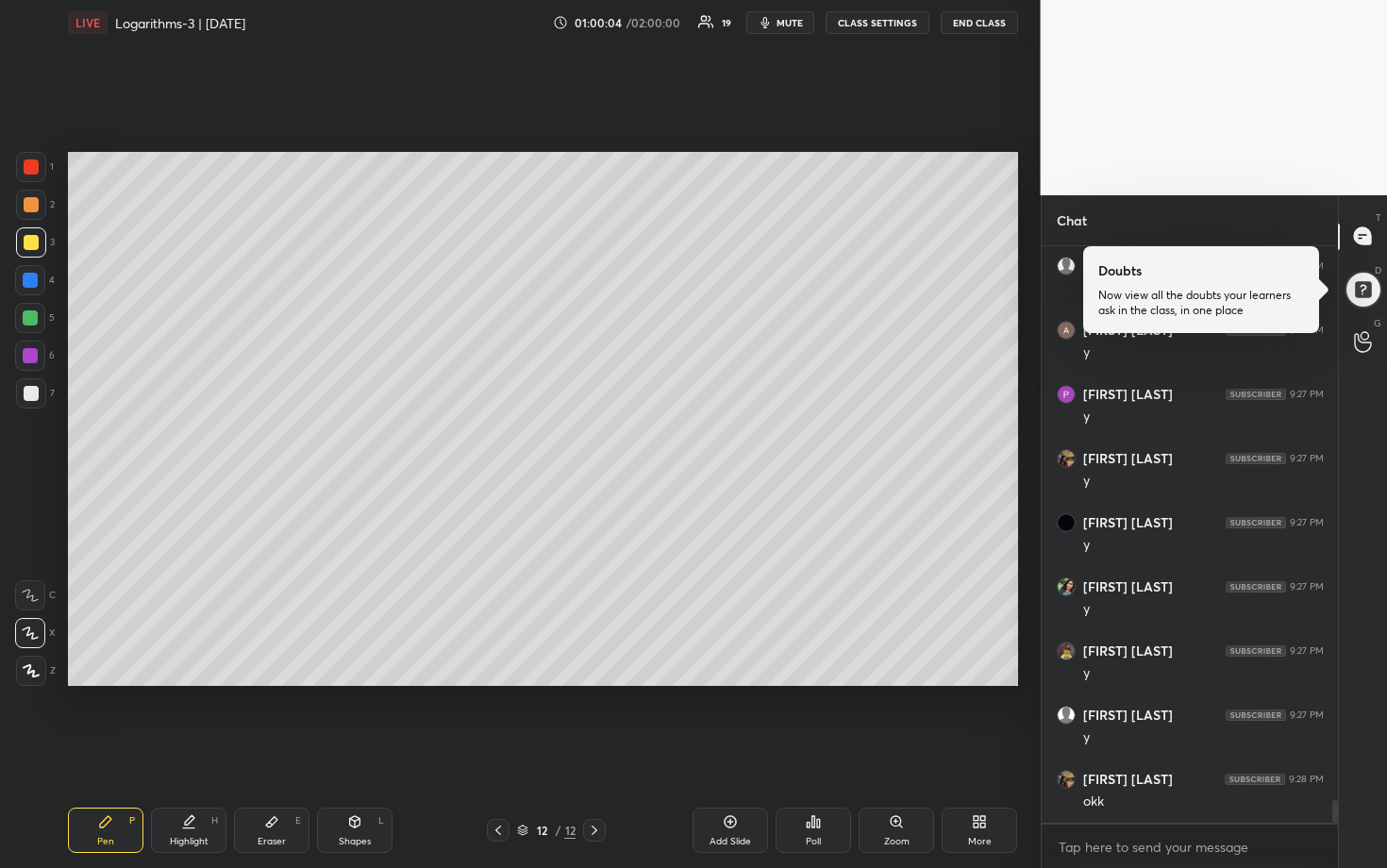 click at bounding box center [30, 318] 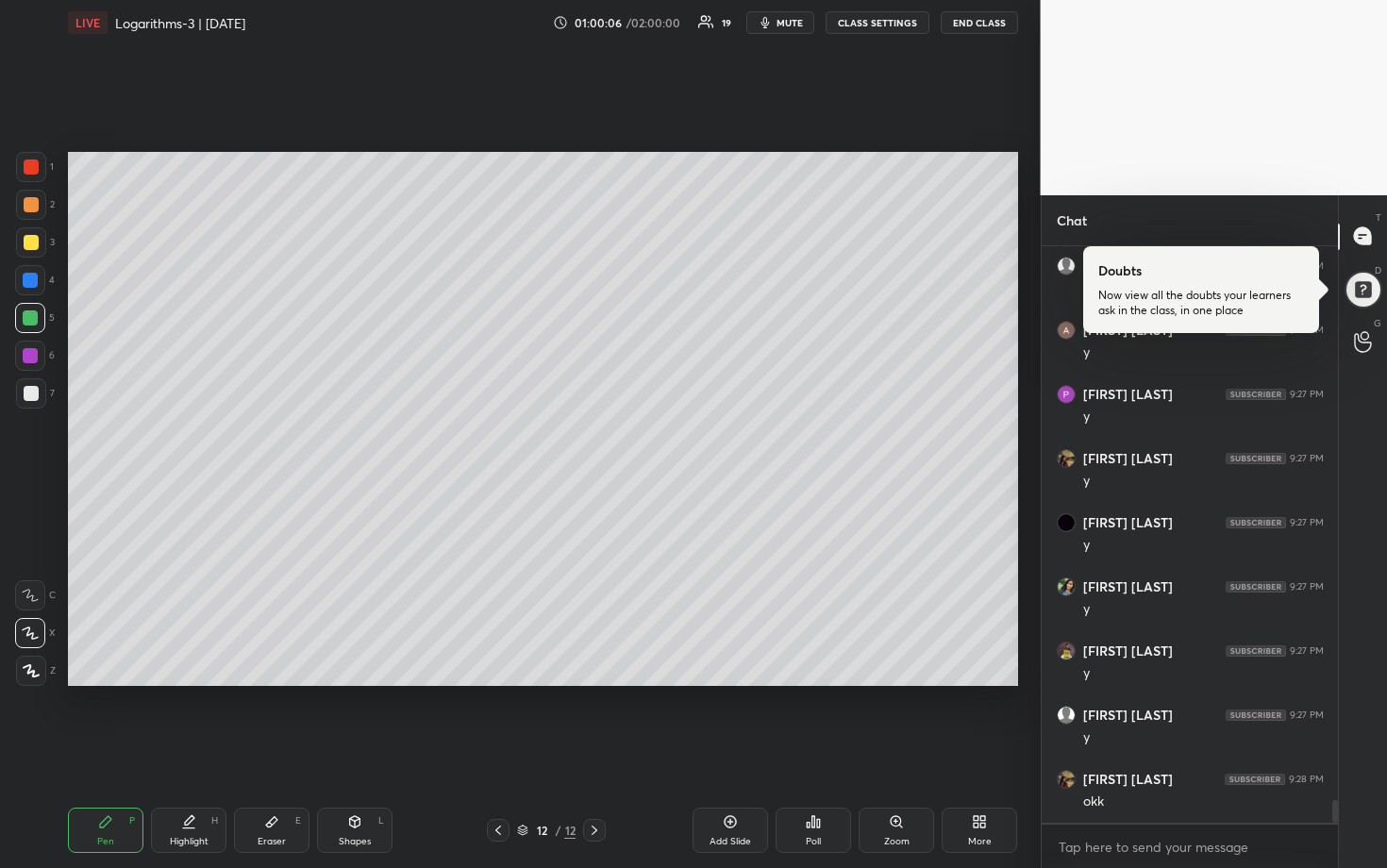 scroll, scrollTop: 13916, scrollLeft: 0, axis: vertical 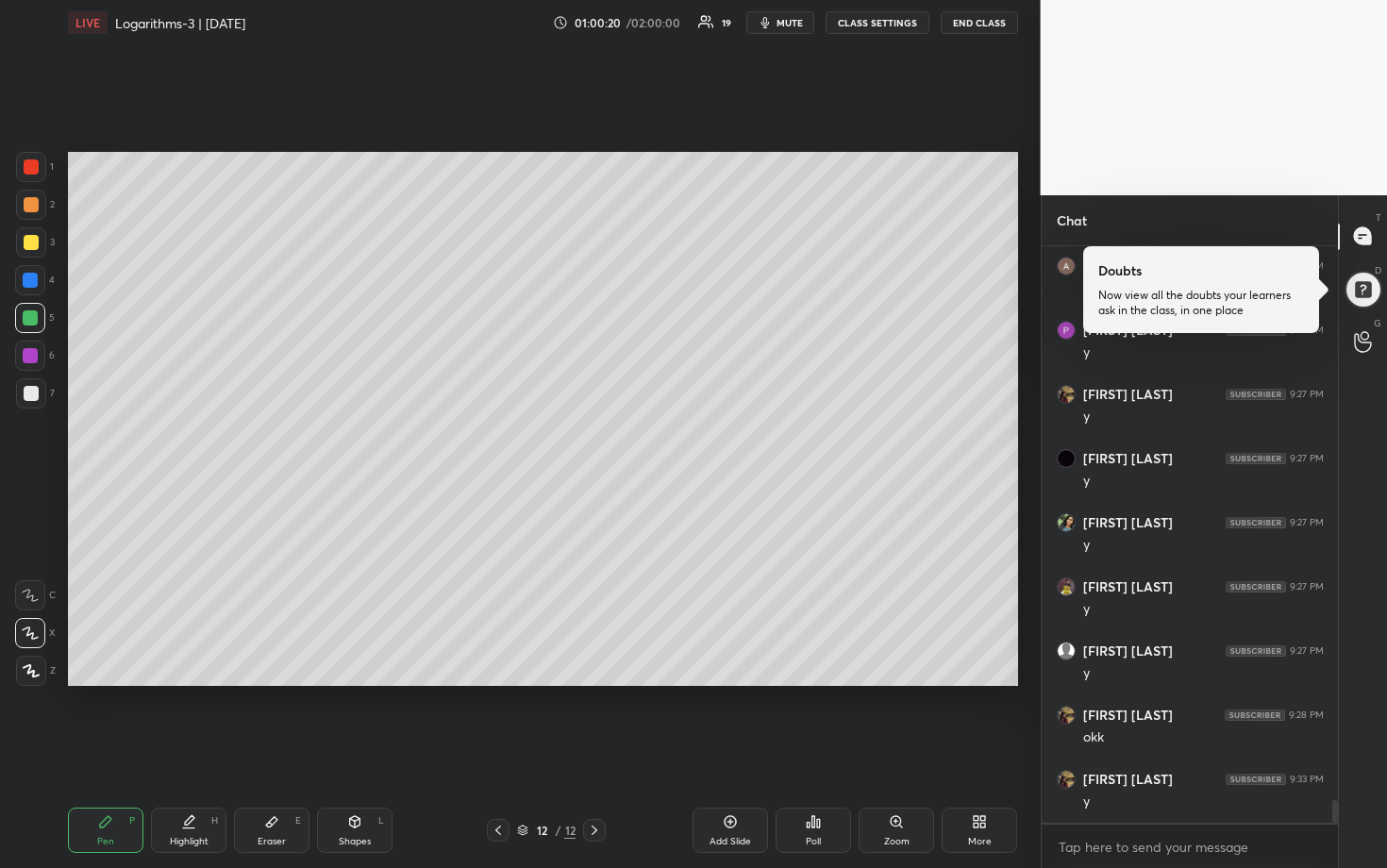 click on "Poll" at bounding box center [813, 830] 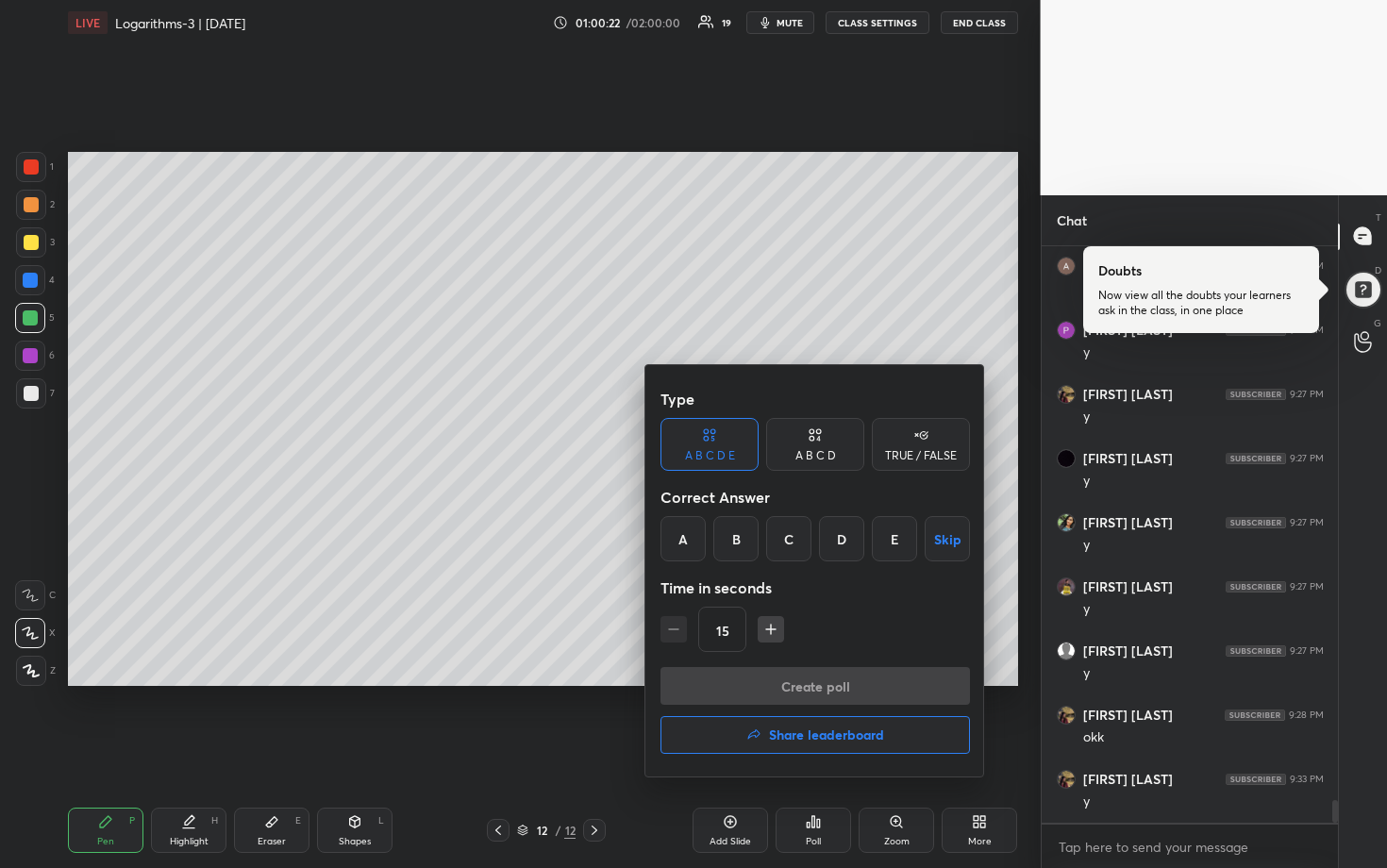 click on "B" at bounding box center [736, 539] 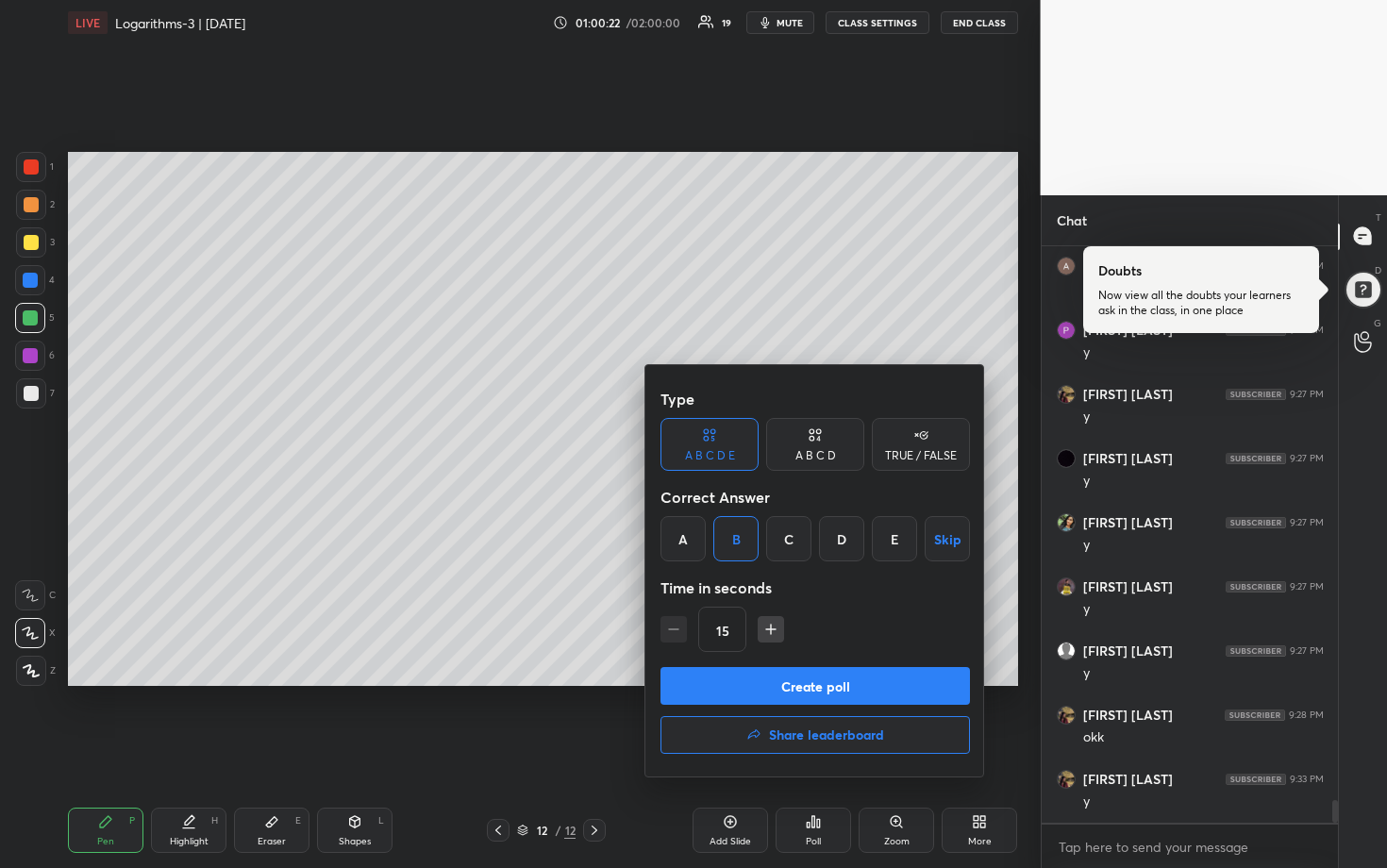 drag, startPoint x: 806, startPoint y: 461, endPoint x: 800, endPoint y: 484, distance: 23.769729 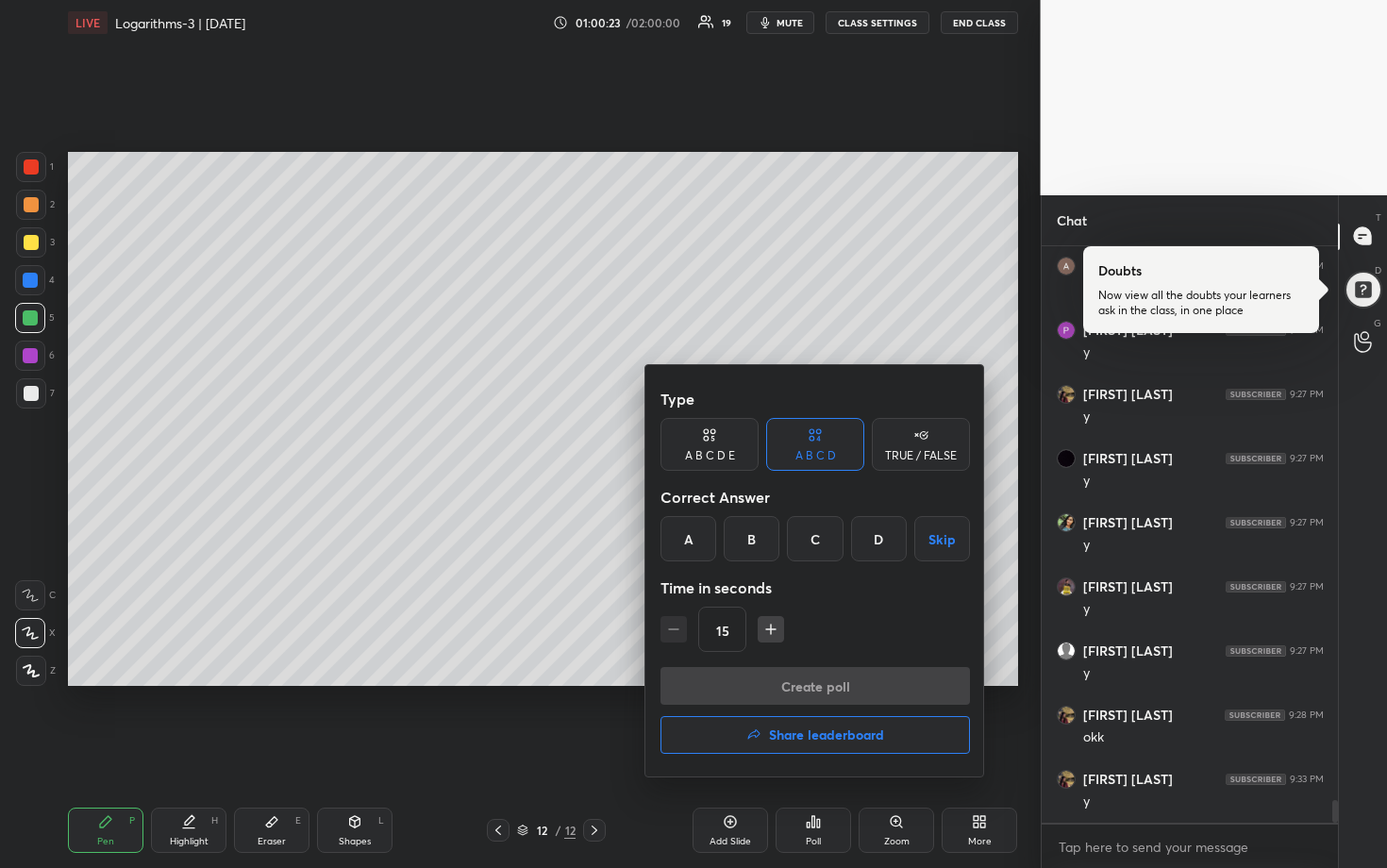 drag, startPoint x: 762, startPoint y: 534, endPoint x: 793, endPoint y: 584, distance: 58.83026 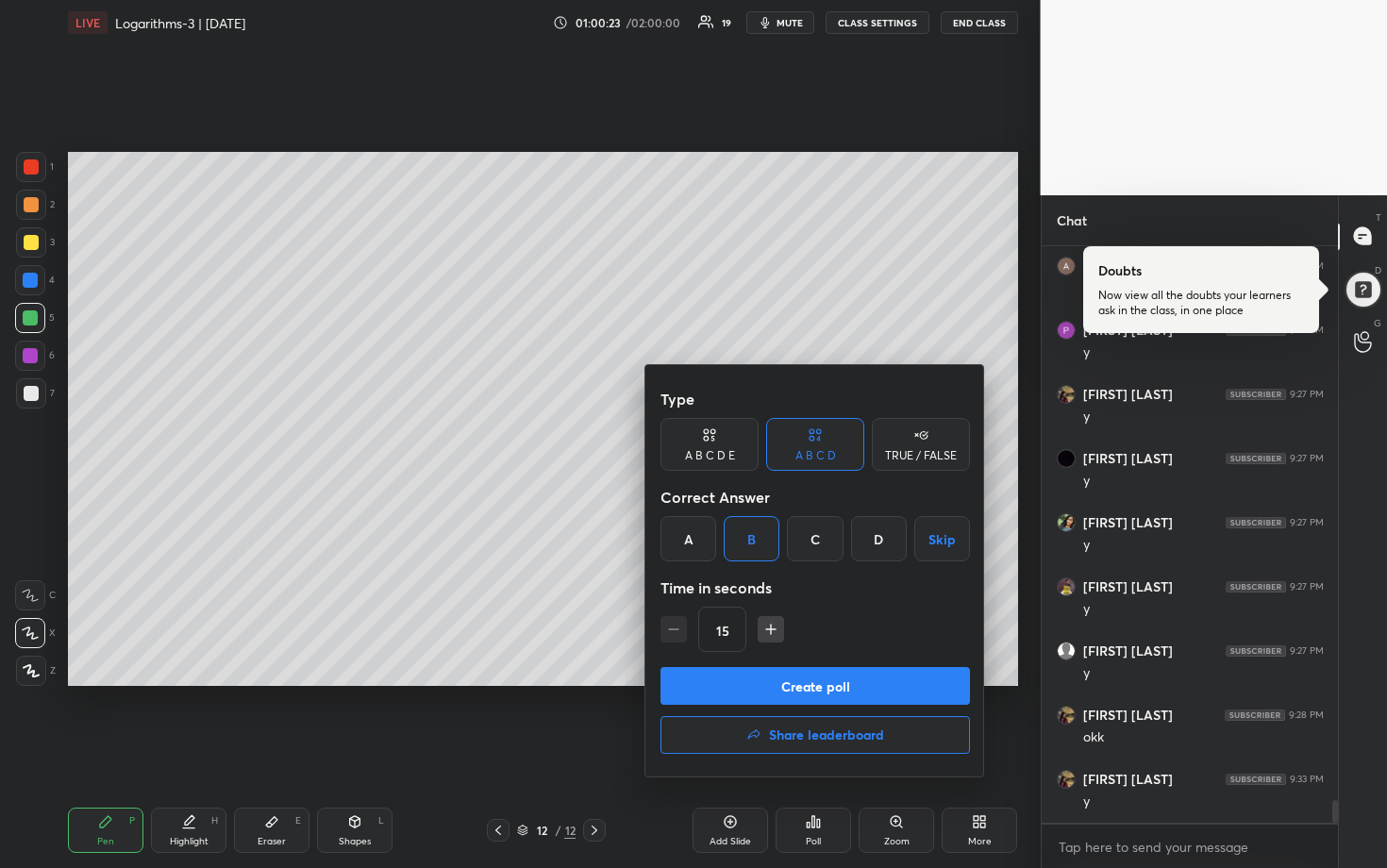 click on "Create poll" at bounding box center [815, 686] 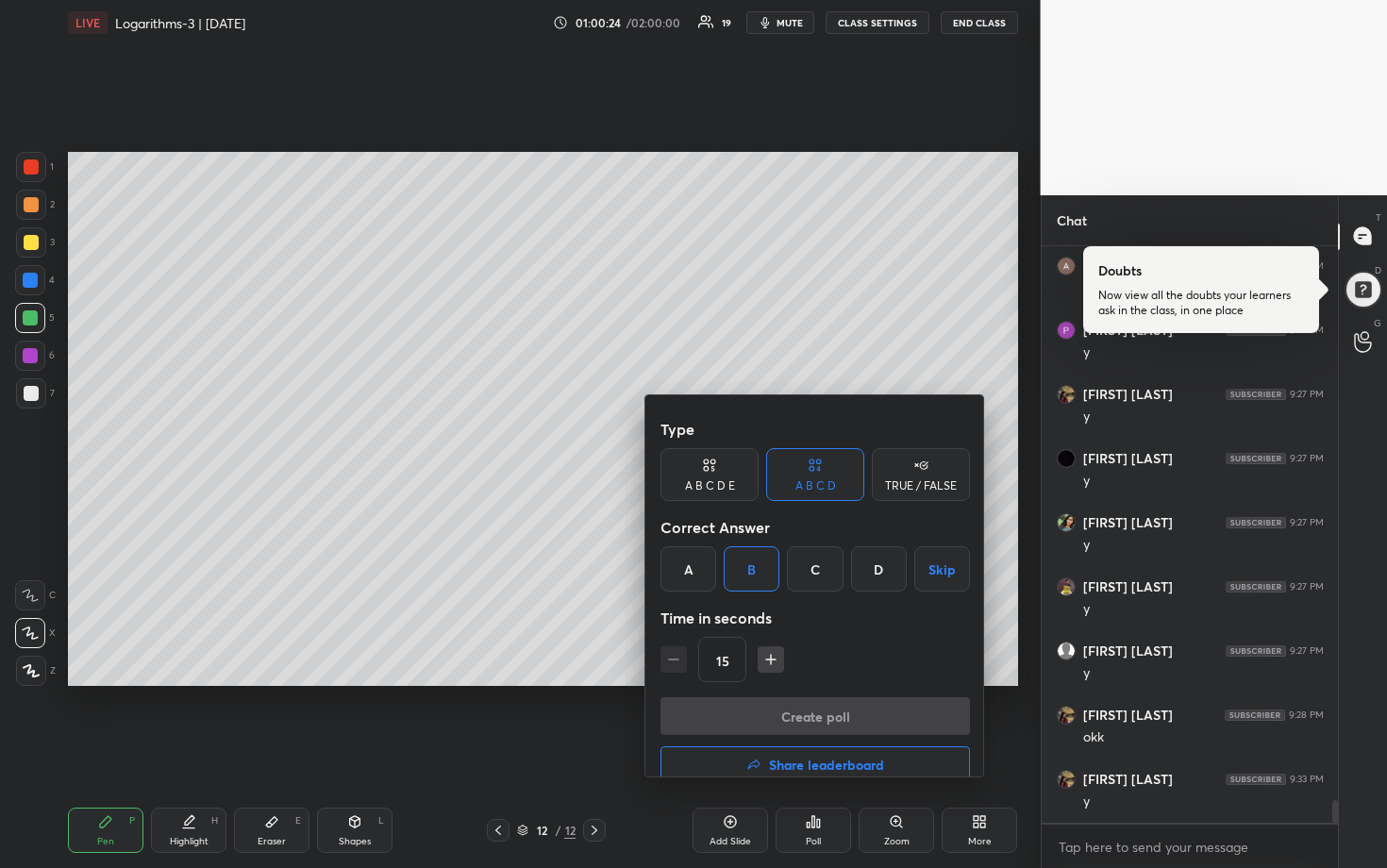 scroll, scrollTop: 548, scrollLeft: 285, axis: both 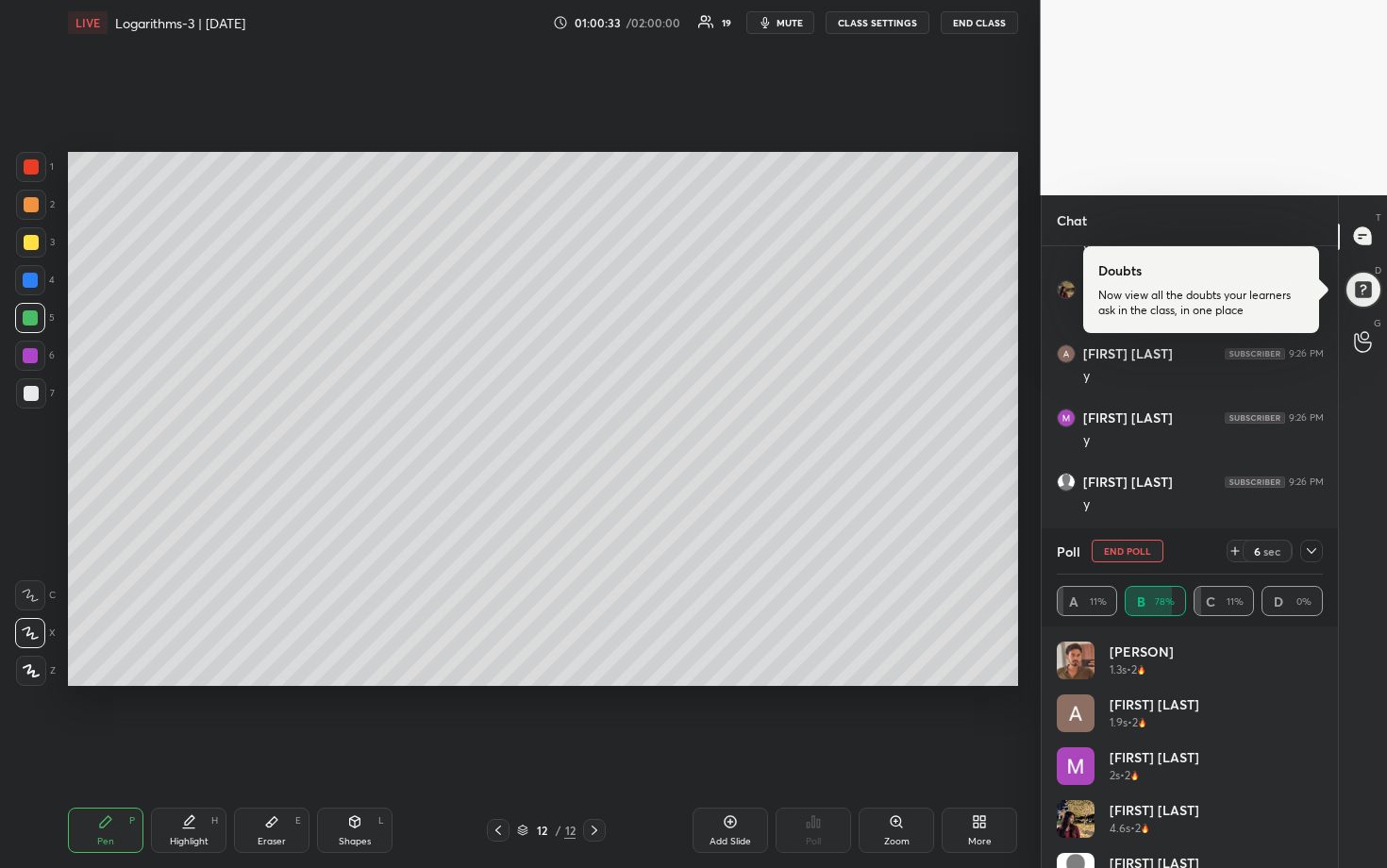 drag, startPoint x: 1323, startPoint y: 714, endPoint x: 1328, endPoint y: 756, distance: 42.29657 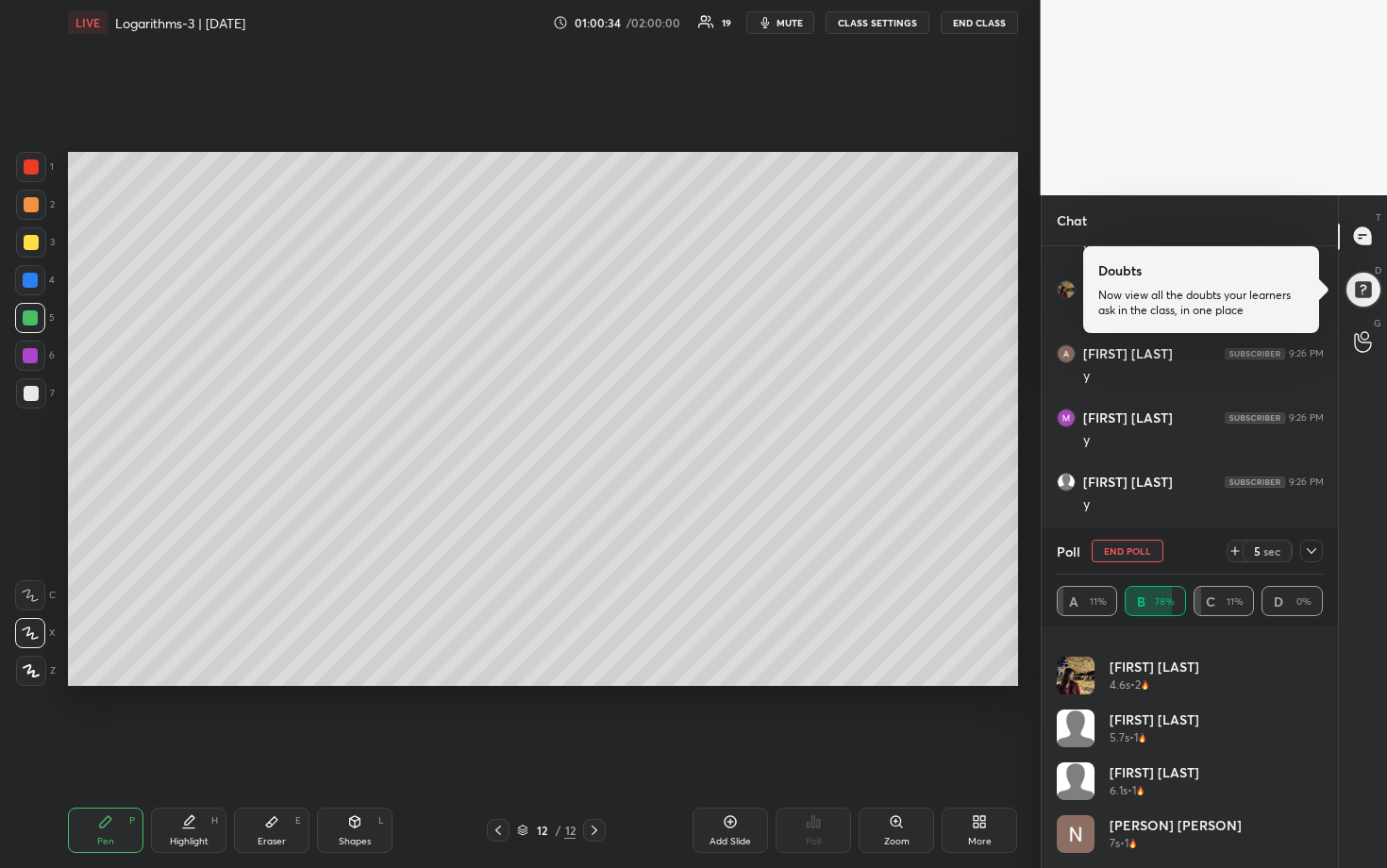click on "[PERSON] [NUMBER]s  •  [NUMBER] [PERSON] [NUMBER]s  •  [NUMBER] [PERSON] [NUMBER]s  •  [NUMBER] [PERSON] [NUMBER]s  •  [NUMBER] [PERSON] [NUMBER]s  •  [NUMBER] [PERSON] [NUMBER]s  •  [NUMBER]" at bounding box center [1190, 747] 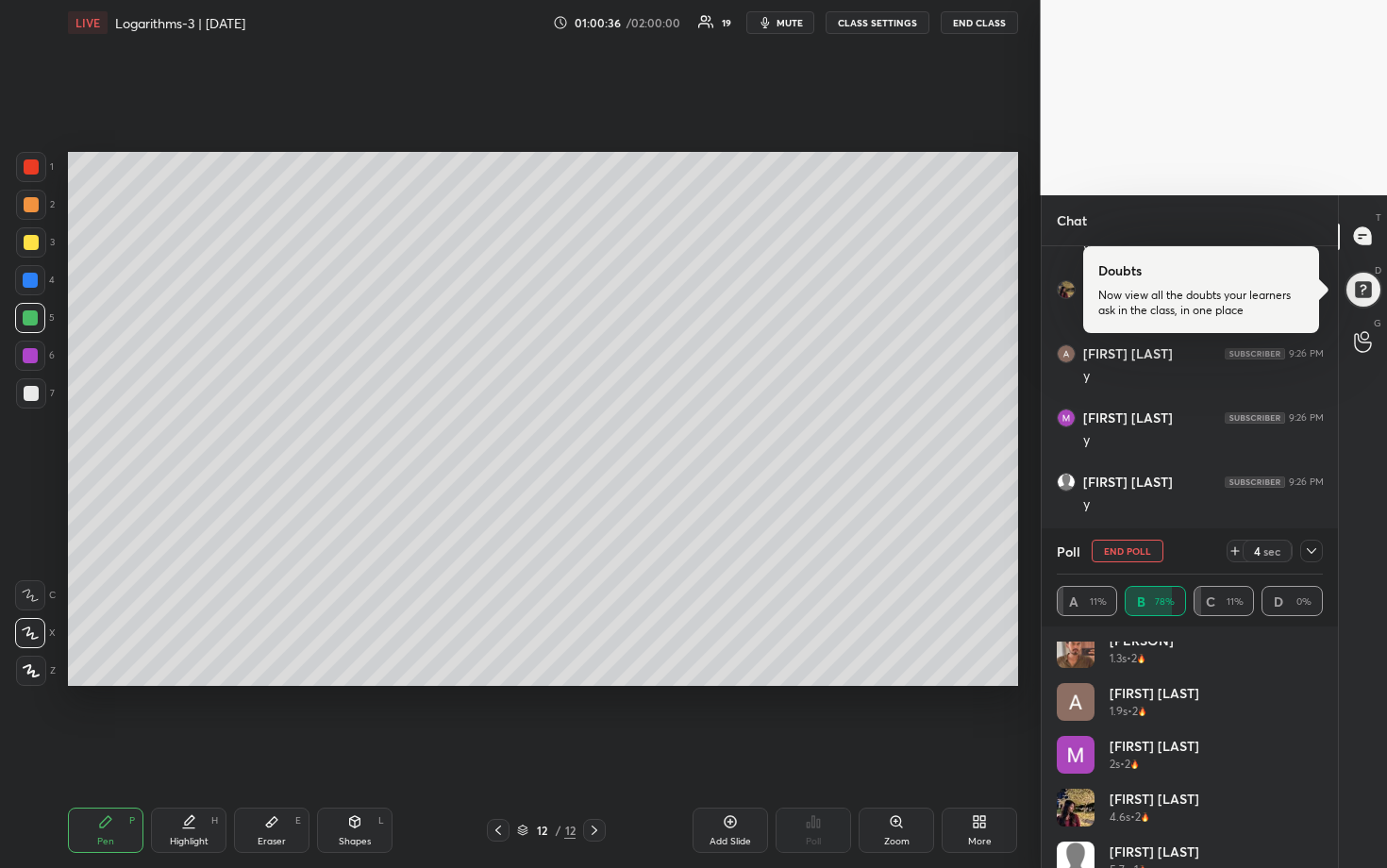 scroll, scrollTop: 0, scrollLeft: 0, axis: both 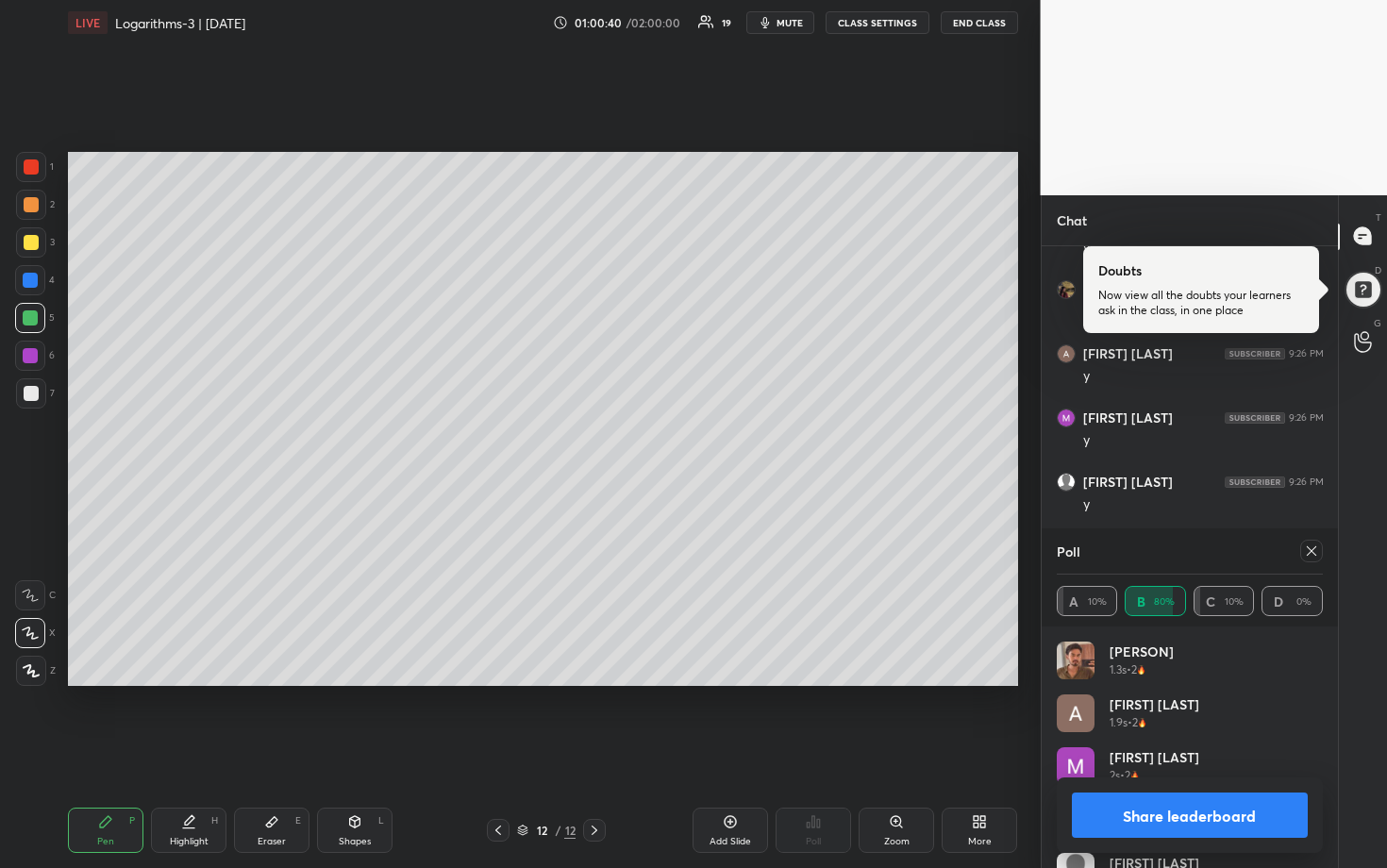 click on "Share leaderboard" at bounding box center [1190, 815] 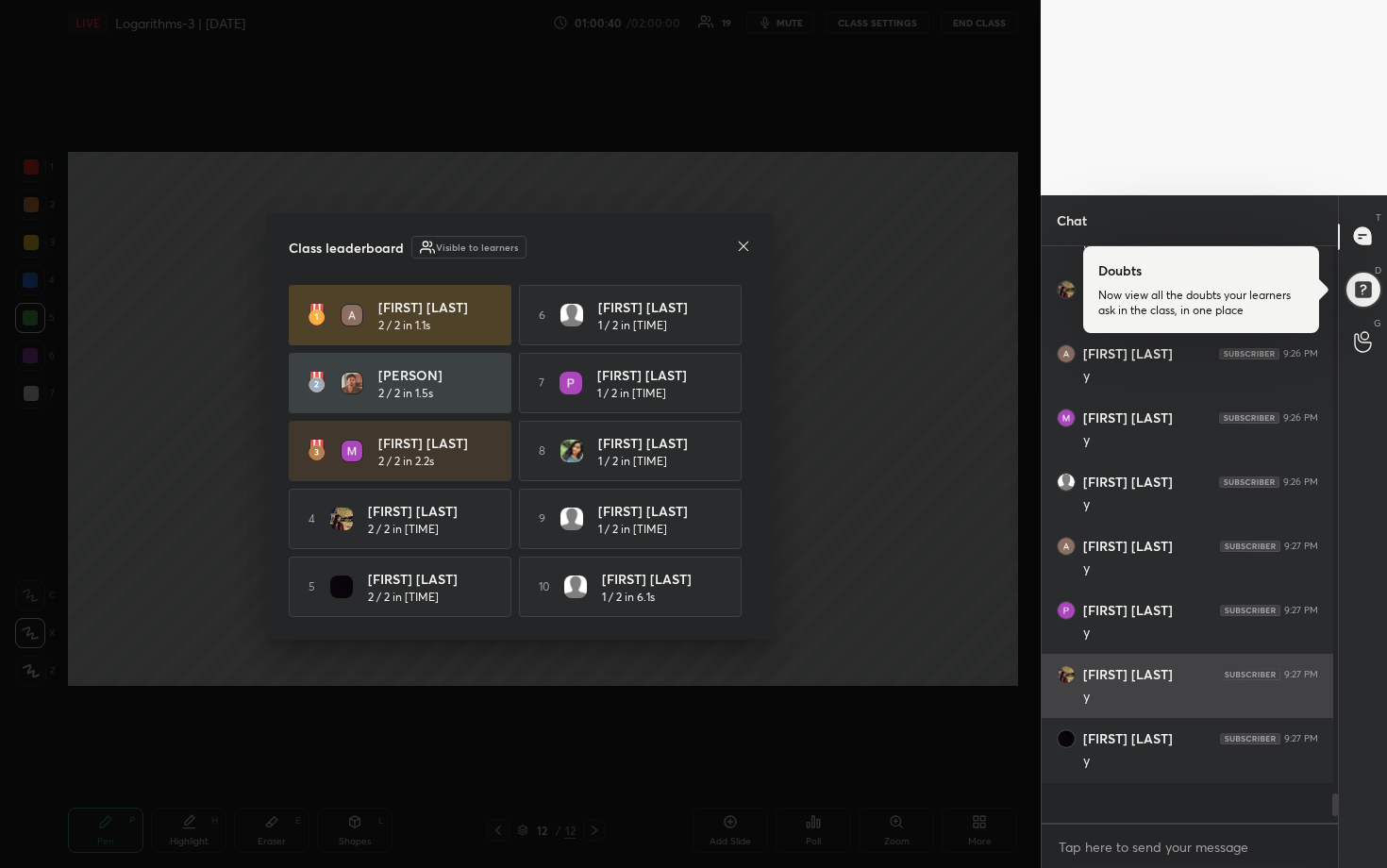 scroll, scrollTop: 0, scrollLeft: 0, axis: both 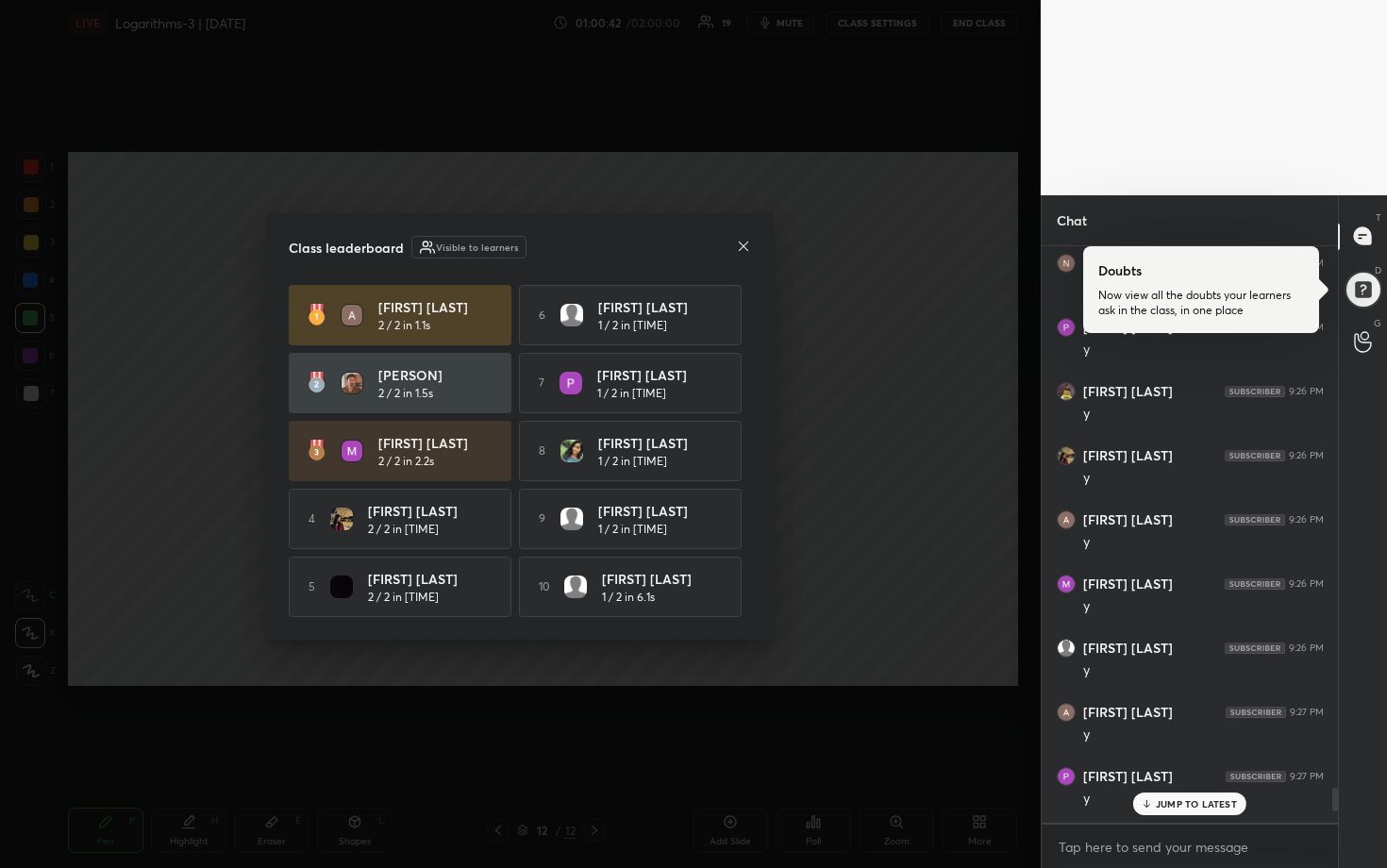 click 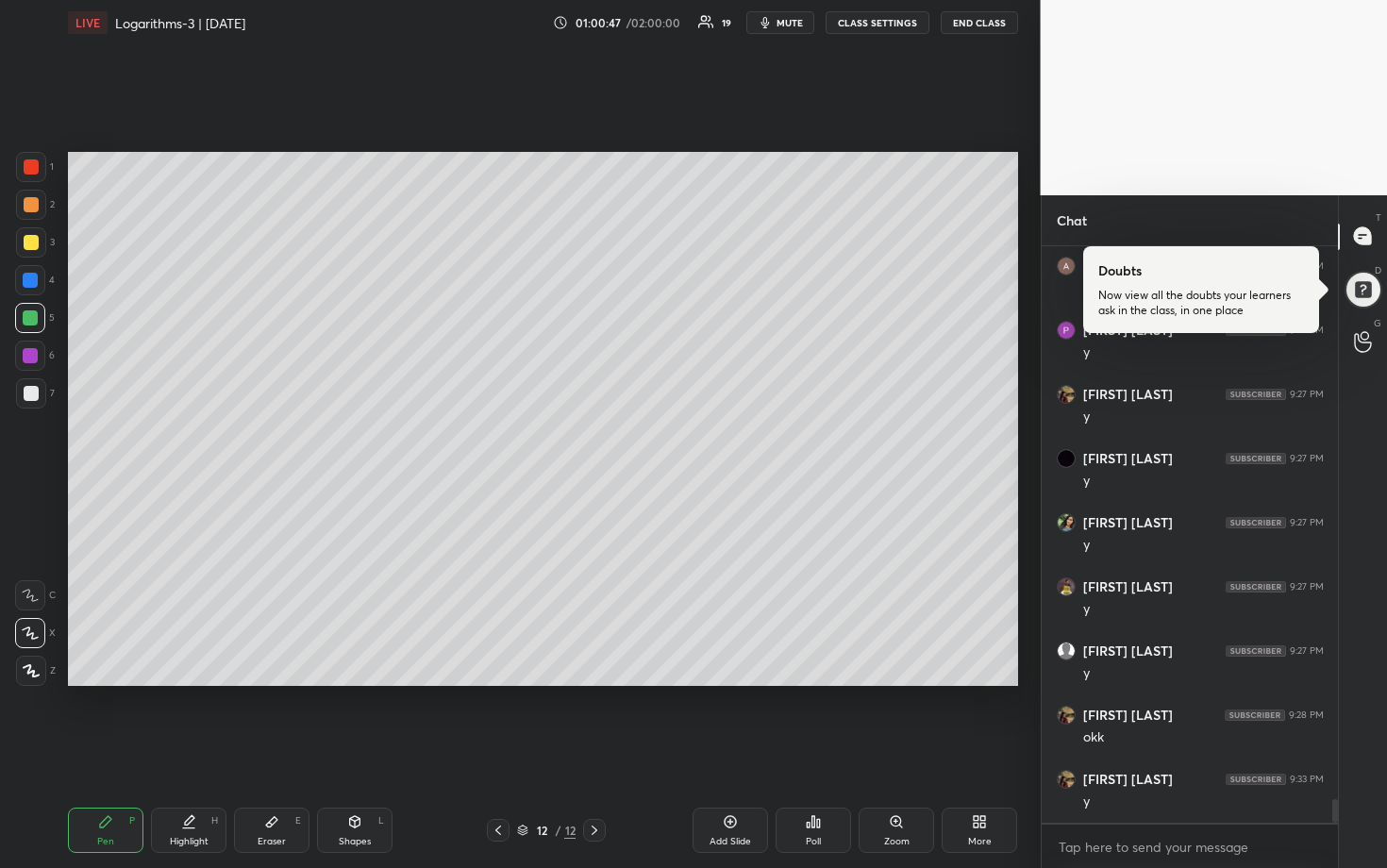 click at bounding box center (30, 318) 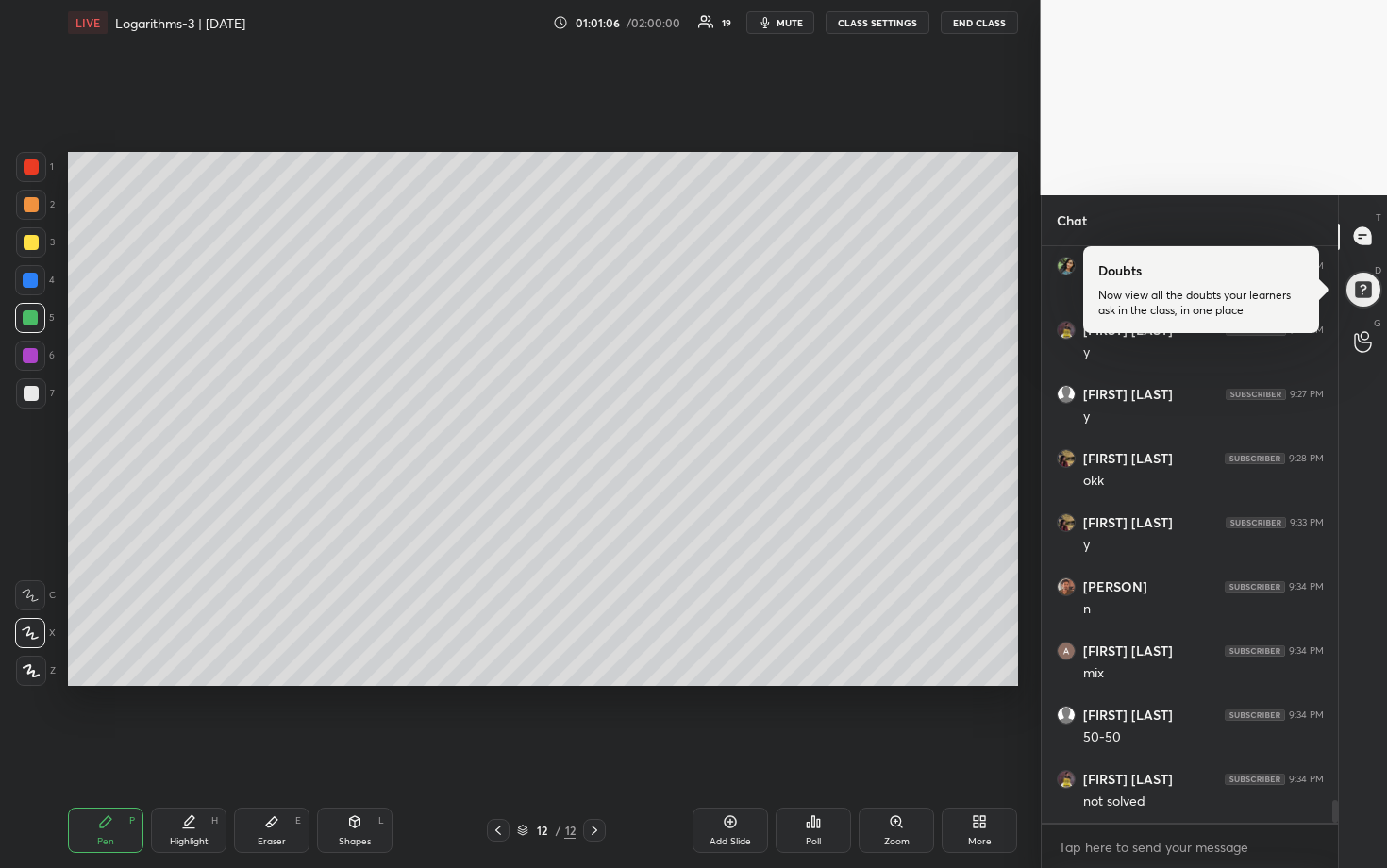 click at bounding box center (31, 242) 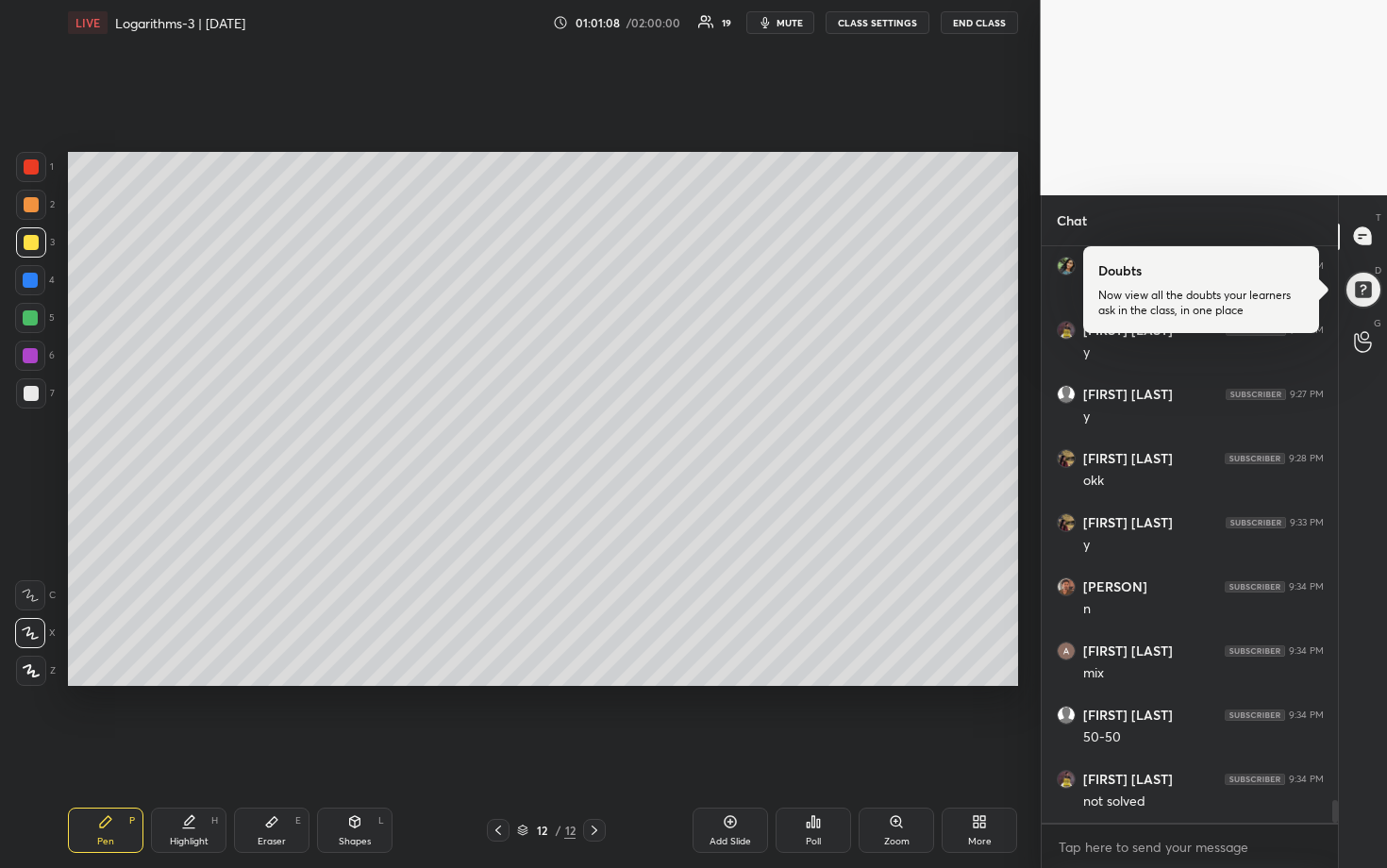 click at bounding box center (31, 205) 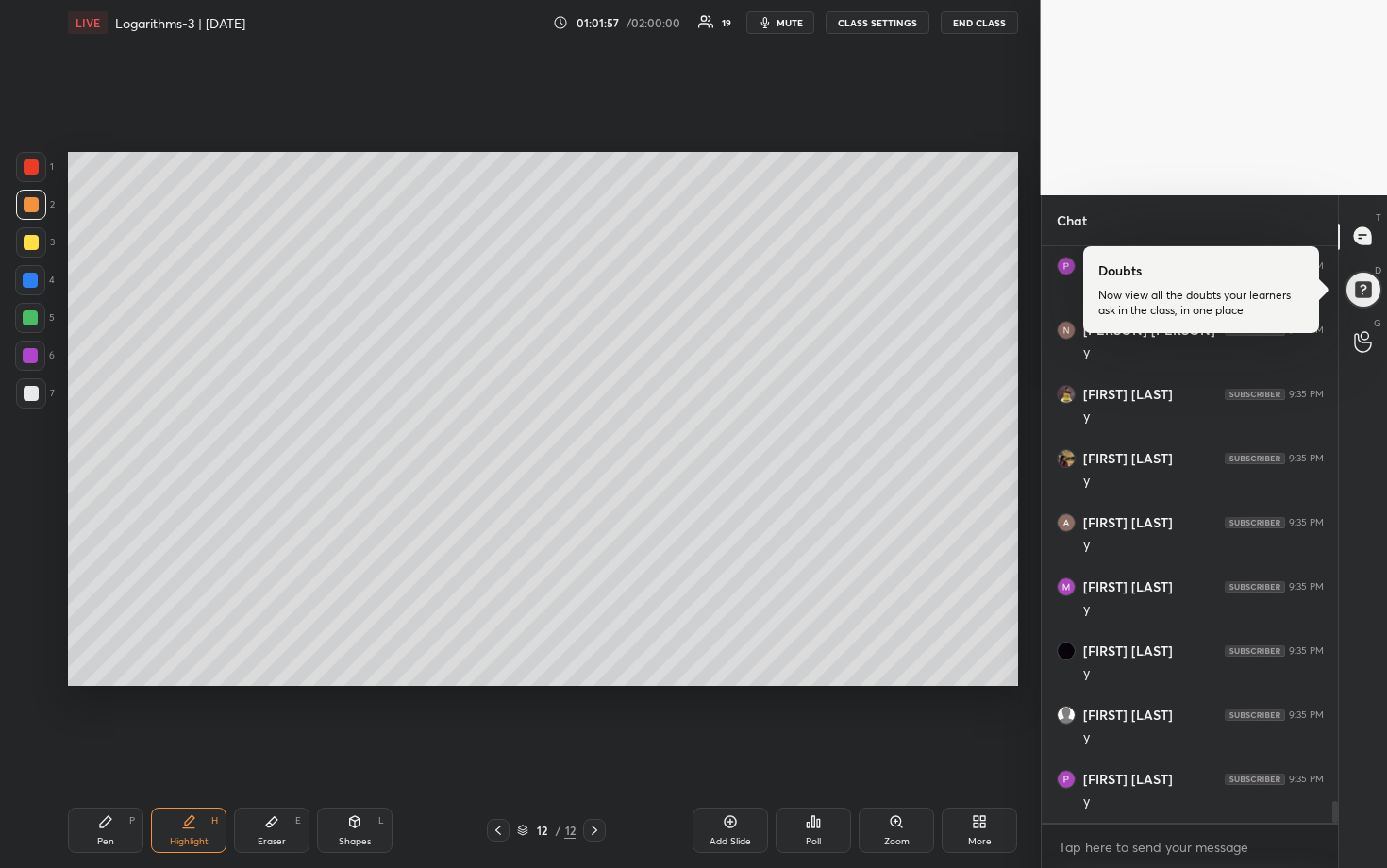 scroll, scrollTop: 14799, scrollLeft: 0, axis: vertical 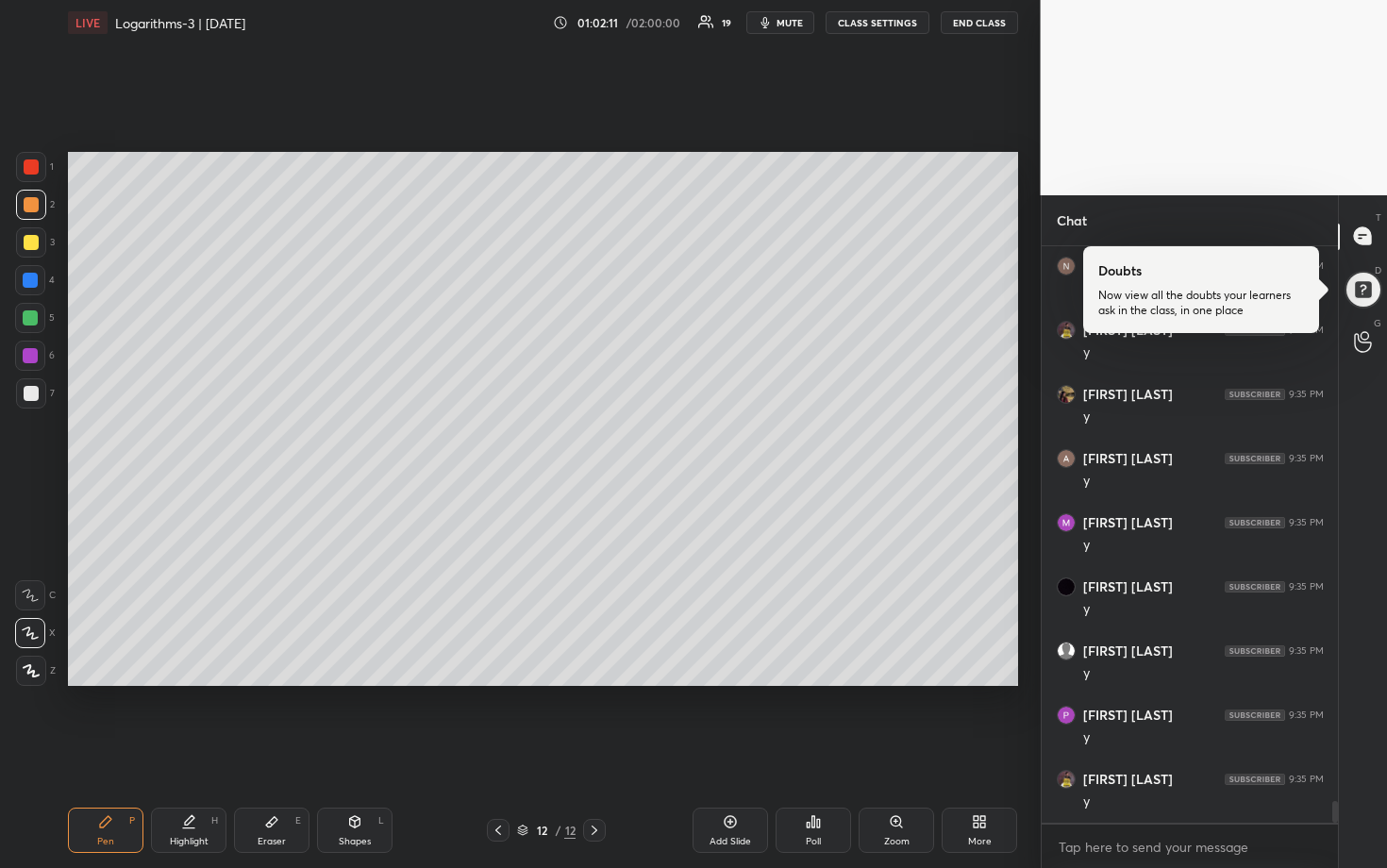 click at bounding box center (31, 393) 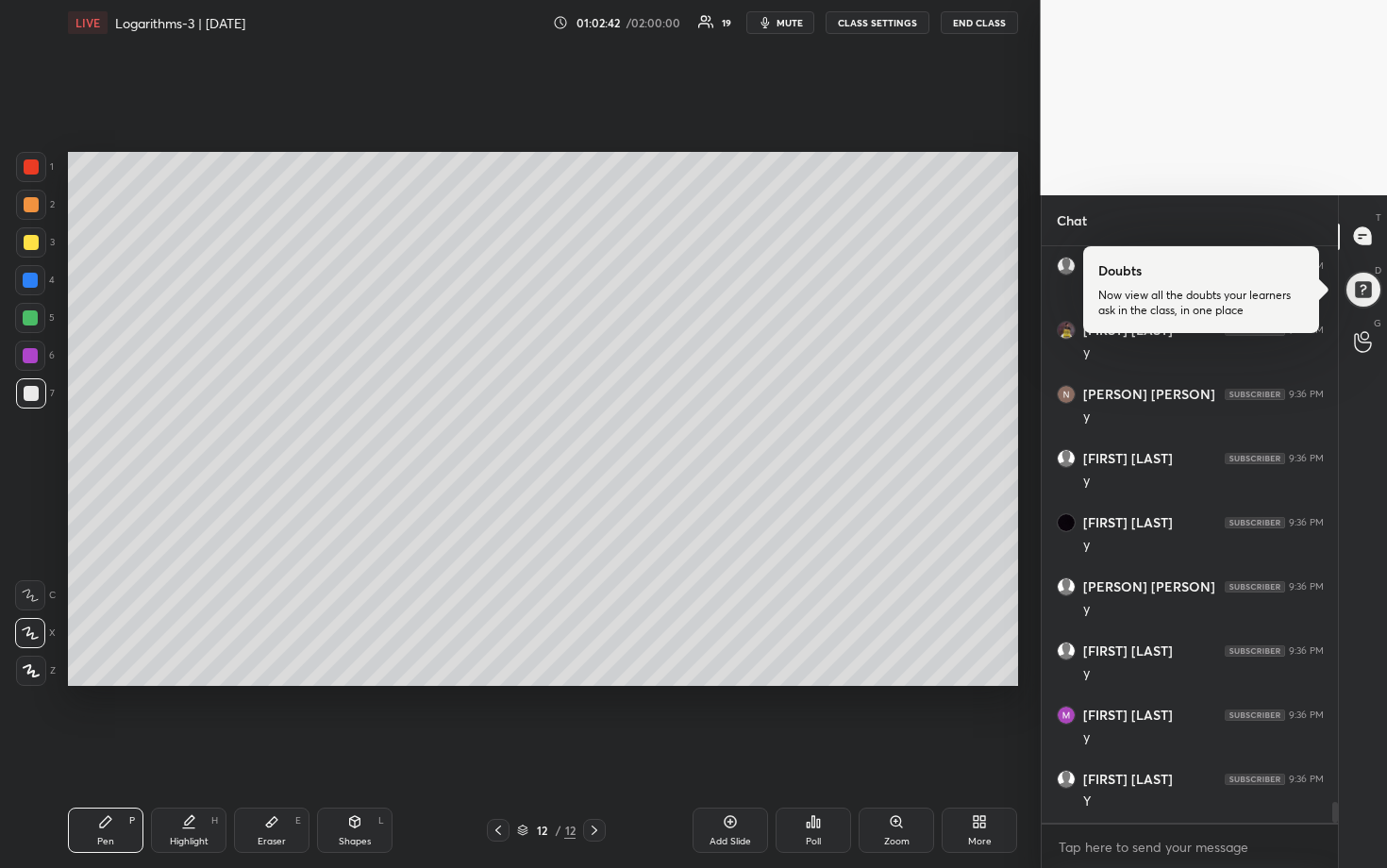 scroll, scrollTop: 15762, scrollLeft: 0, axis: vertical 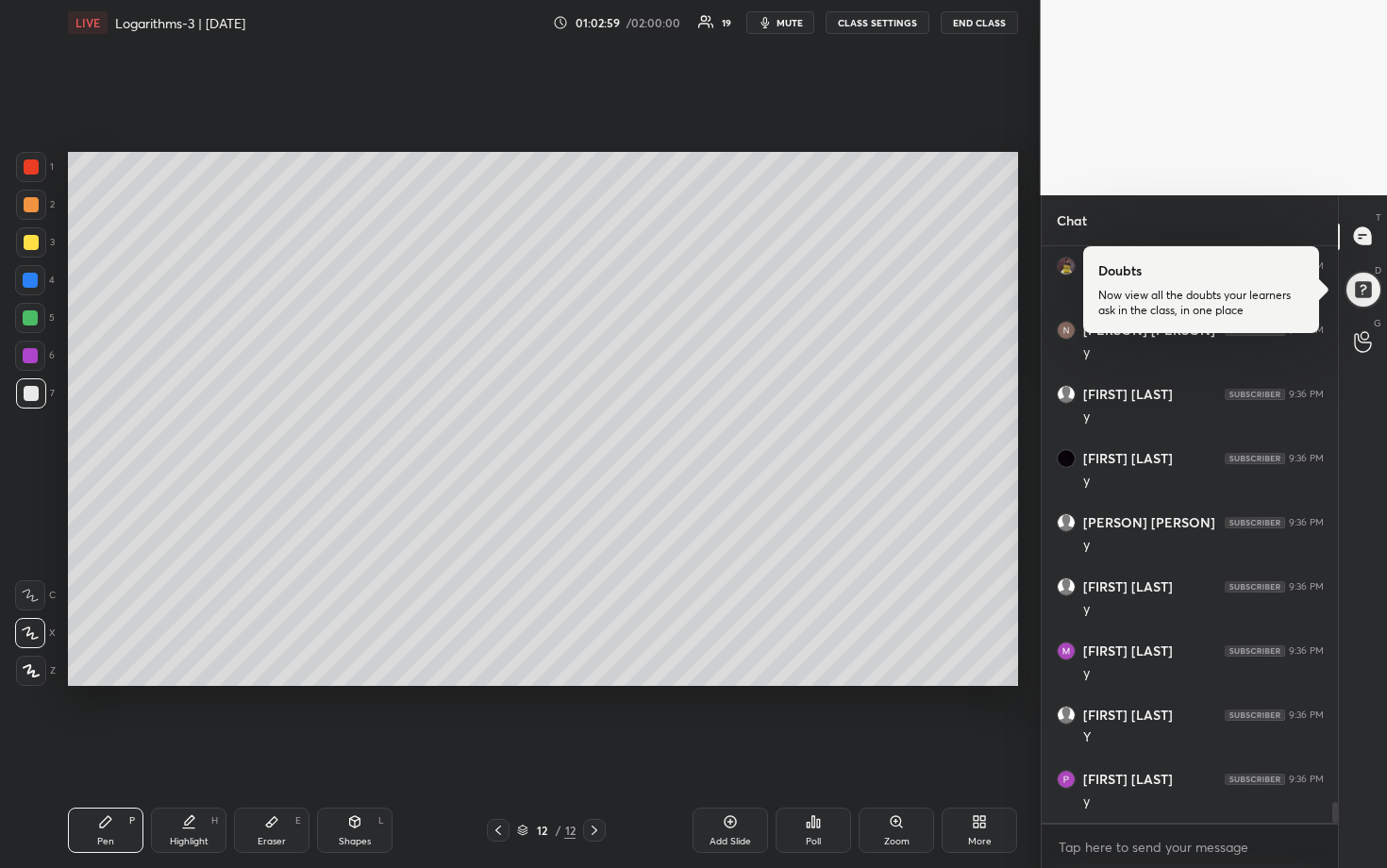 drag, startPoint x: 273, startPoint y: 833, endPoint x: 410, endPoint y: 731, distance: 170.80105 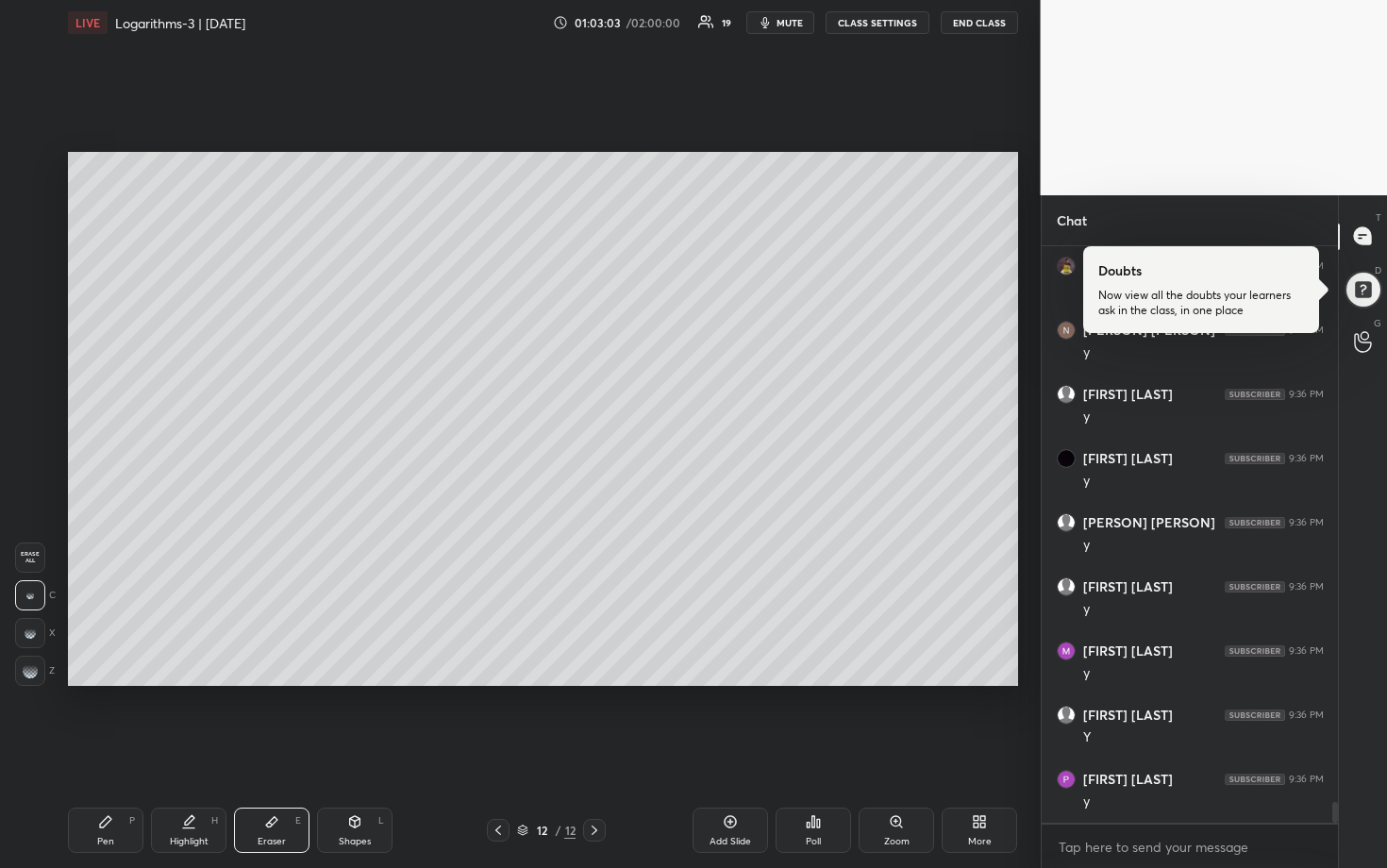 drag, startPoint x: 110, startPoint y: 845, endPoint x: 121, endPoint y: 834, distance: 15.55635 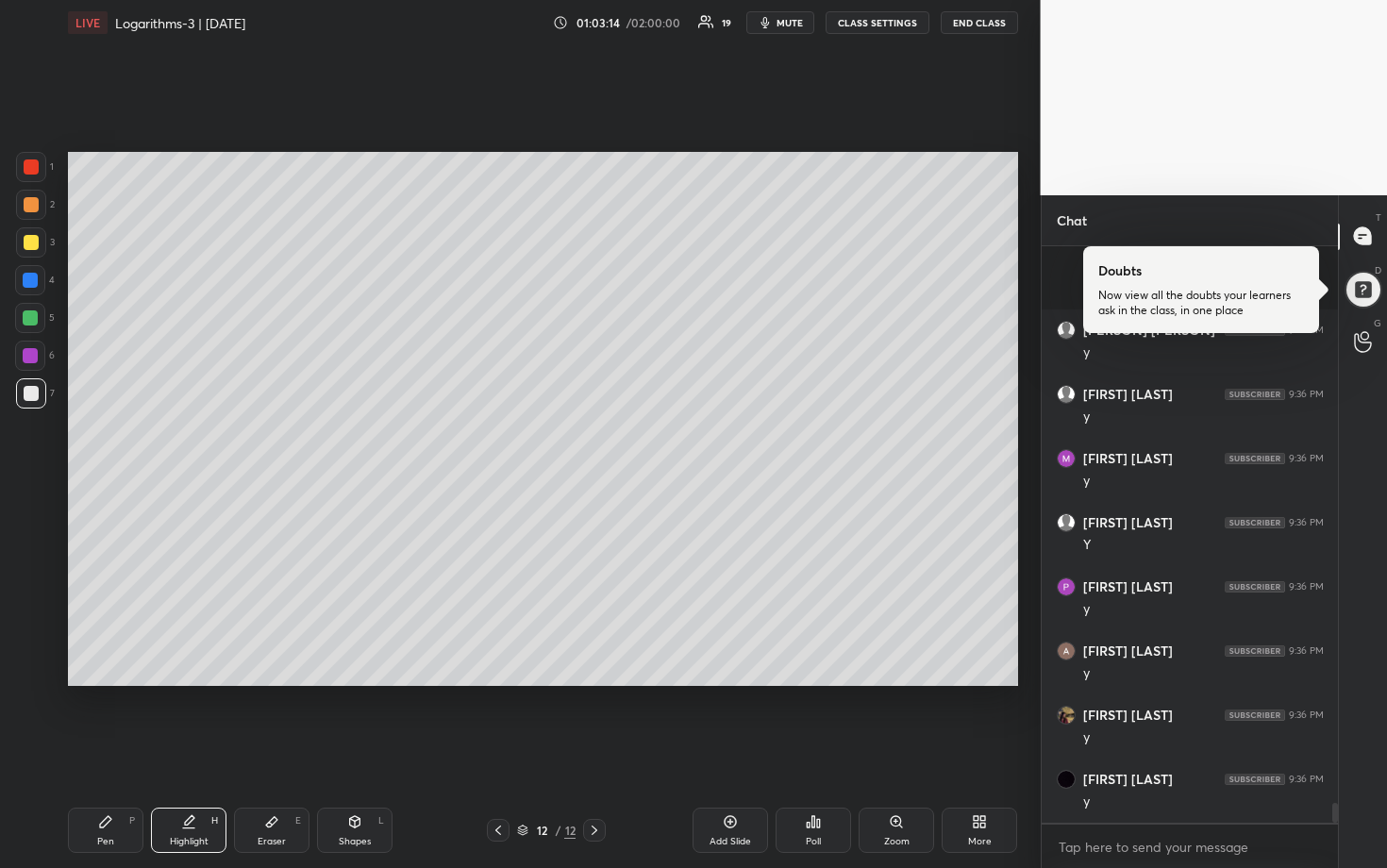 scroll, scrollTop: 16083, scrollLeft: 0, axis: vertical 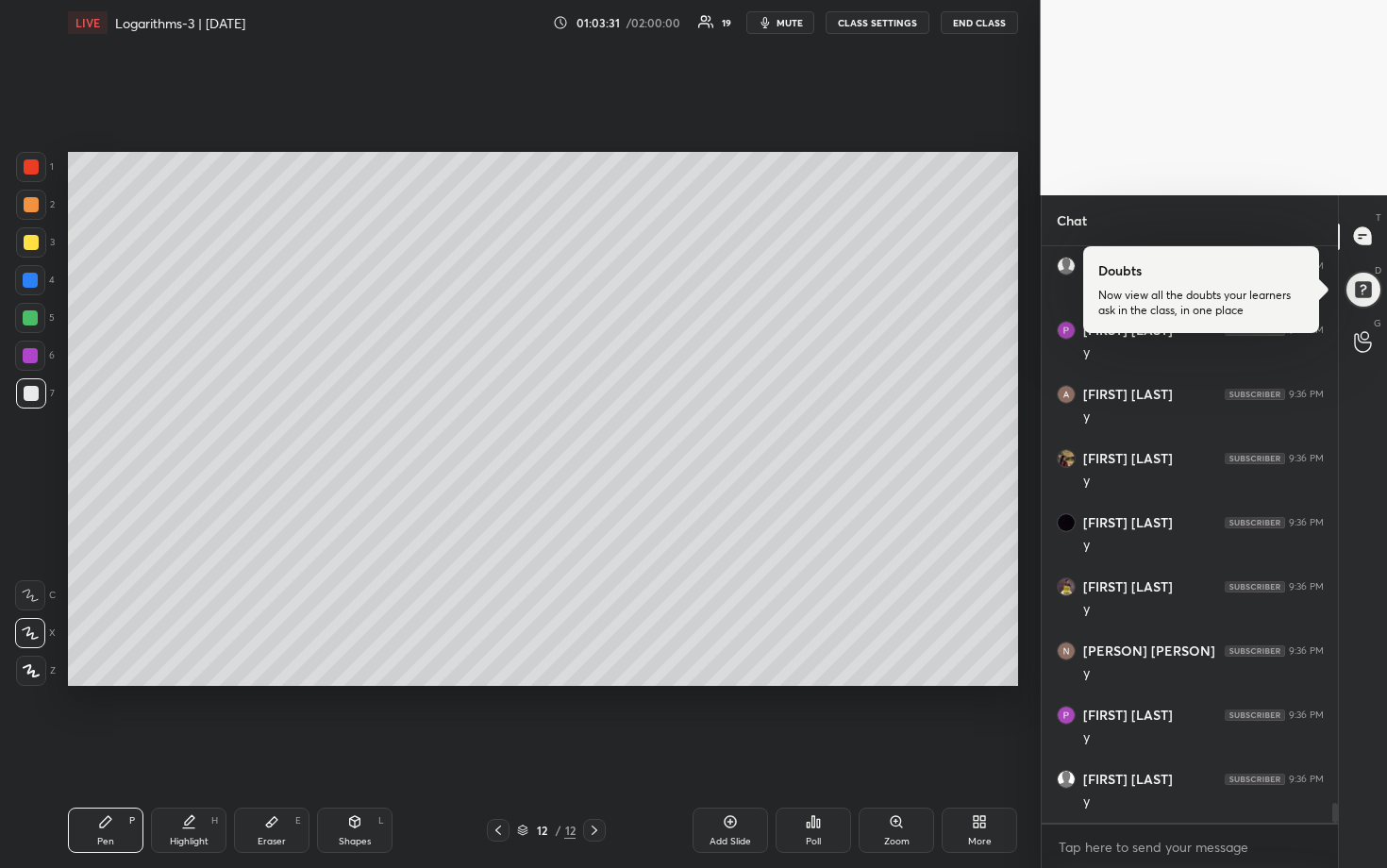 drag, startPoint x: 730, startPoint y: 821, endPoint x: 723, endPoint y: 765, distance: 56.4358 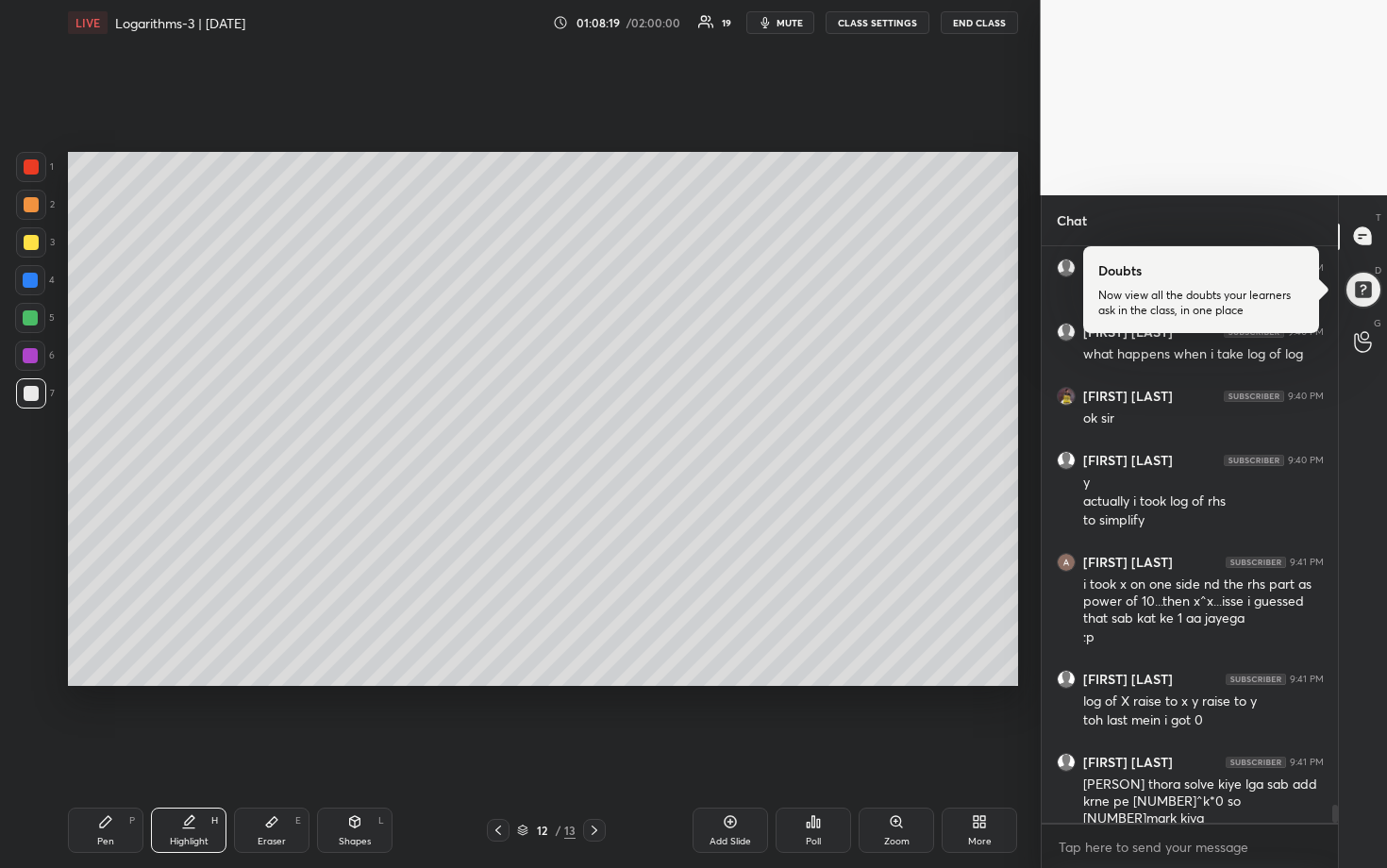 scroll, scrollTop: 18151, scrollLeft: 0, axis: vertical 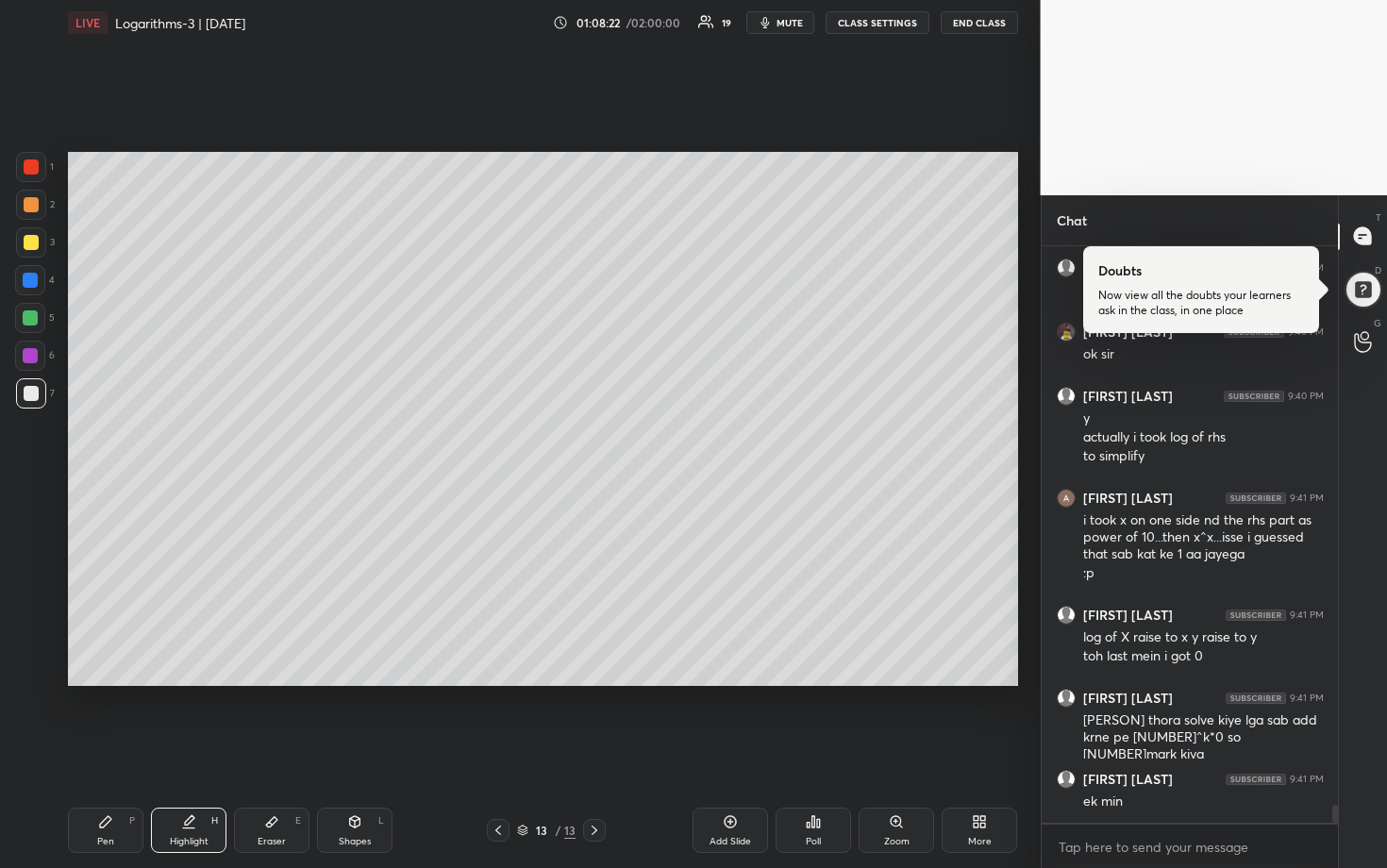 click on "Add Slide" at bounding box center (730, 830) 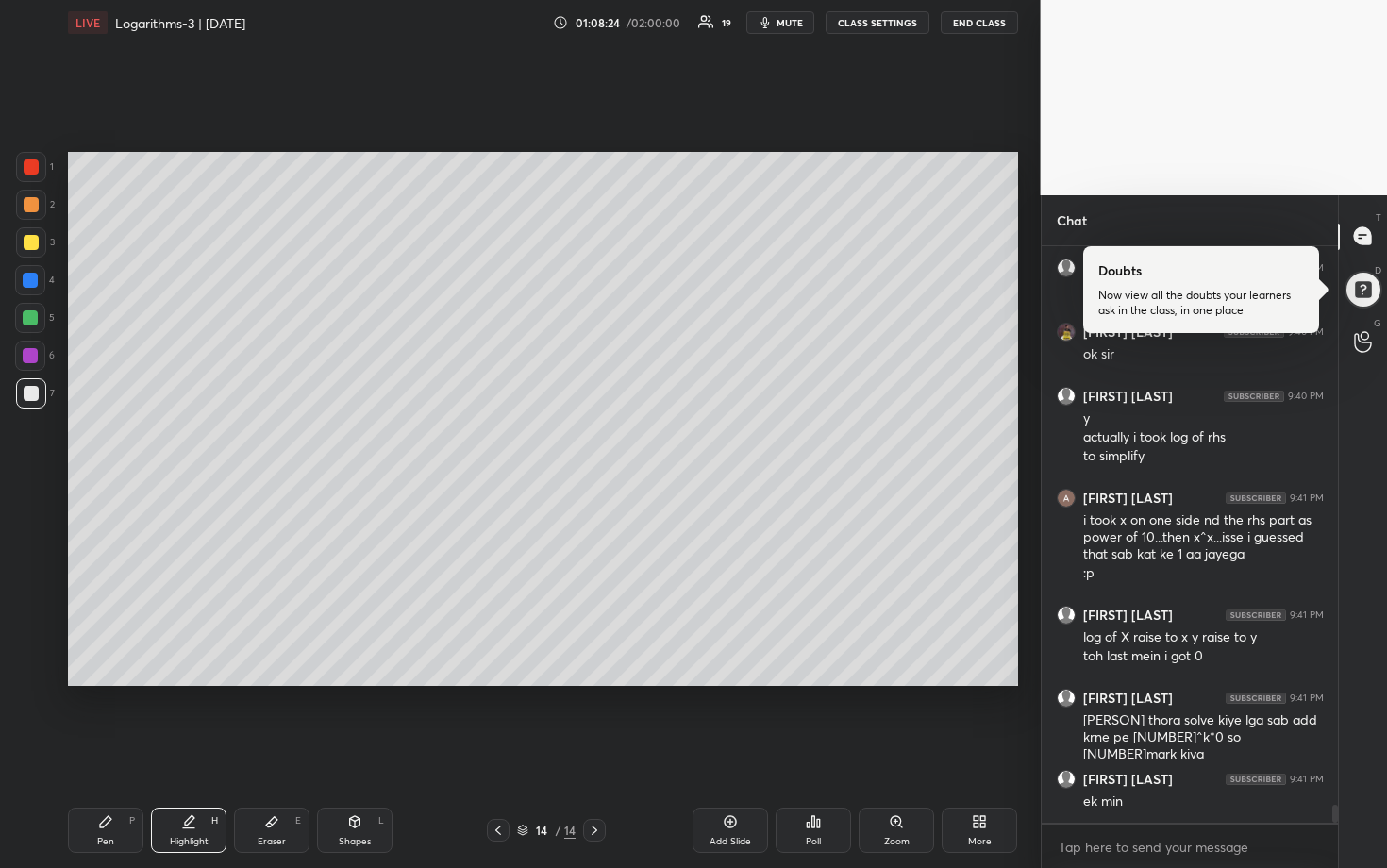 click at bounding box center [31, 242] 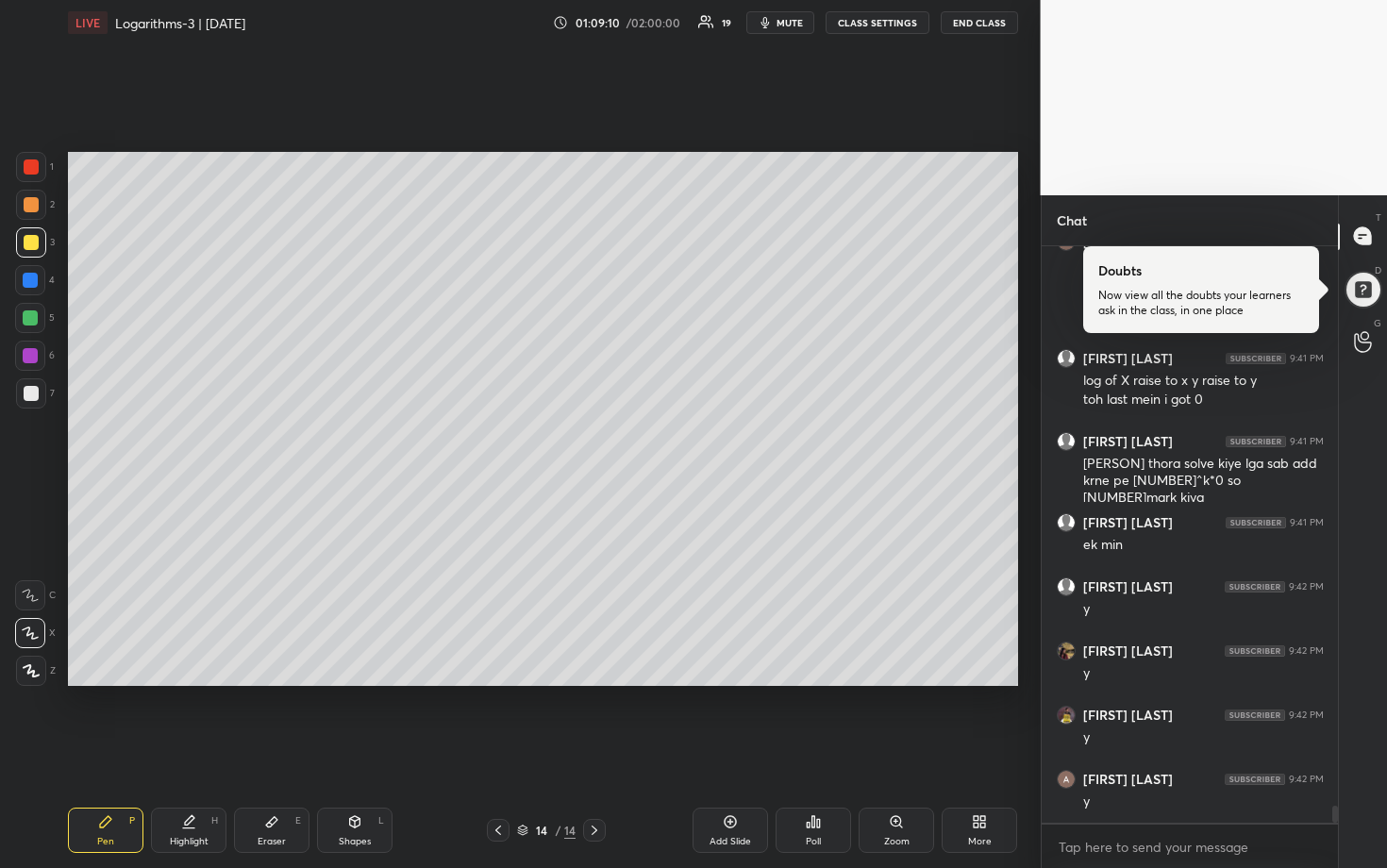scroll, scrollTop: 18471, scrollLeft: 0, axis: vertical 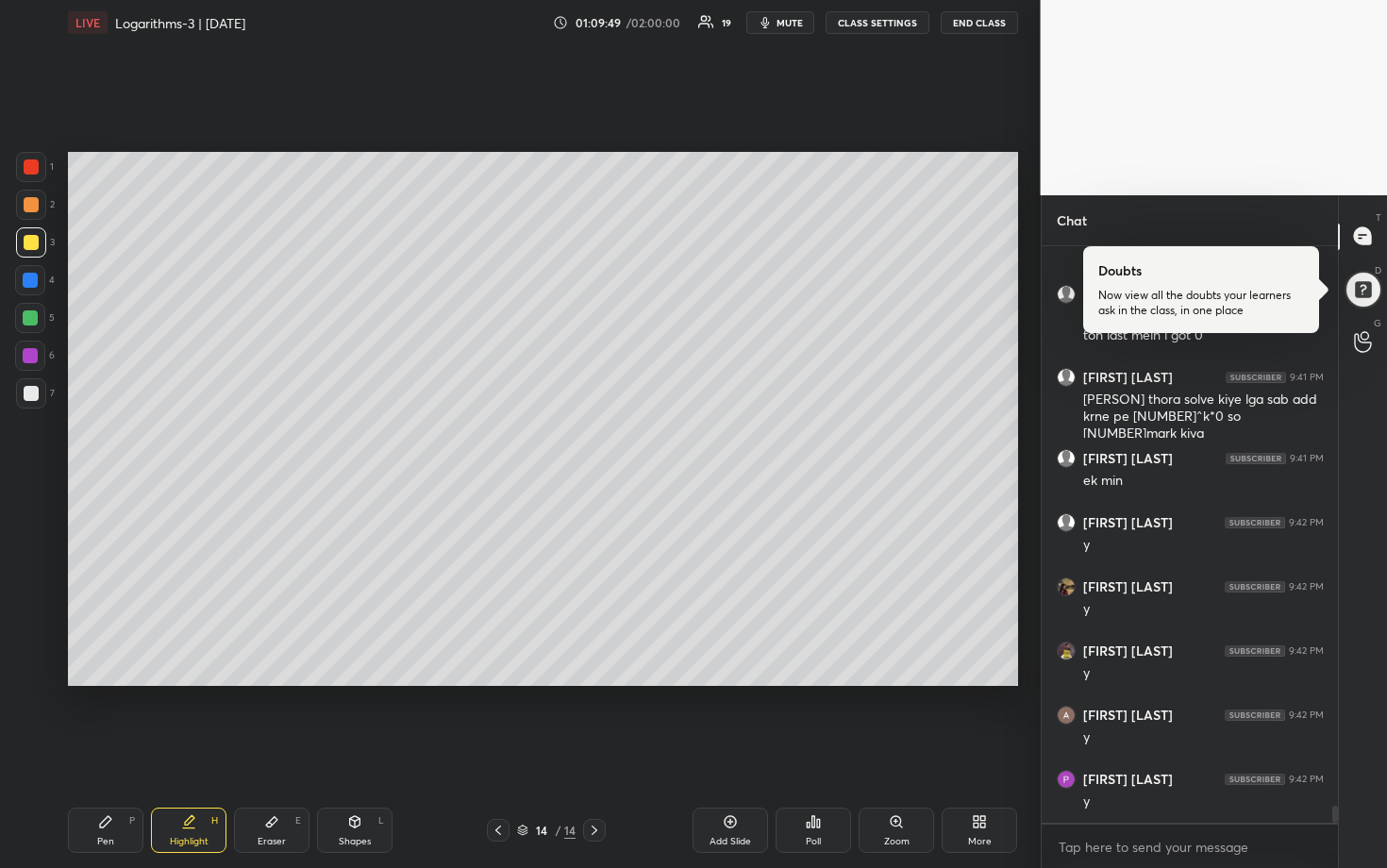 drag, startPoint x: 30, startPoint y: 321, endPoint x: 55, endPoint y: 328, distance: 25.96151 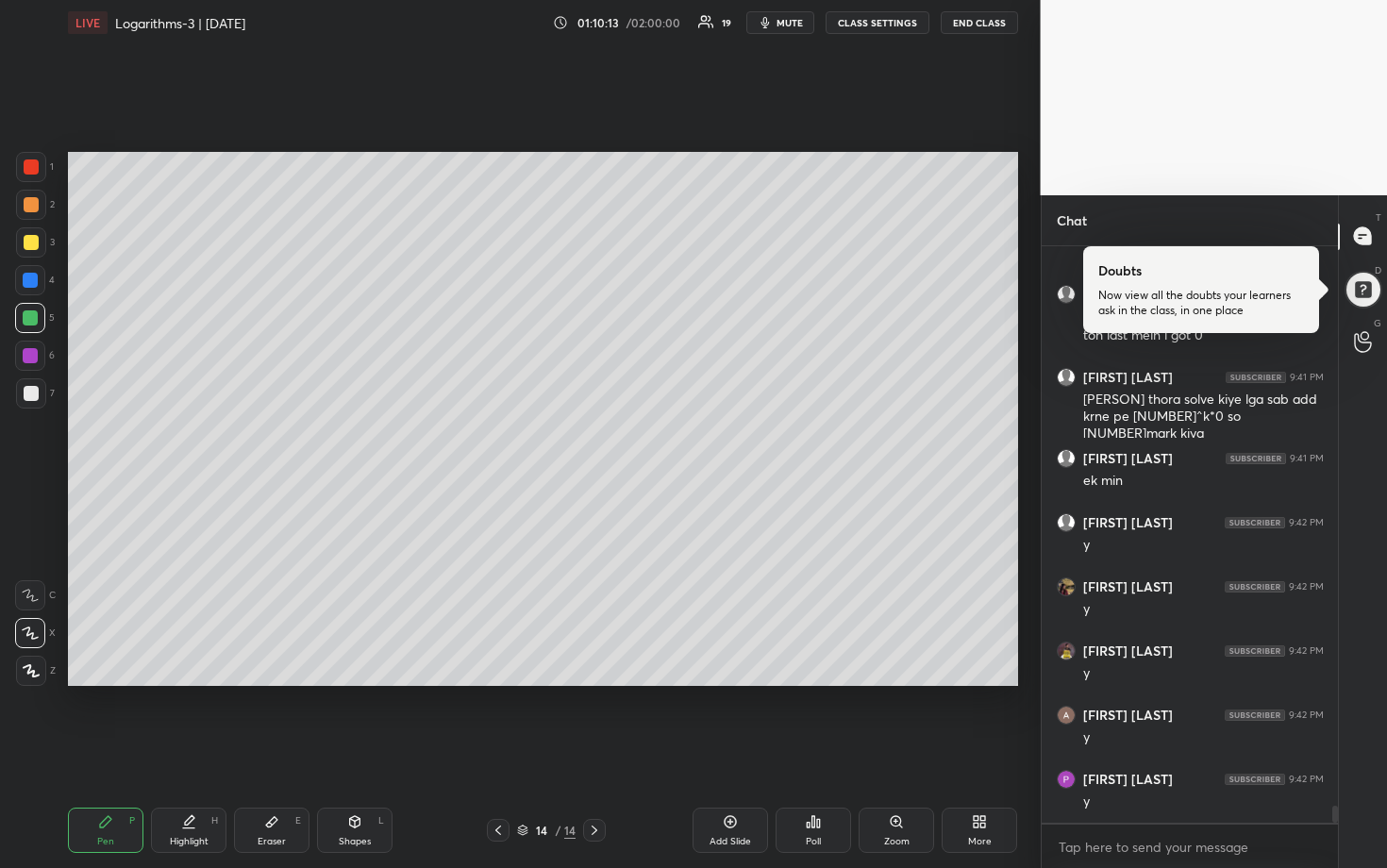 drag, startPoint x: 27, startPoint y: 401, endPoint x: 37, endPoint y: 407, distance: 11.661904 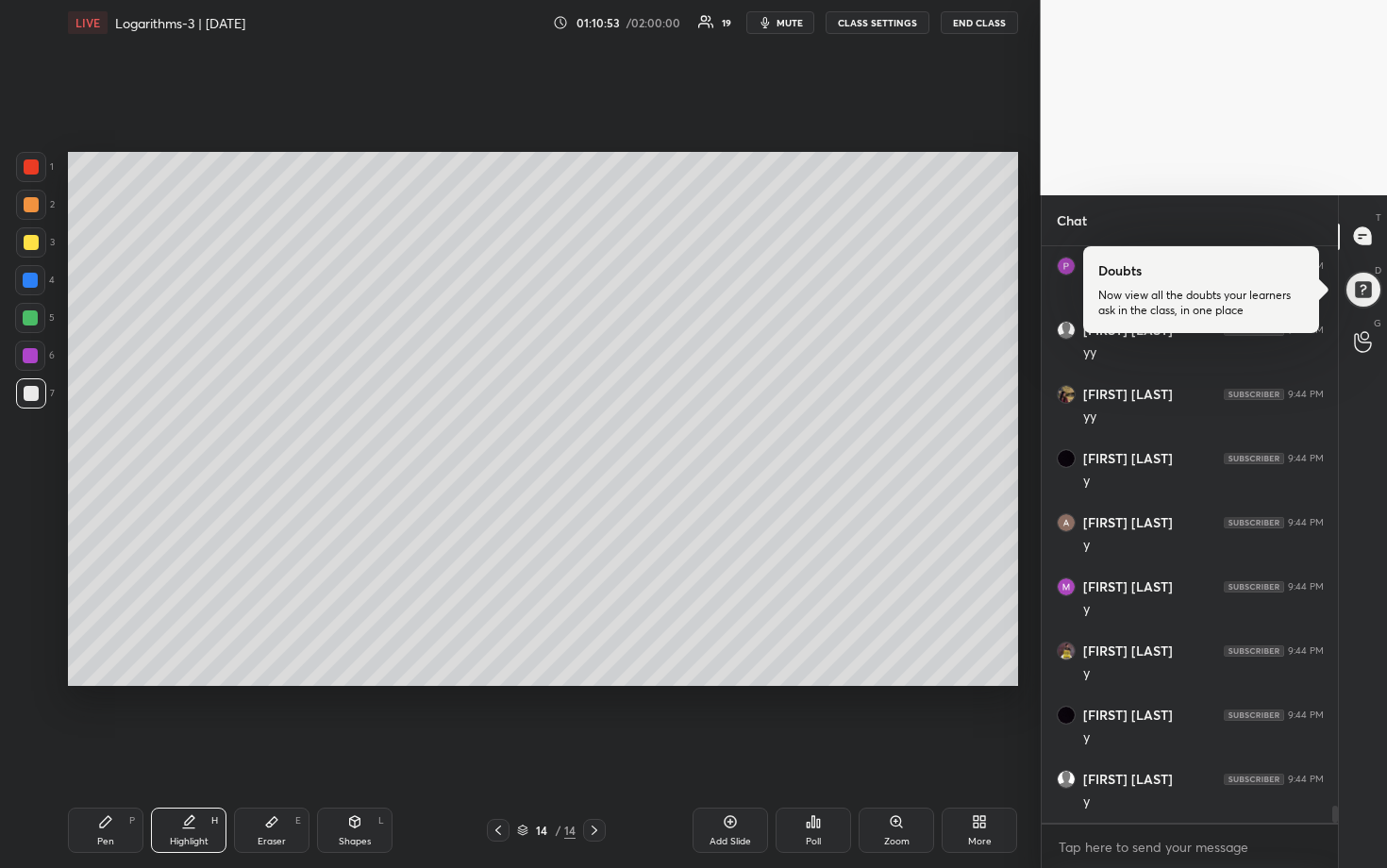 scroll, scrollTop: 19049, scrollLeft: 0, axis: vertical 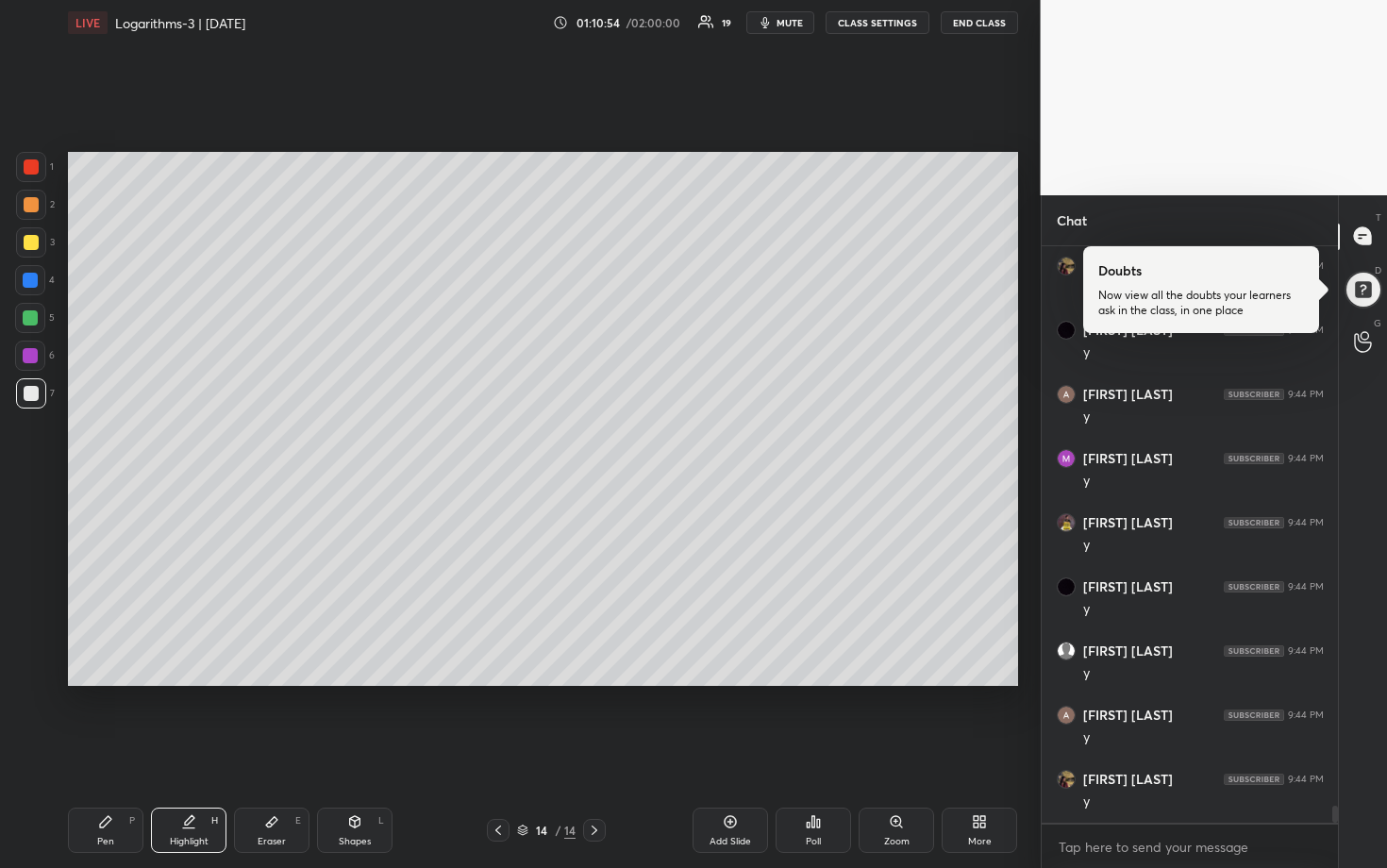drag, startPoint x: 736, startPoint y: 813, endPoint x: 743, endPoint y: 803, distance: 12.206556 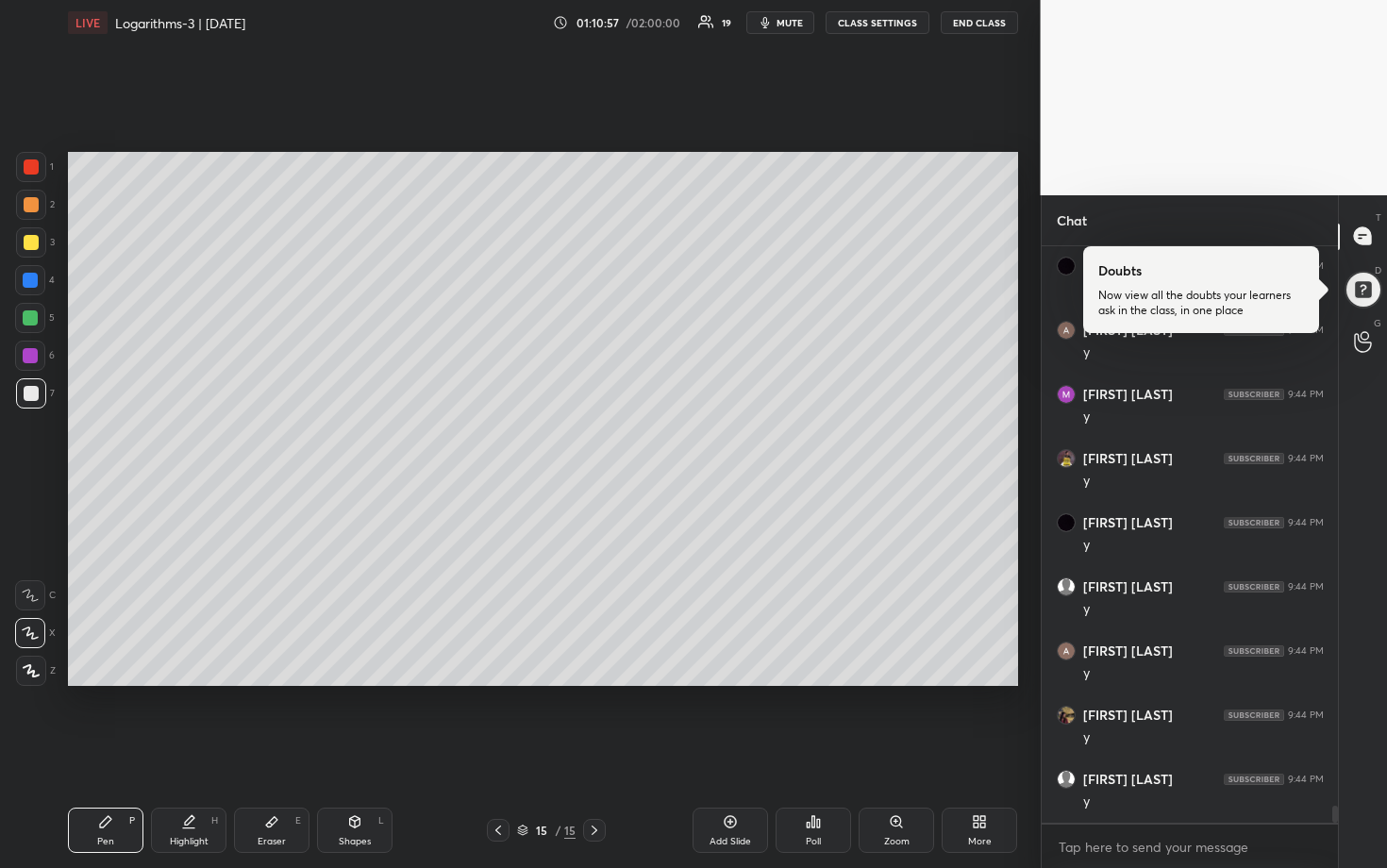 click at bounding box center [31, 242] 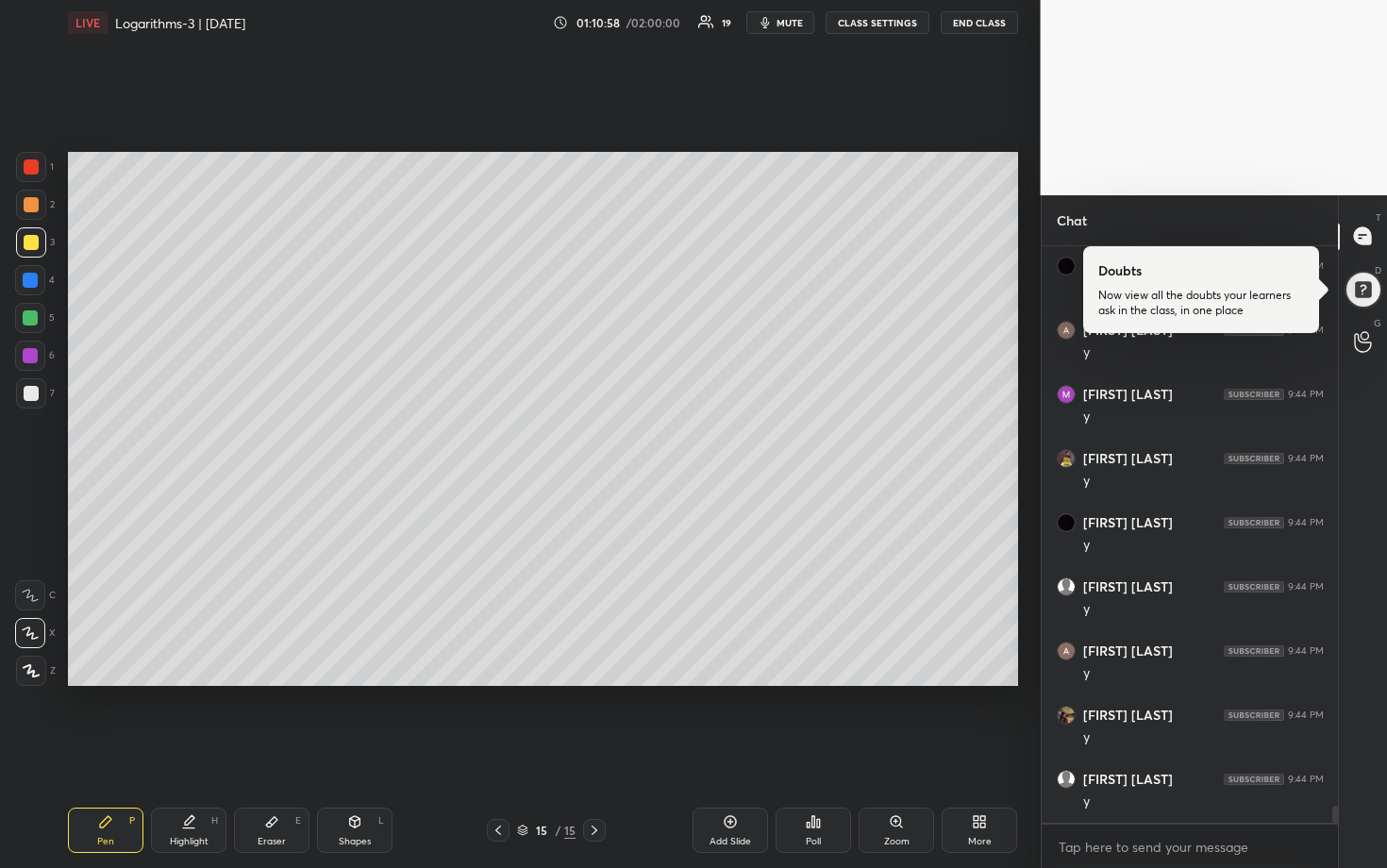 click at bounding box center (30, 318) 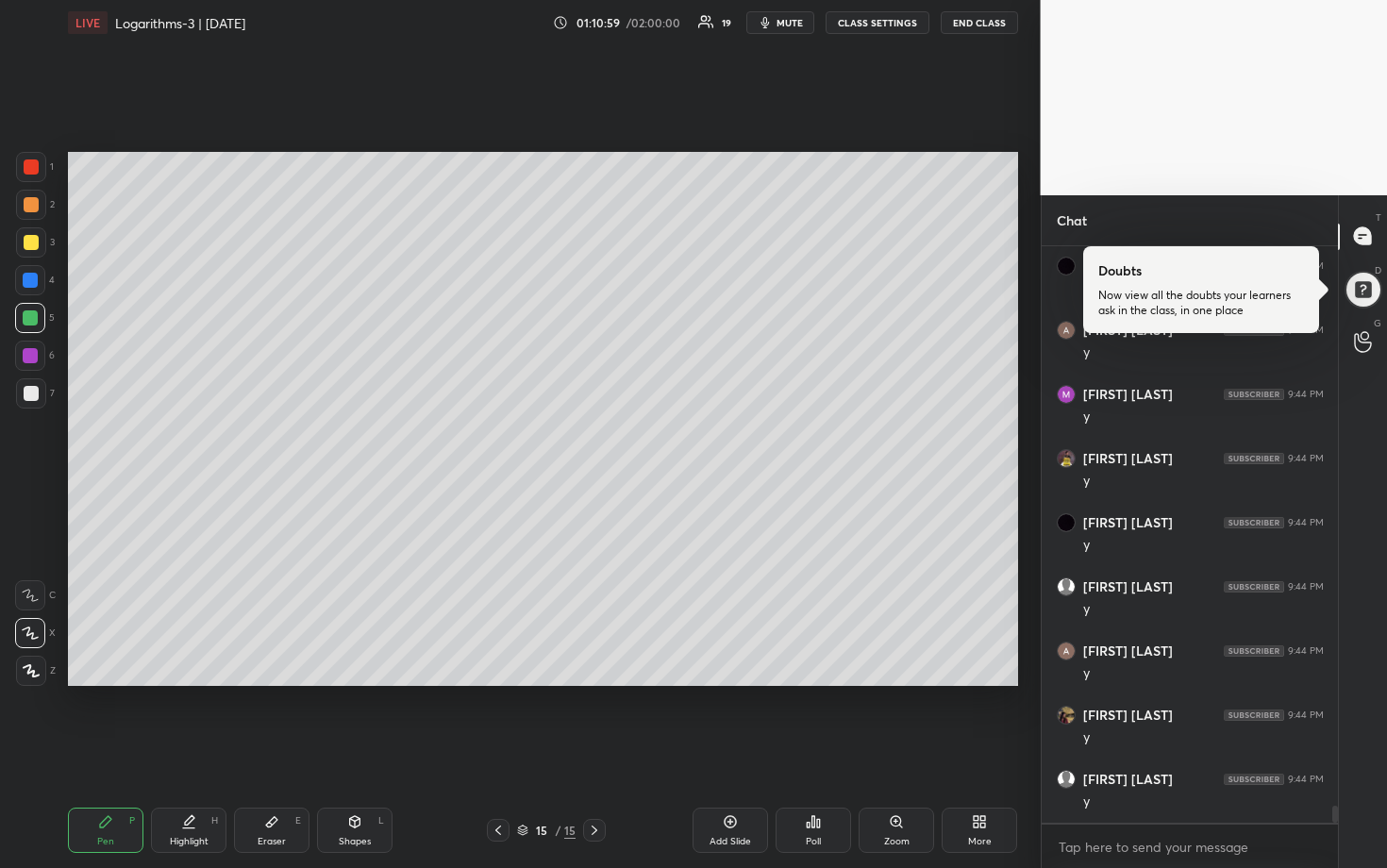 click at bounding box center (31, 242) 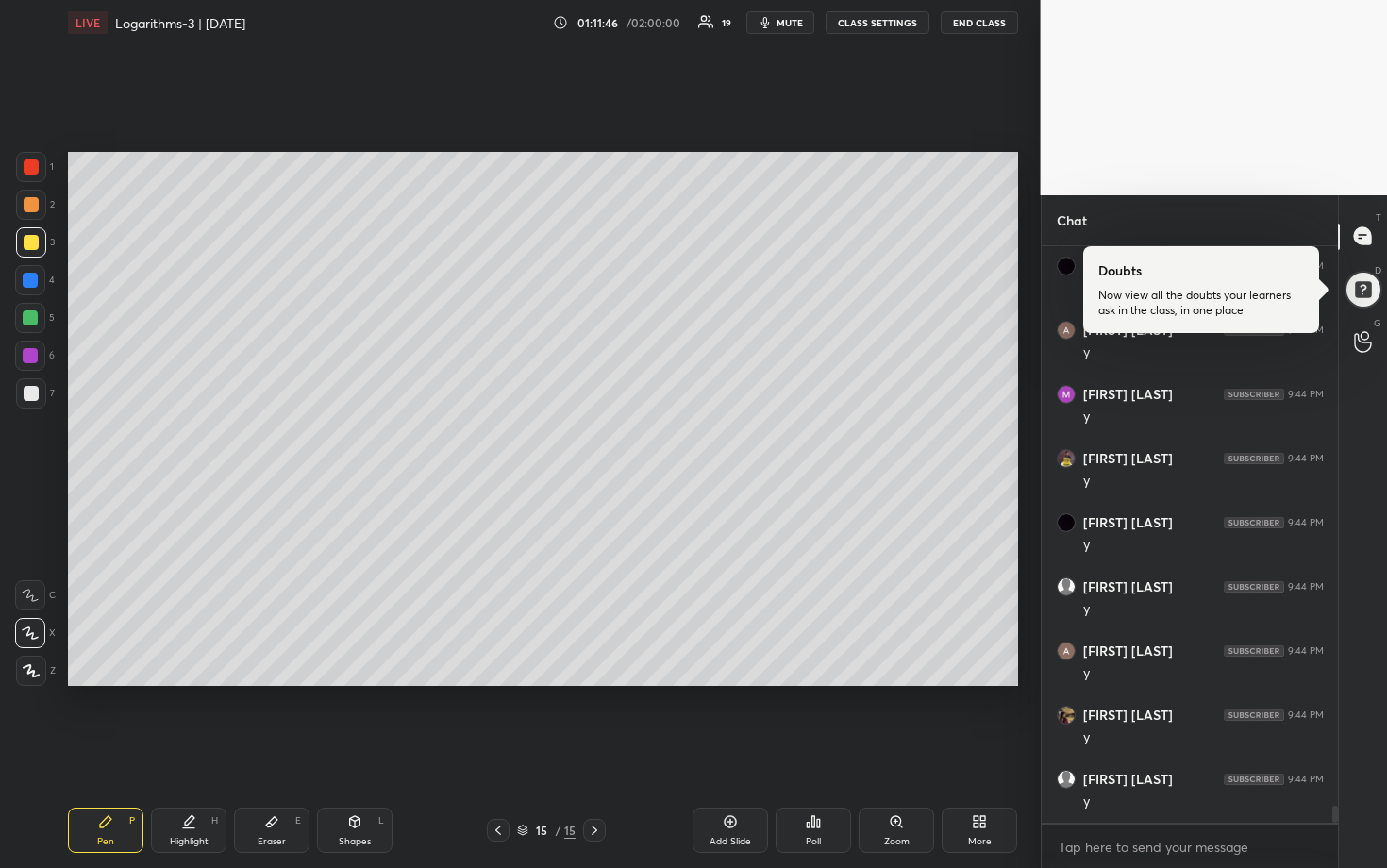 drag, startPoint x: 41, startPoint y: 320, endPoint x: 47, endPoint y: 312, distance: 10 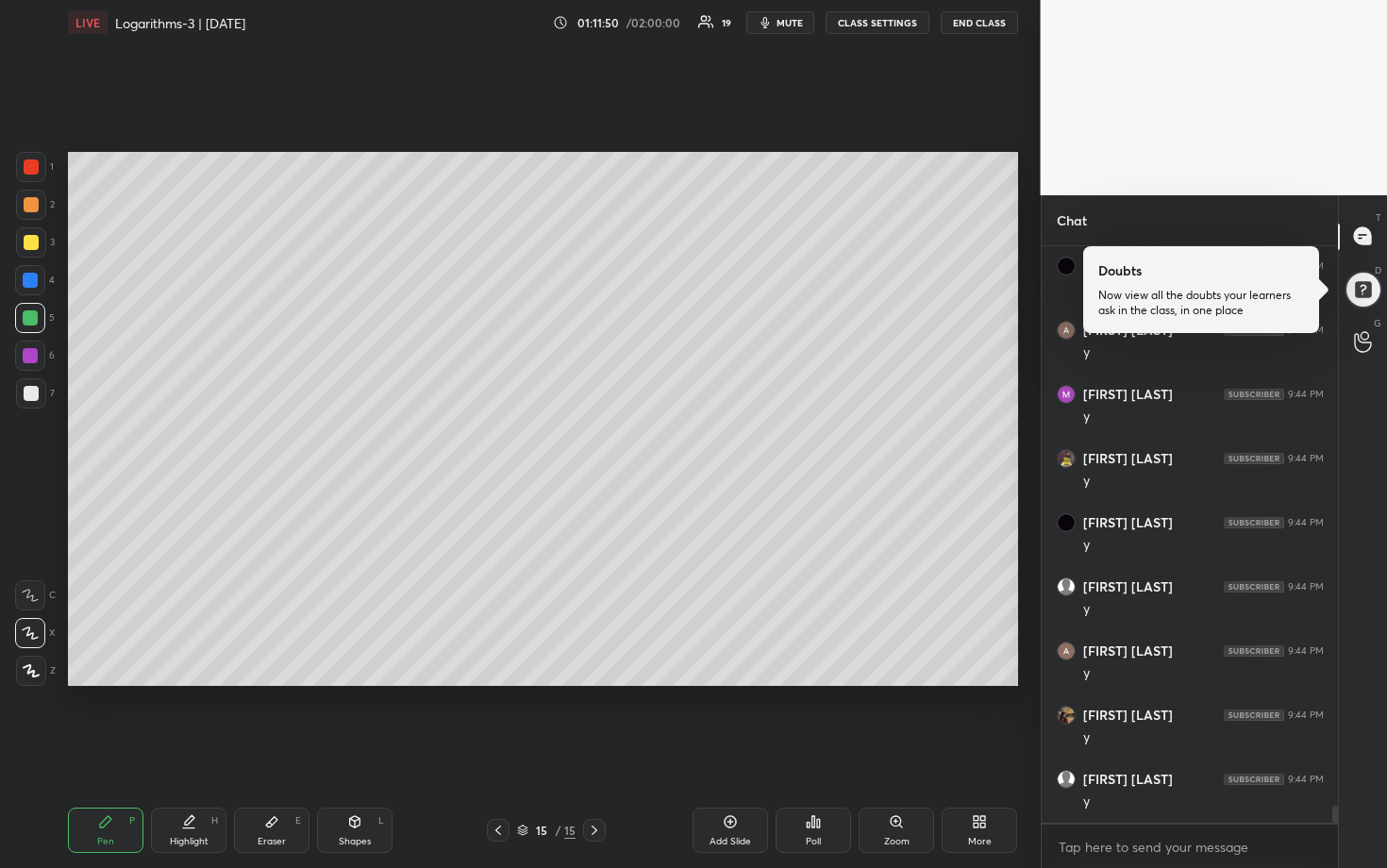 click at bounding box center [31, 242] 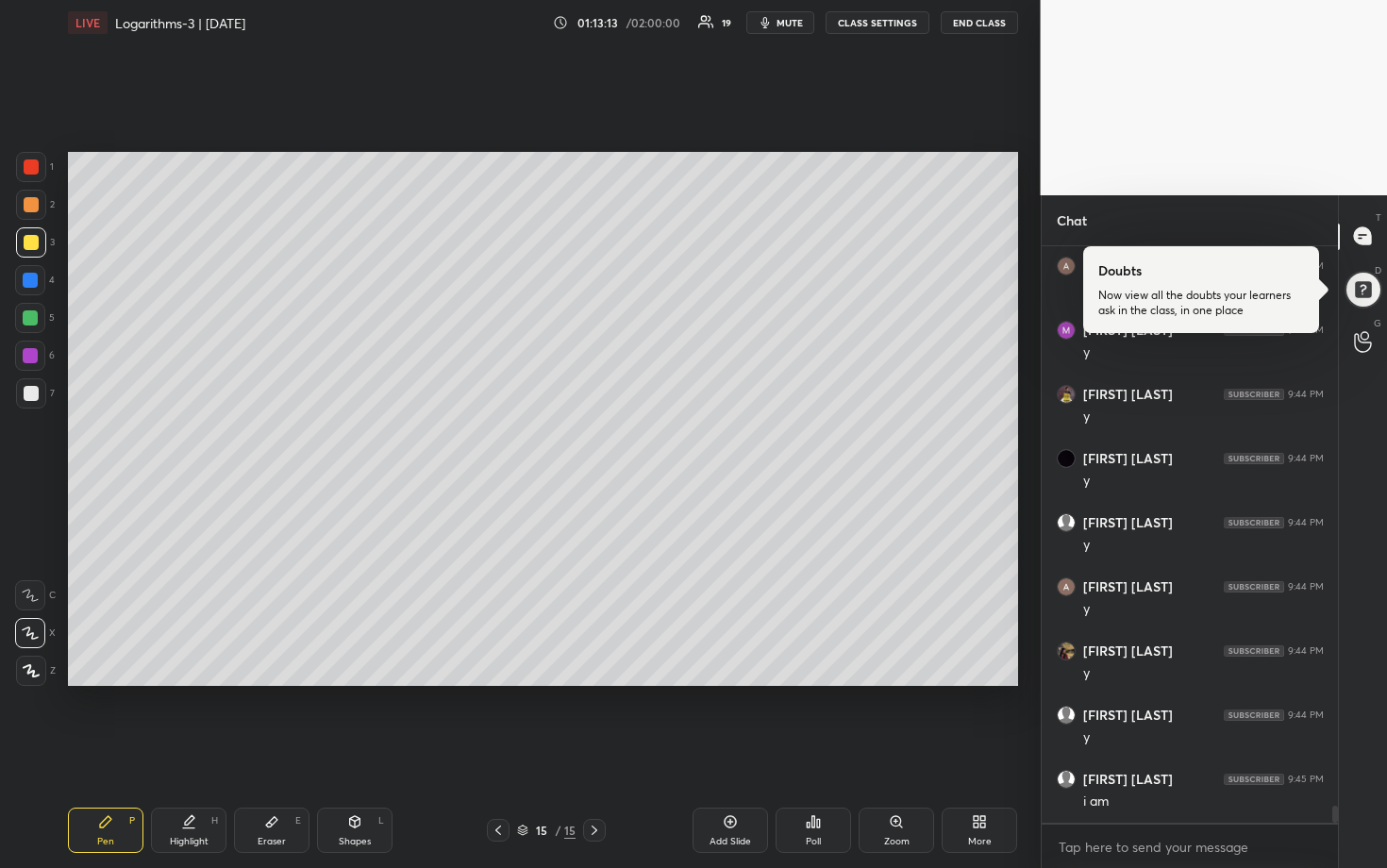 scroll, scrollTop: 19305, scrollLeft: 0, axis: vertical 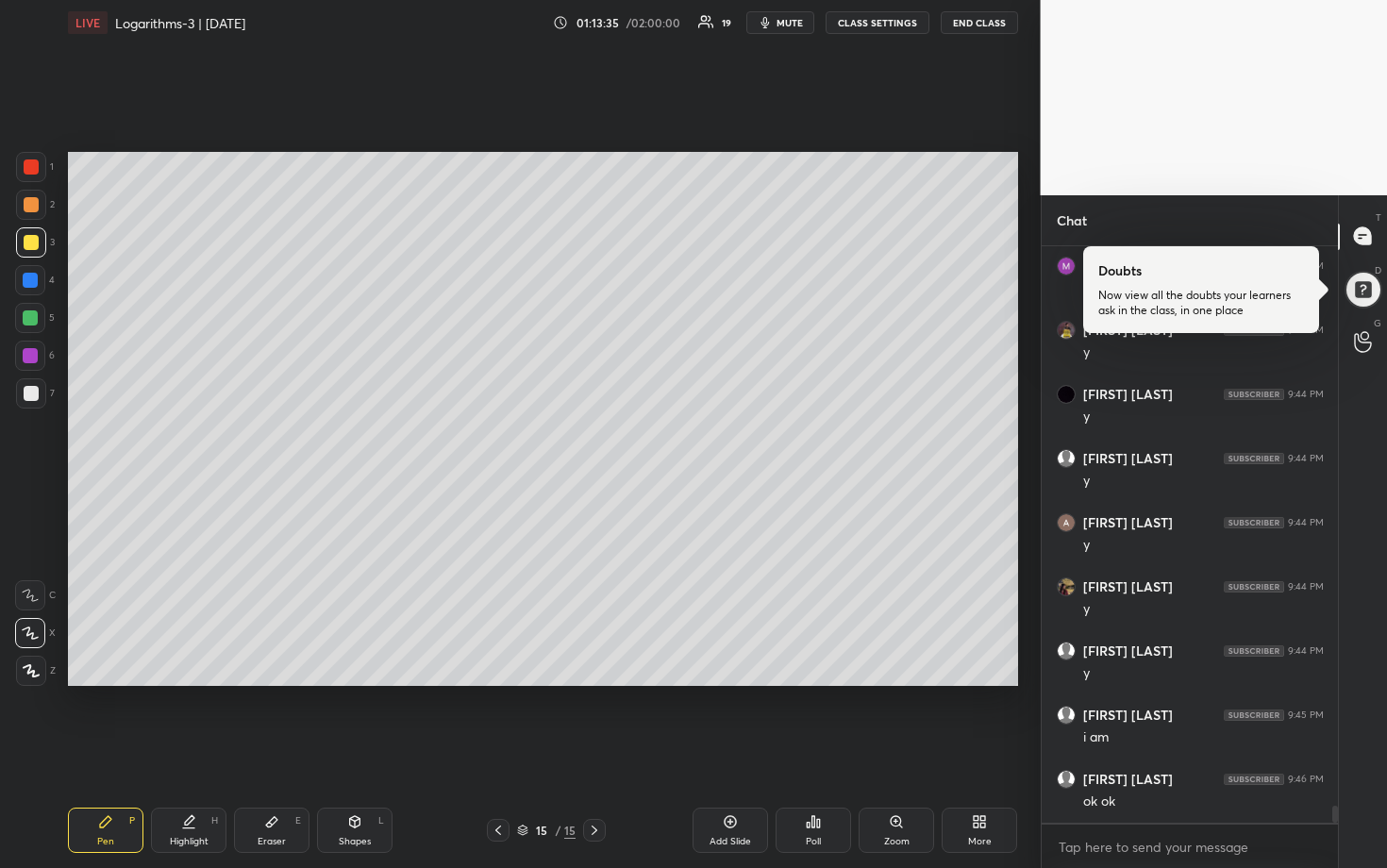 drag, startPoint x: 278, startPoint y: 837, endPoint x: 279, endPoint y: 814, distance: 23.021729 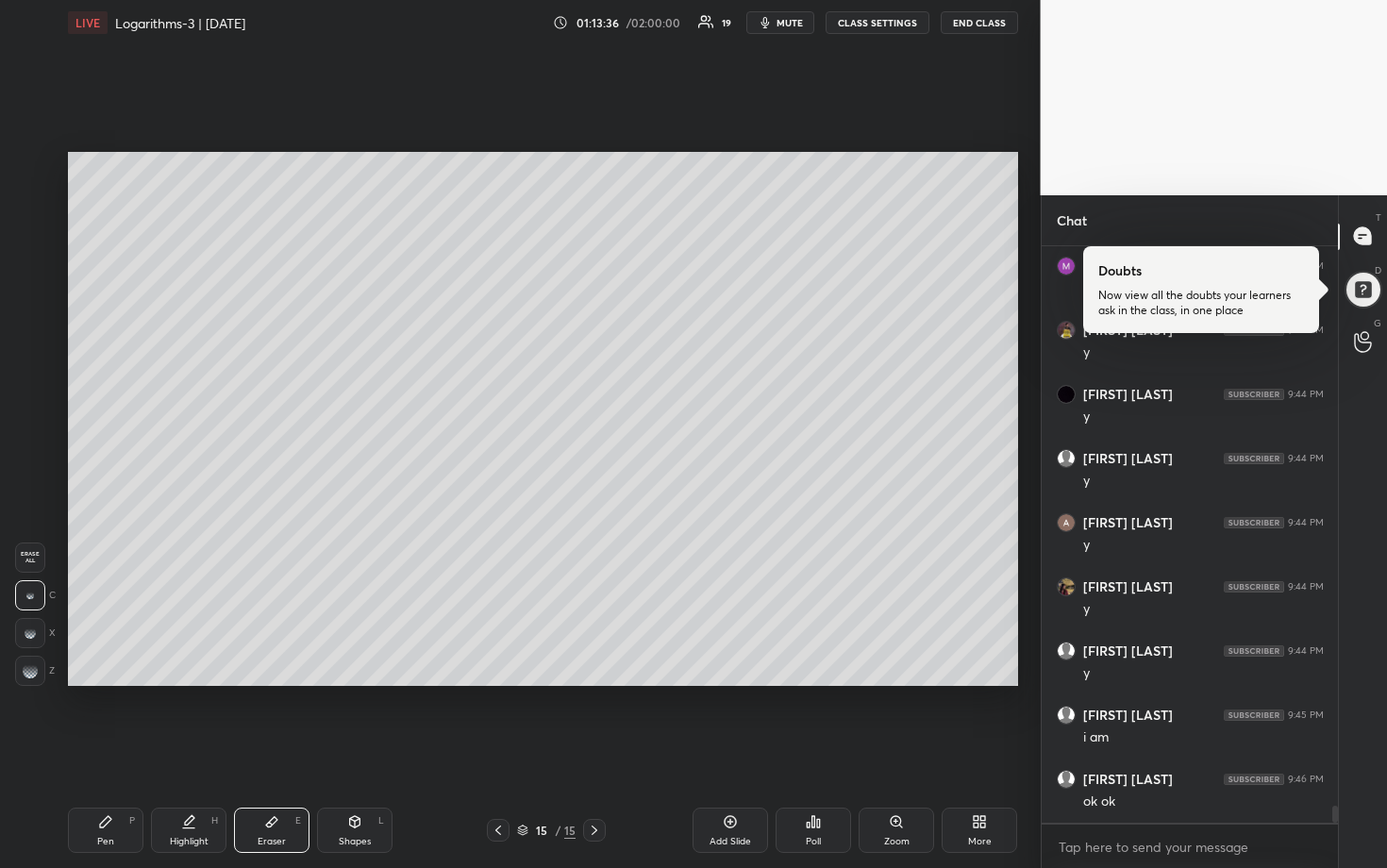 click 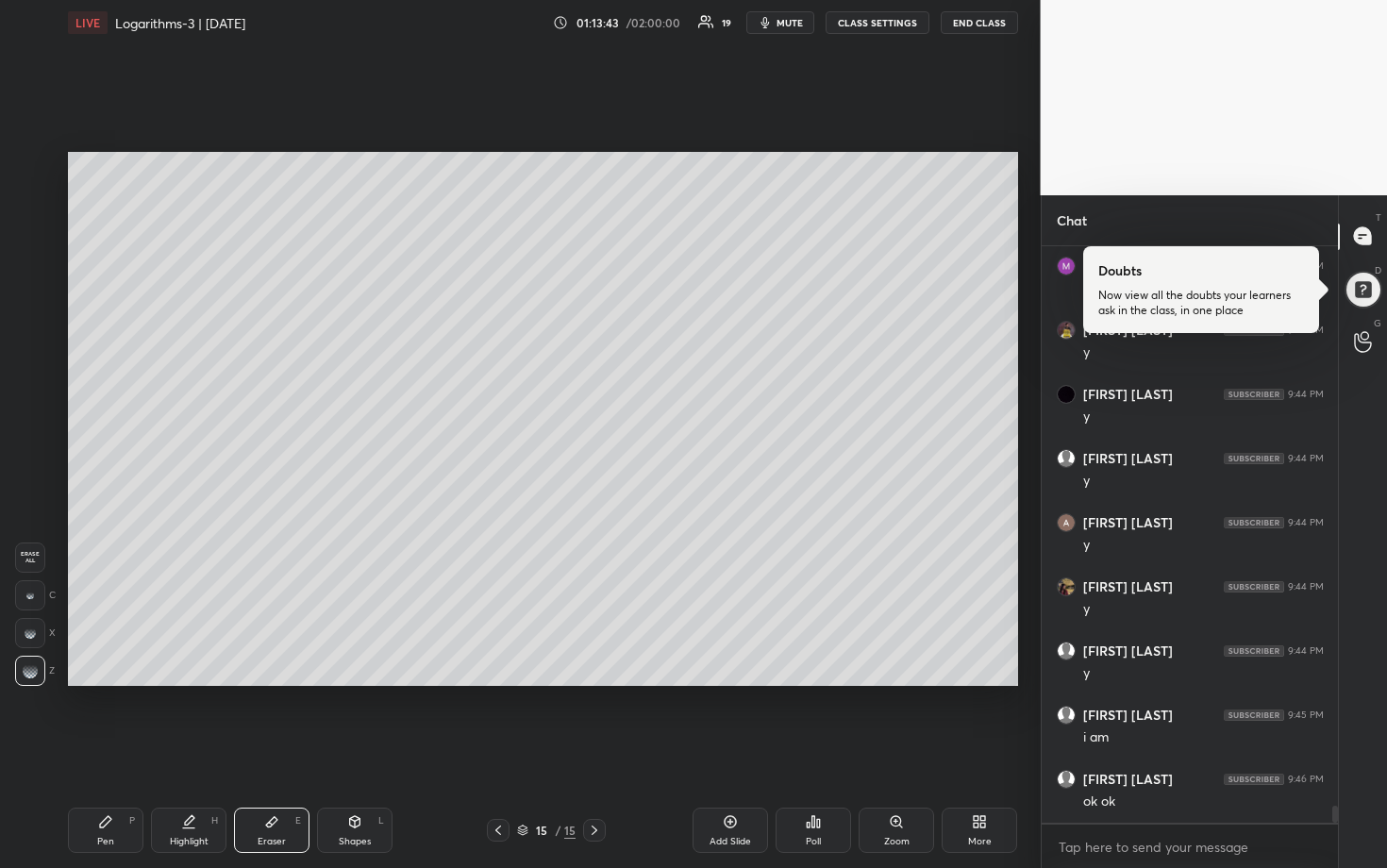 click on "Pen P" at bounding box center [106, 830] 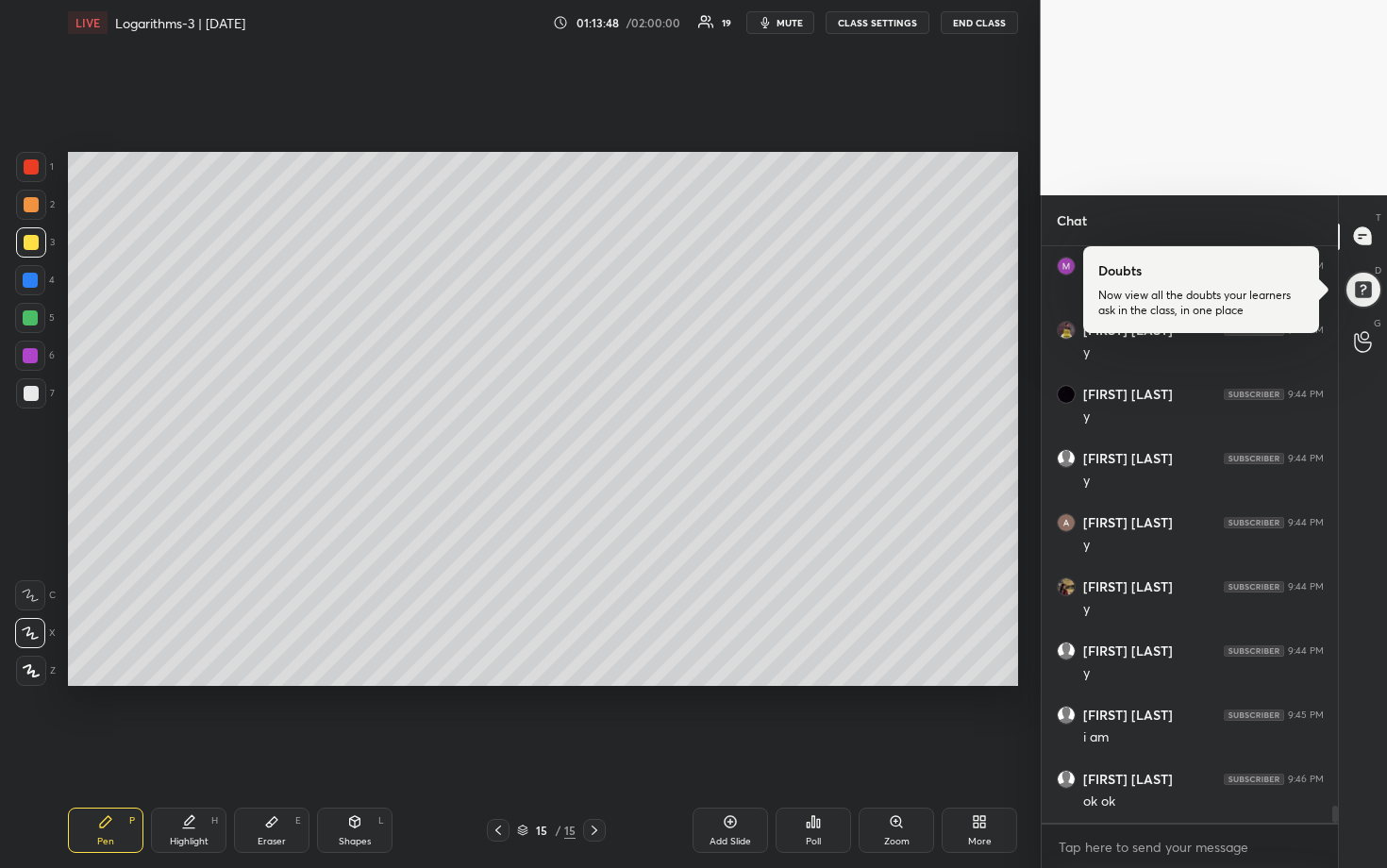 click at bounding box center (30, 318) 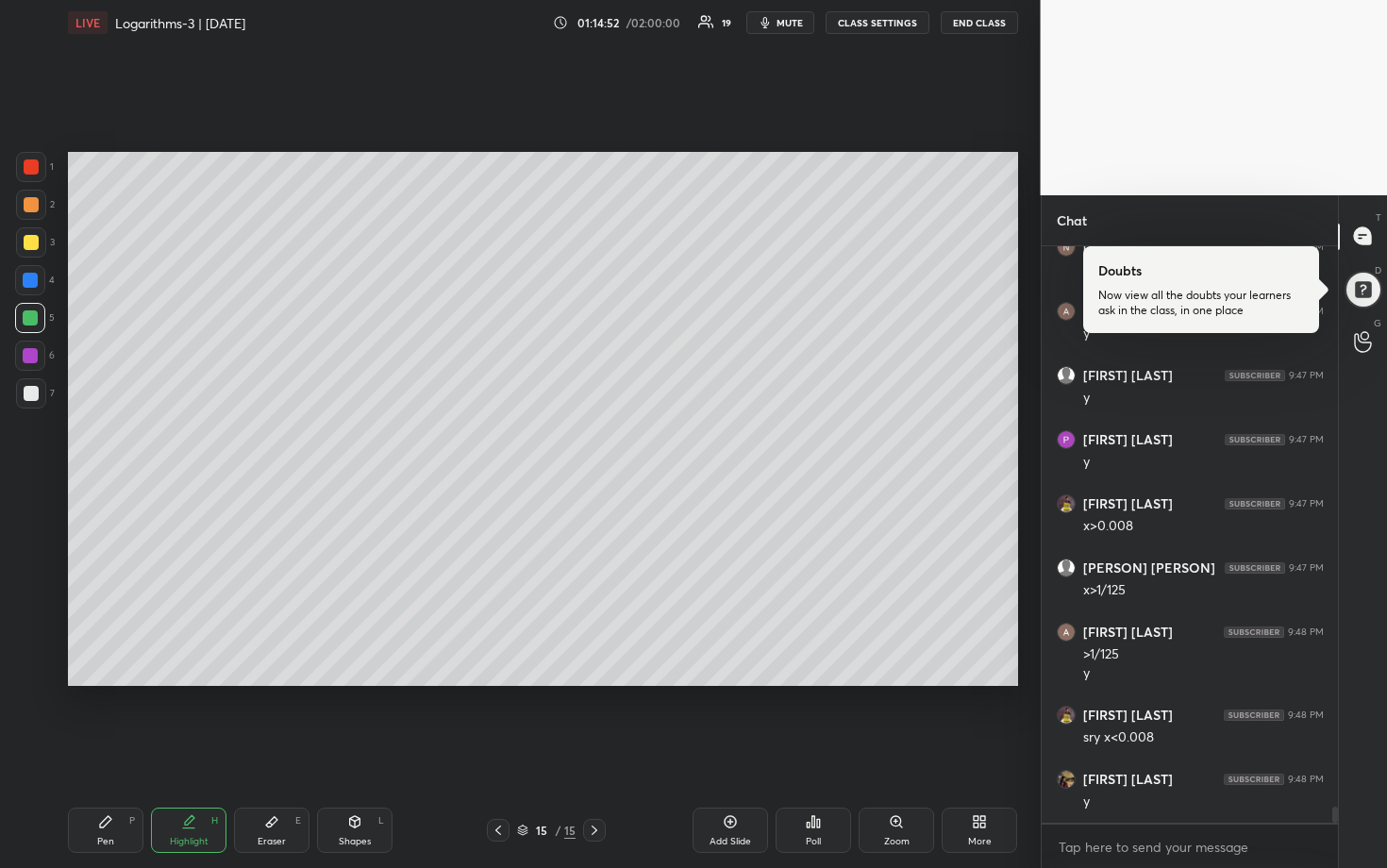 scroll, scrollTop: 20479, scrollLeft: 0, axis: vertical 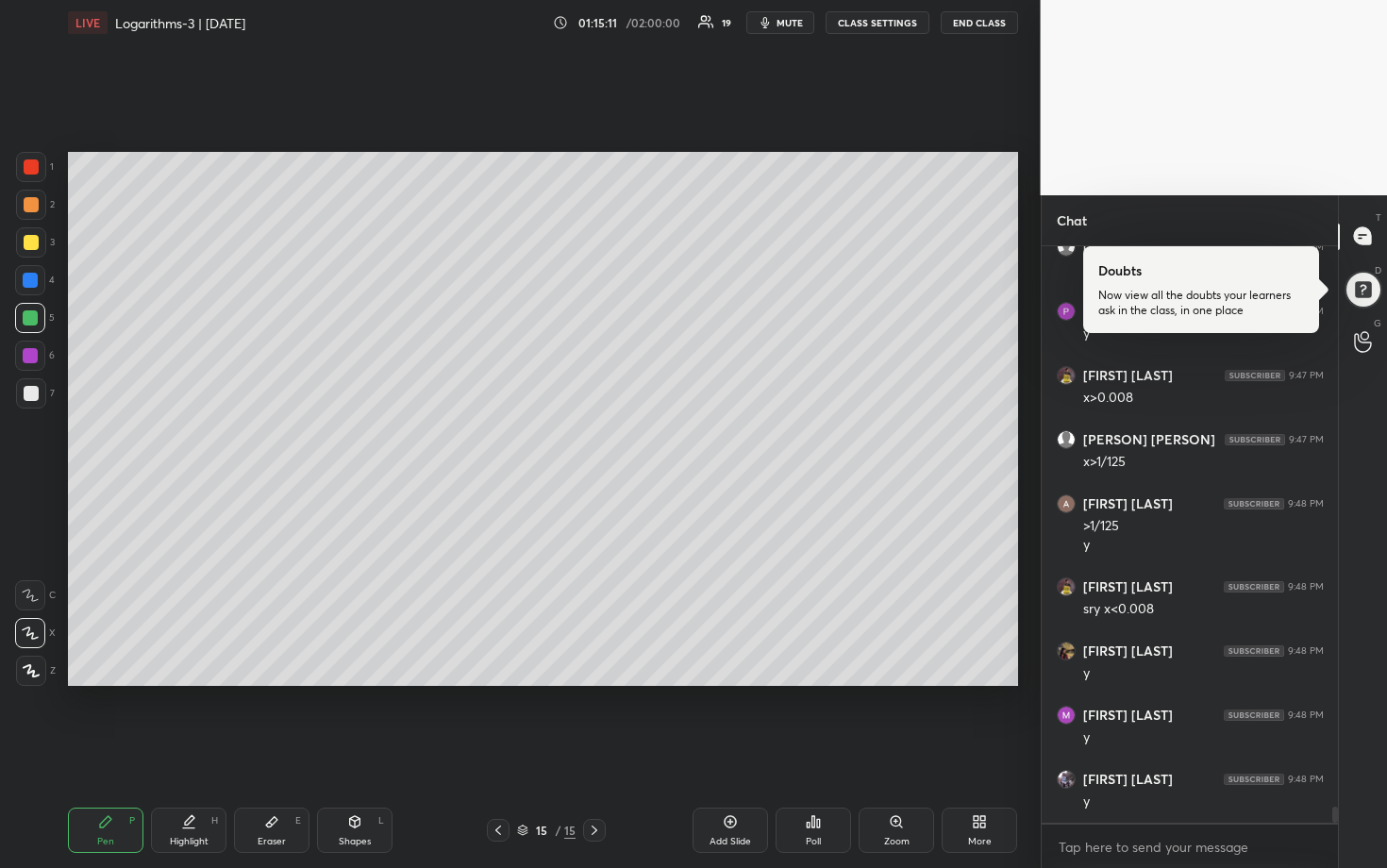 click at bounding box center (31, 393) 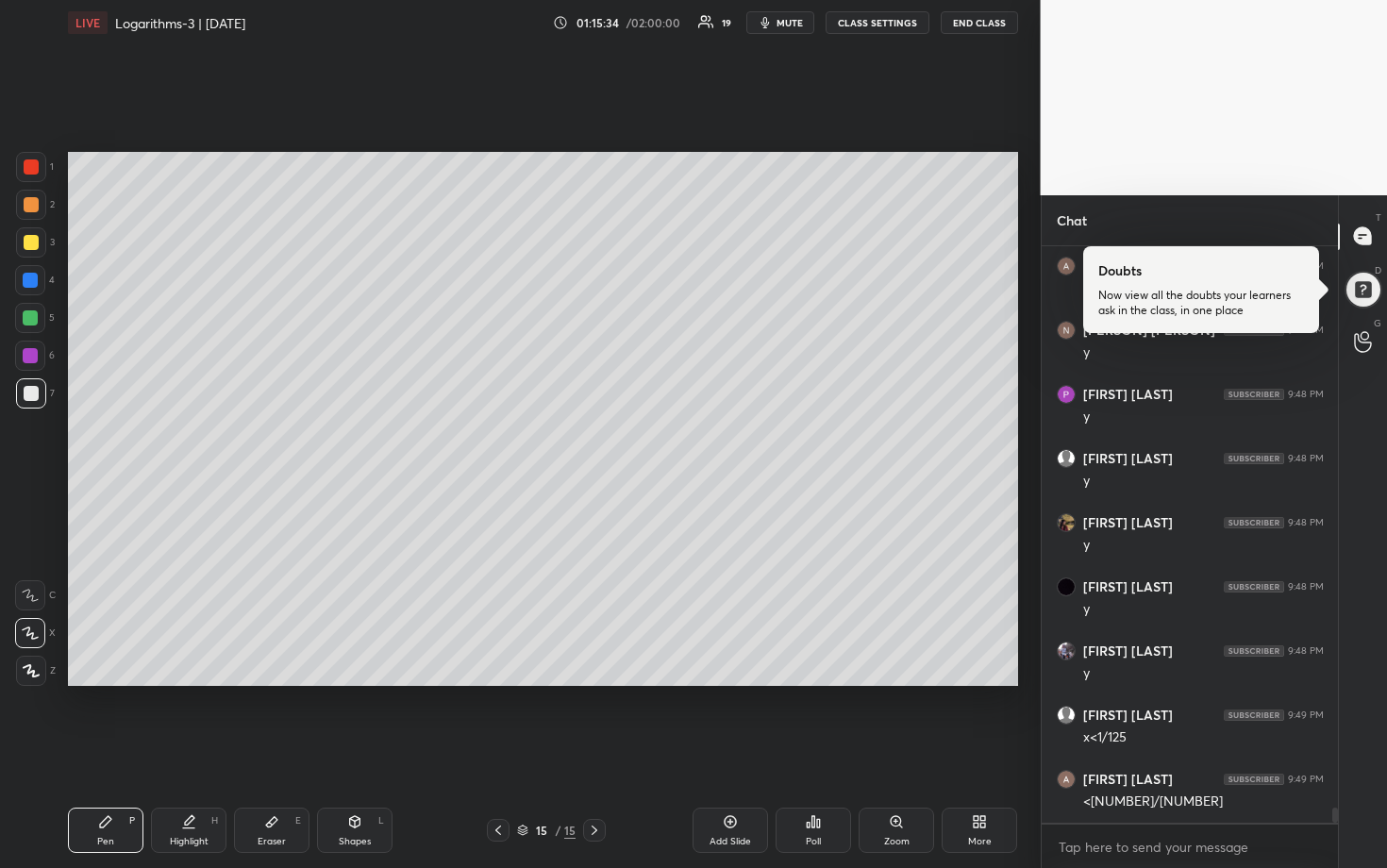 scroll, scrollTop: 21121, scrollLeft: 0, axis: vertical 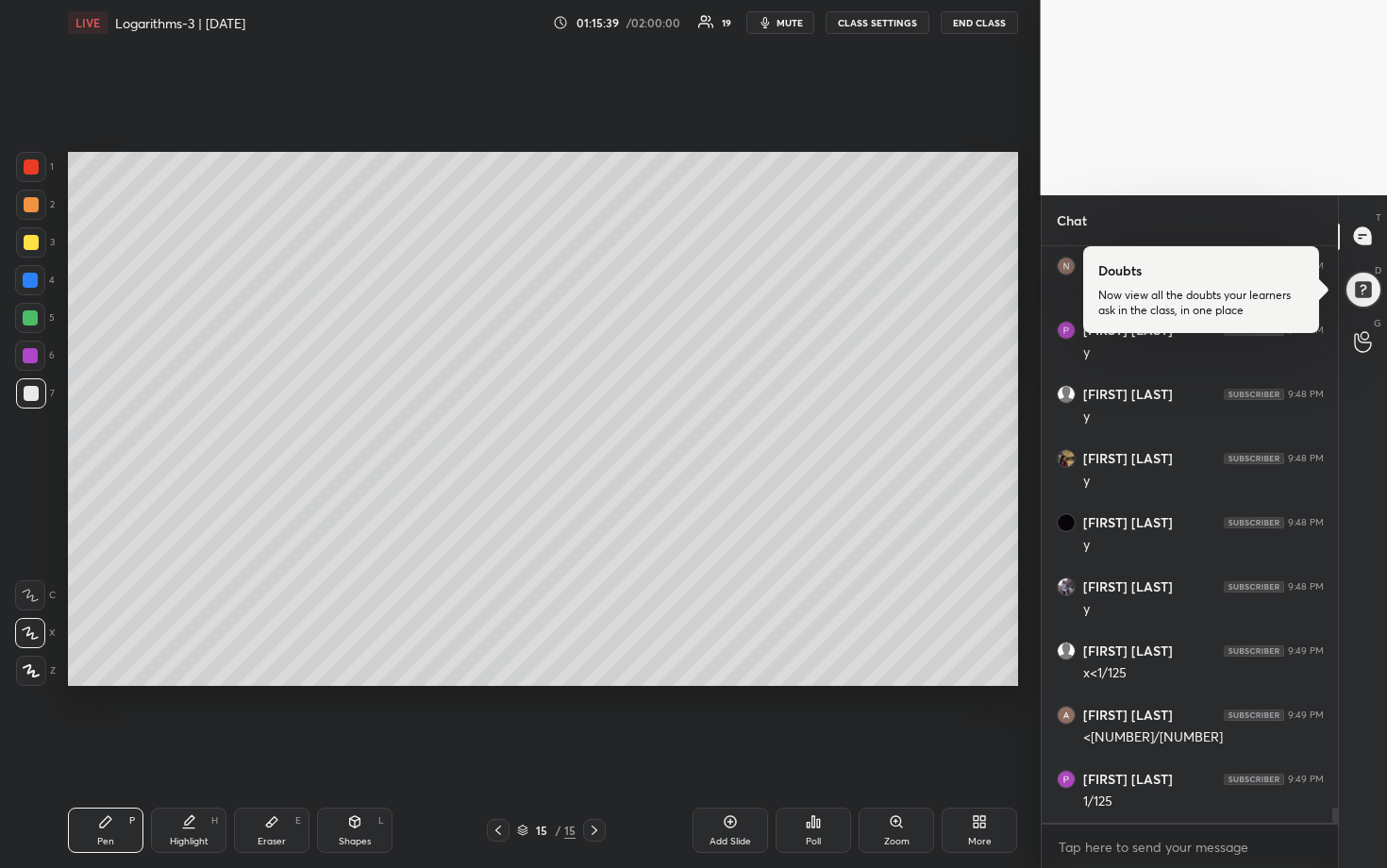 click at bounding box center [30, 318] 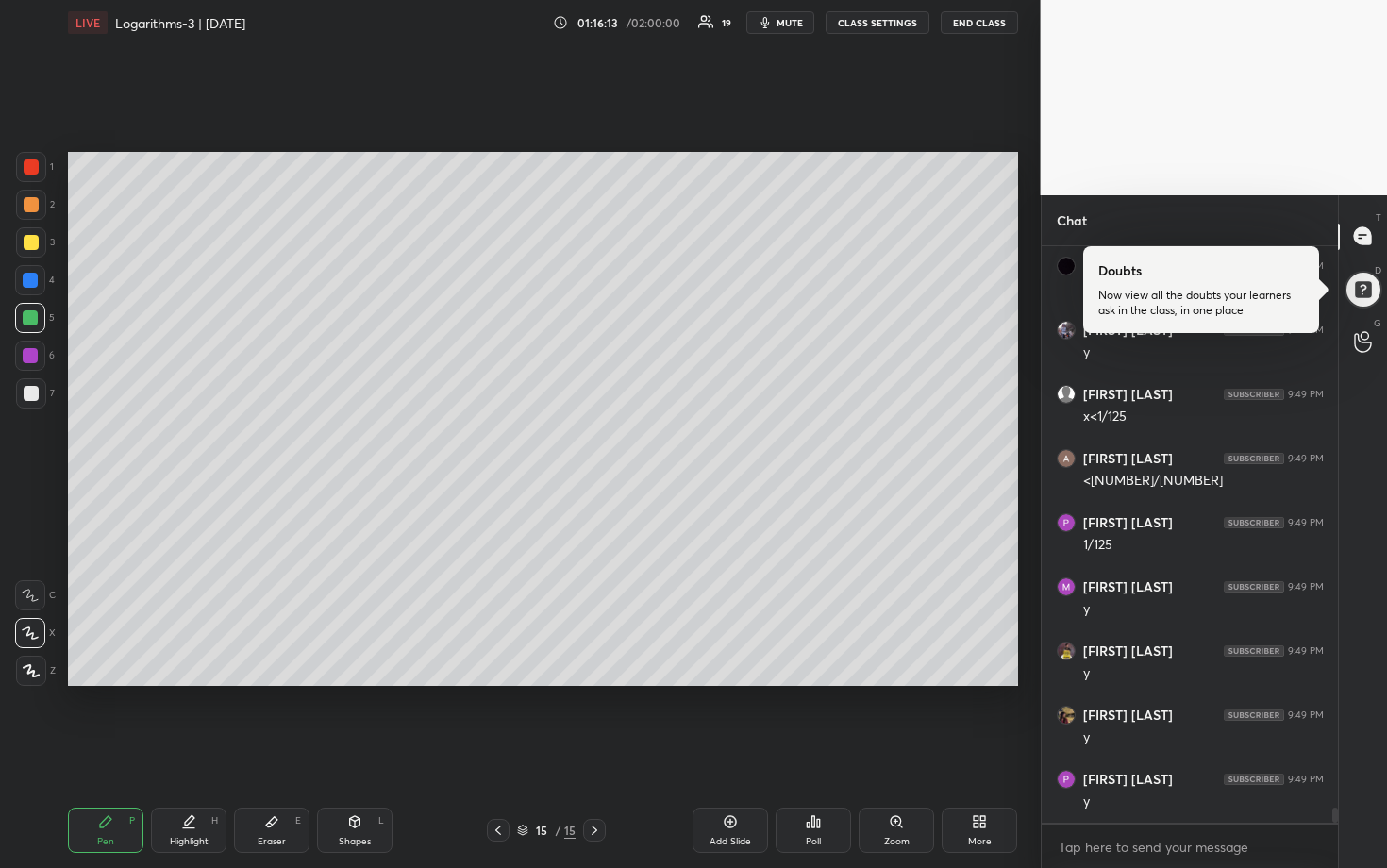 scroll, scrollTop: 21441, scrollLeft: 0, axis: vertical 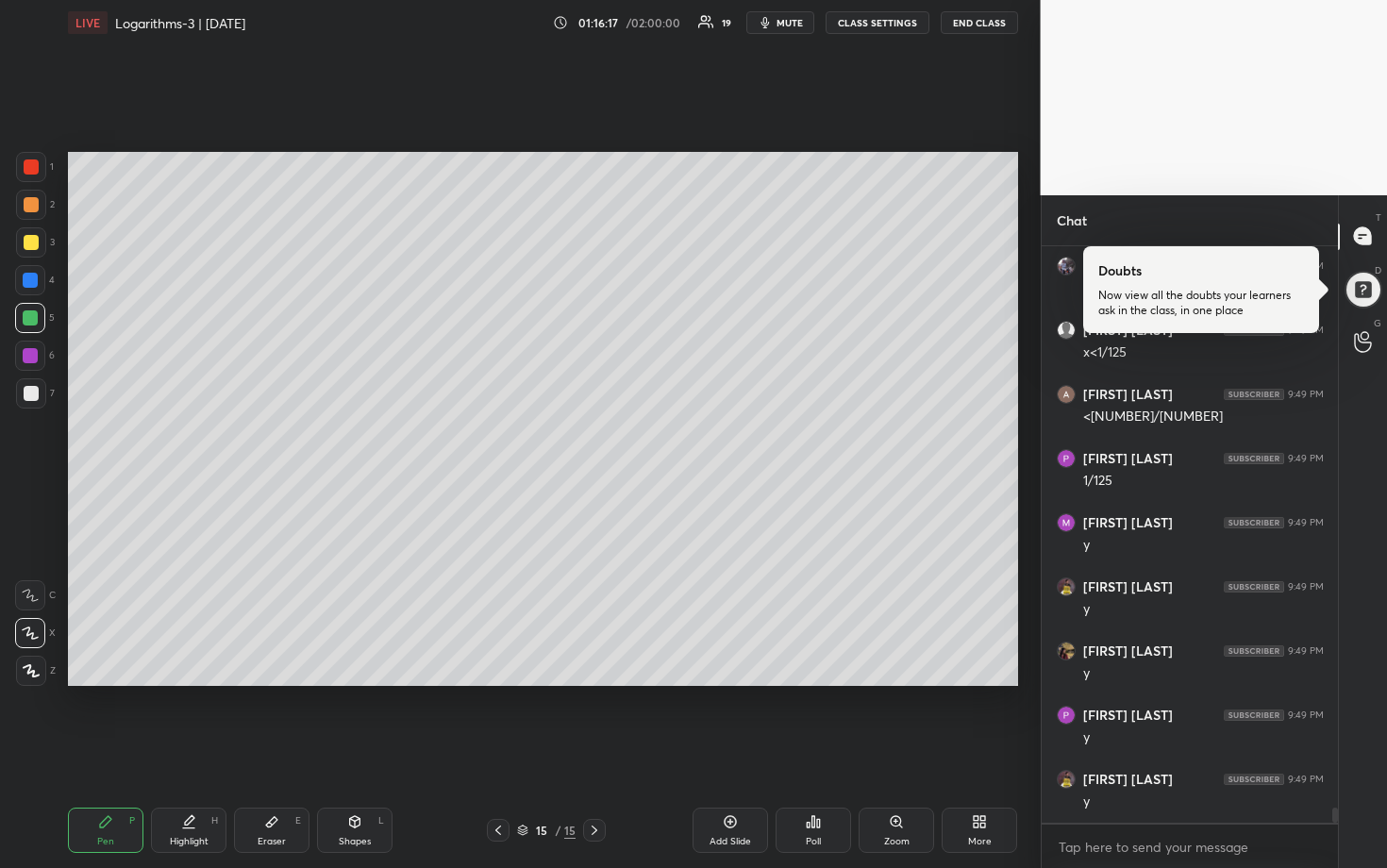 click at bounding box center [31, 393] 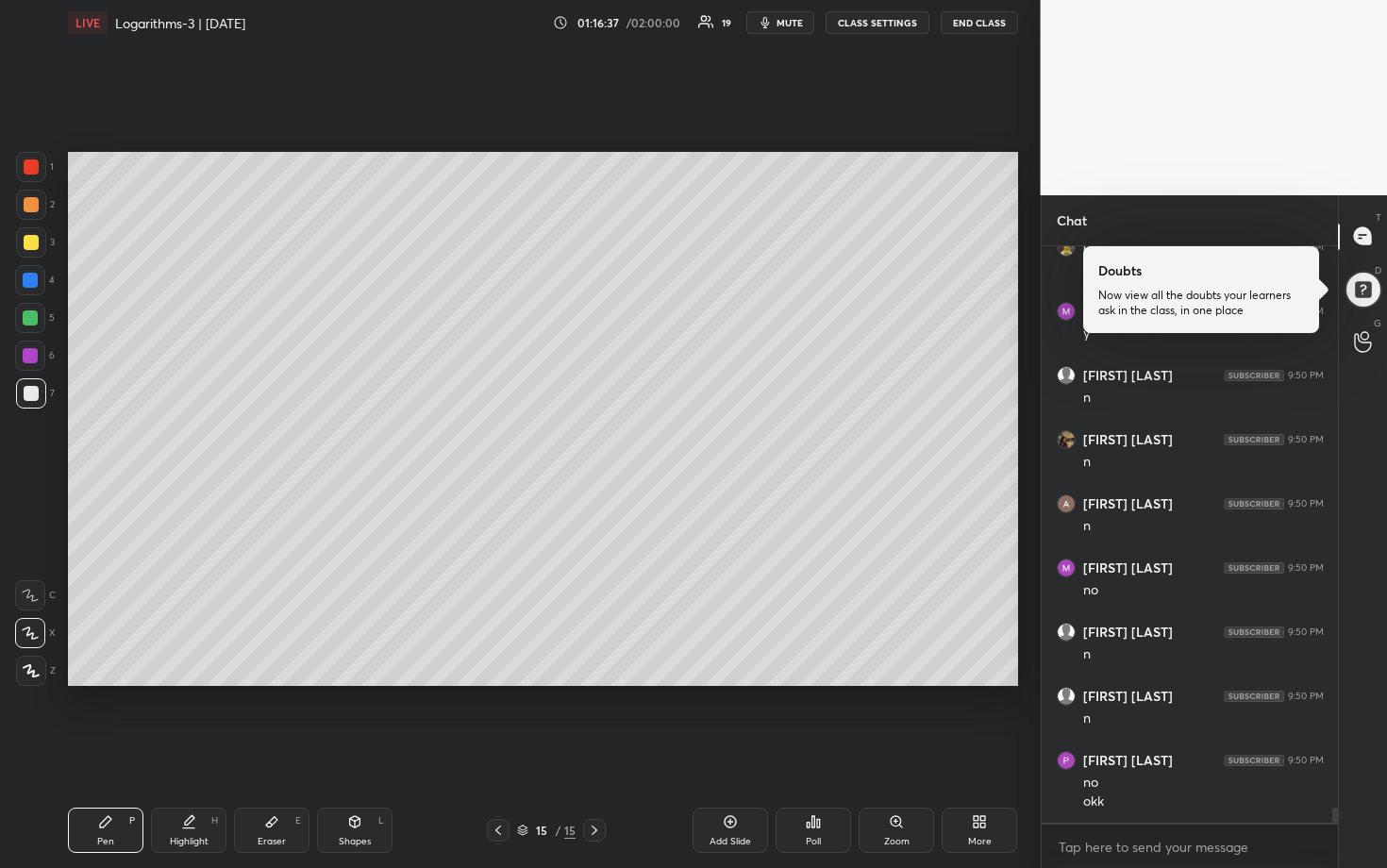 scroll, scrollTop: 22038, scrollLeft: 0, axis: vertical 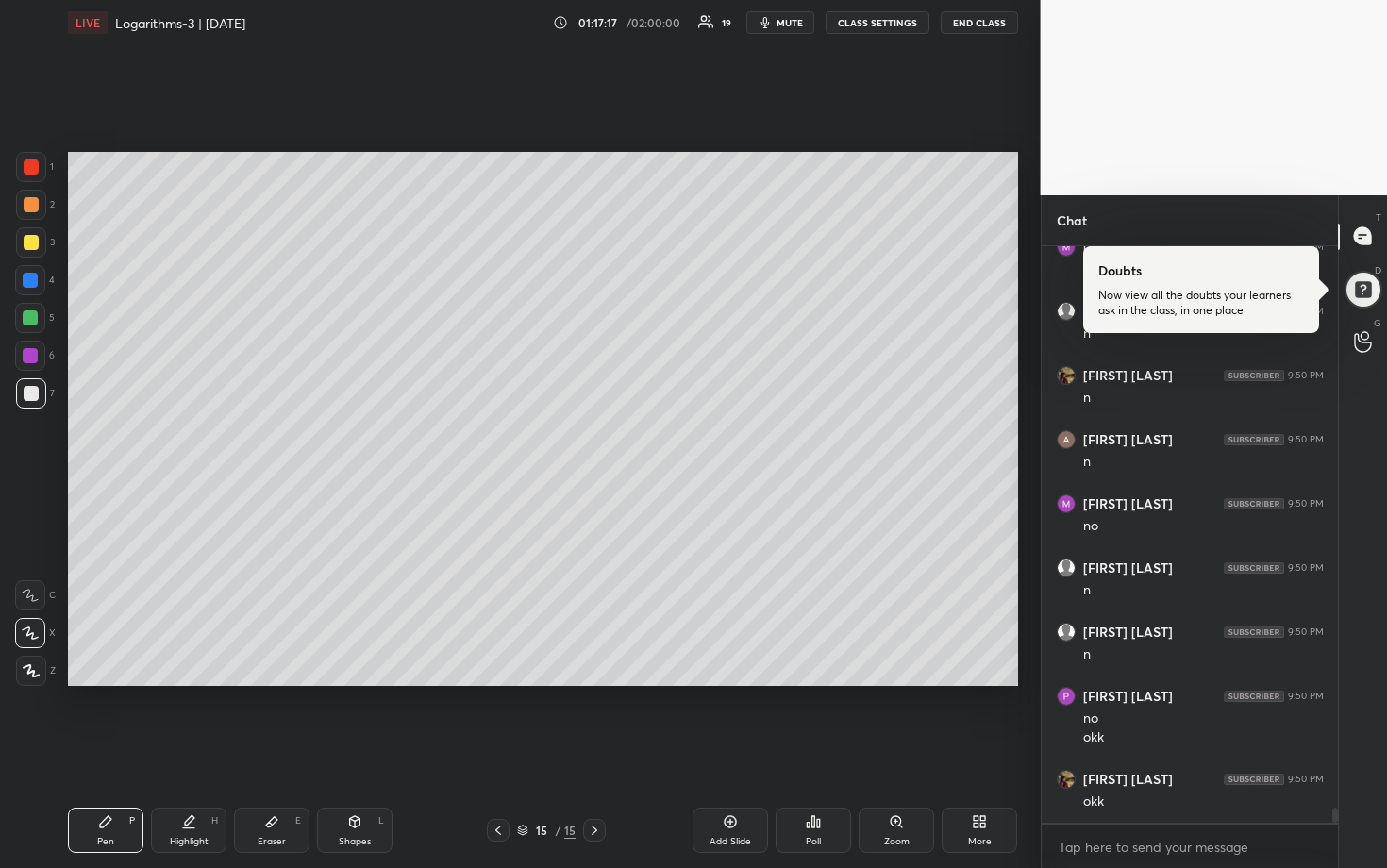 click on "Eraser E" at bounding box center [272, 830] 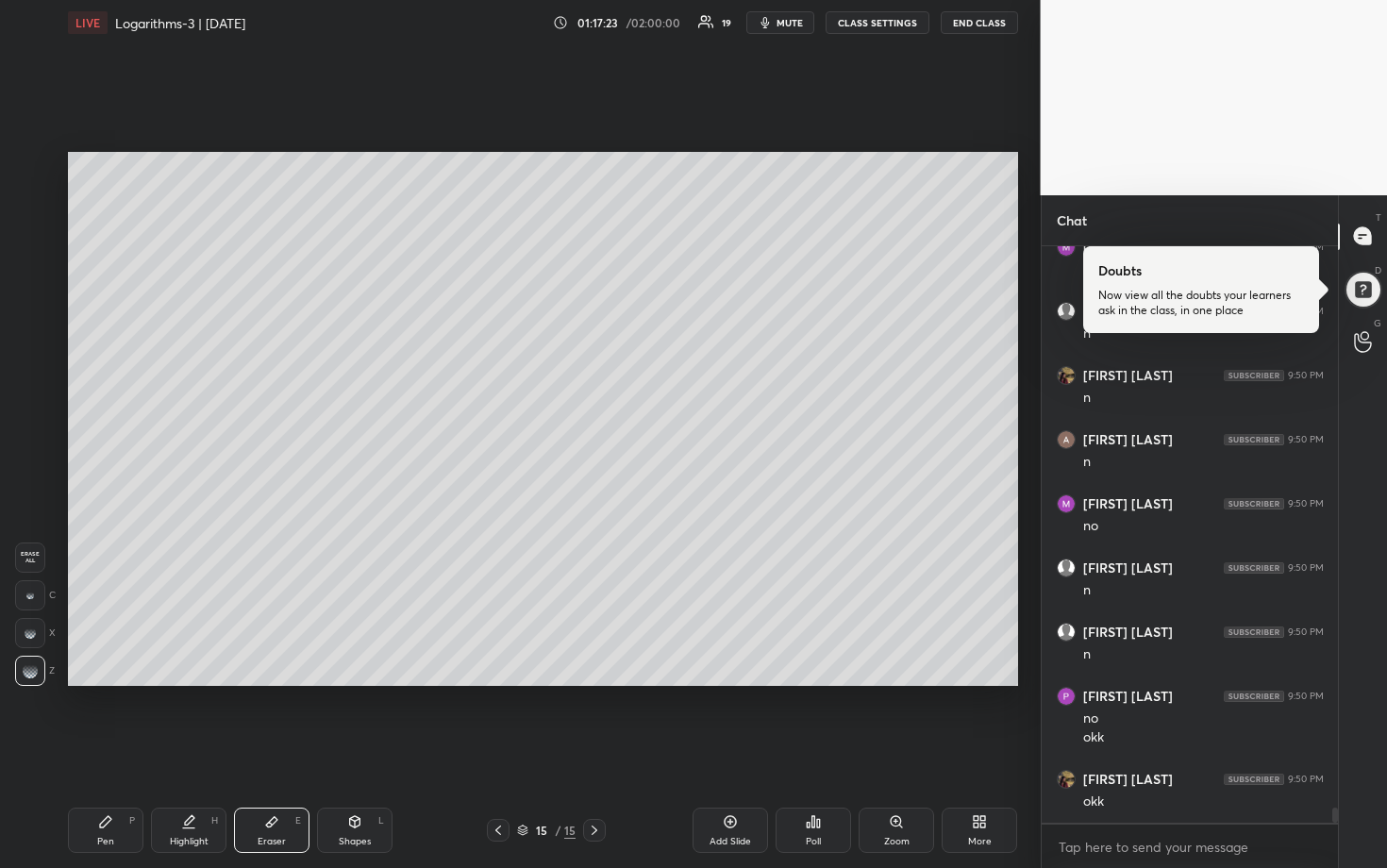 drag, startPoint x: 112, startPoint y: 815, endPoint x: 130, endPoint y: 780, distance: 39.35734 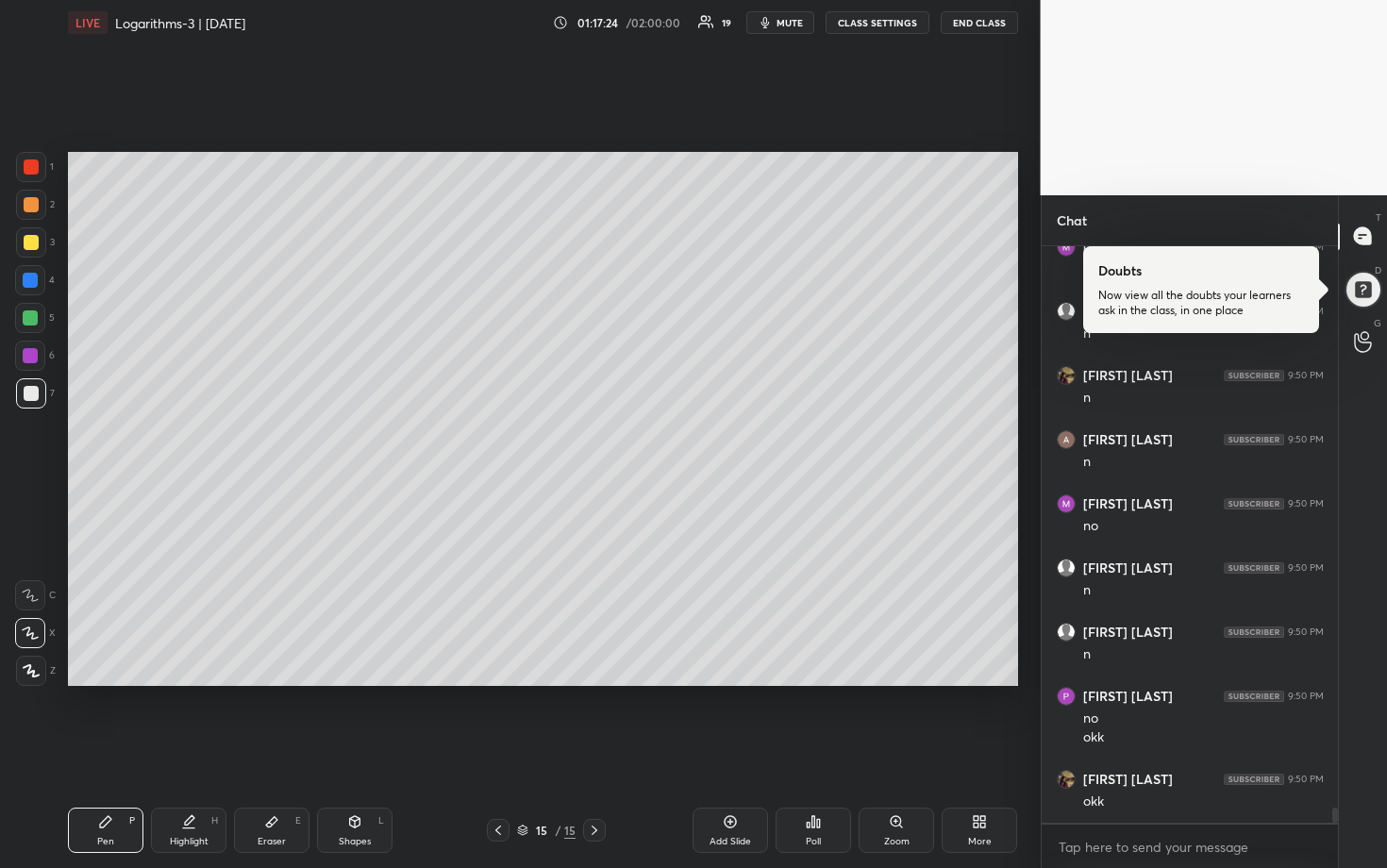 scroll, scrollTop: 22102, scrollLeft: 0, axis: vertical 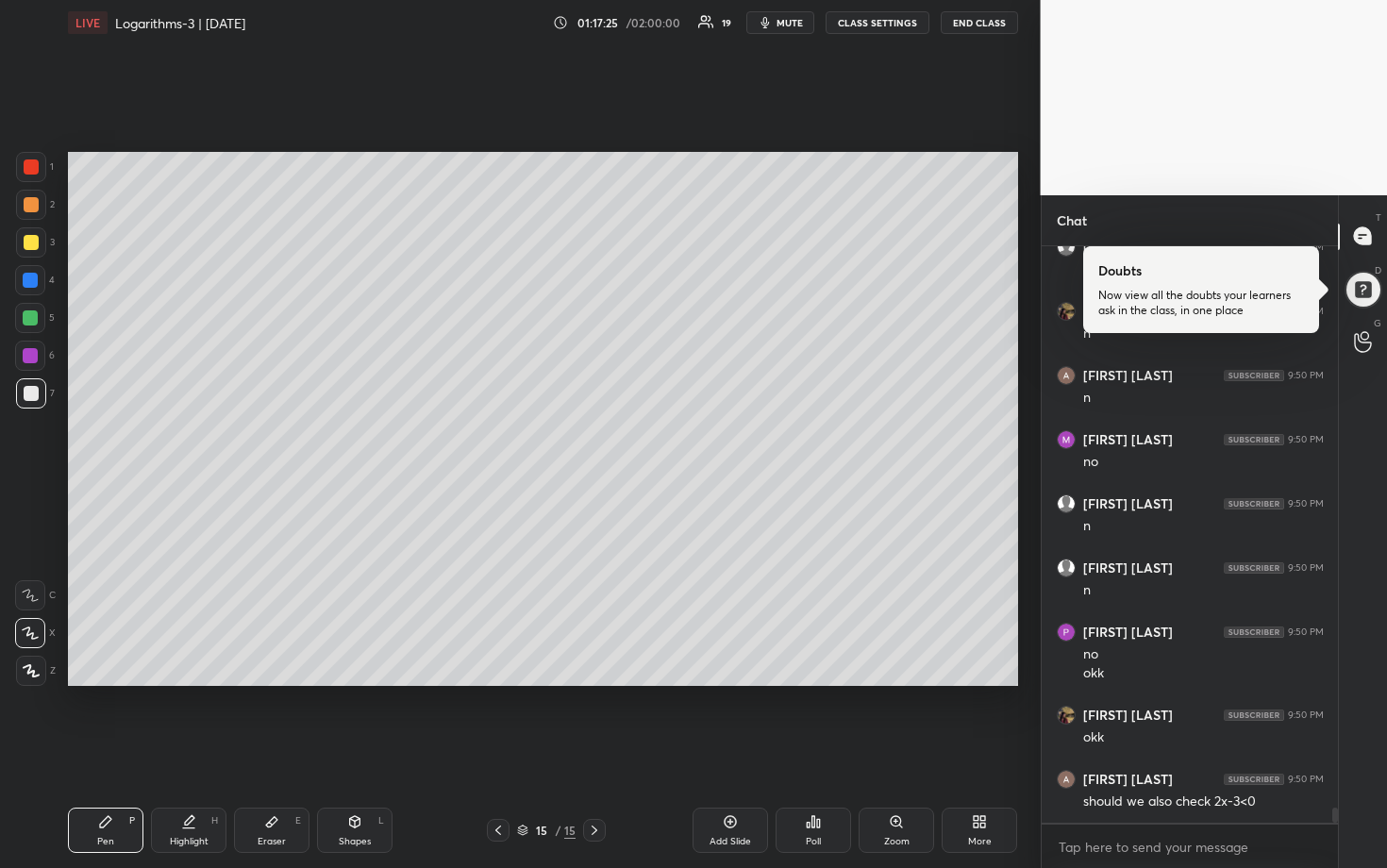 click at bounding box center [31, 242] 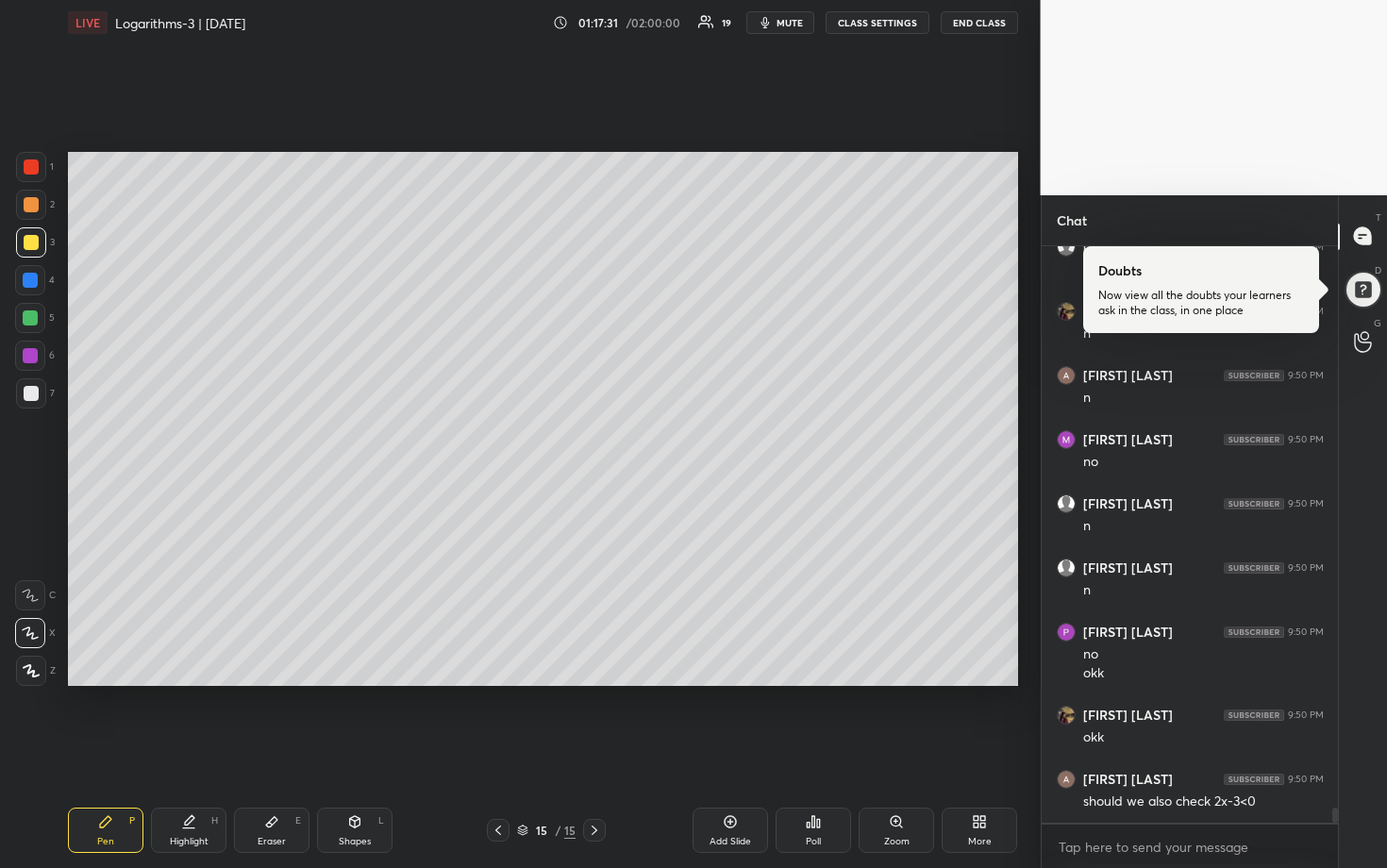 drag, startPoint x: 22, startPoint y: 401, endPoint x: 32, endPoint y: 395, distance: 11.661904 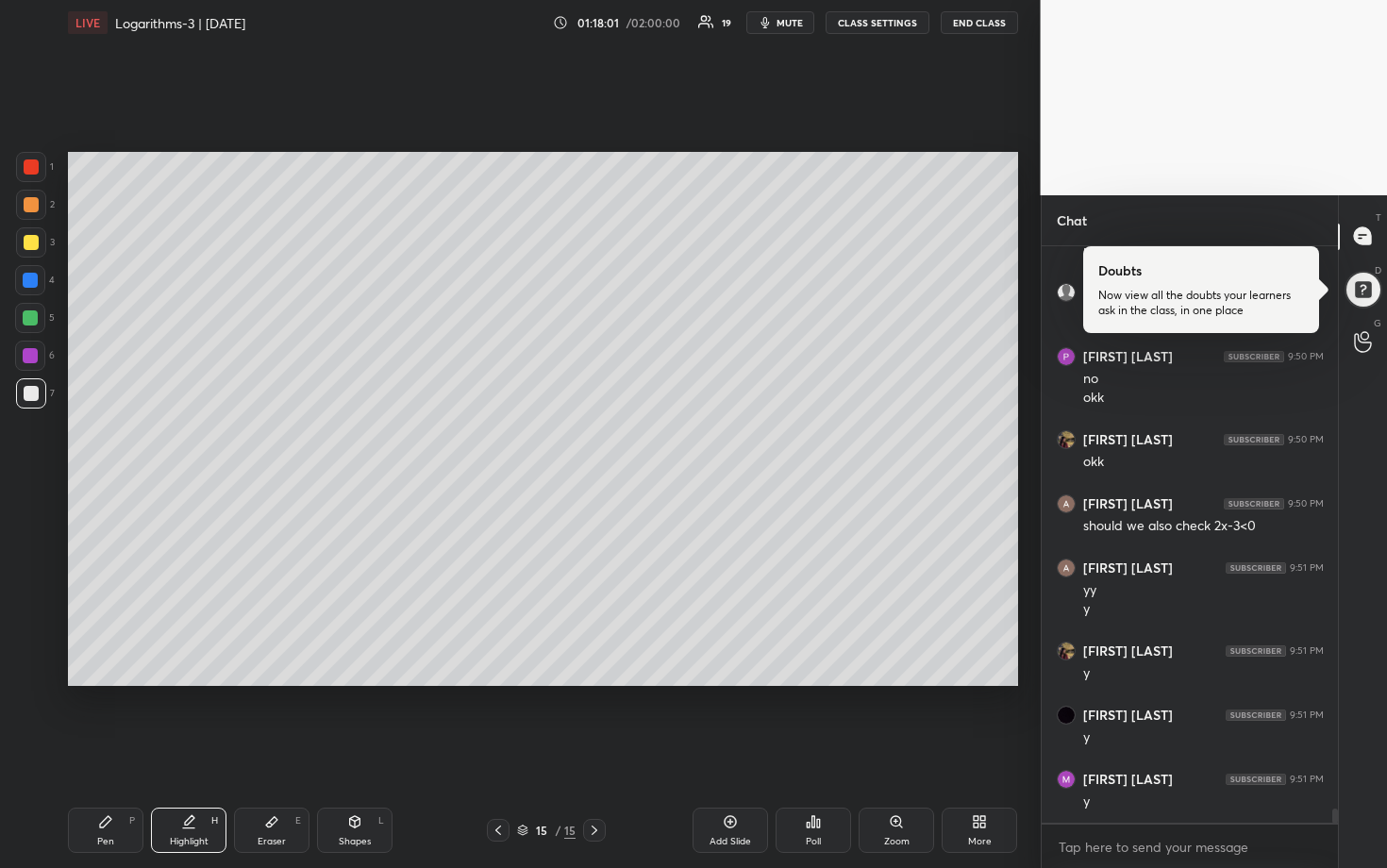 scroll, scrollTop: 22442, scrollLeft: 0, axis: vertical 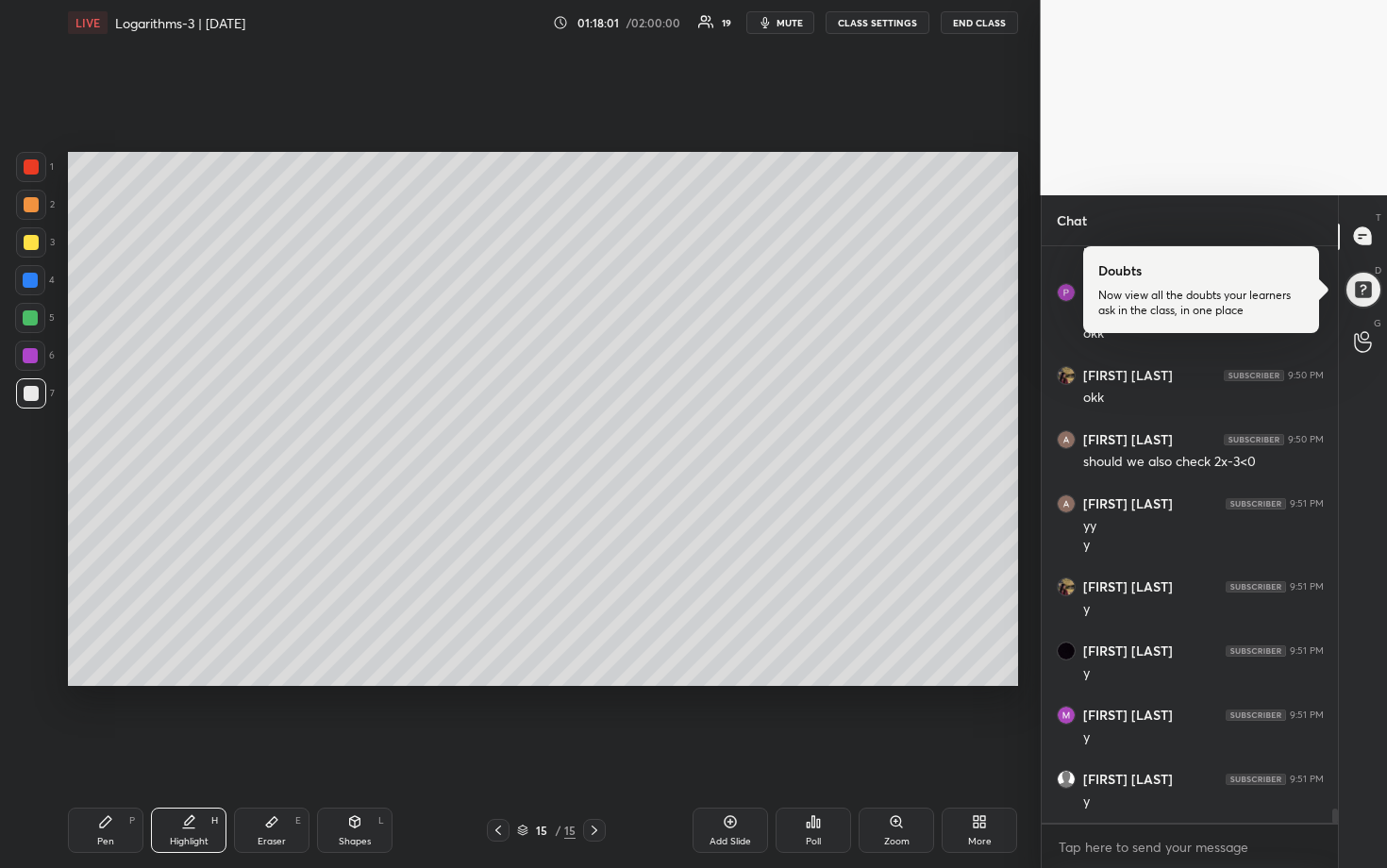 click 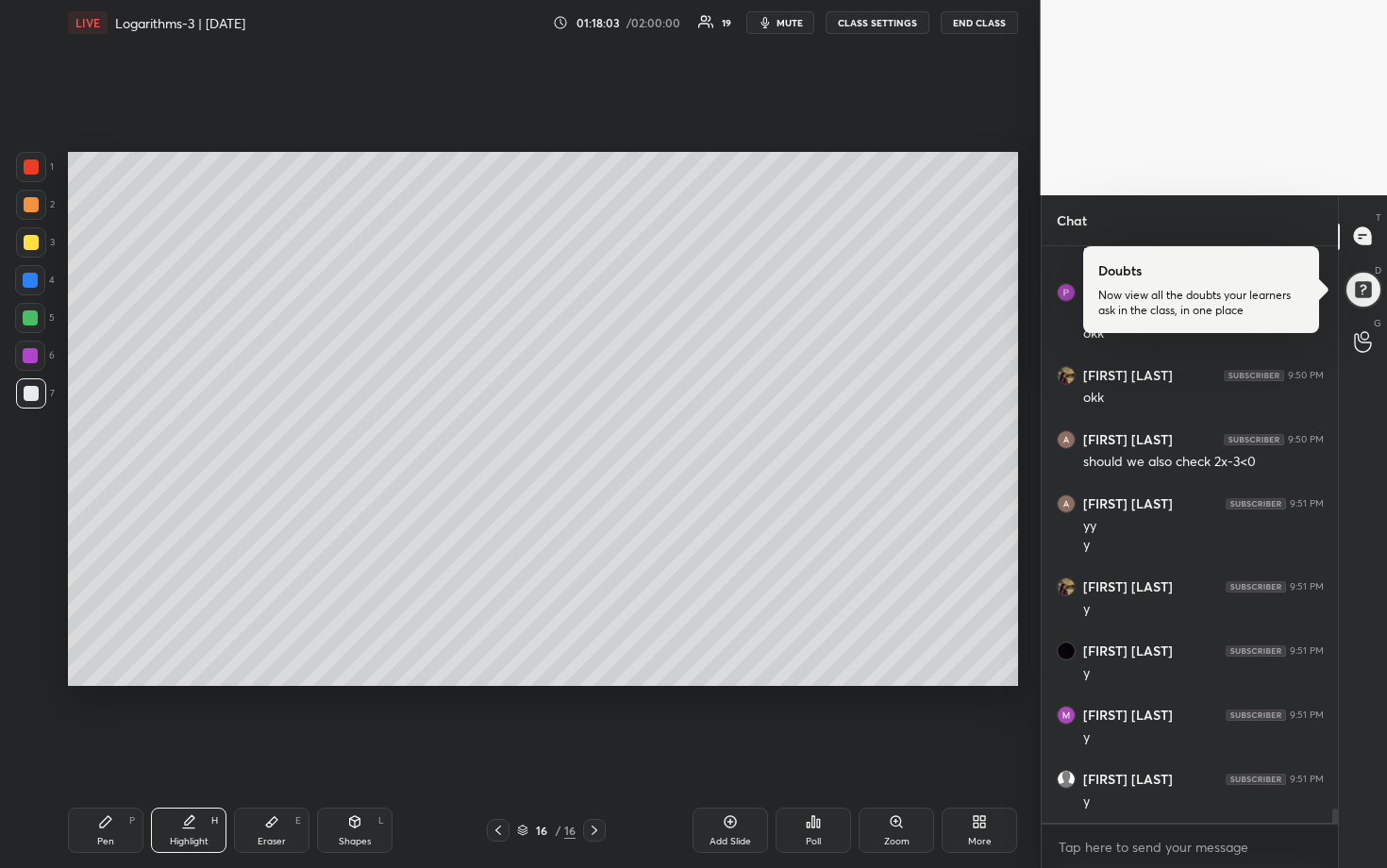 drag, startPoint x: 36, startPoint y: 243, endPoint x: 57, endPoint y: 236, distance: 22.135944 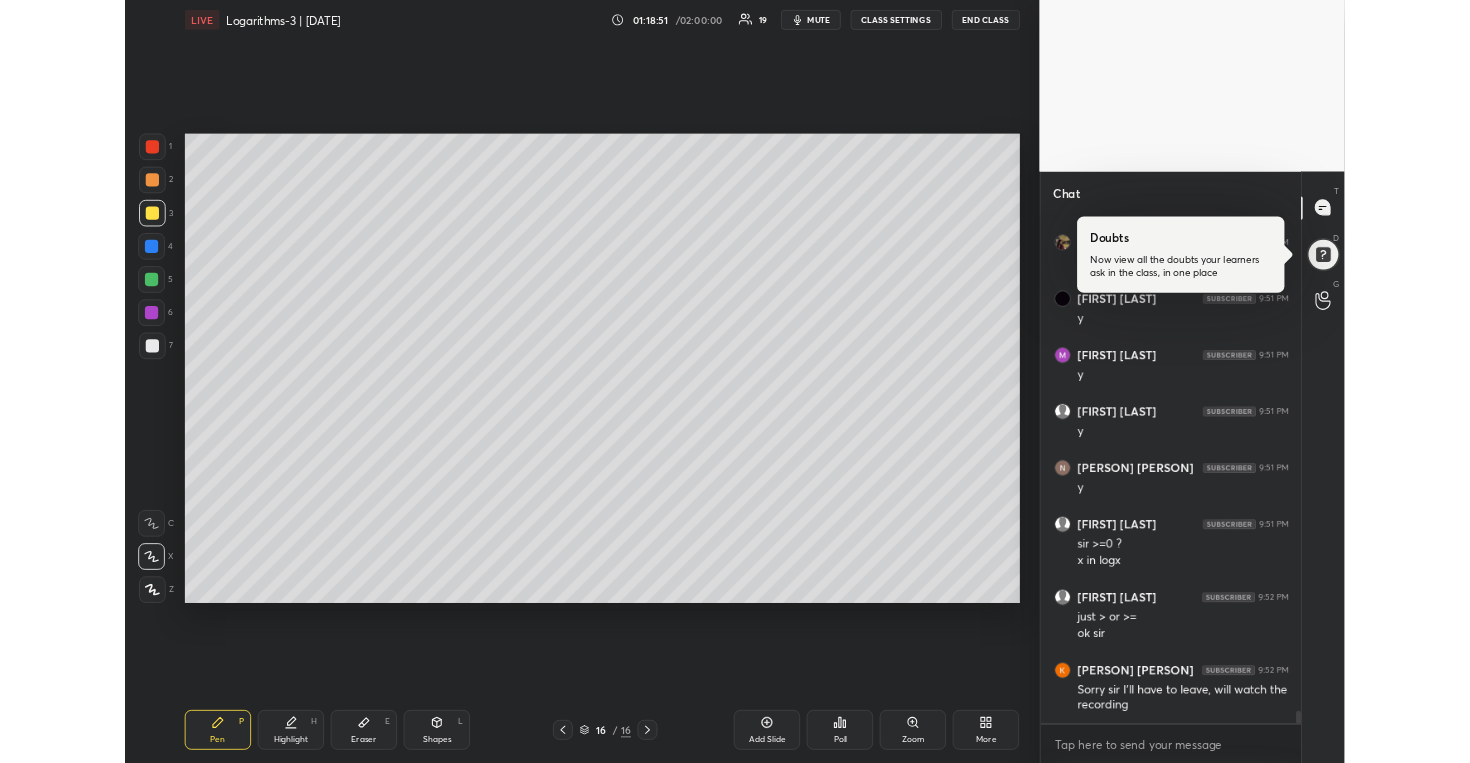 scroll, scrollTop: 24136, scrollLeft: 0, axis: vertical 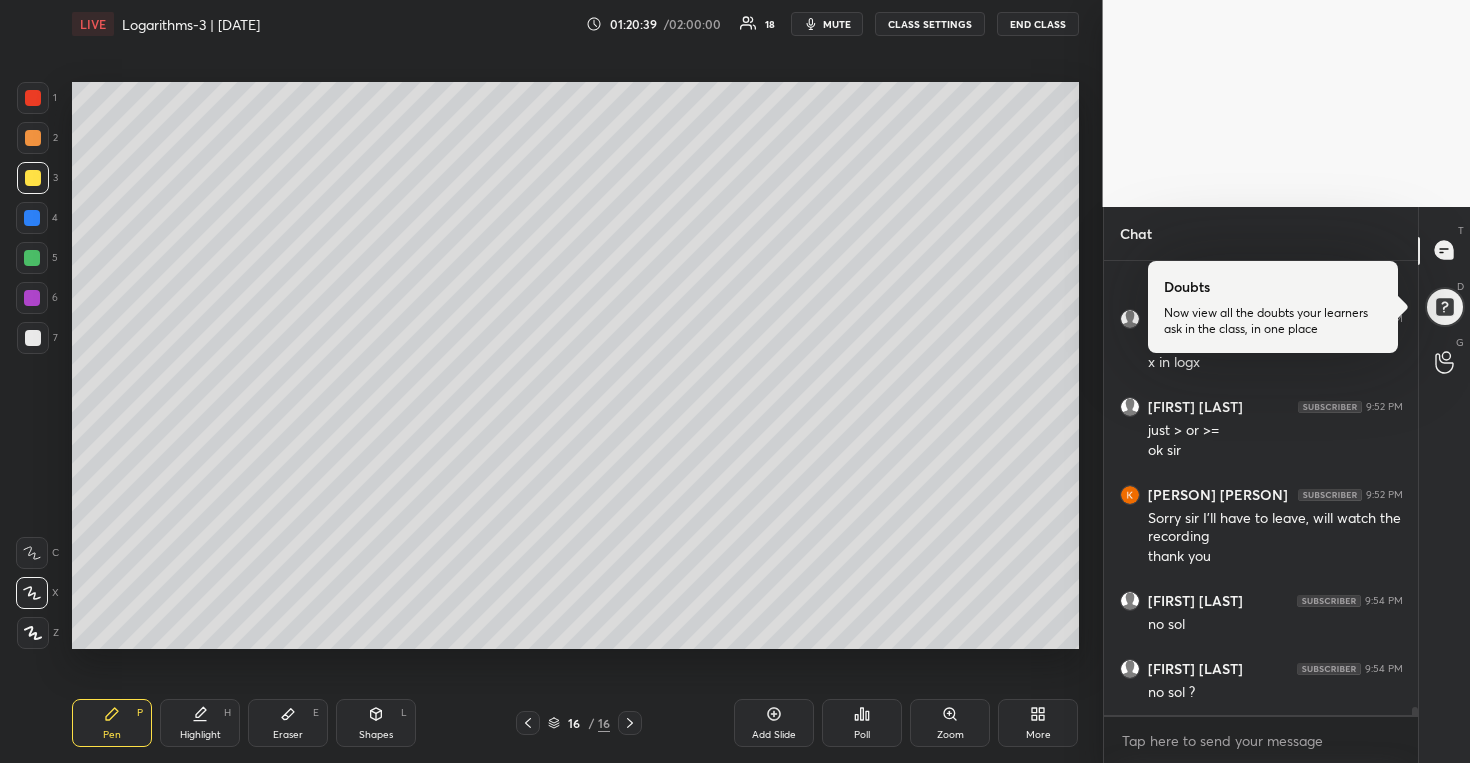 click on "More" at bounding box center [1038, 723] 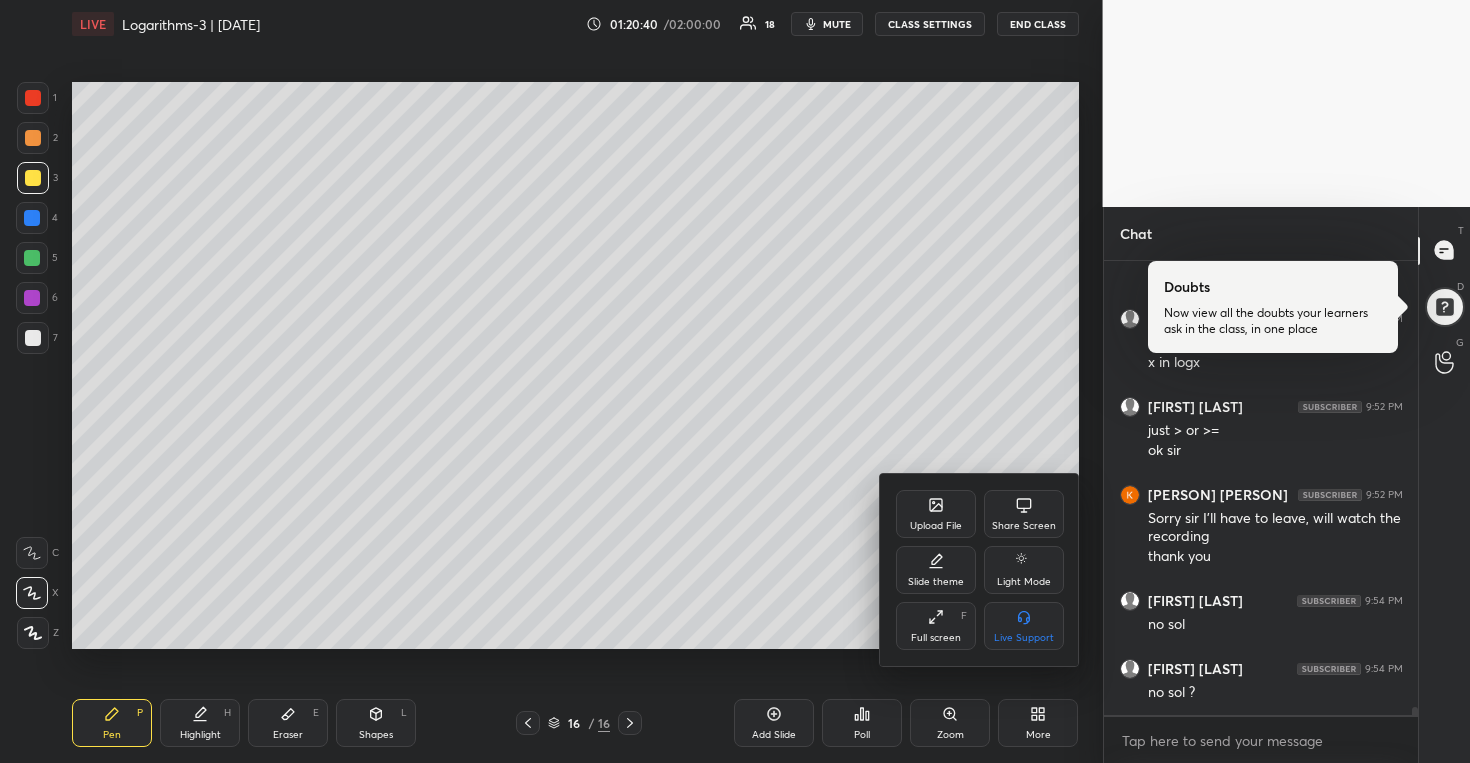 click on "Full screen" at bounding box center (936, 638) 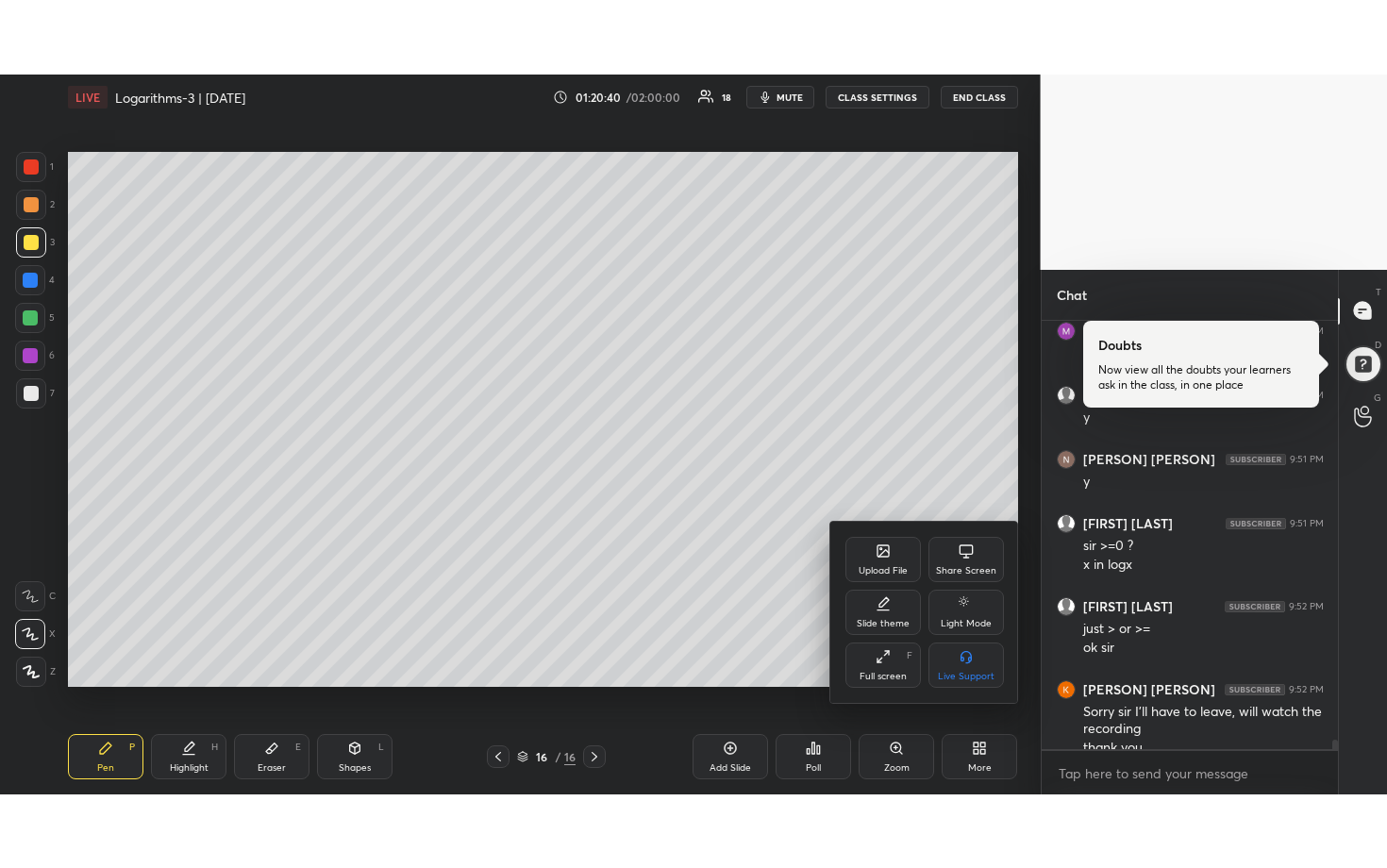 scroll, scrollTop: 93601, scrollLeft: 93389, axis: both 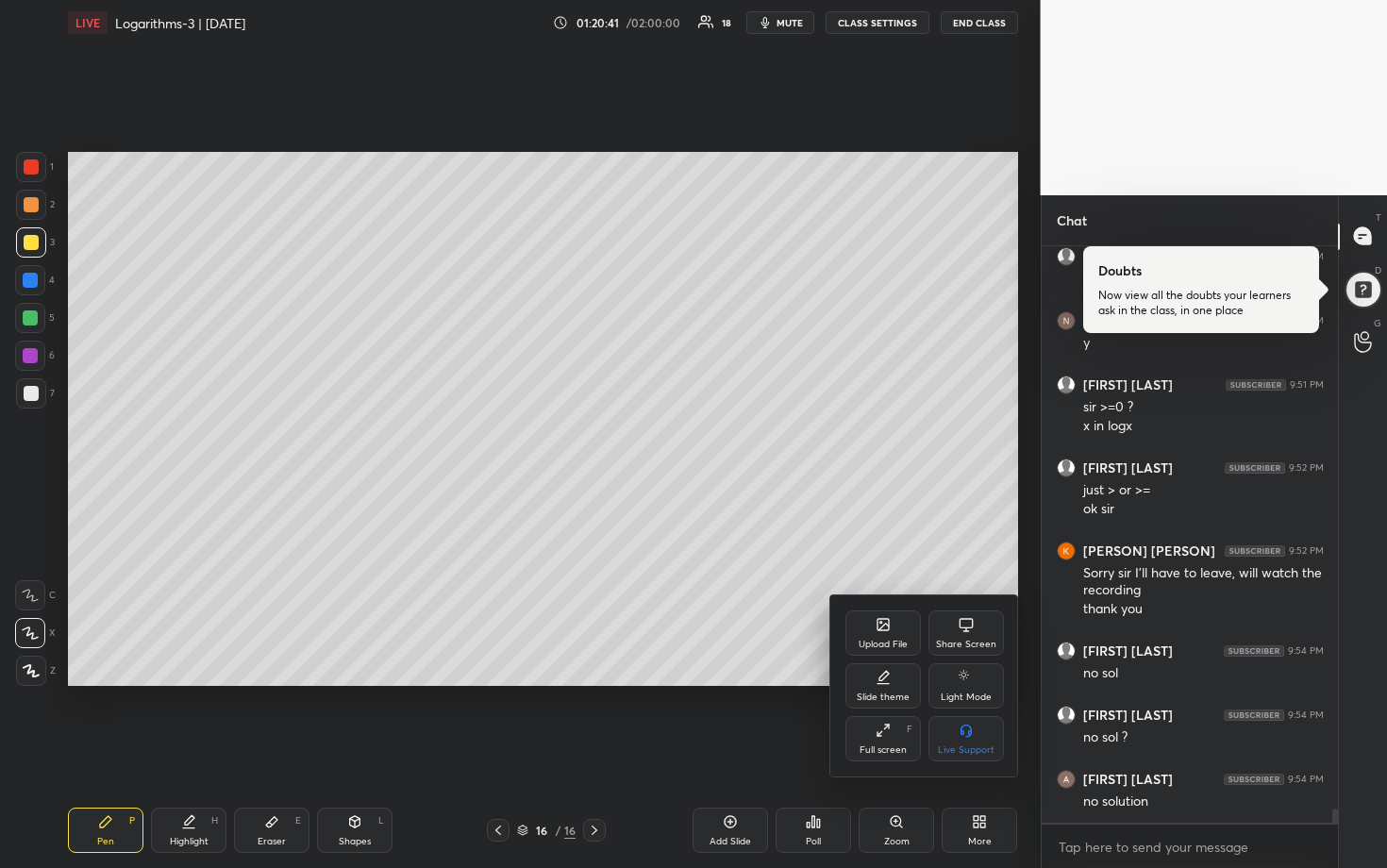 click at bounding box center (694, 434) 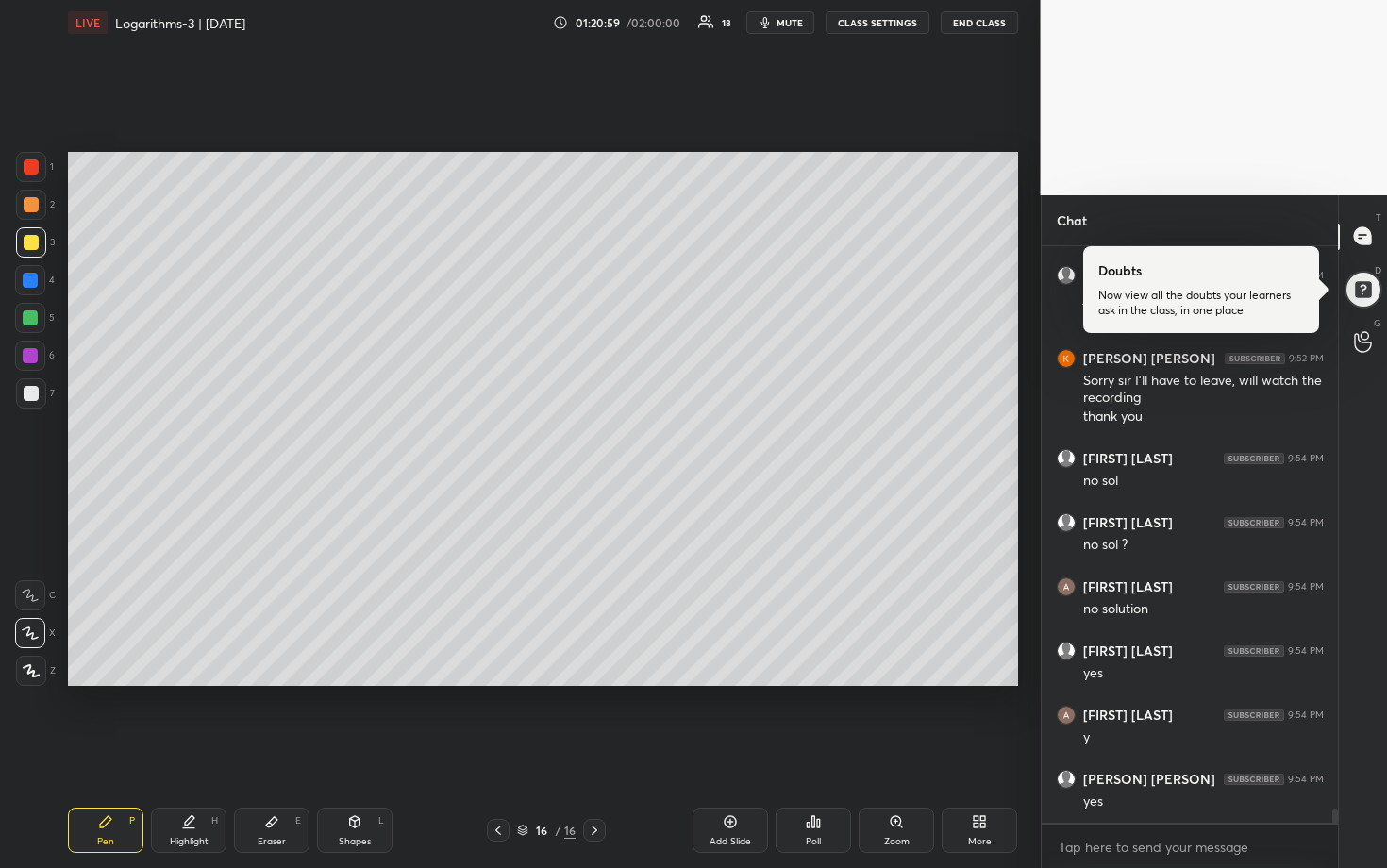scroll, scrollTop: 23221, scrollLeft: 0, axis: vertical 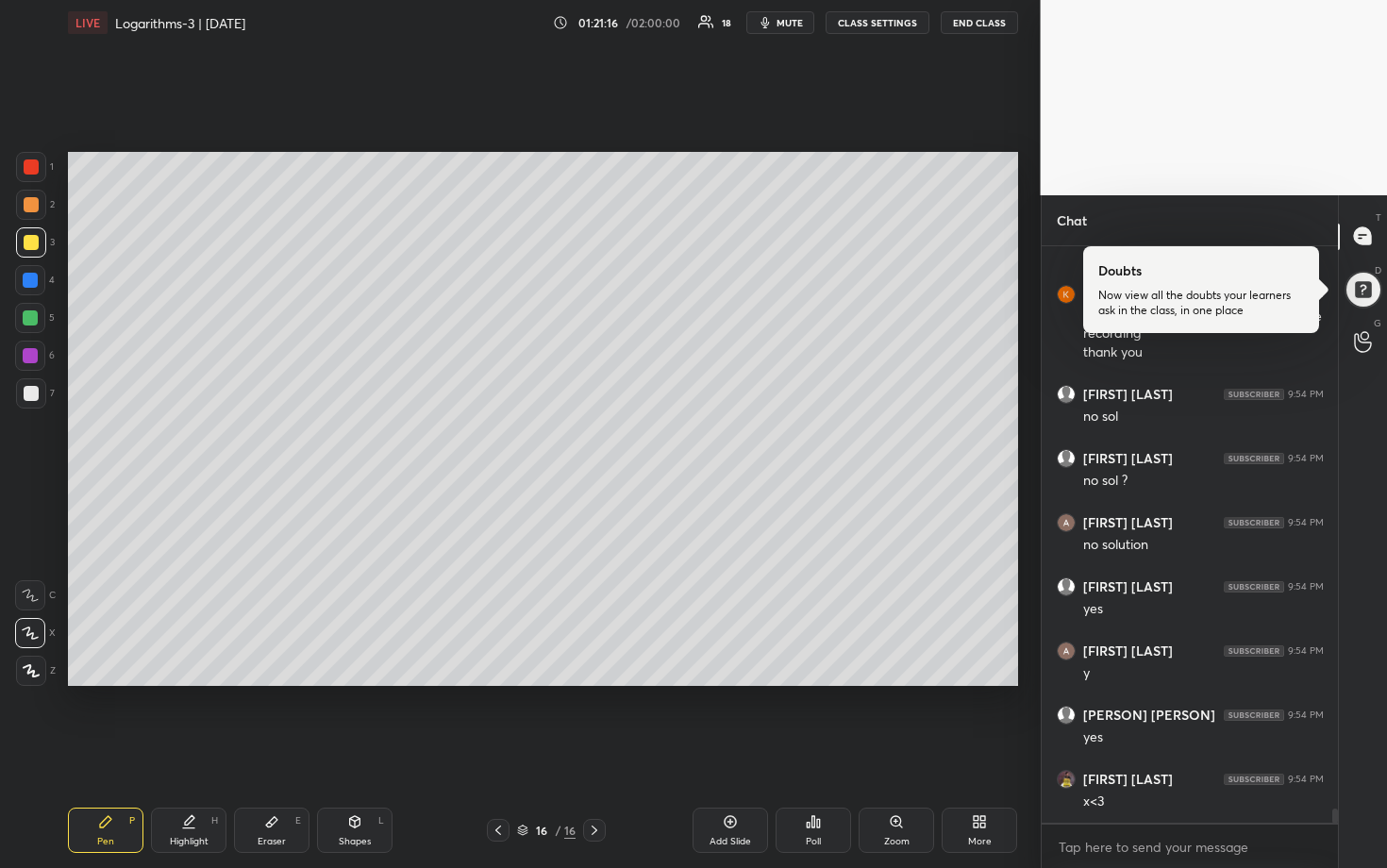 click at bounding box center (30, 318) 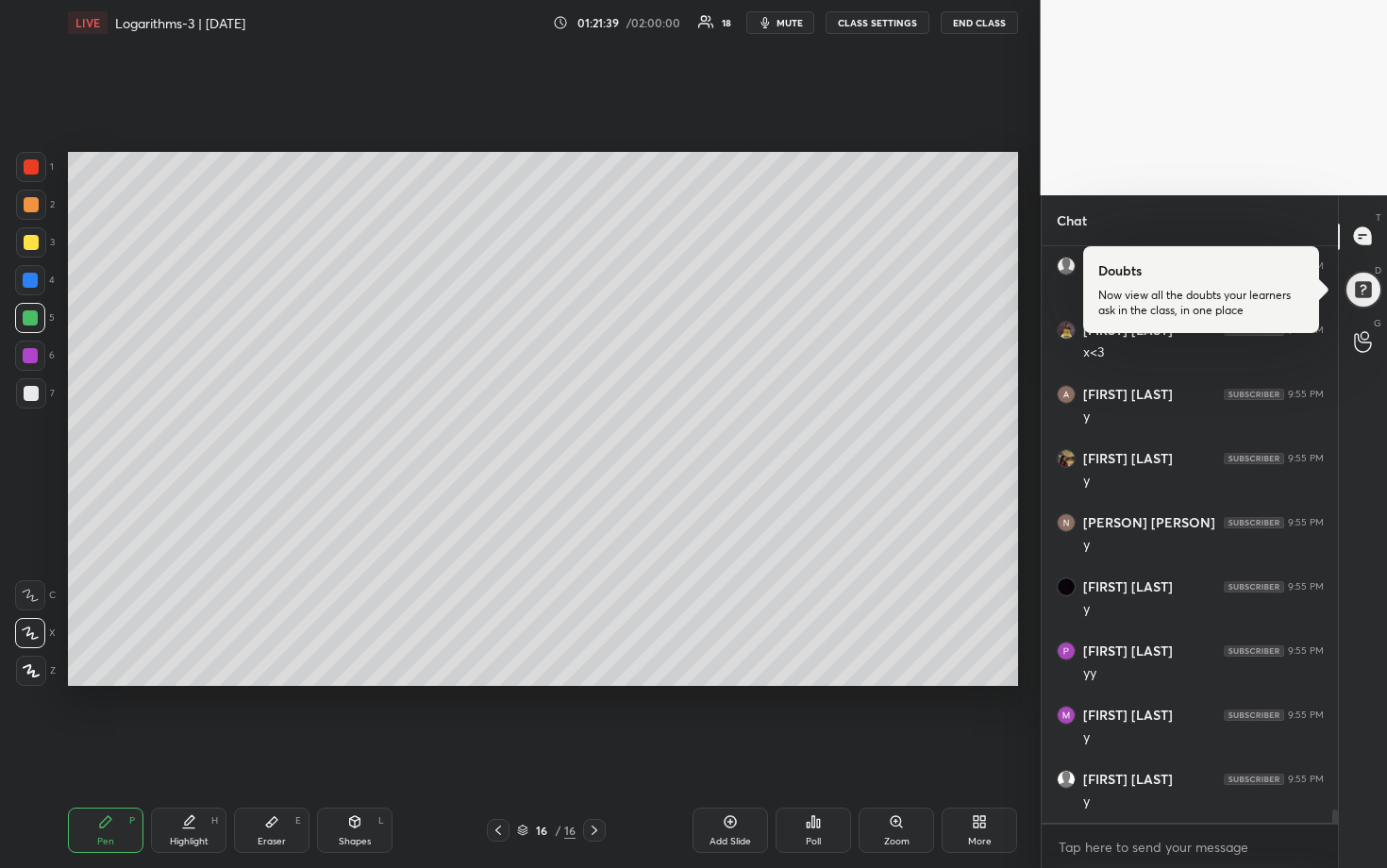 scroll, scrollTop: 23734, scrollLeft: 0, axis: vertical 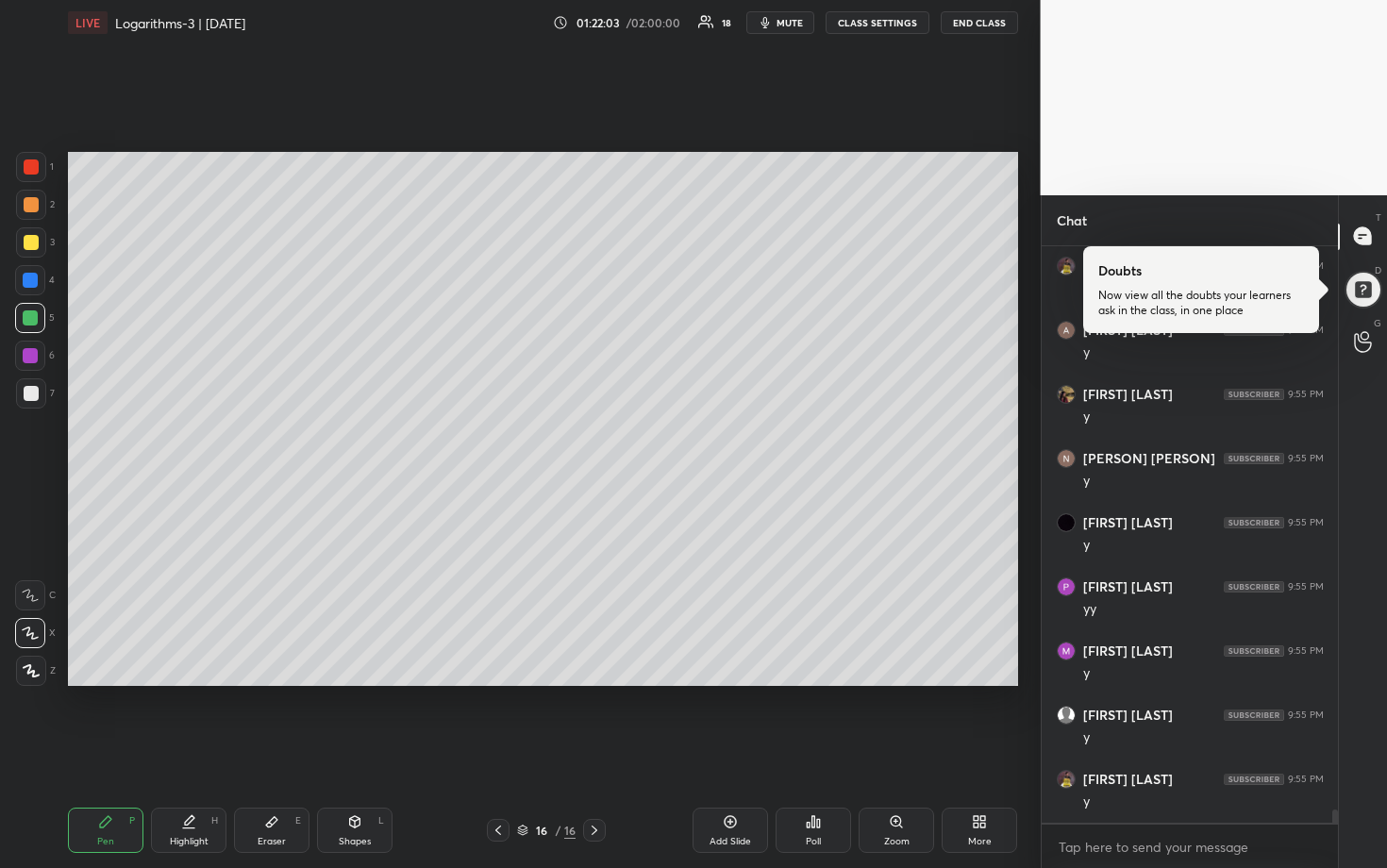 click at bounding box center (31, 242) 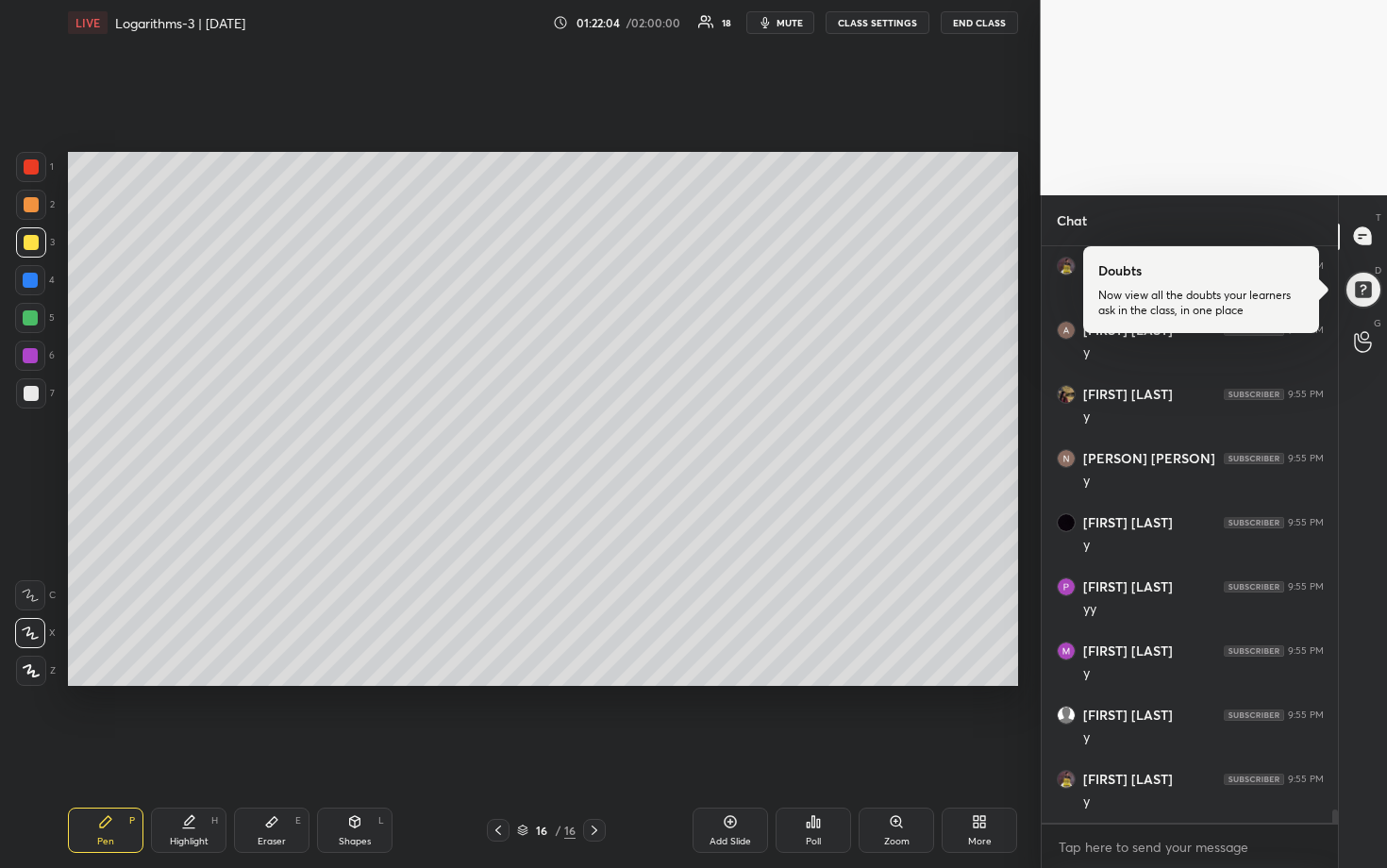 click at bounding box center (31, 205) 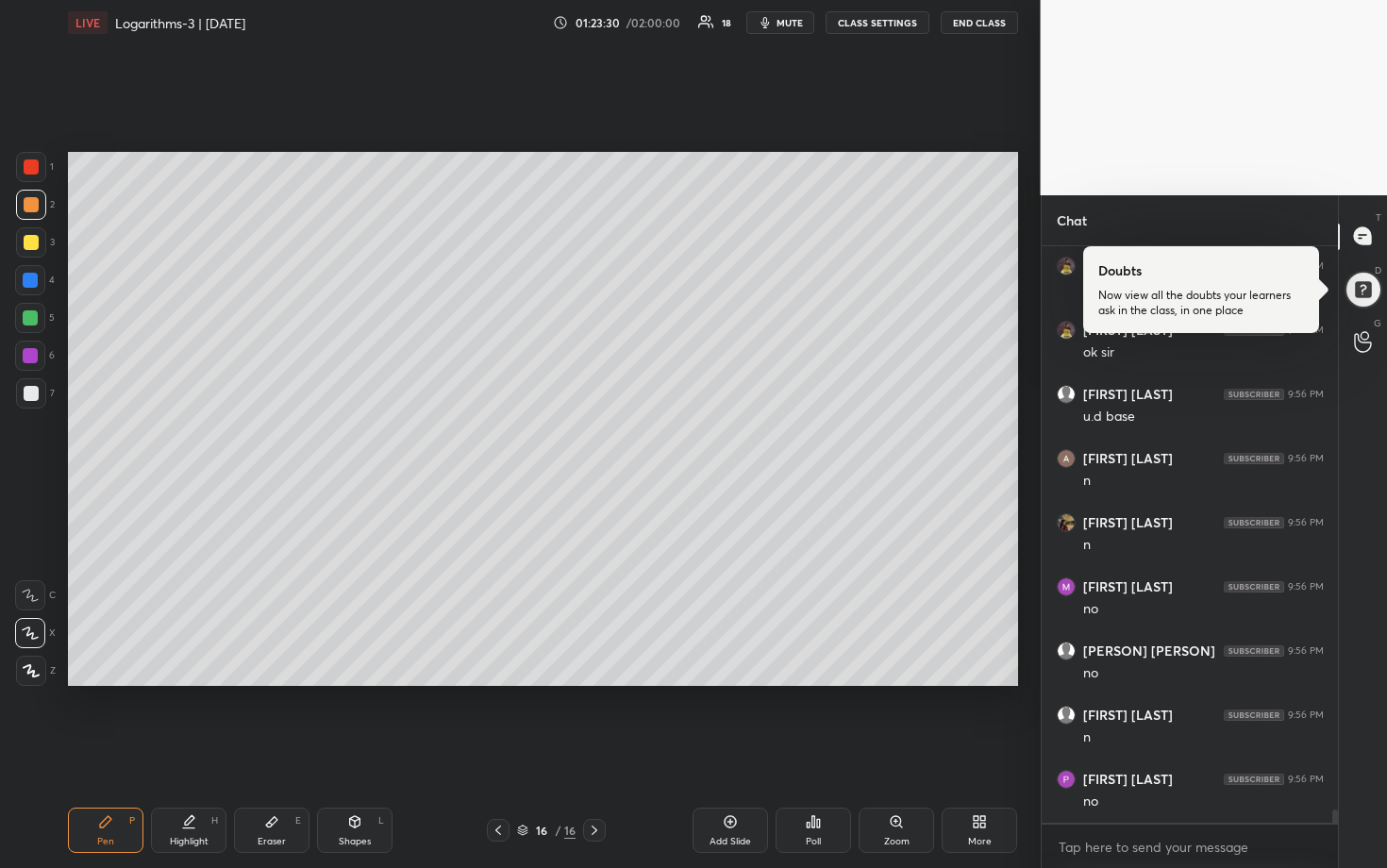 scroll, scrollTop: 24632, scrollLeft: 0, axis: vertical 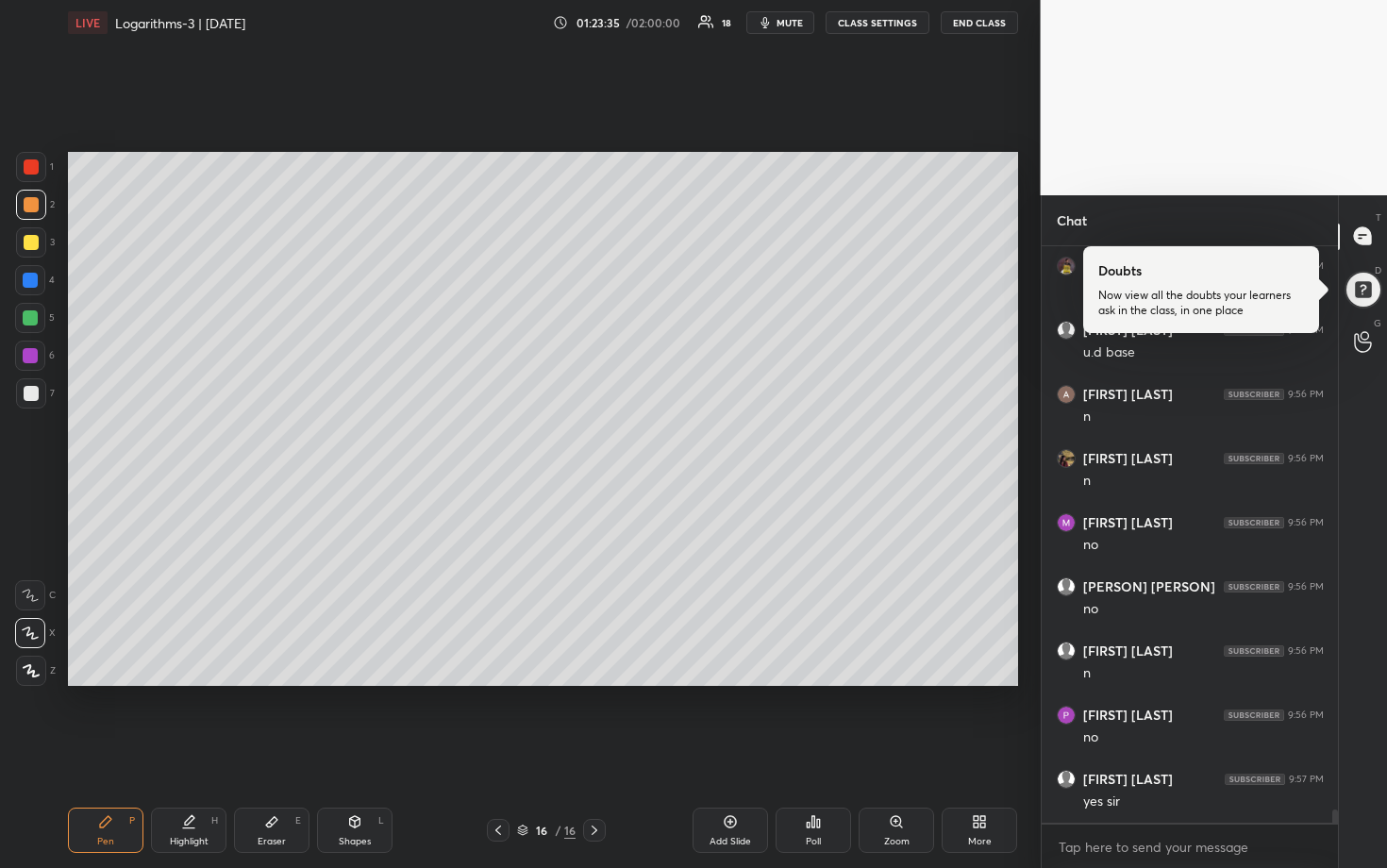 click at bounding box center [31, 393] 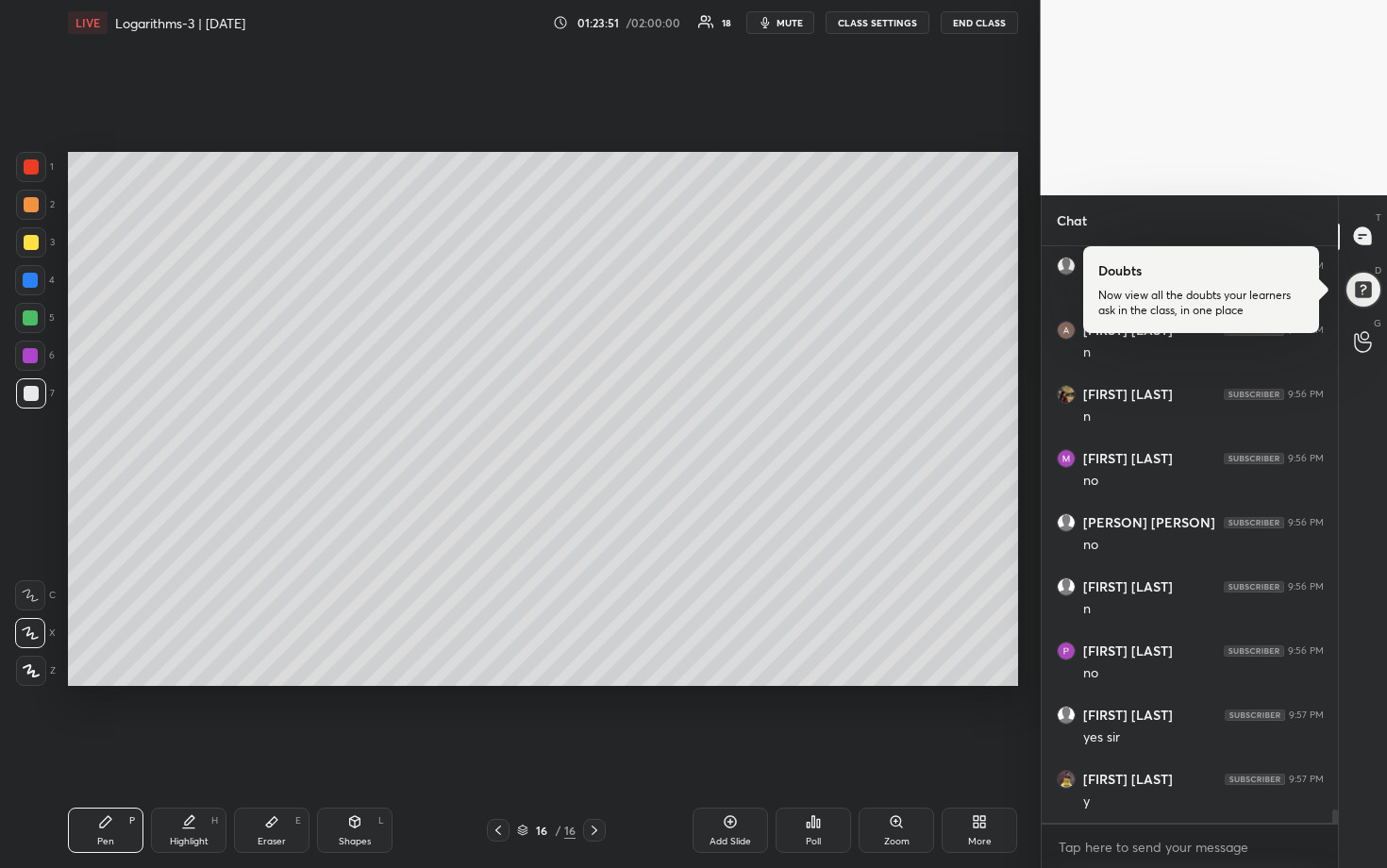 scroll, scrollTop: 24761, scrollLeft: 0, axis: vertical 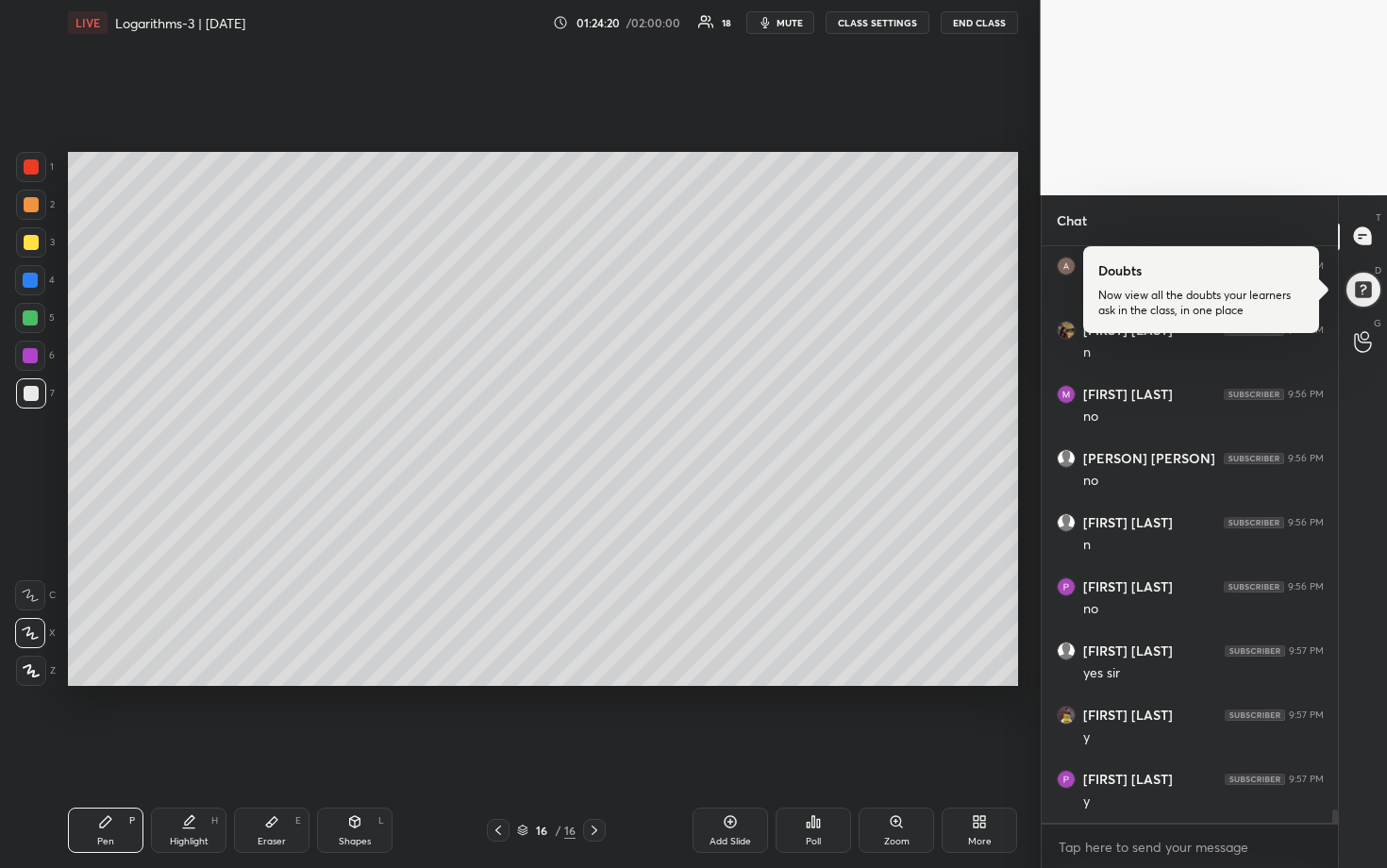drag, startPoint x: 28, startPoint y: 358, endPoint x: 65, endPoint y: 371, distance: 39.2173 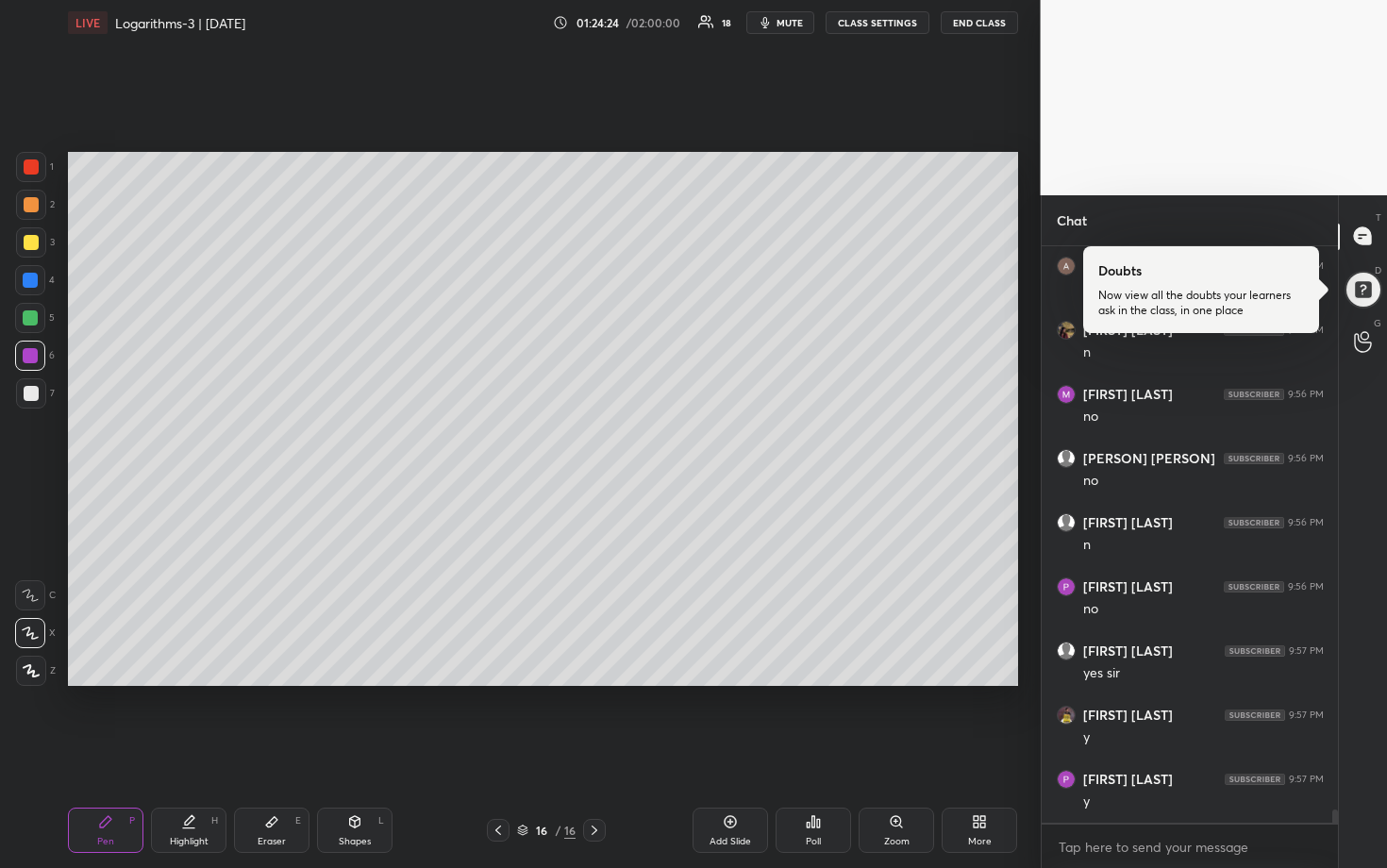 drag, startPoint x: 29, startPoint y: 324, endPoint x: 44, endPoint y: 329, distance: 15.811388 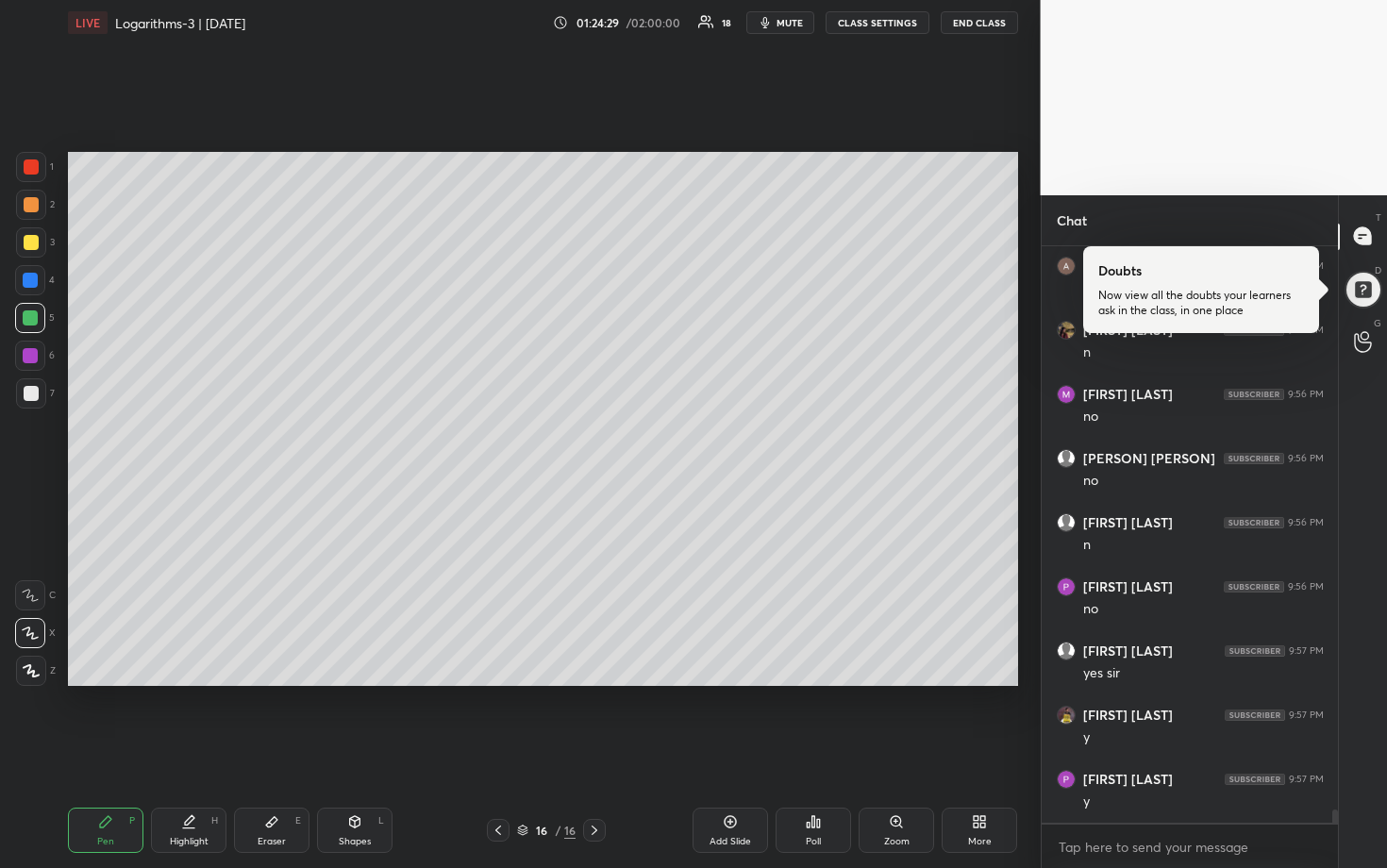 click at bounding box center (30, 280) 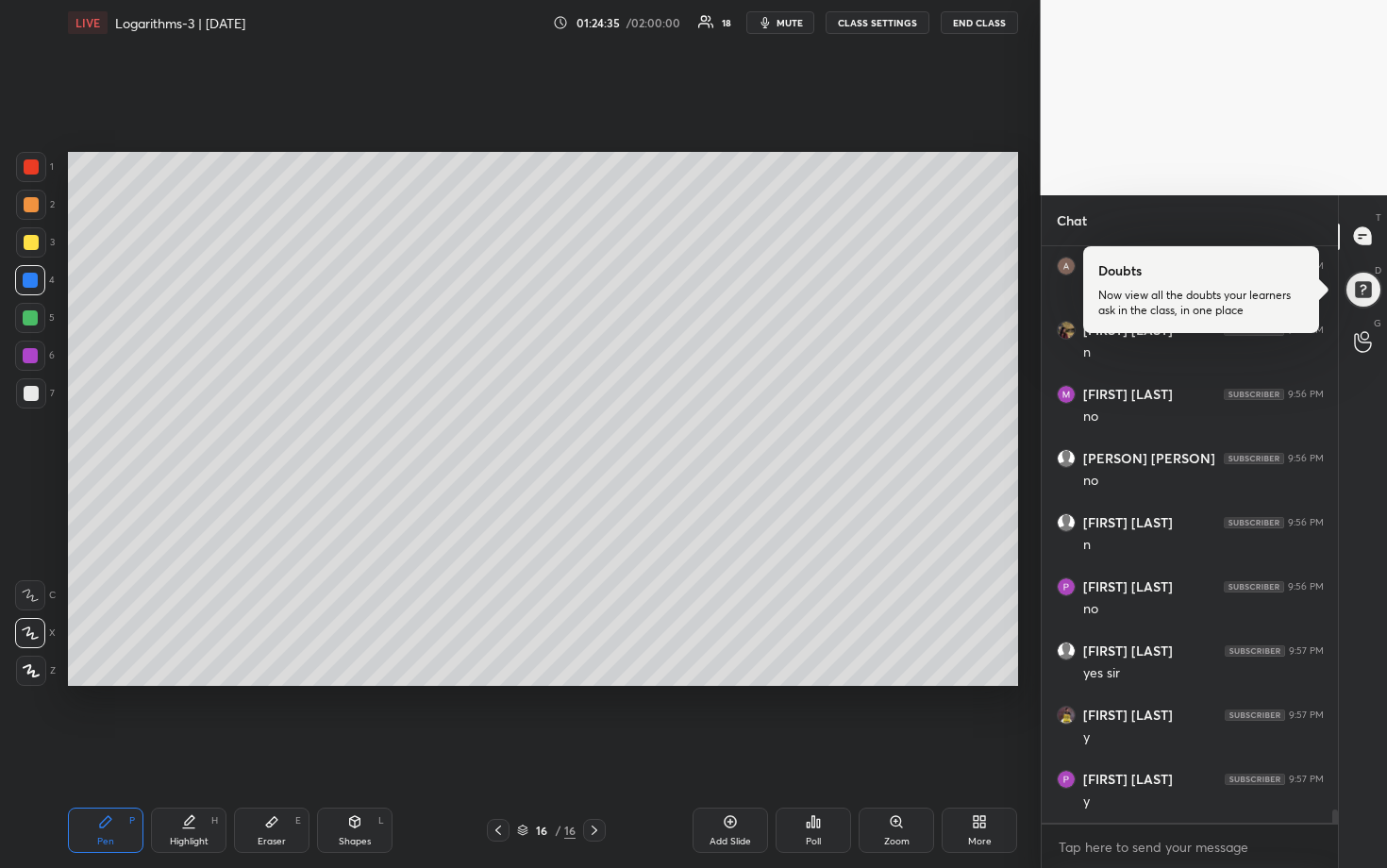 drag, startPoint x: 25, startPoint y: 316, endPoint x: 40, endPoint y: 316, distance: 15 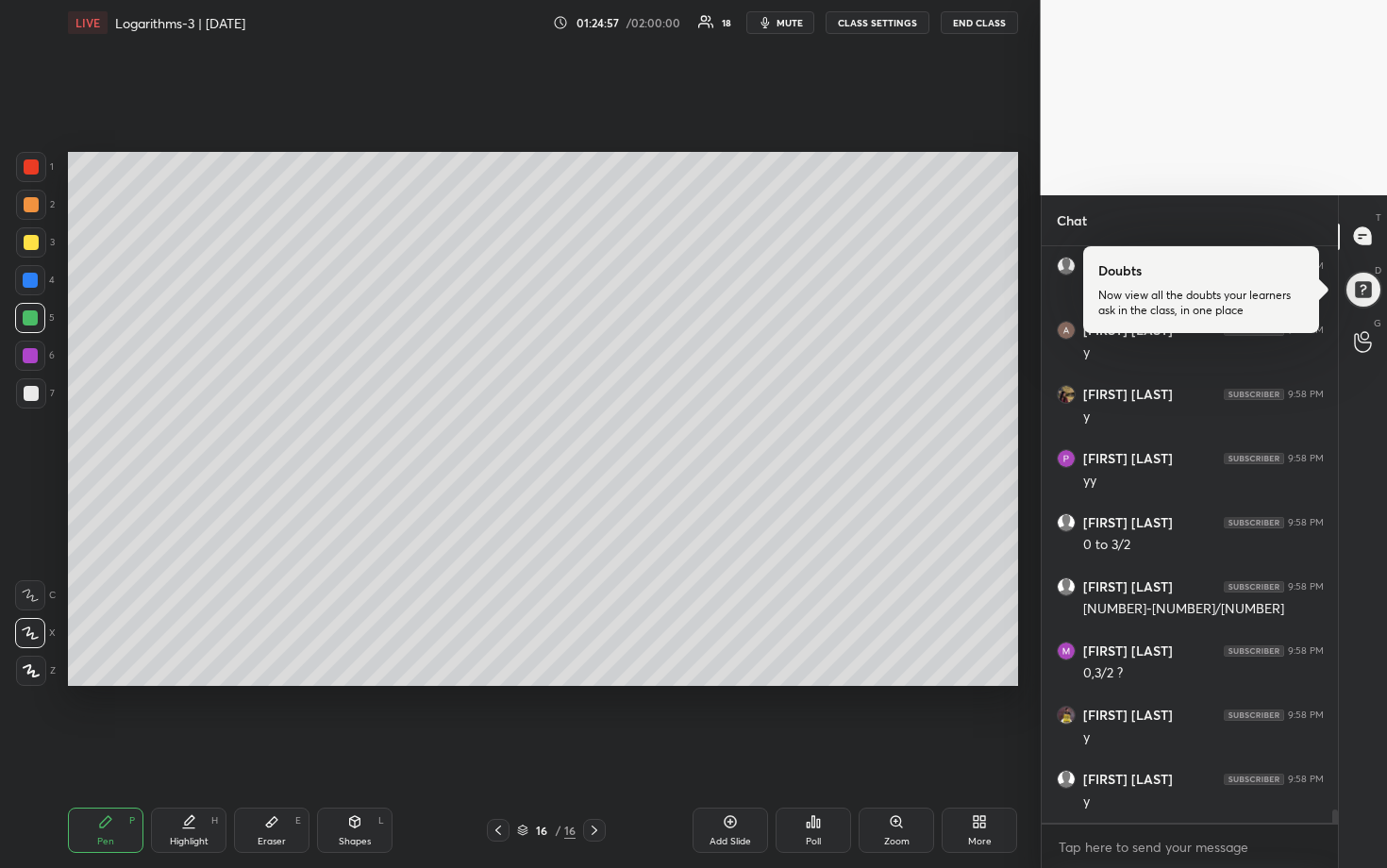 scroll, scrollTop: 25402, scrollLeft: 0, axis: vertical 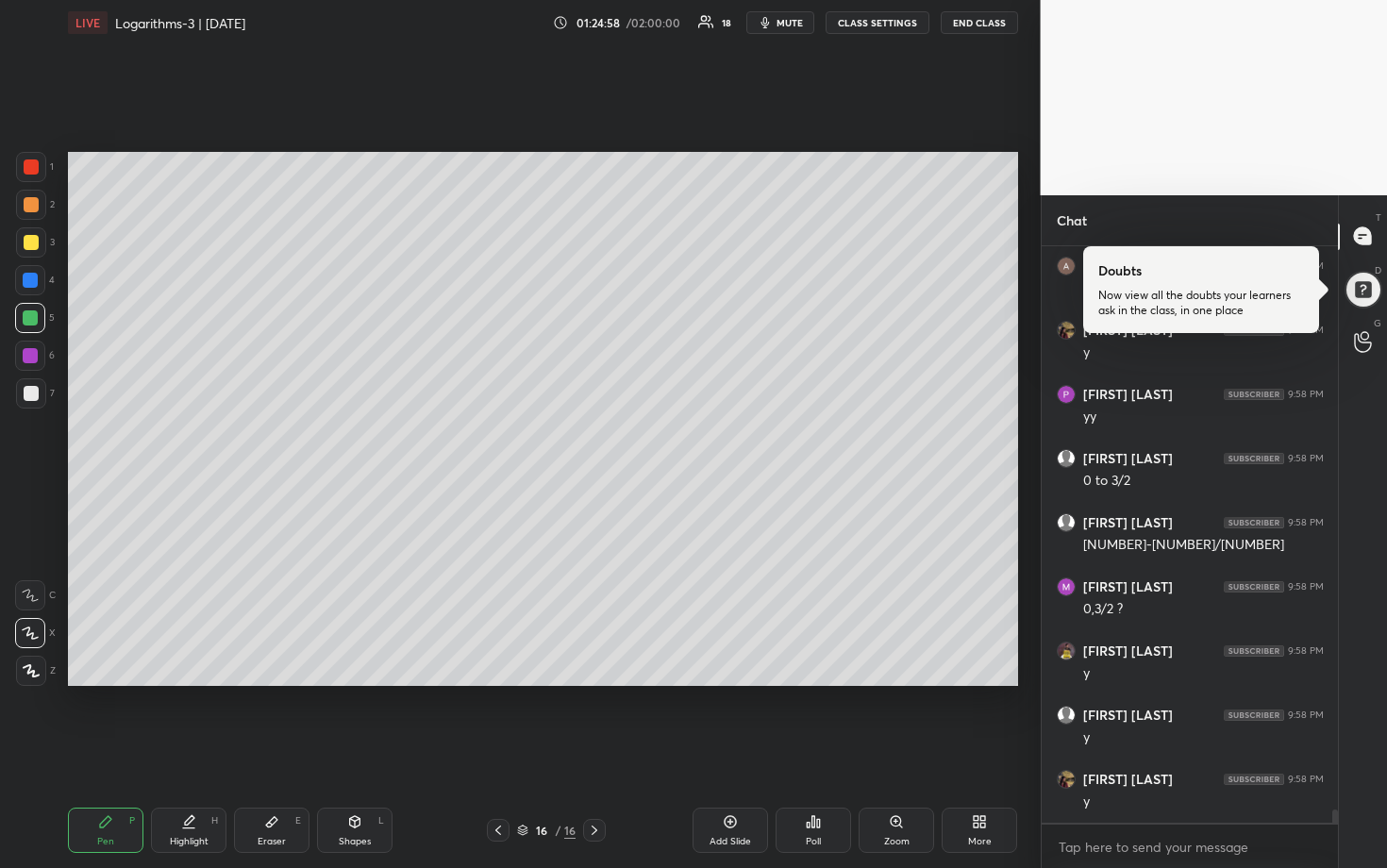click at bounding box center [30, 280] 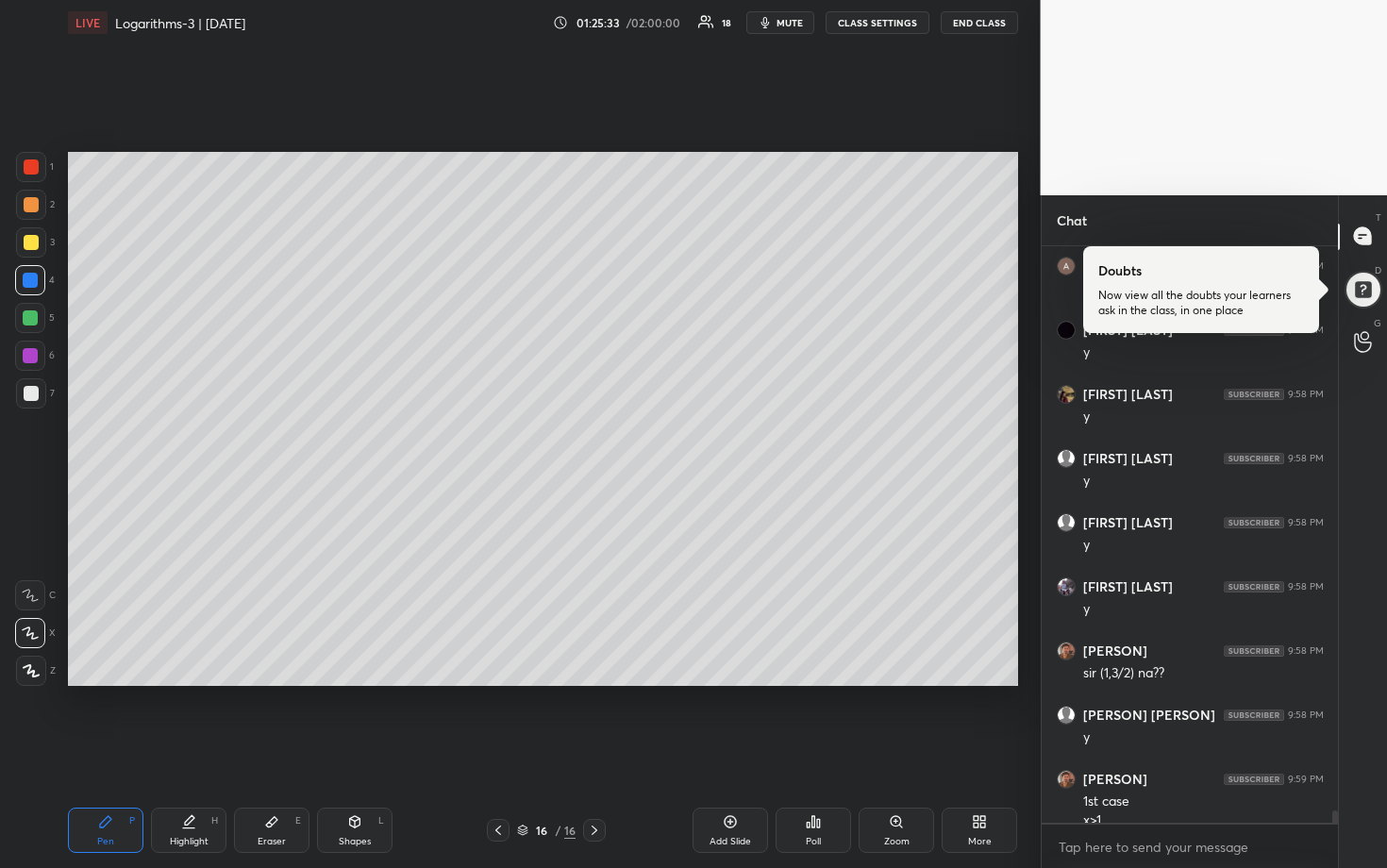 scroll, scrollTop: 26319, scrollLeft: 0, axis: vertical 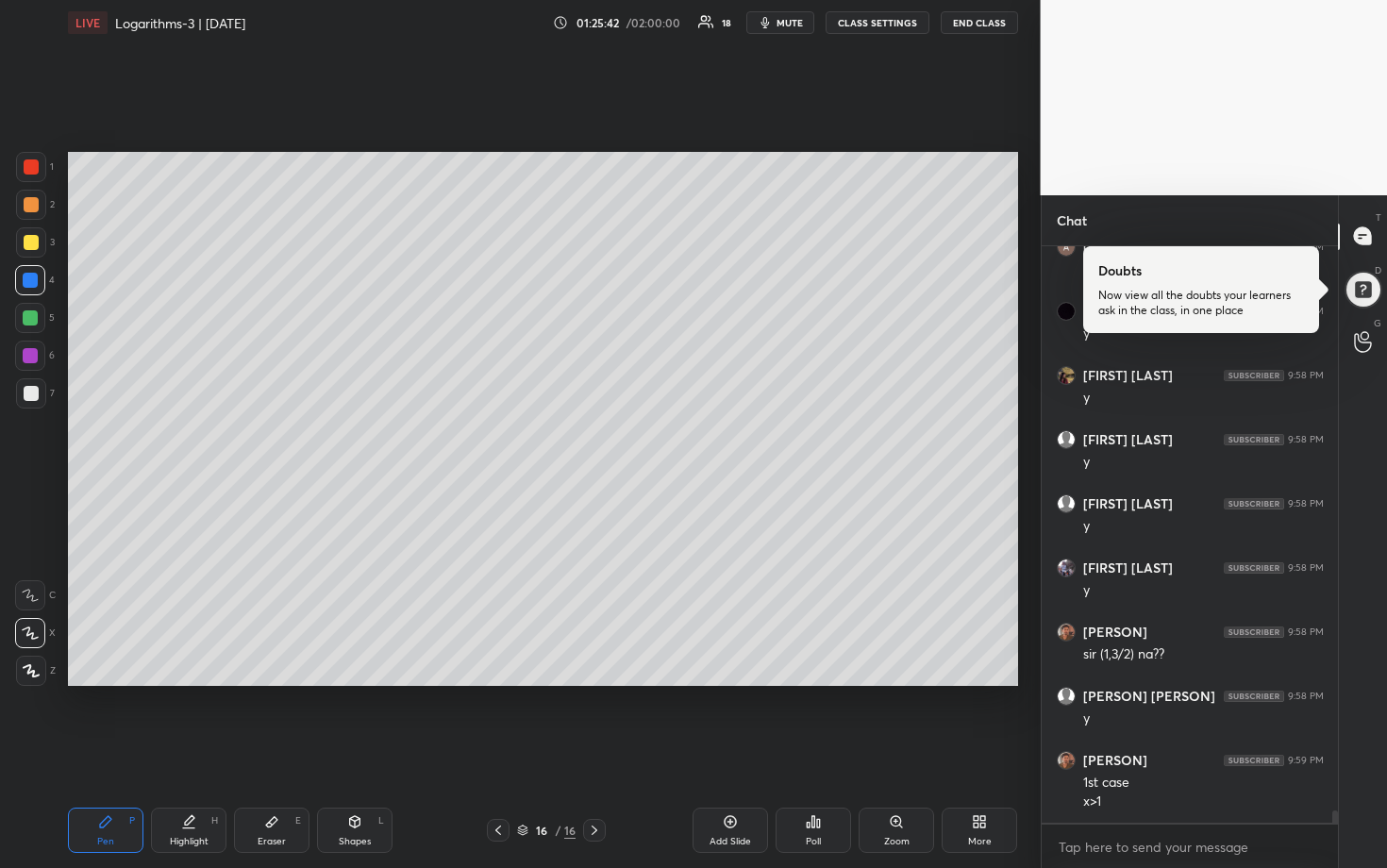 click on "Eraser E" at bounding box center (272, 830) 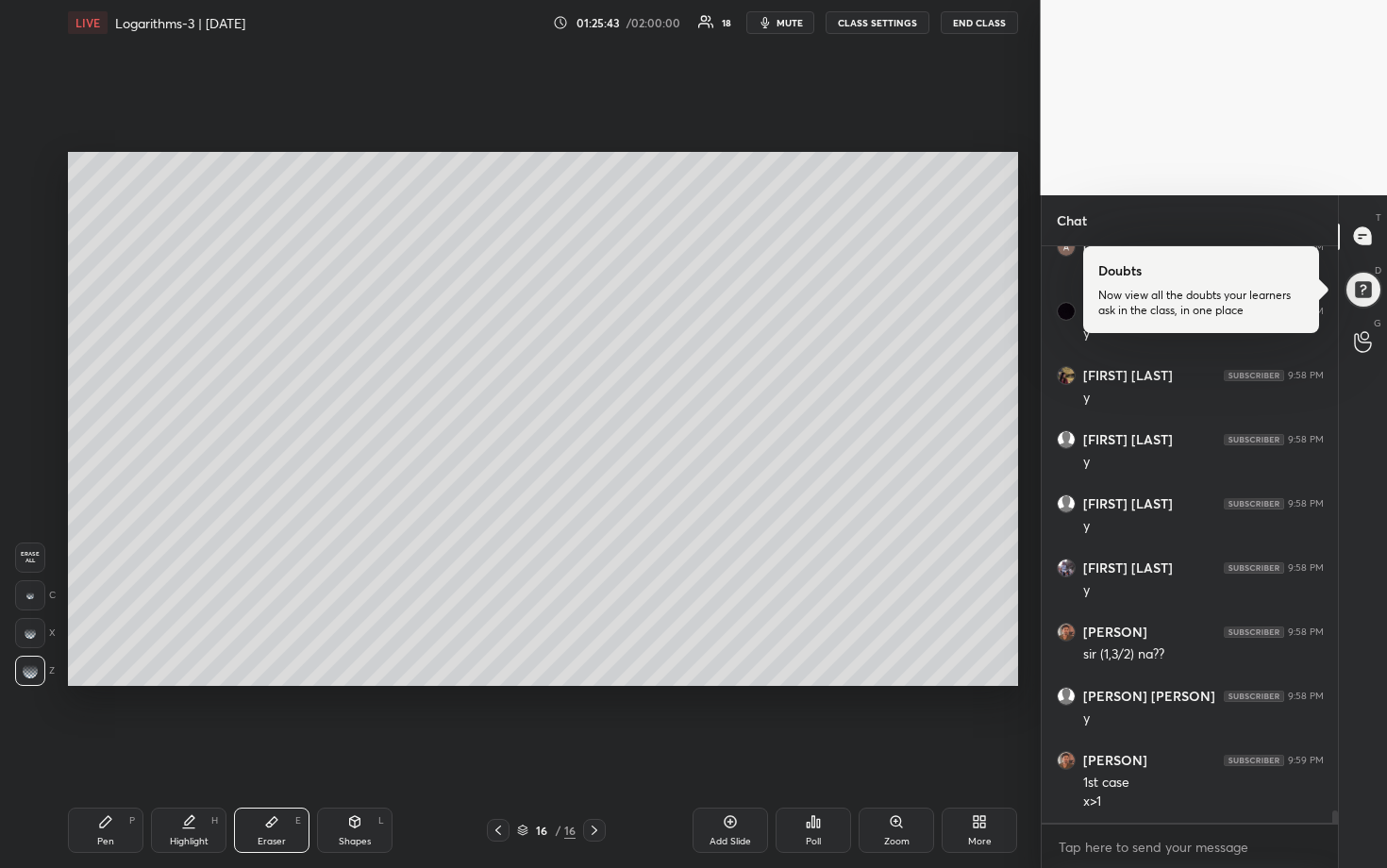drag, startPoint x: 99, startPoint y: 825, endPoint x: 100, endPoint y: 796, distance: 29.017236 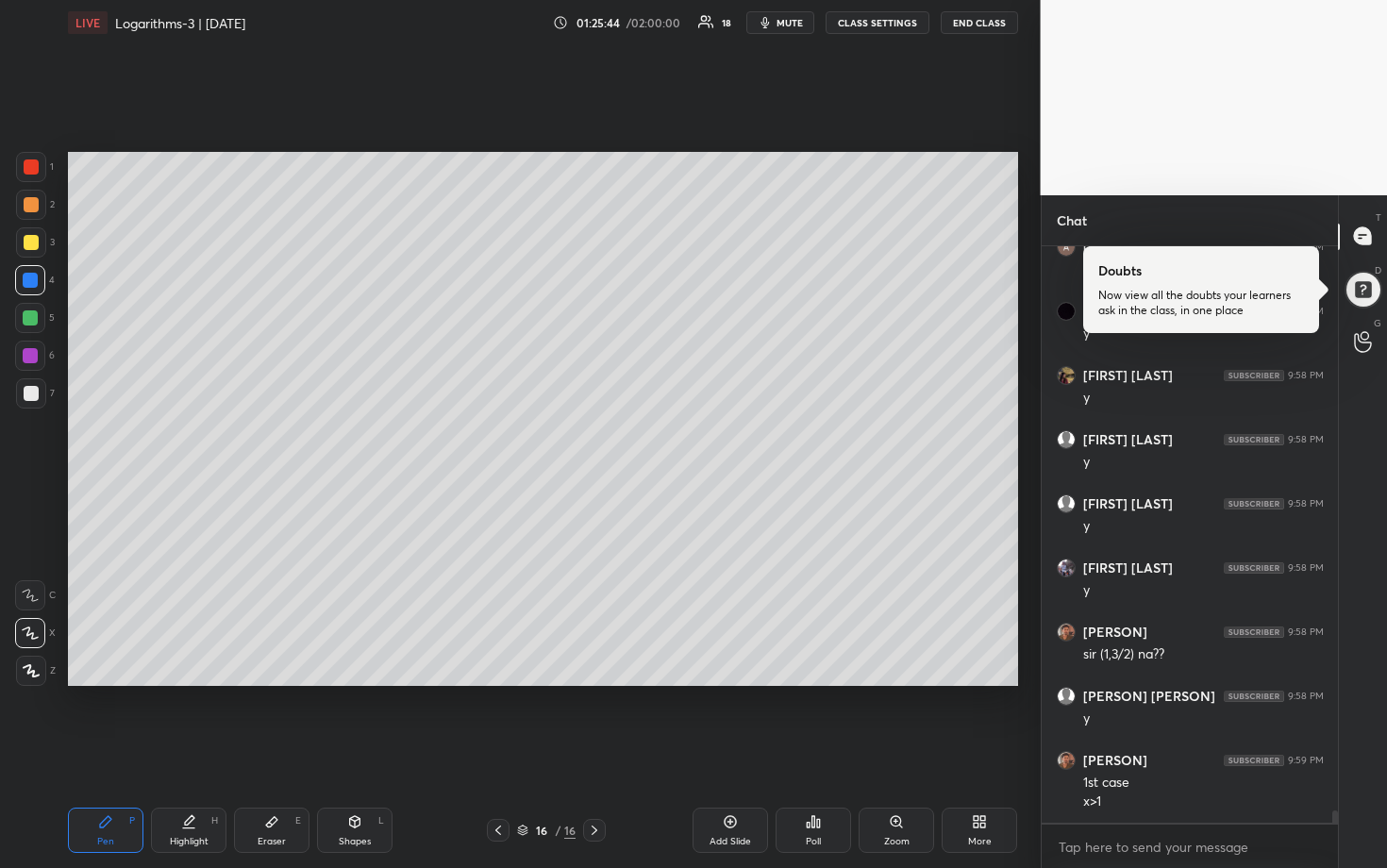 click at bounding box center (30, 318) 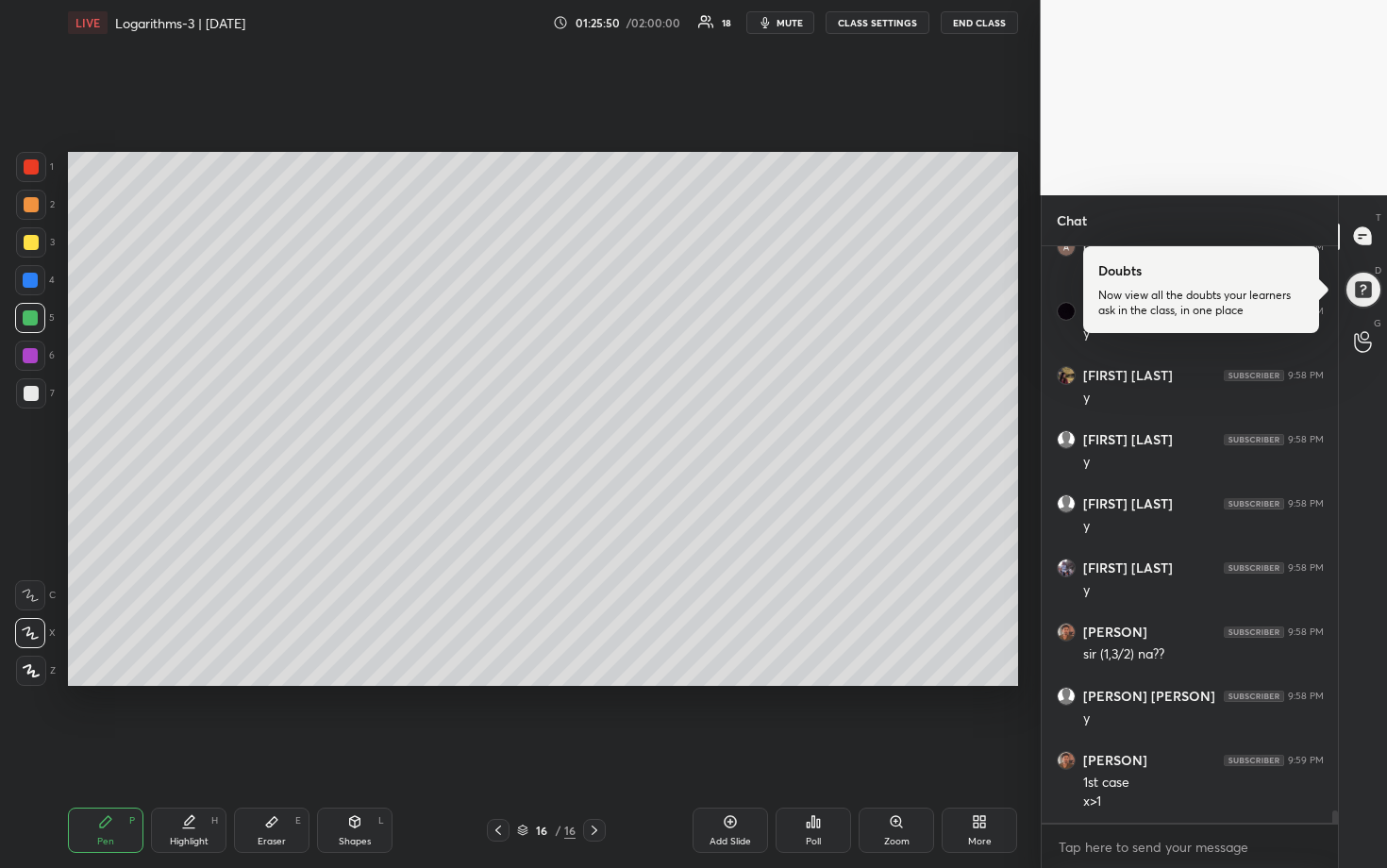 click at bounding box center [31, 393] 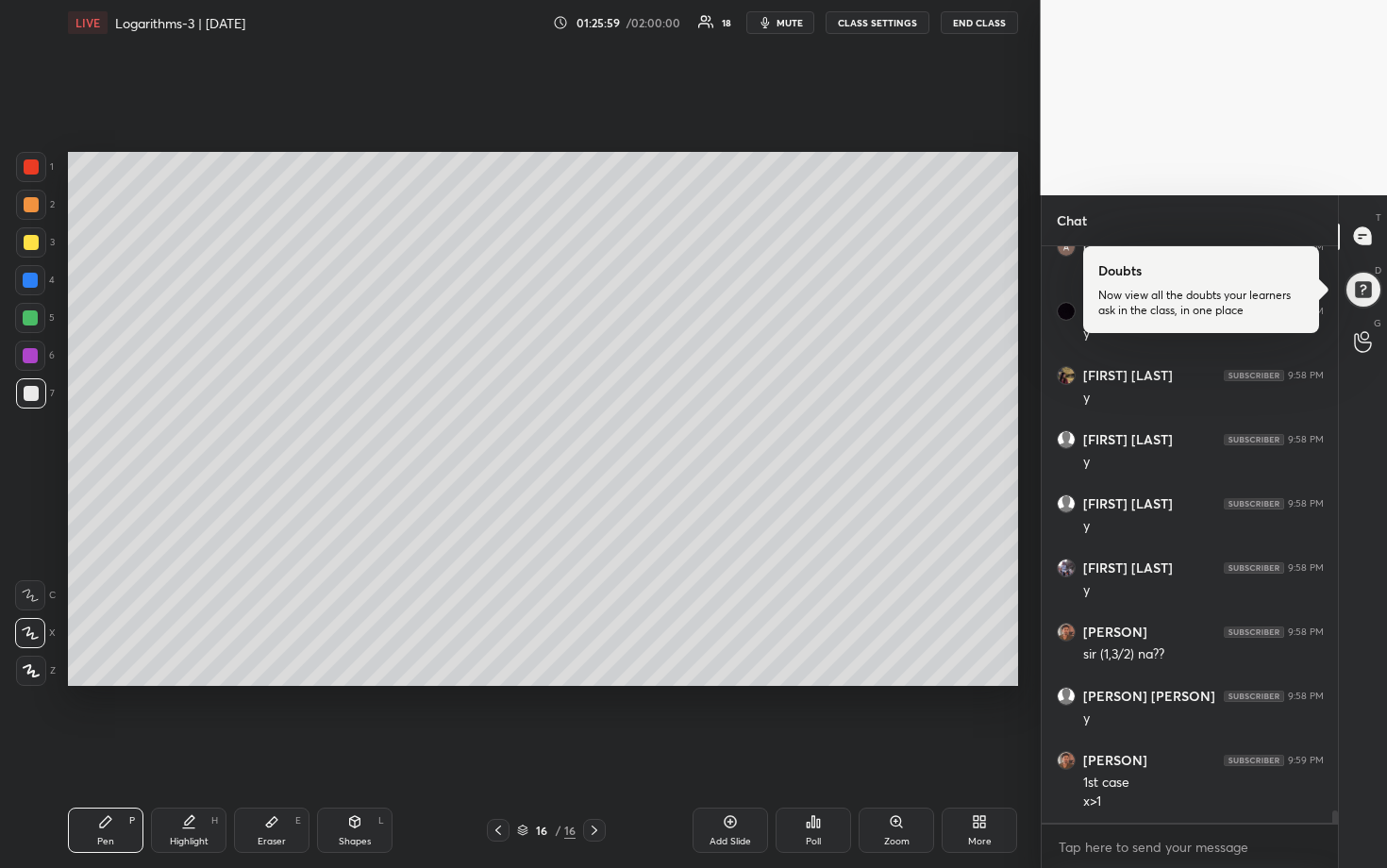 click at bounding box center [30, 318] 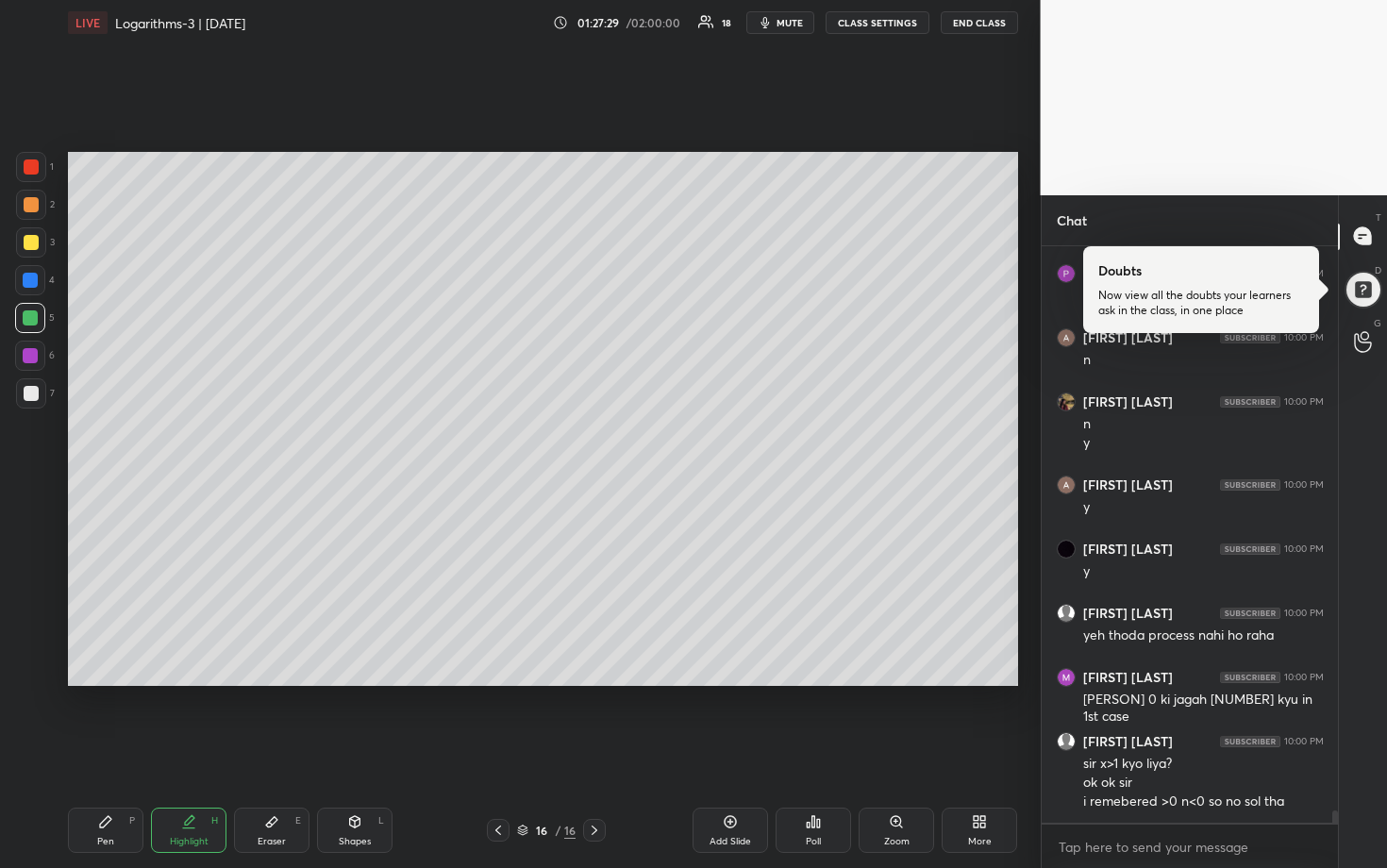 scroll, scrollTop: 27402, scrollLeft: 0, axis: vertical 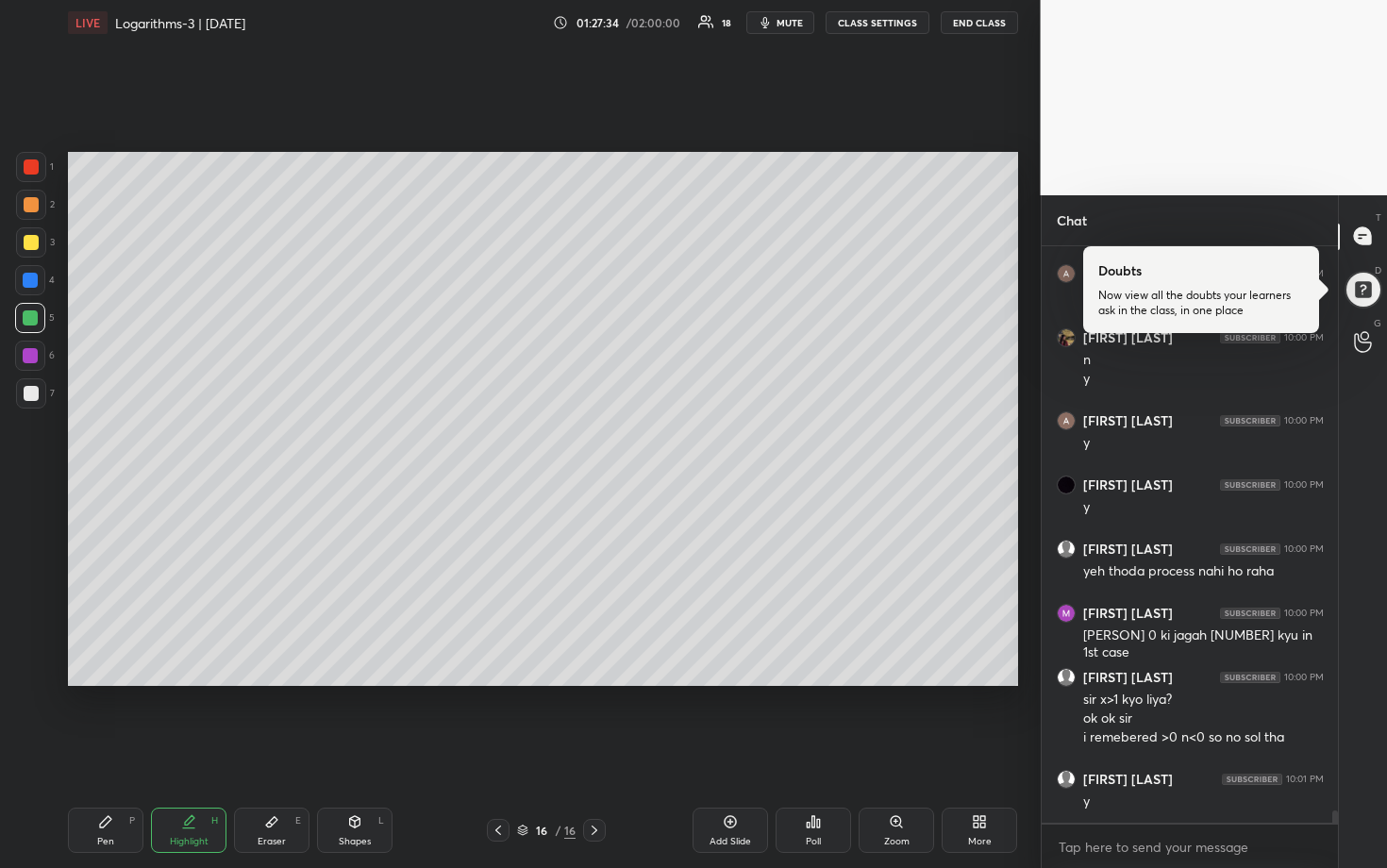 drag, startPoint x: 732, startPoint y: 826, endPoint x: 691, endPoint y: 734, distance: 100.72239 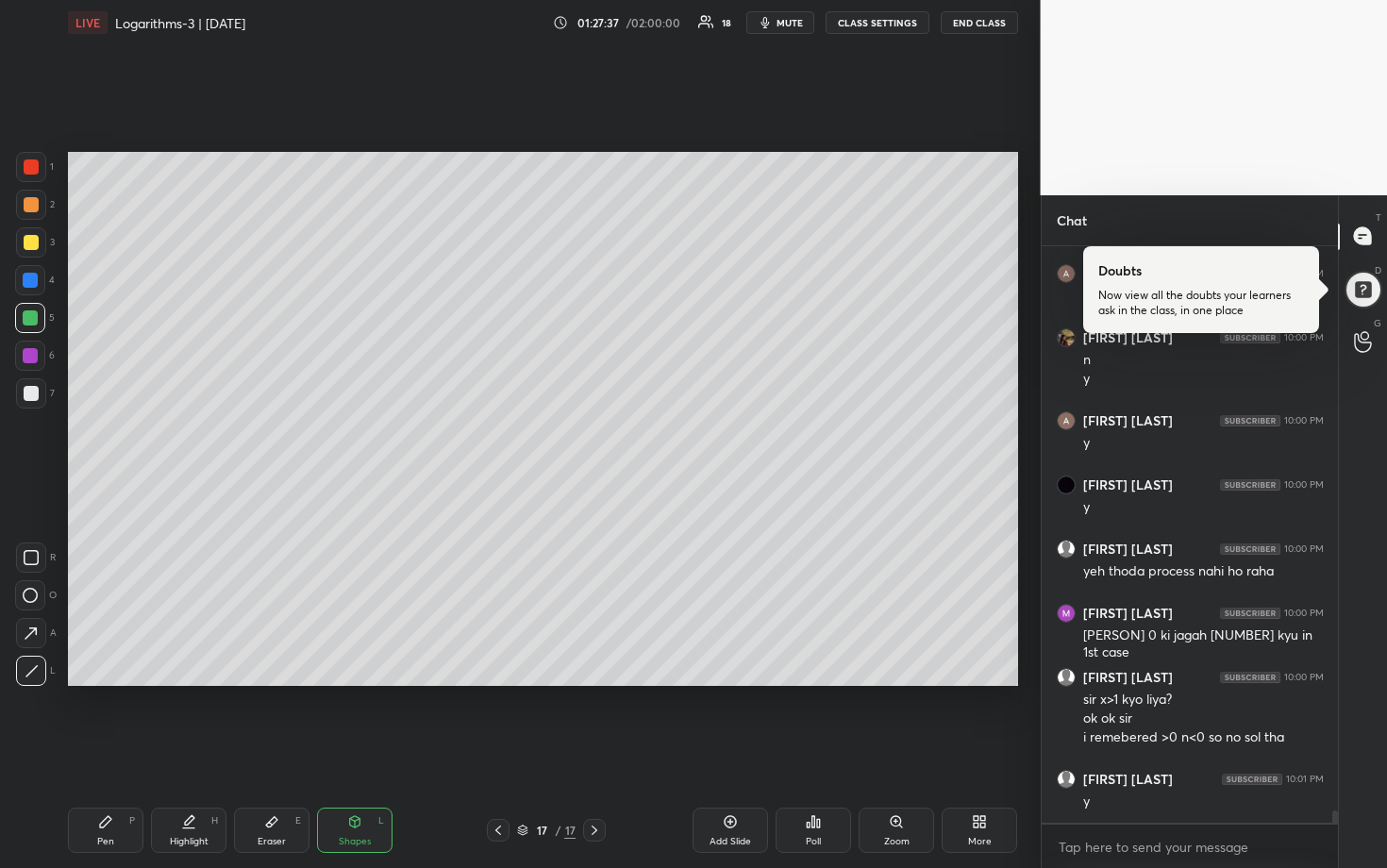 click at bounding box center [31, 393] 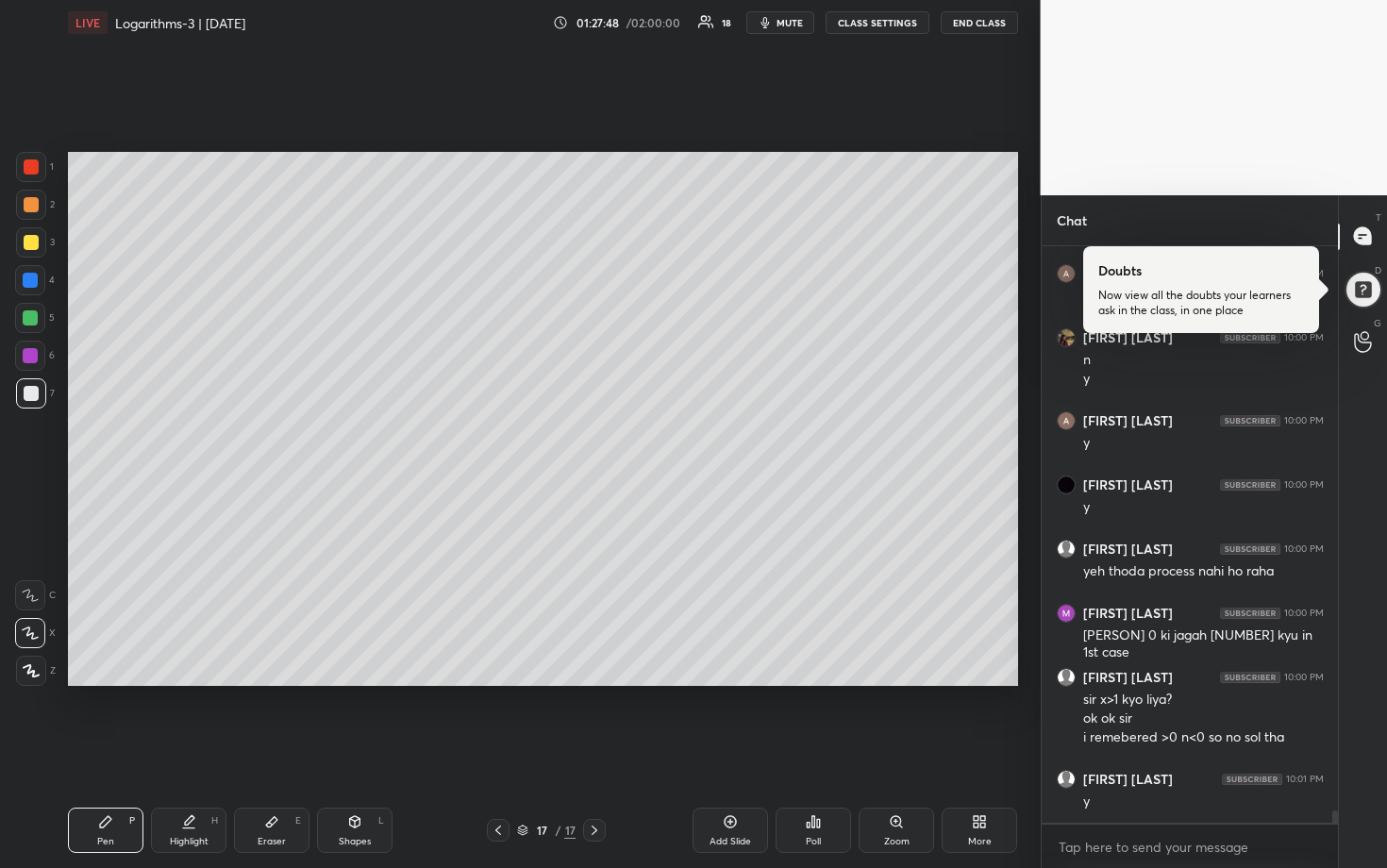 click at bounding box center (30, 318) 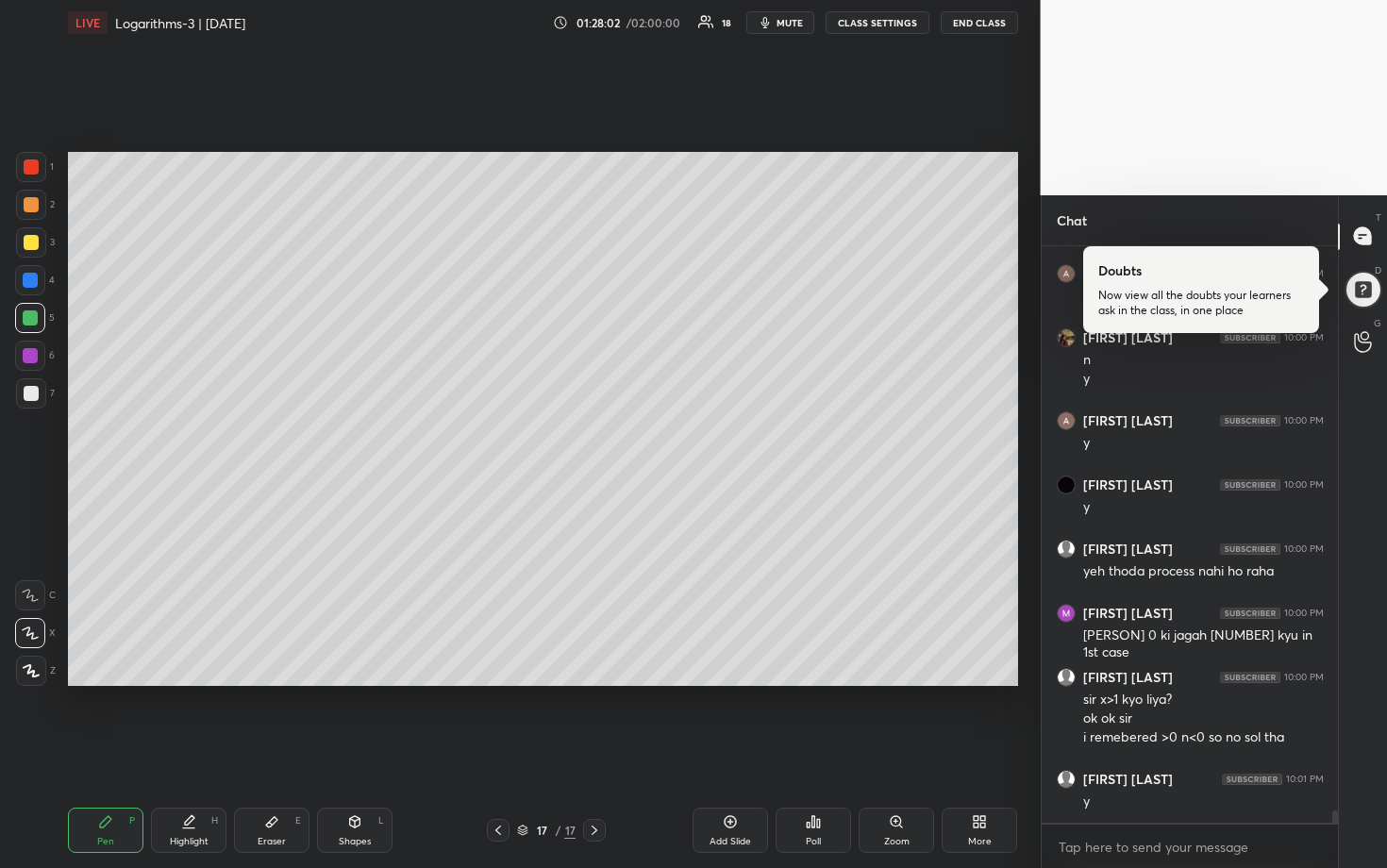 scroll, scrollTop: 27421, scrollLeft: 0, axis: vertical 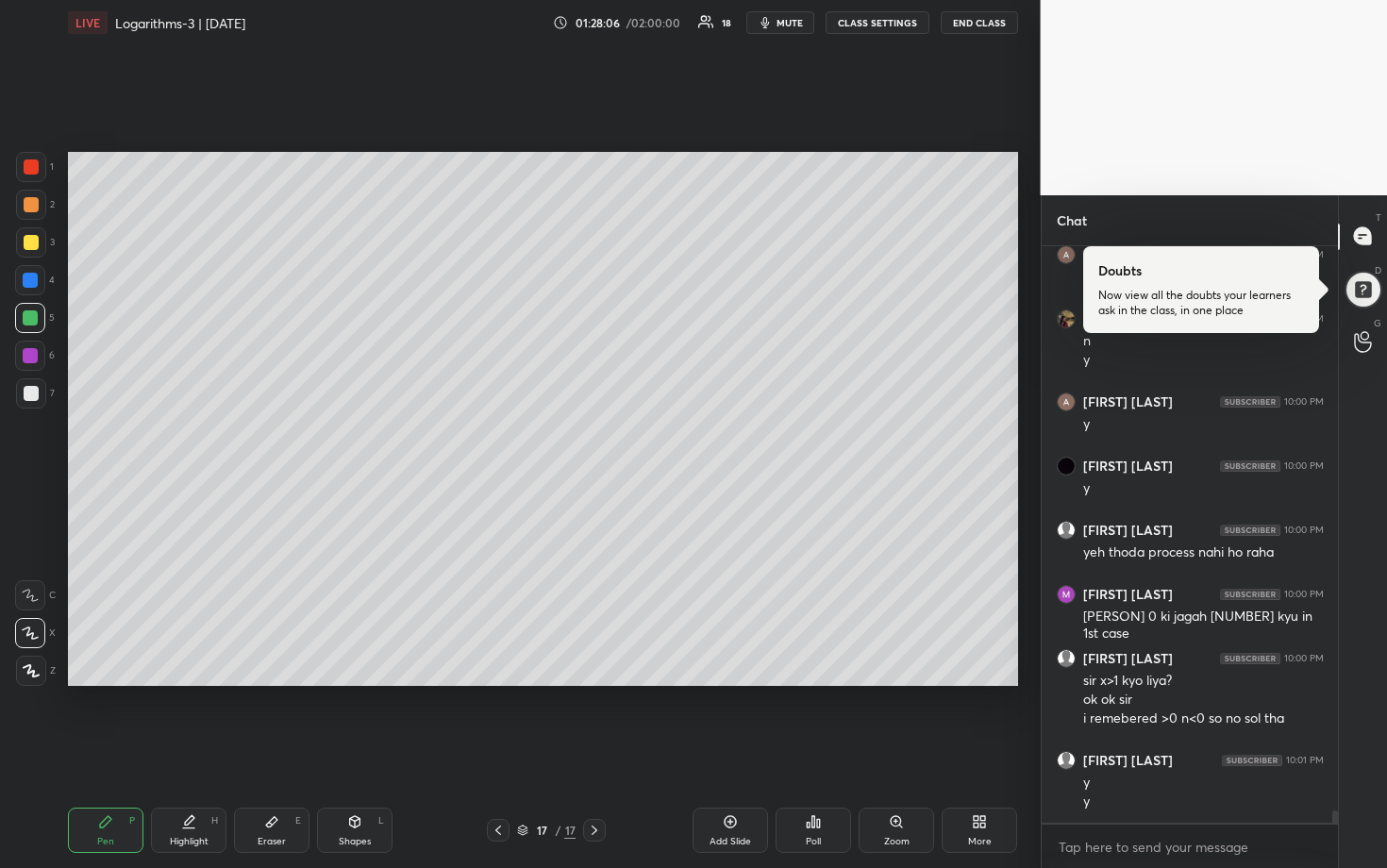 click at bounding box center [31, 167] 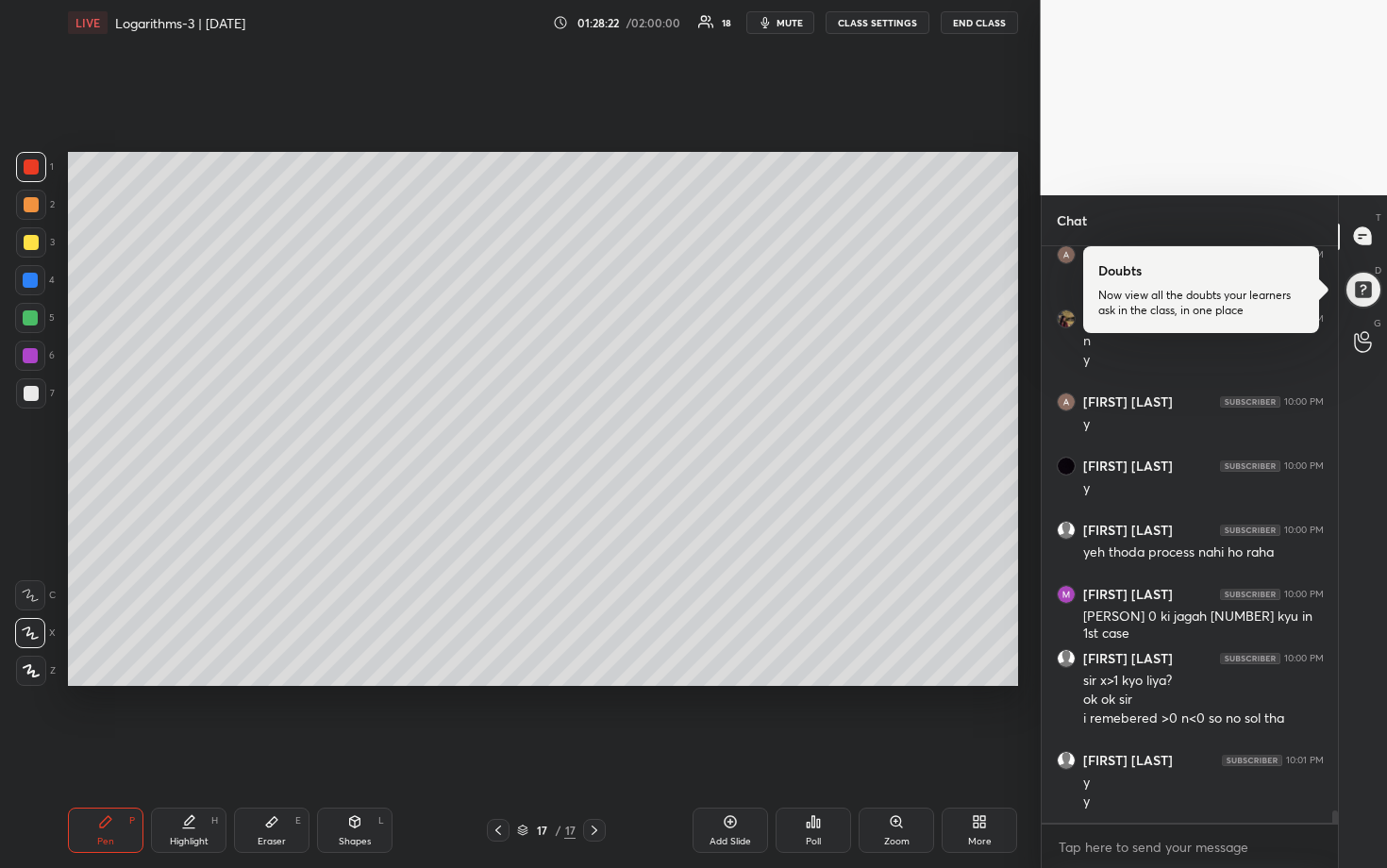 click at bounding box center (30, 280) 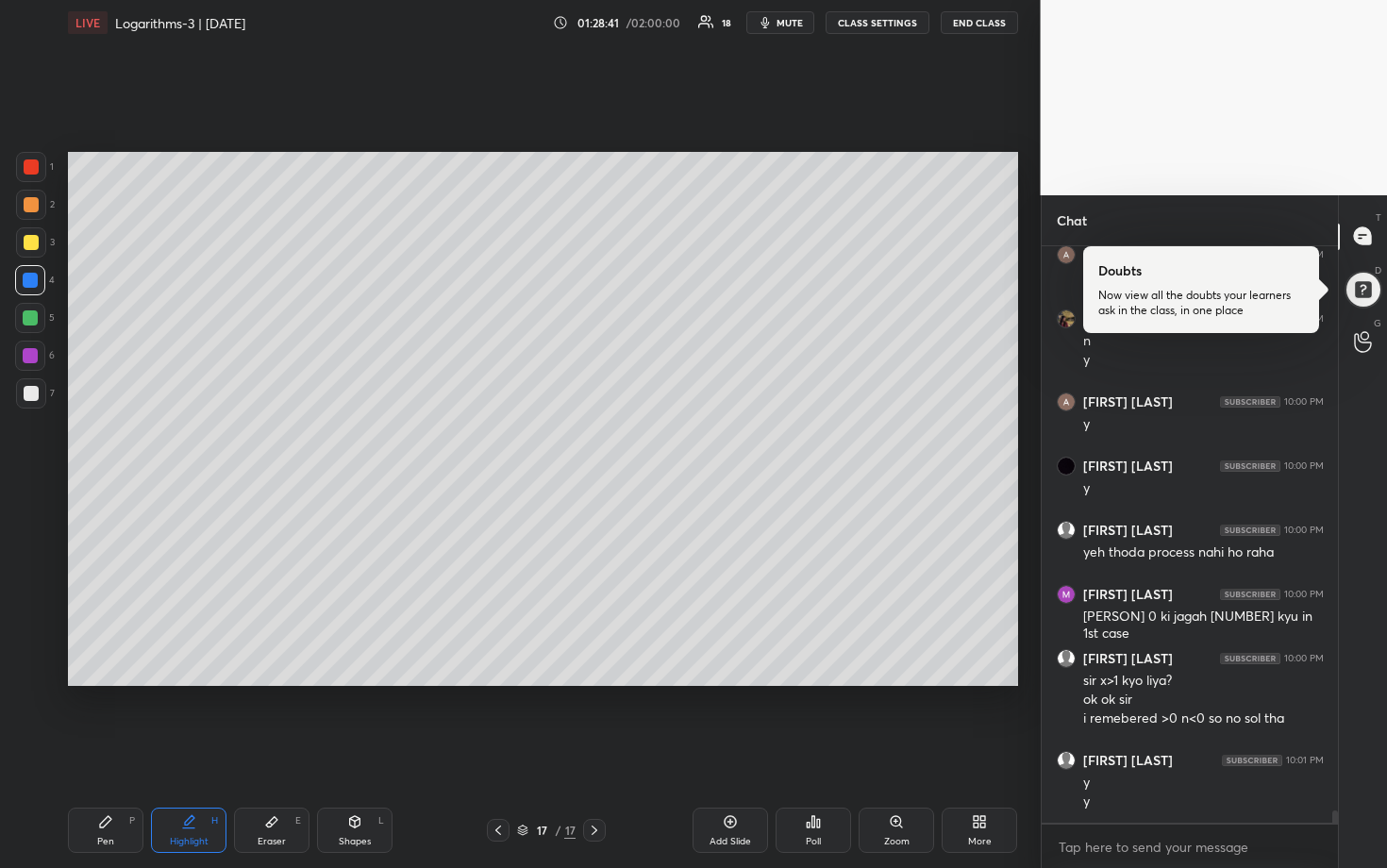 drag, startPoint x: 29, startPoint y: 204, endPoint x: 42, endPoint y: 210, distance: 14.317821 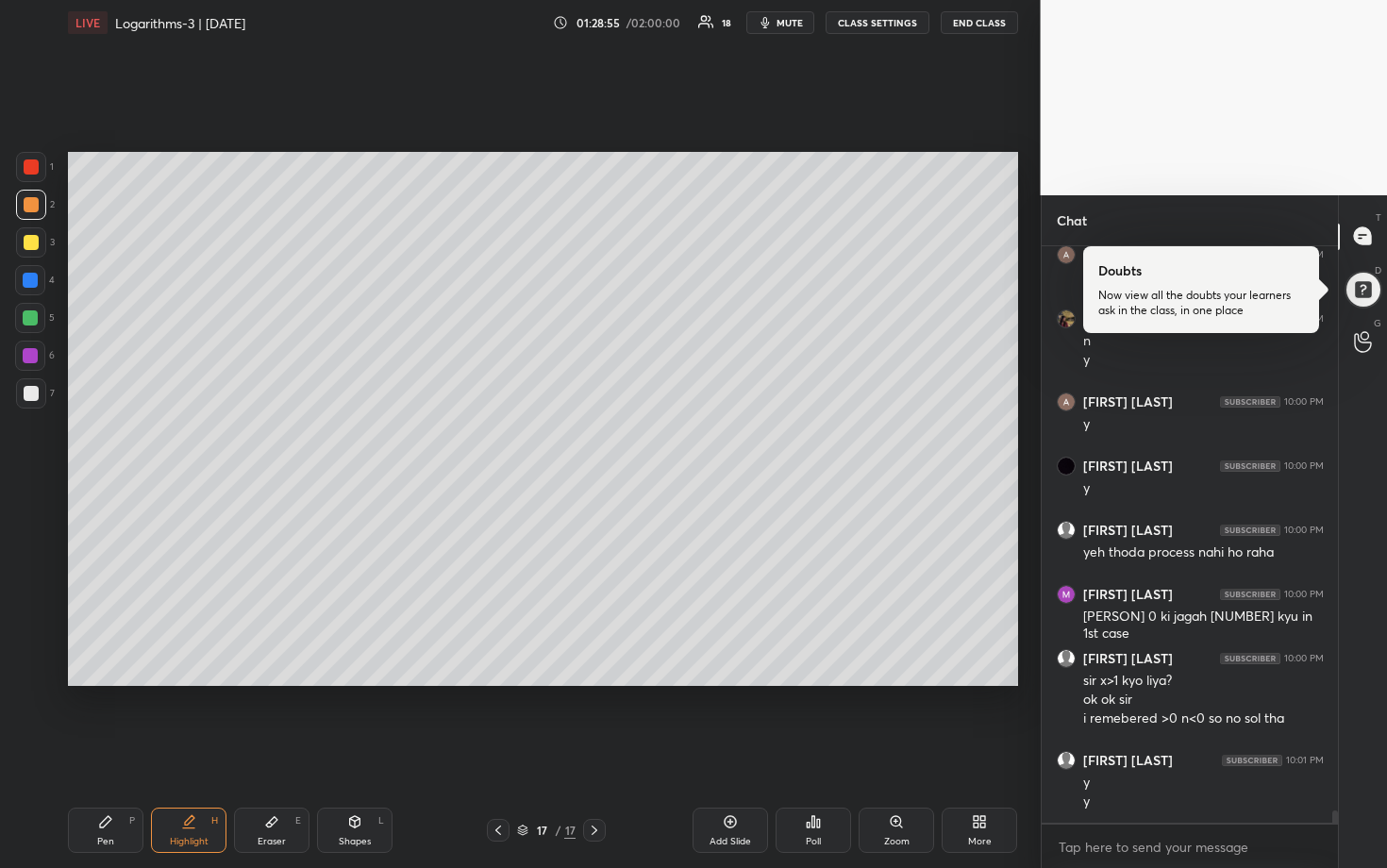 click at bounding box center [31, 393] 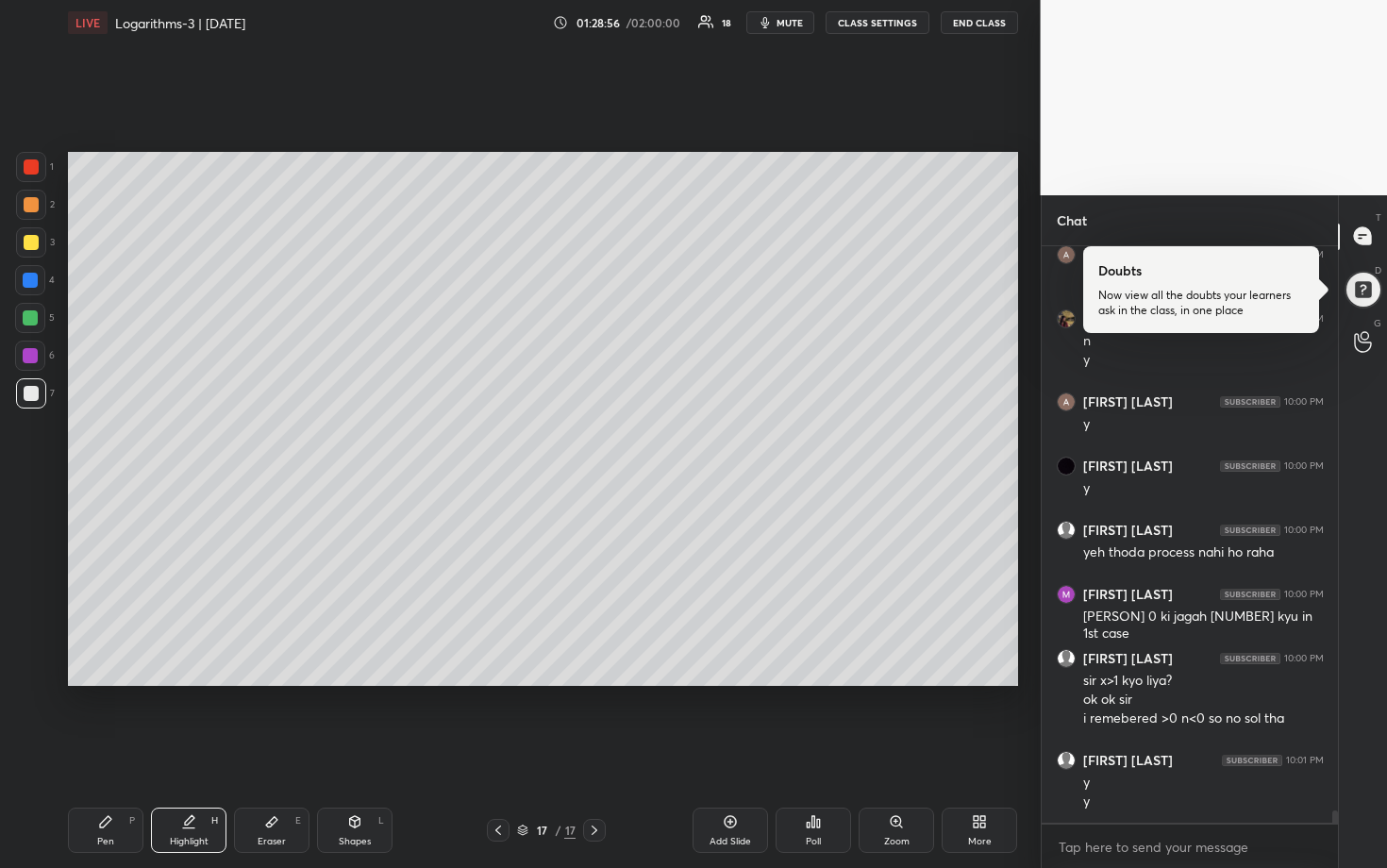 click at bounding box center (30, 356) 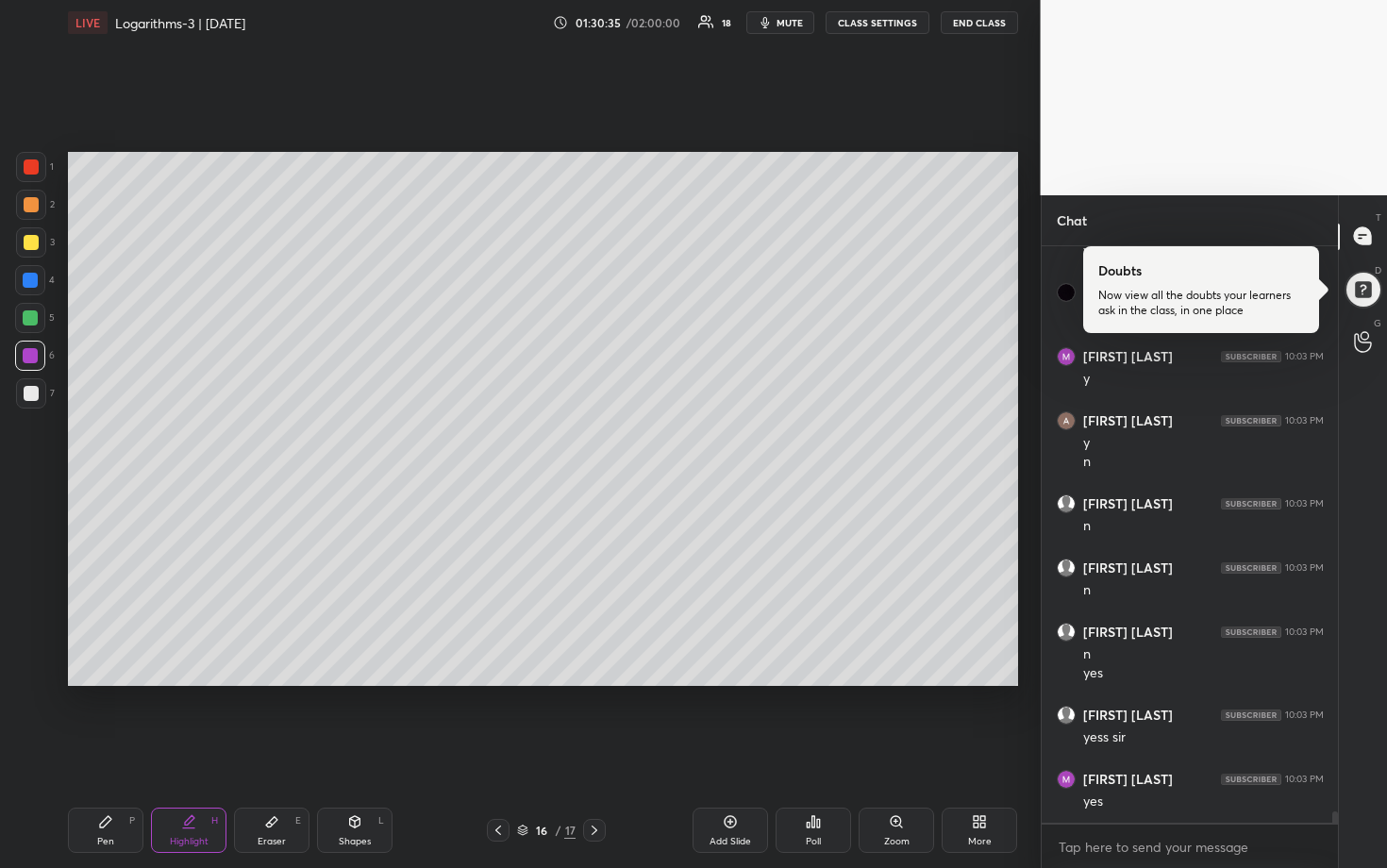 scroll, scrollTop: 28438, scrollLeft: 0, axis: vertical 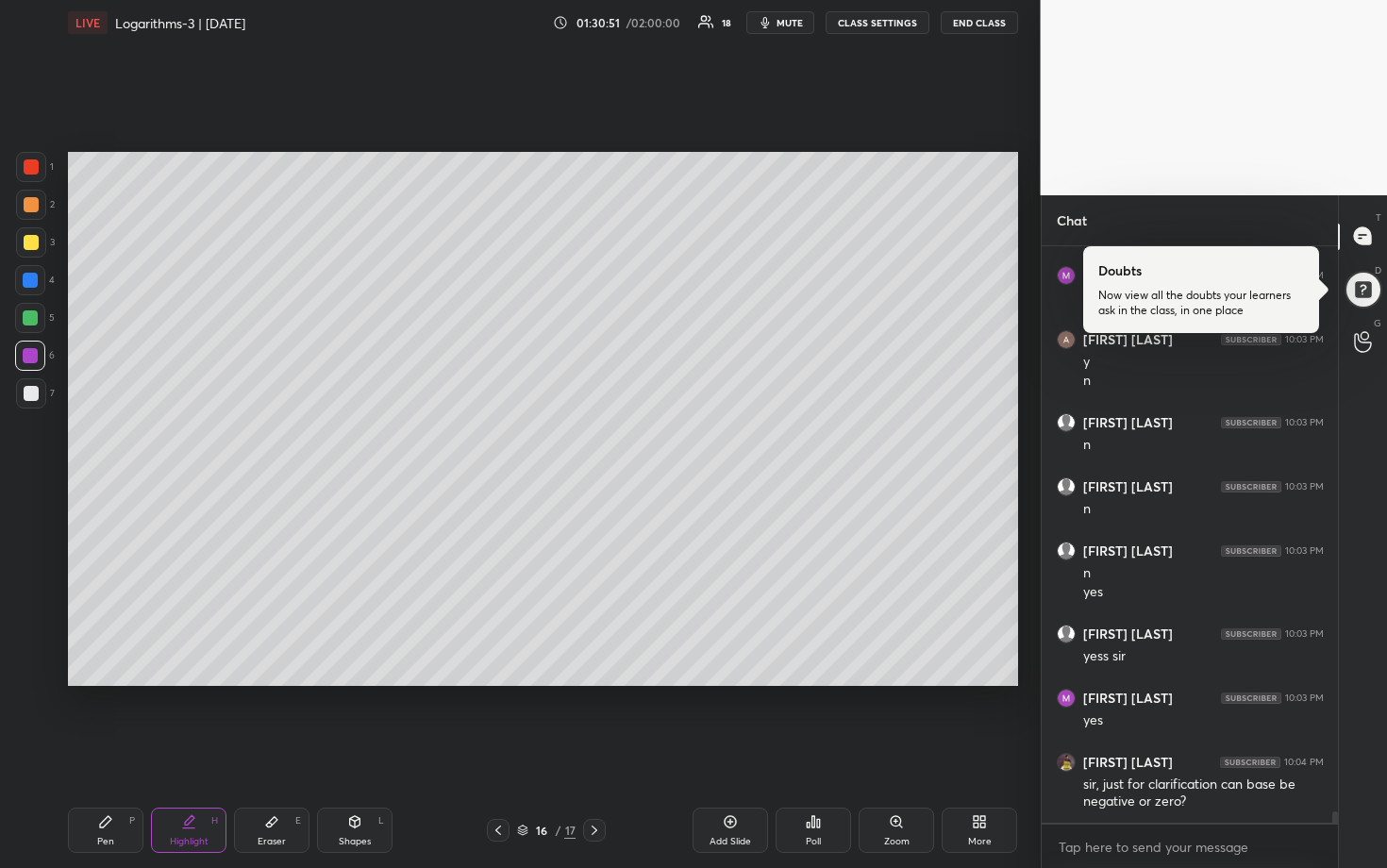 click at bounding box center (594, 830) 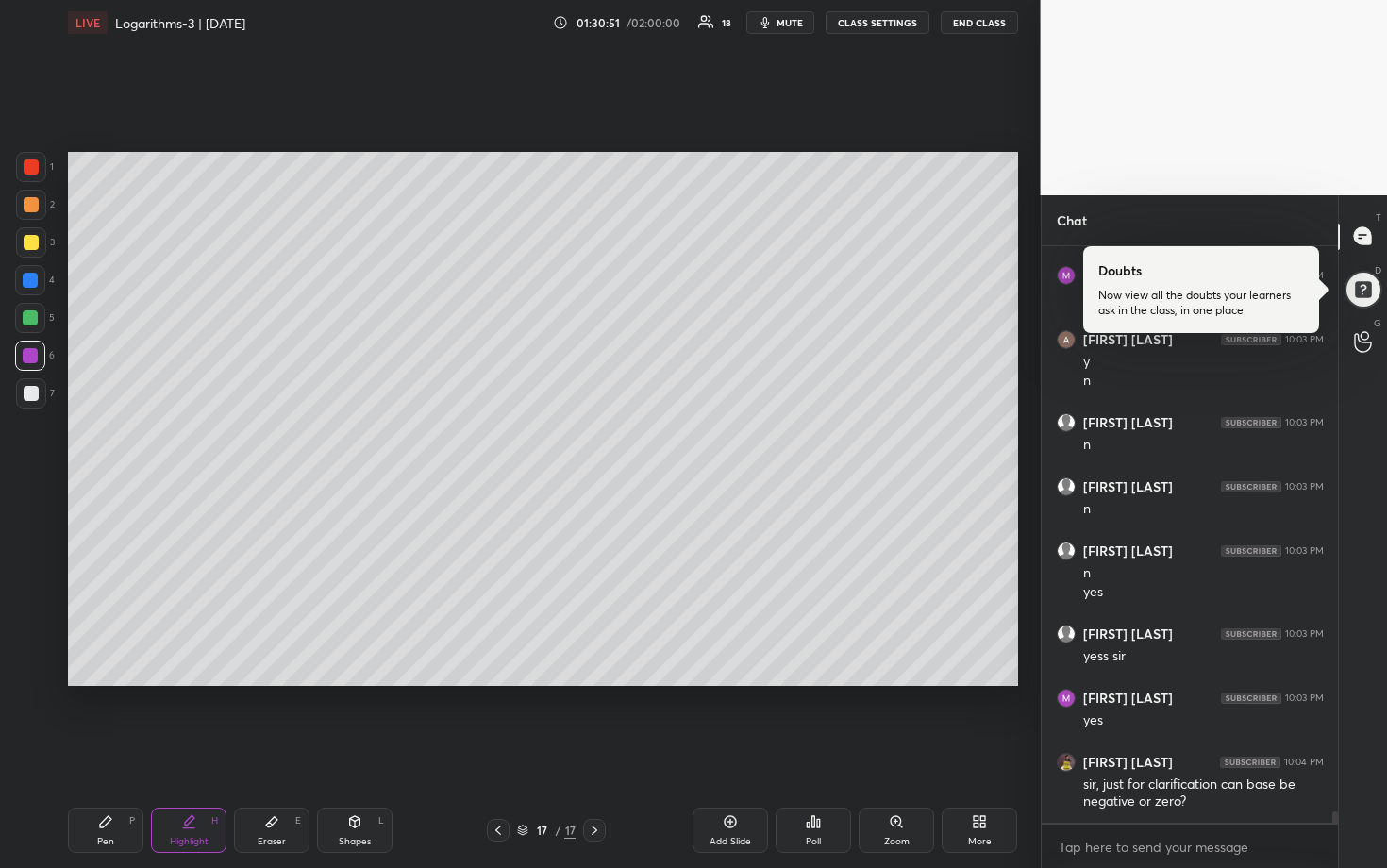 click 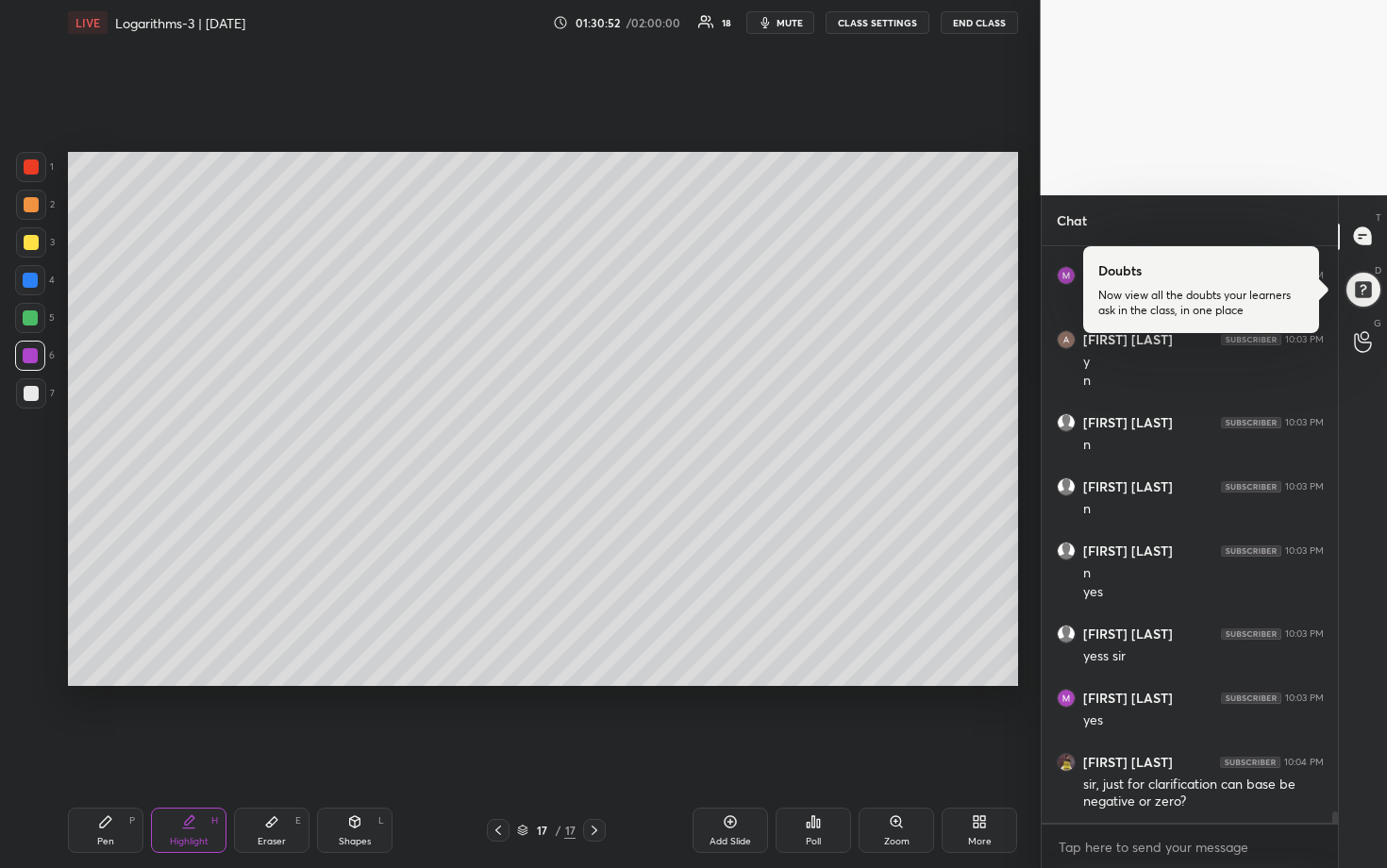 click 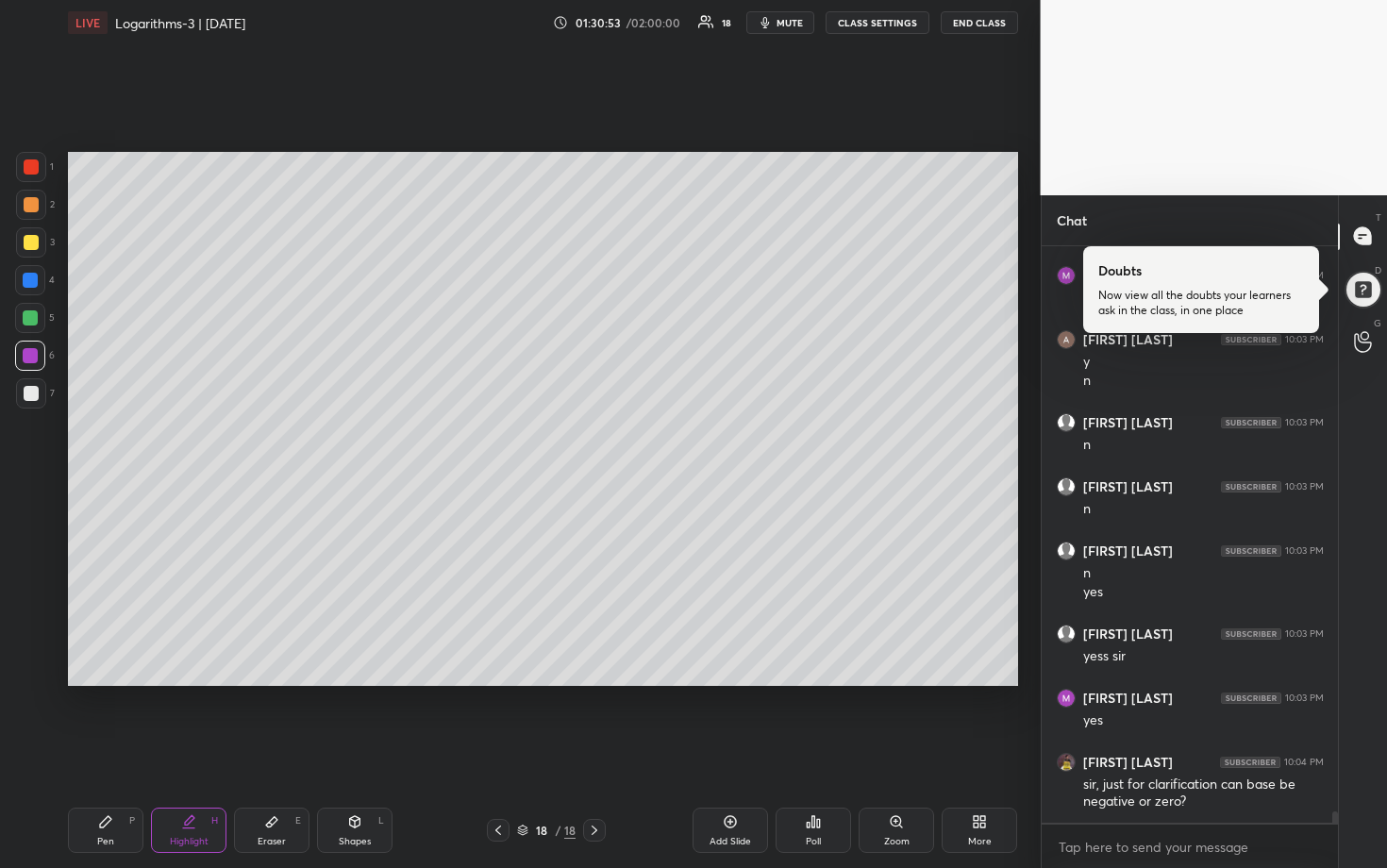 click at bounding box center [31, 242] 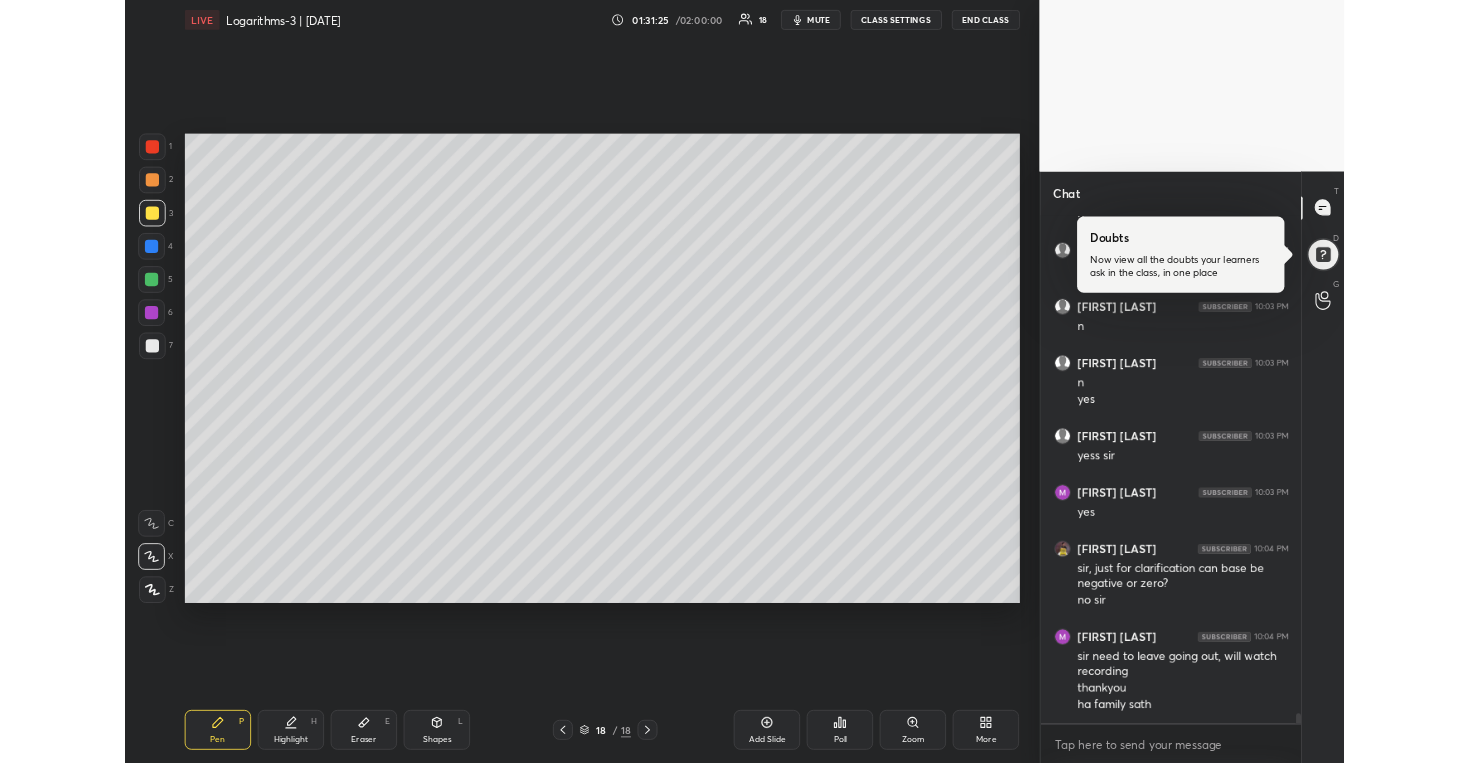 scroll, scrollTop: 30356, scrollLeft: 0, axis: vertical 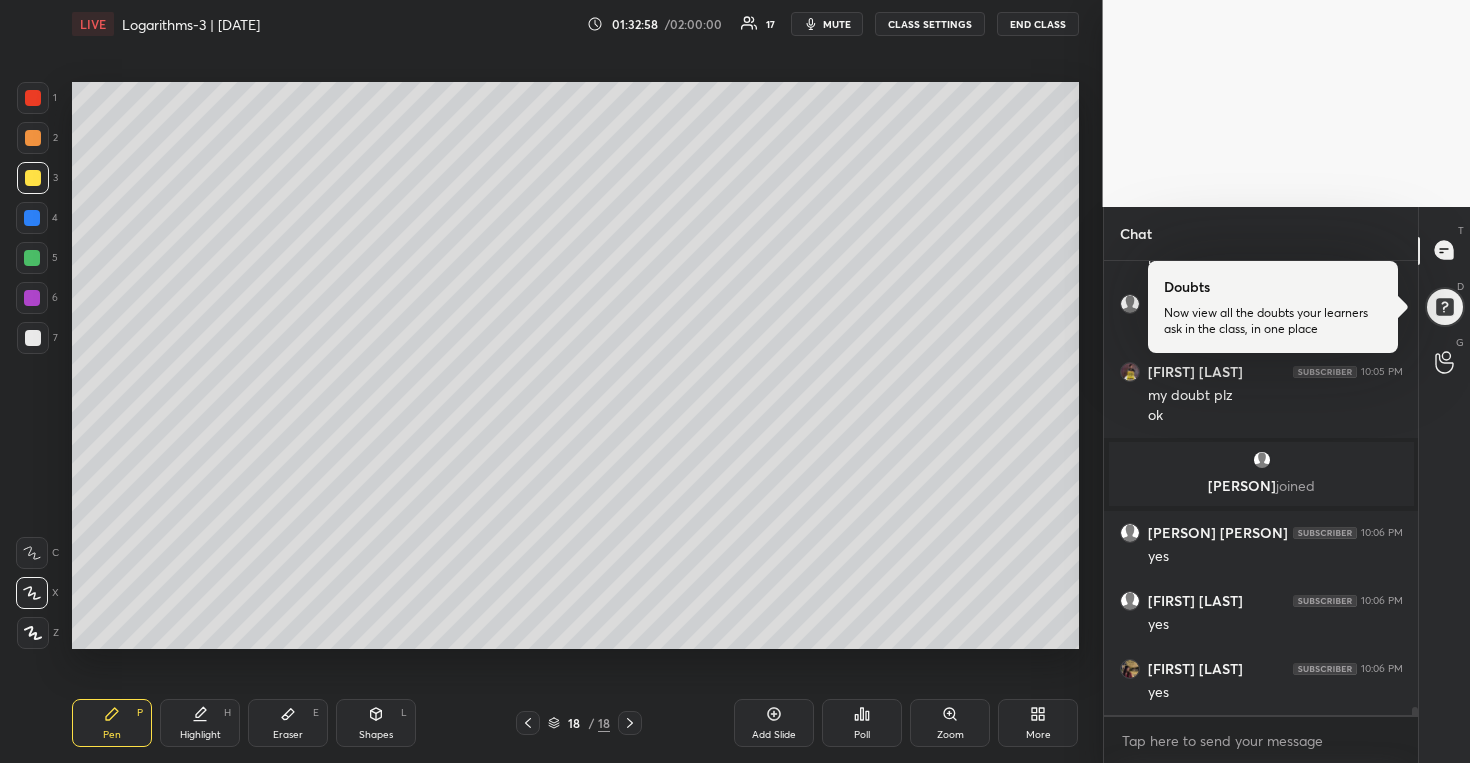 click on "More" at bounding box center (1038, 723) 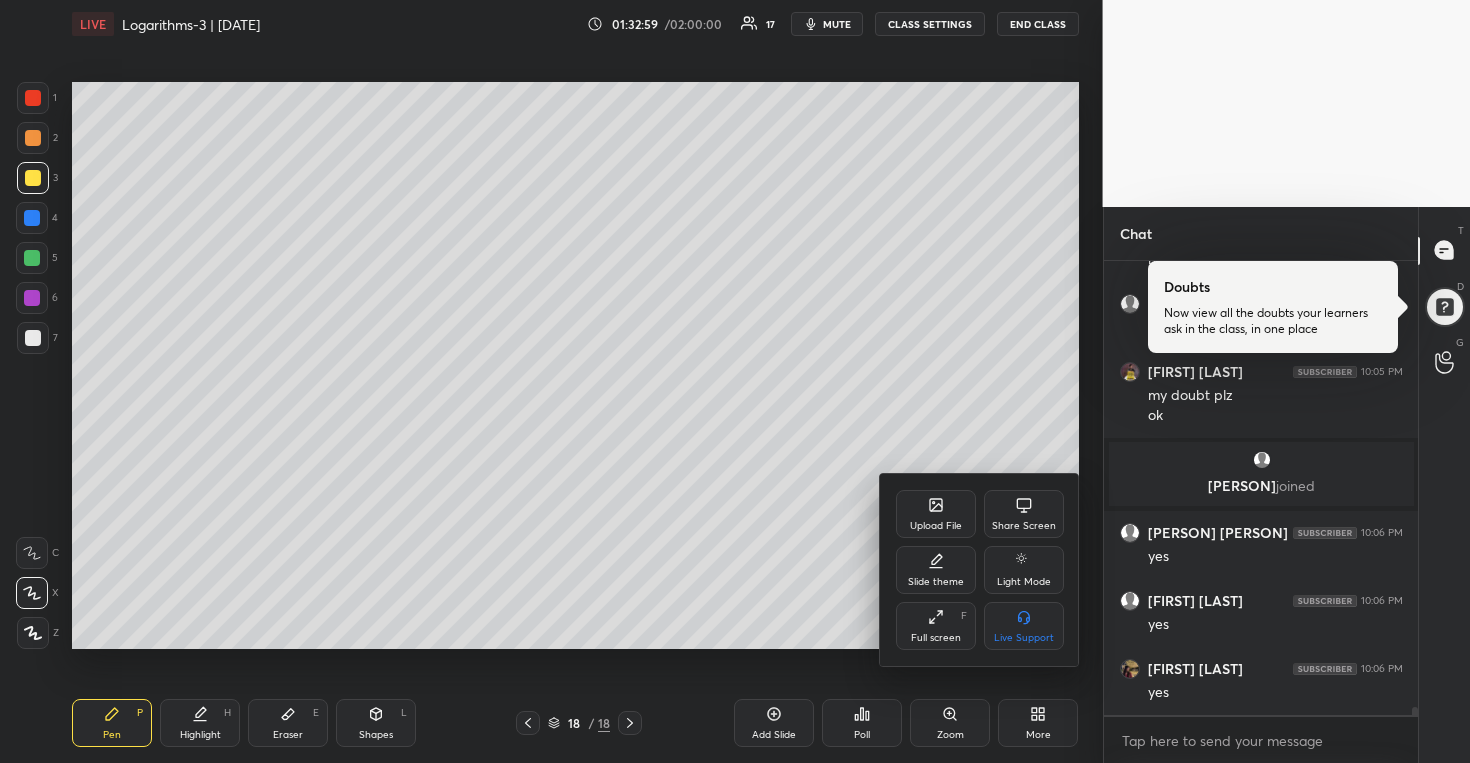 click 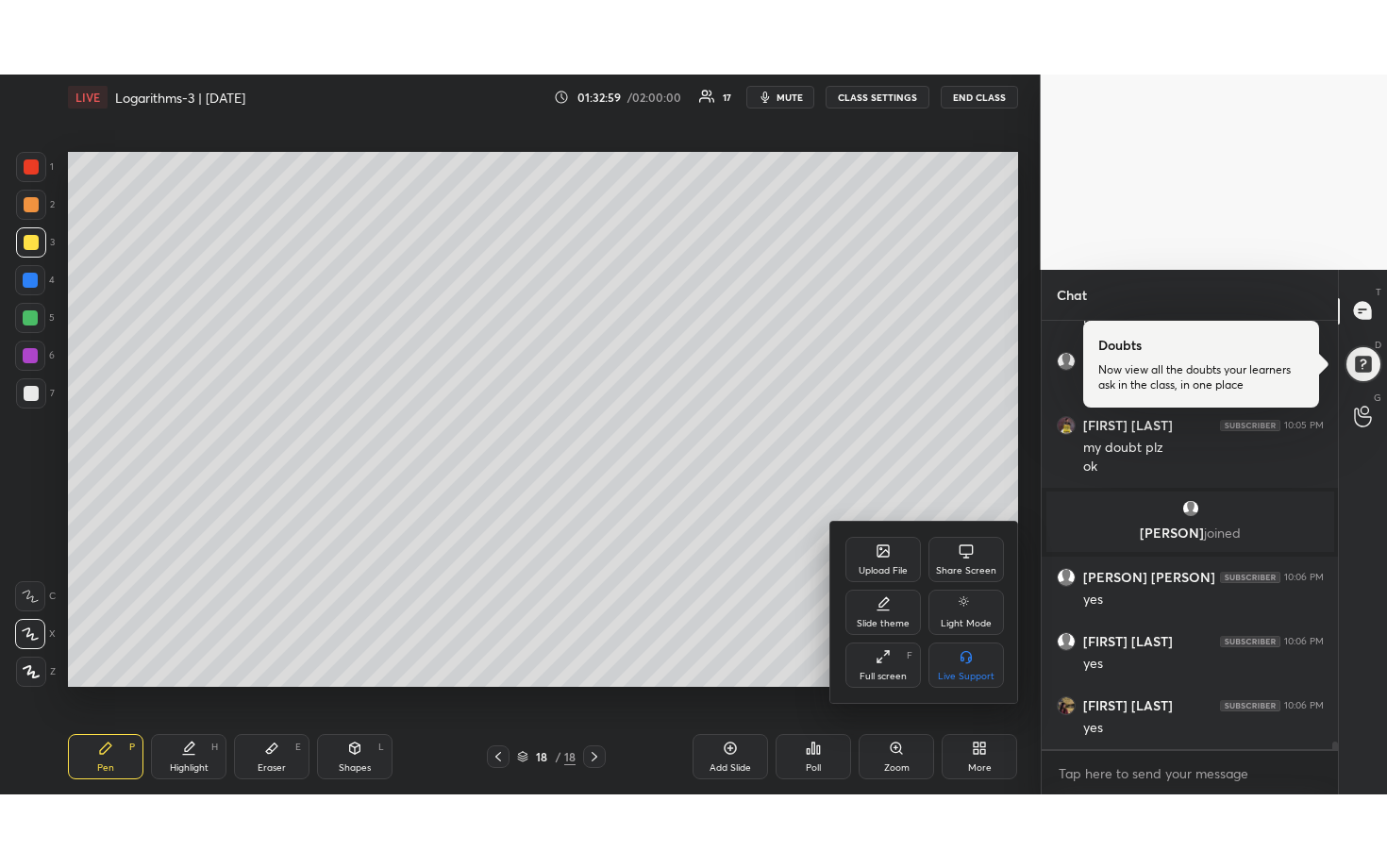 scroll, scrollTop: 93601, scrollLeft: 93389, axis: both 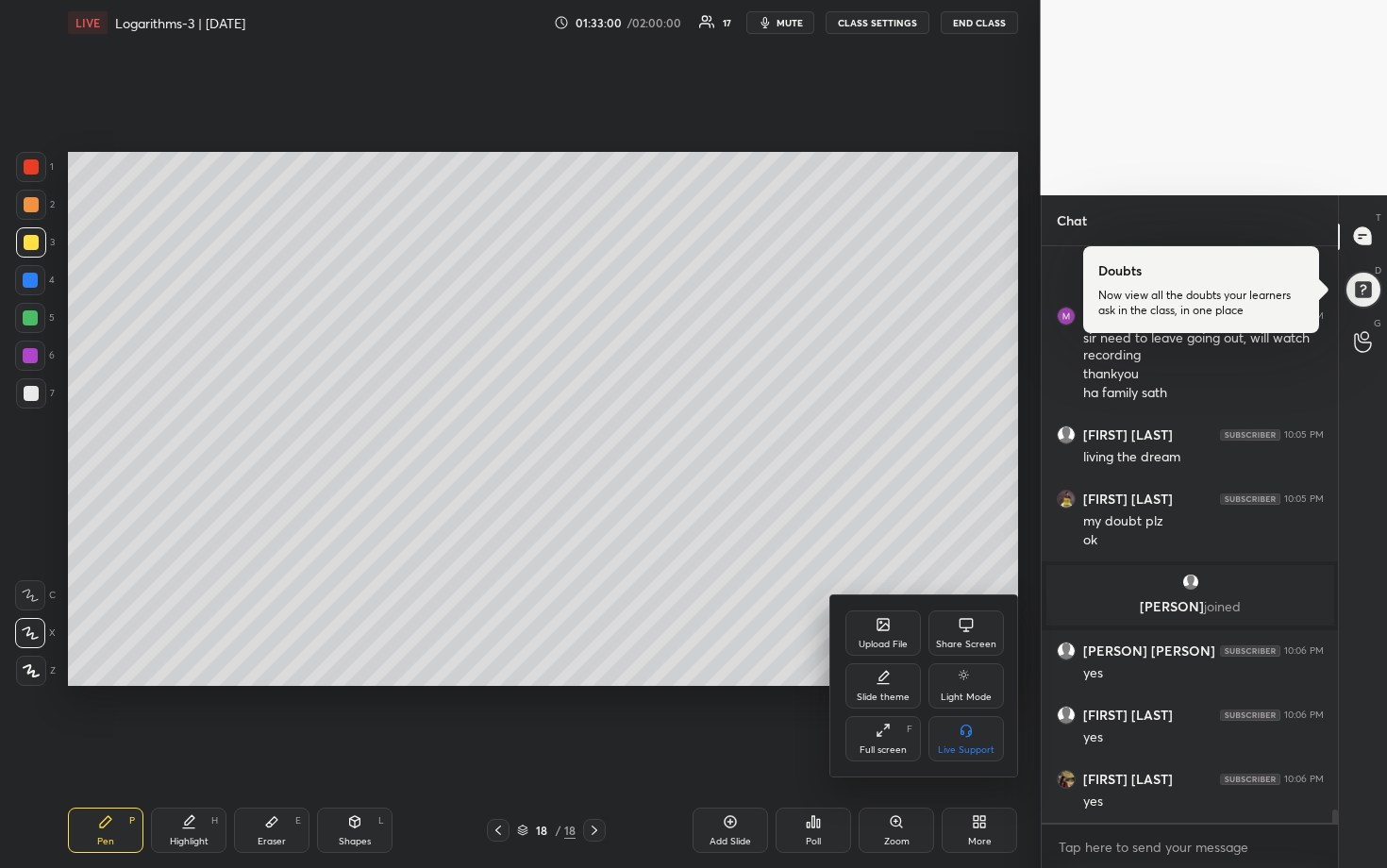 click at bounding box center [694, 434] 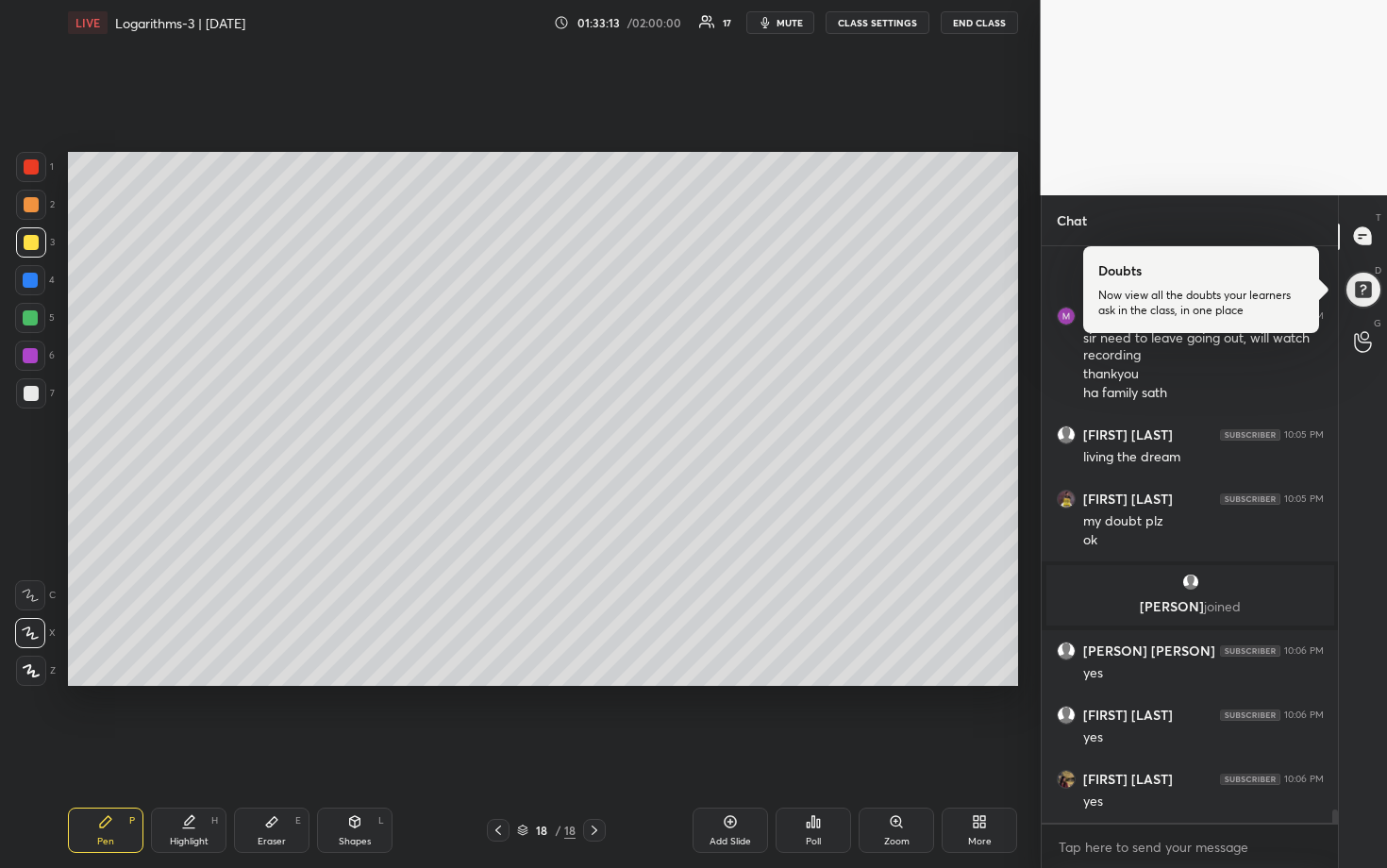scroll, scrollTop: 24651, scrollLeft: 0, axis: vertical 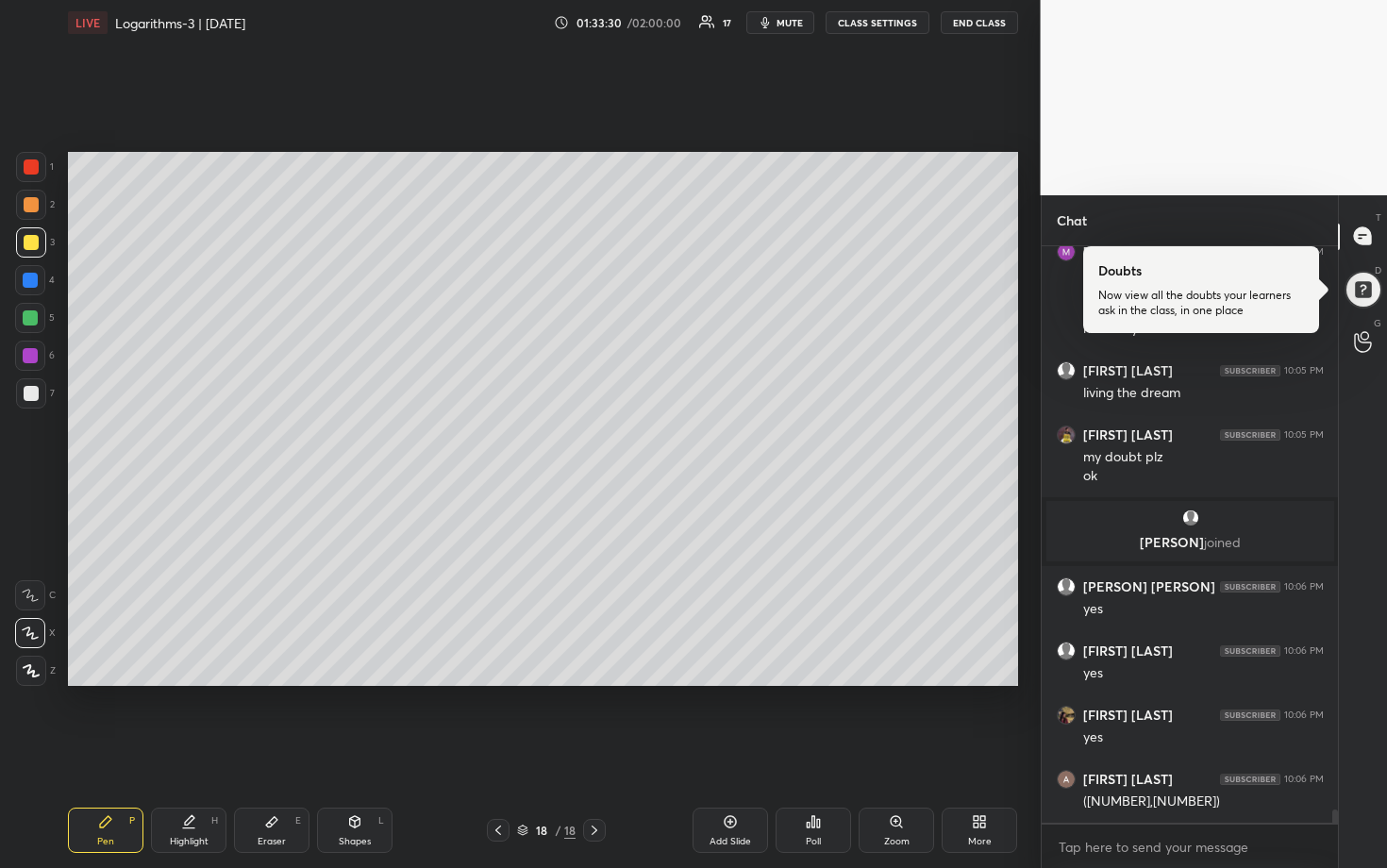 click at bounding box center (30, 318) 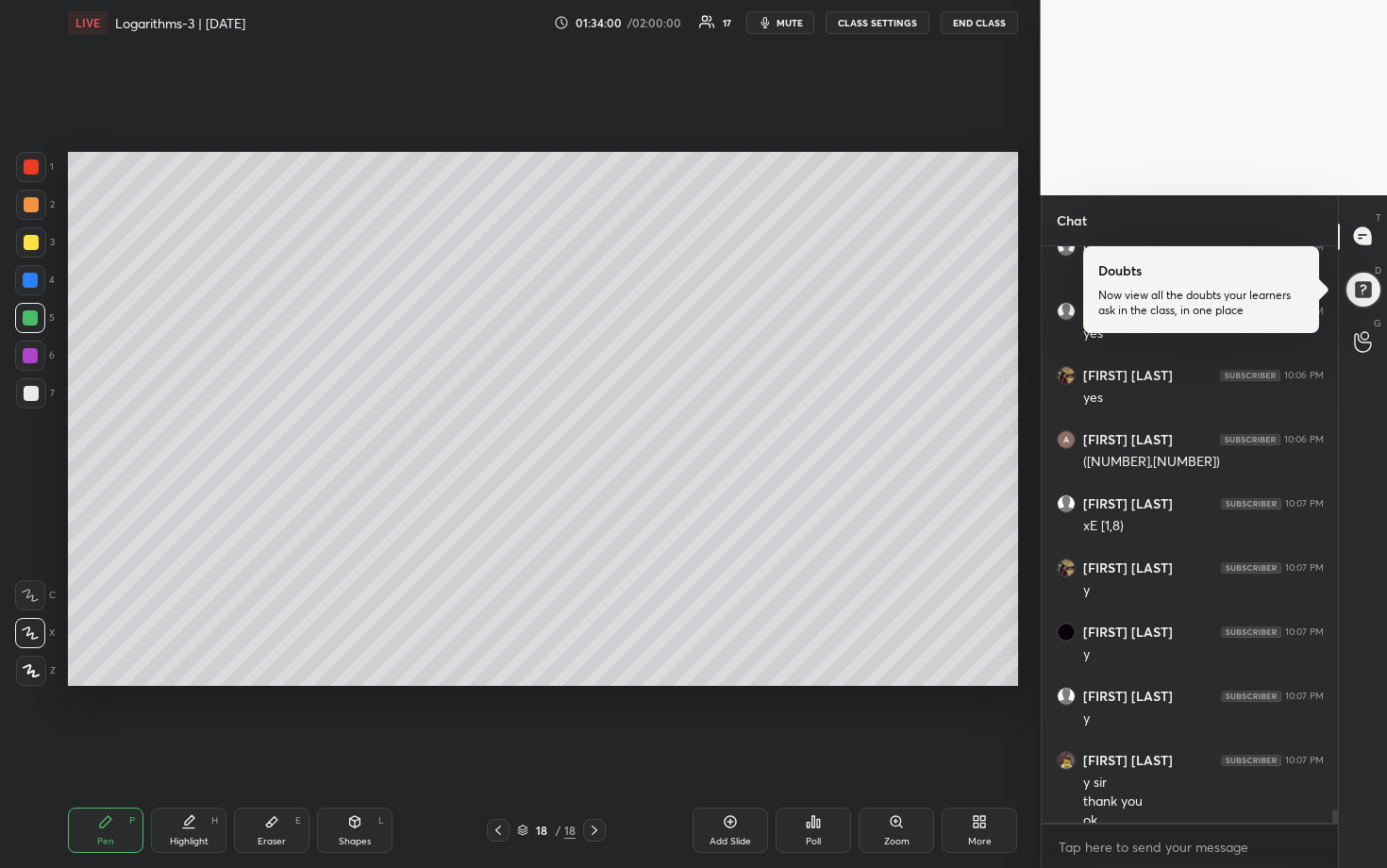 scroll, scrollTop: 25010, scrollLeft: 0, axis: vertical 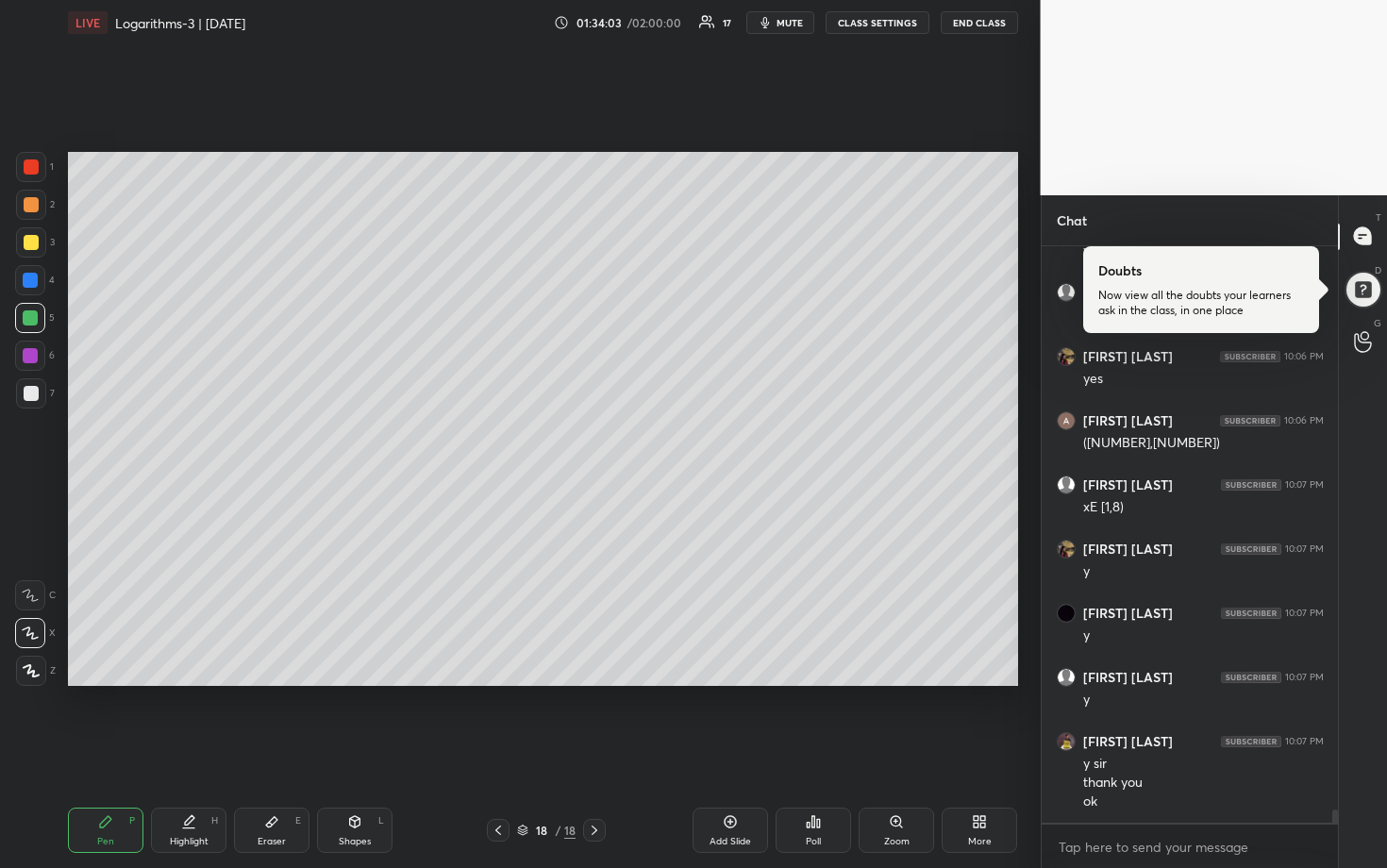 drag, startPoint x: 34, startPoint y: 281, endPoint x: 46, endPoint y: 280, distance: 12.041595 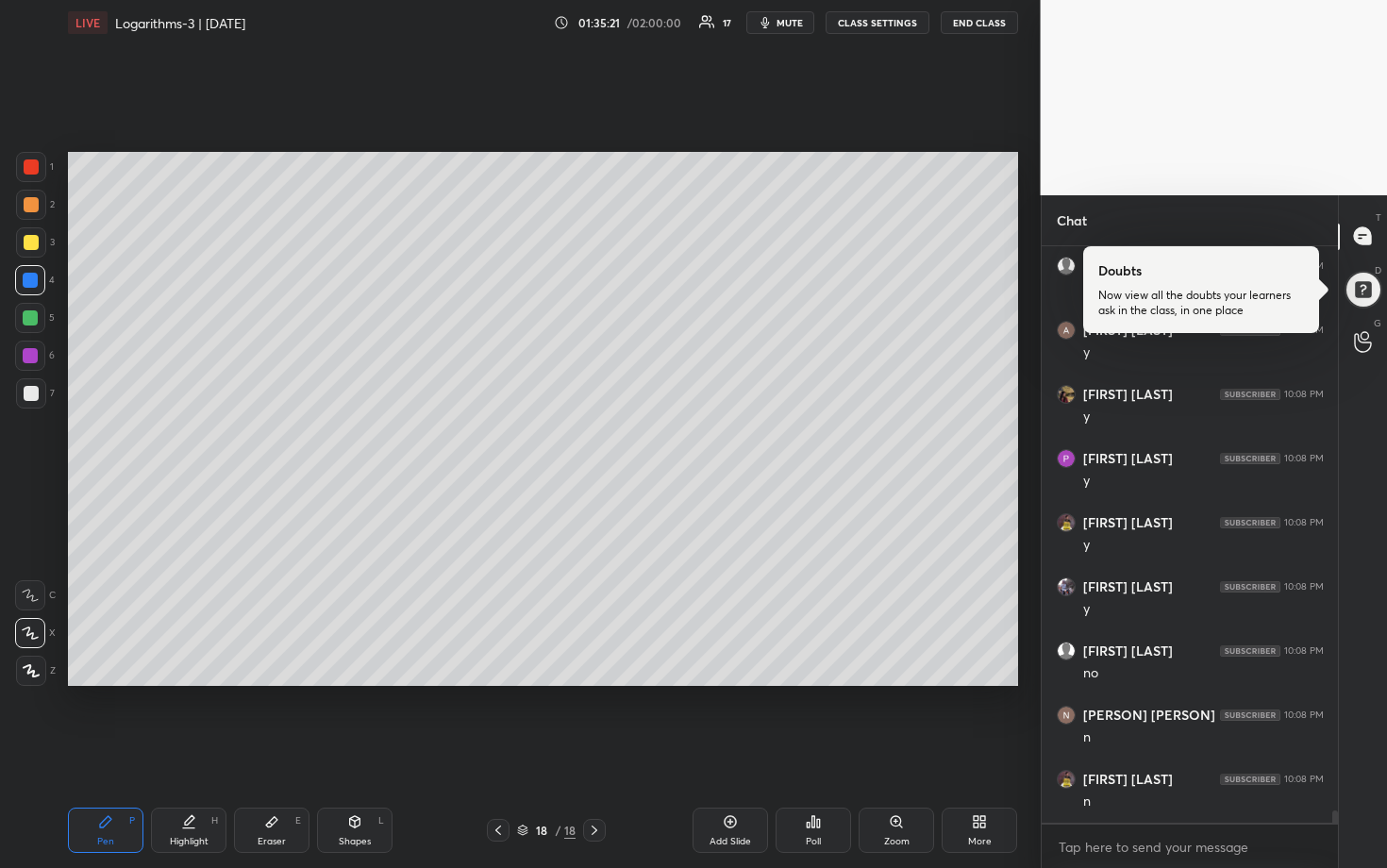scroll, scrollTop: 25863, scrollLeft: 0, axis: vertical 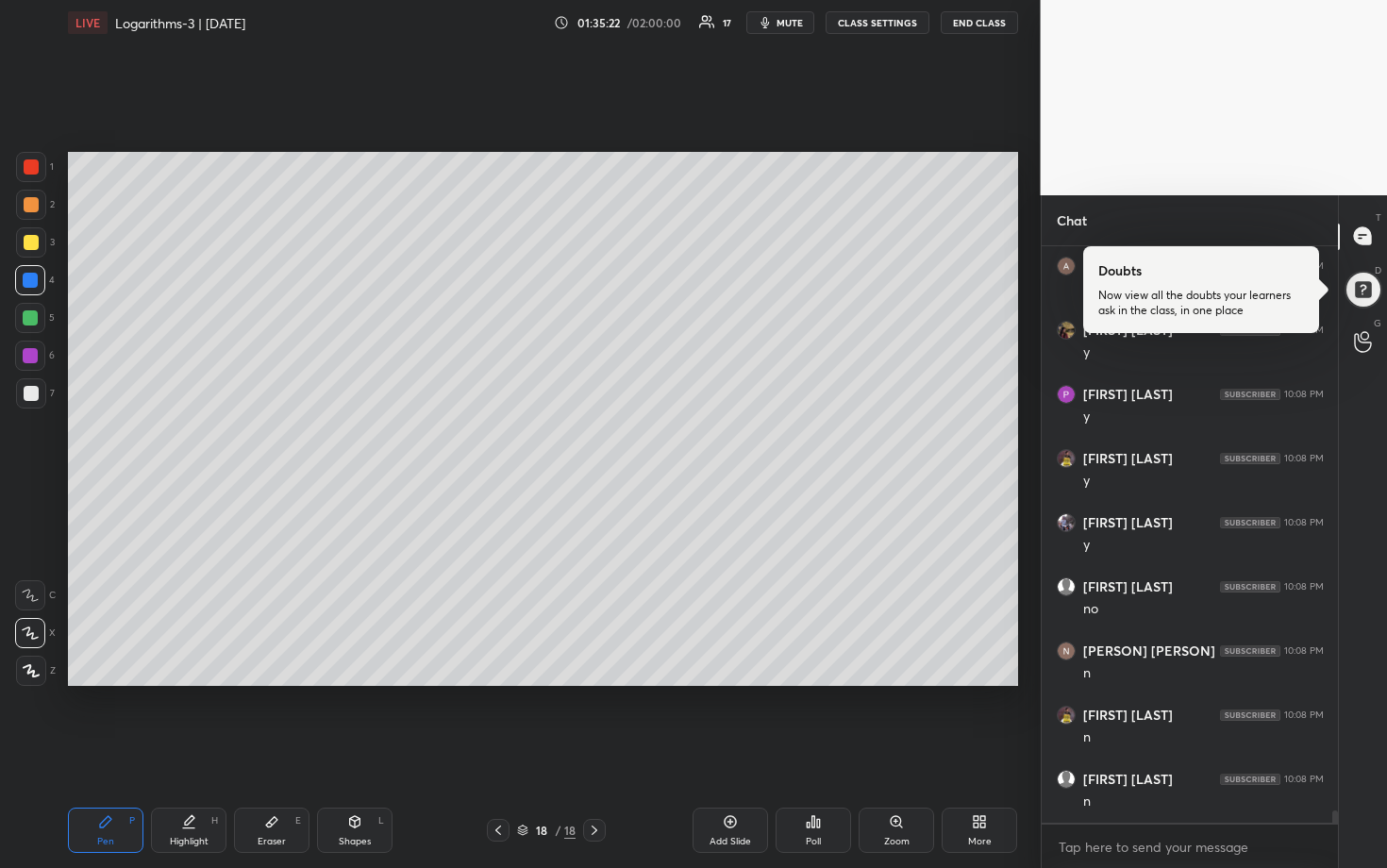 click on "Pen P Highlight H Eraser E Shapes L 18 / 18 Add Slide Poll Zoom More" at bounding box center [543, 830] 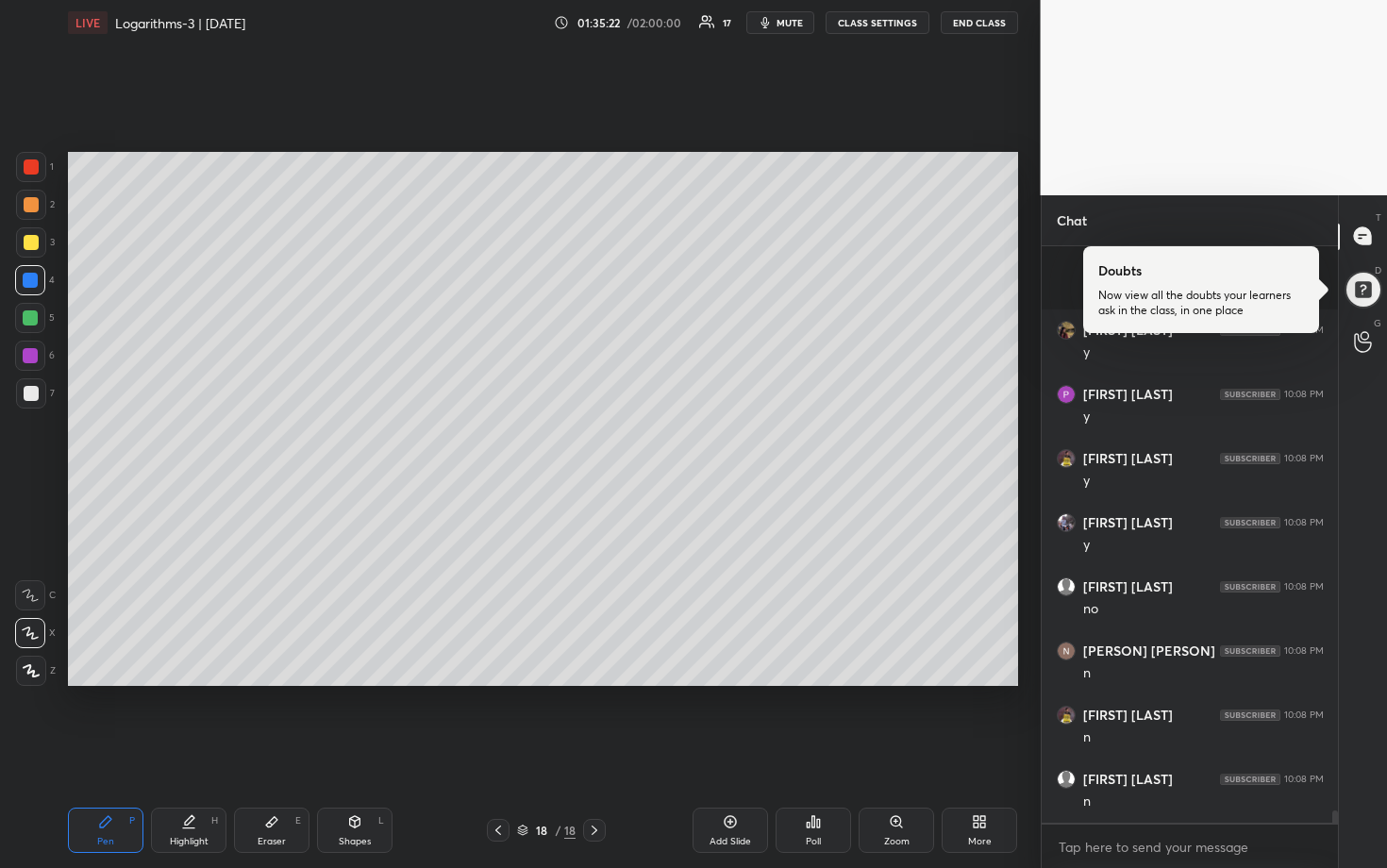 scroll, scrollTop: 25991, scrollLeft: 0, axis: vertical 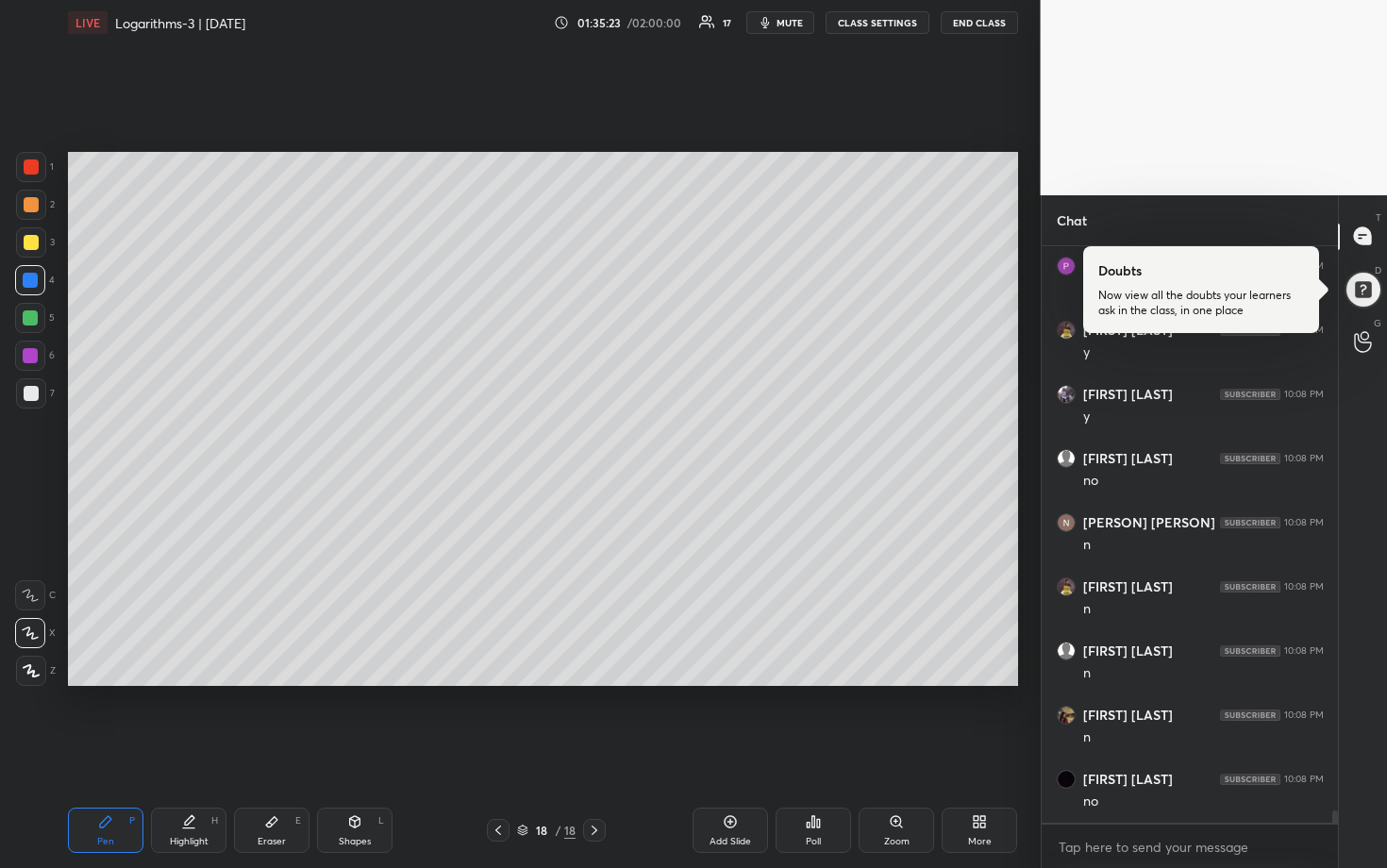 click 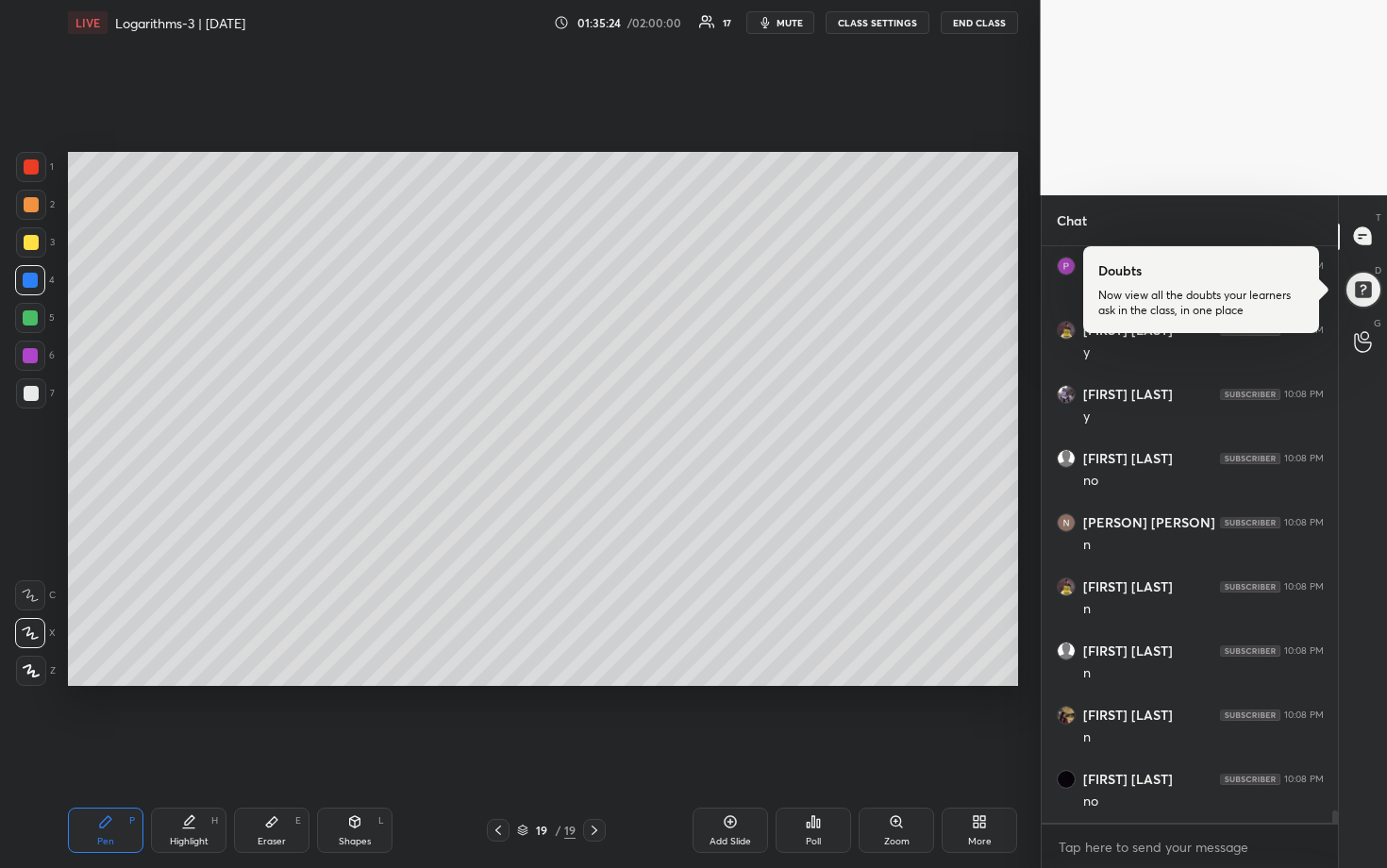 drag, startPoint x: 27, startPoint y: 242, endPoint x: 55, endPoint y: 226, distance: 32.24903 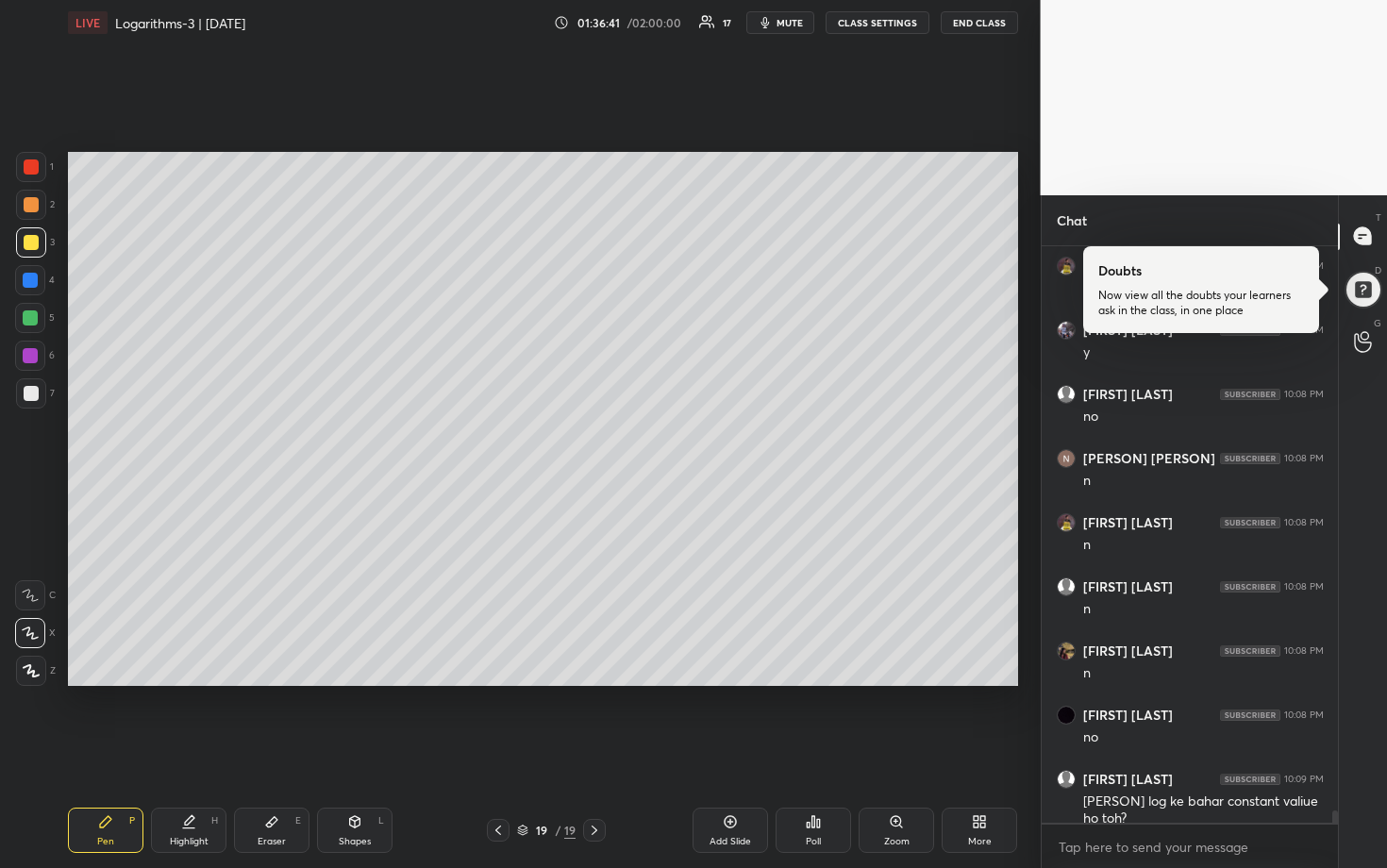 scroll, scrollTop: 26119, scrollLeft: 0, axis: vertical 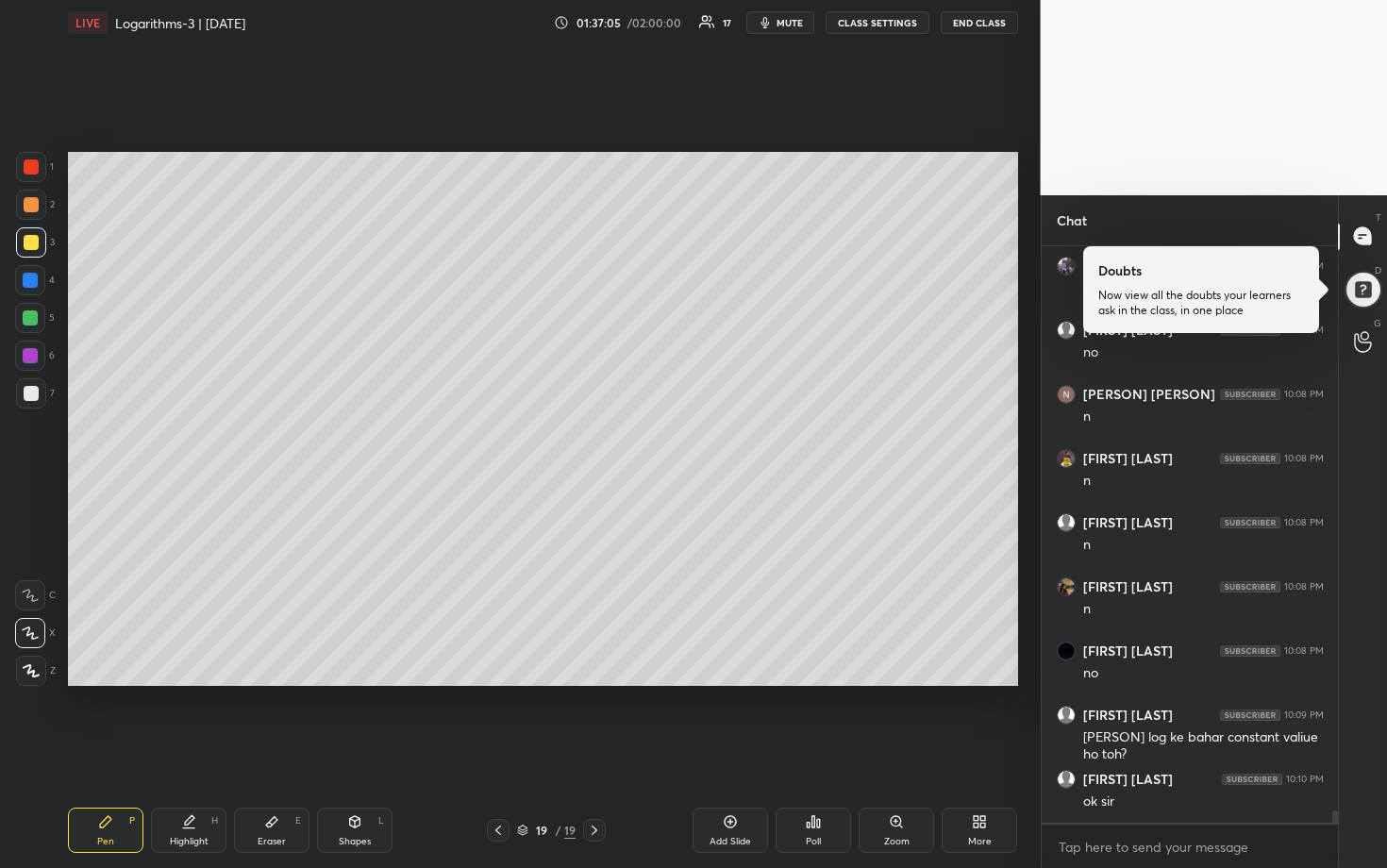 click on "mute" at bounding box center [780, 23] 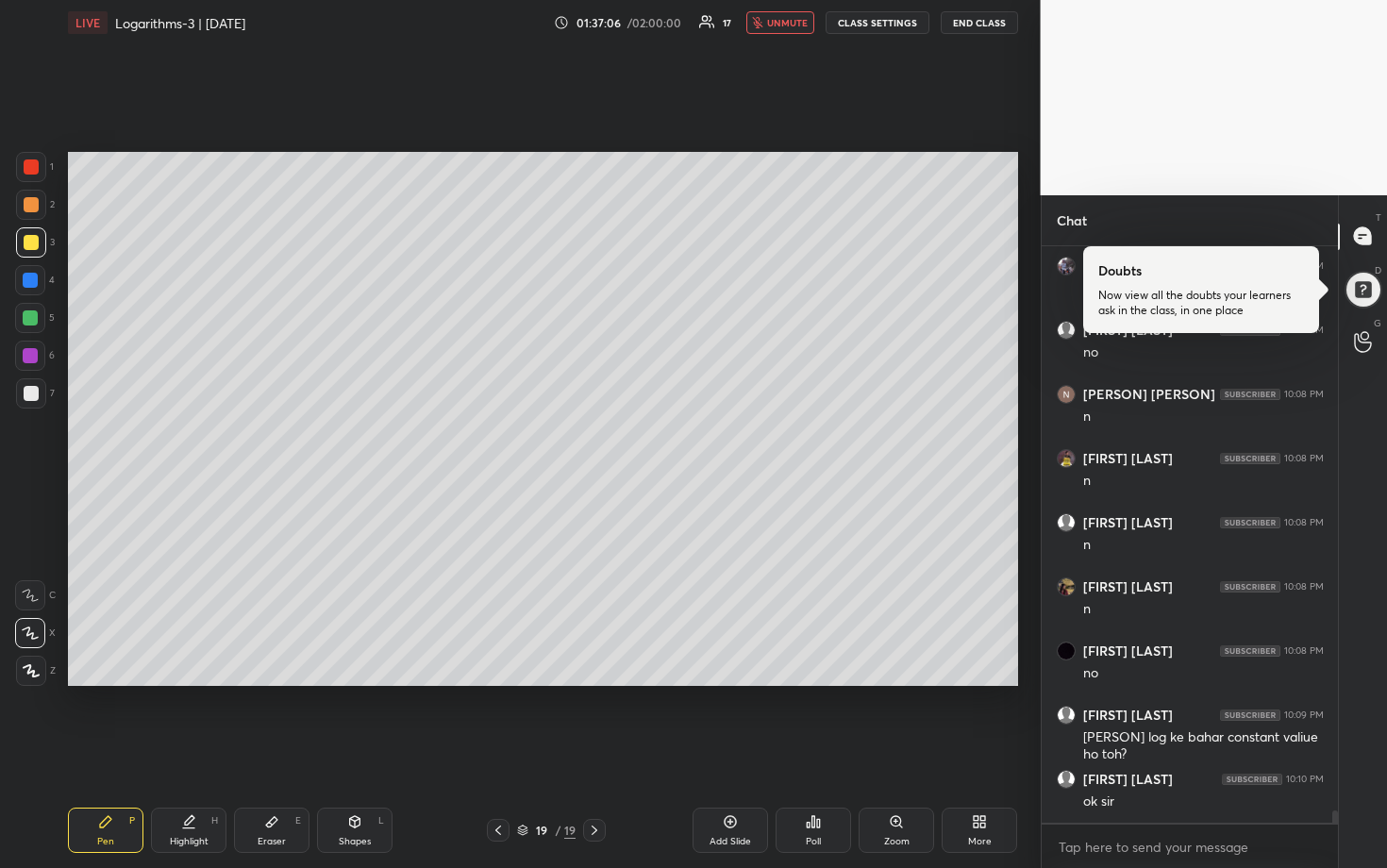 click on "END CLASS" at bounding box center (979, 23) 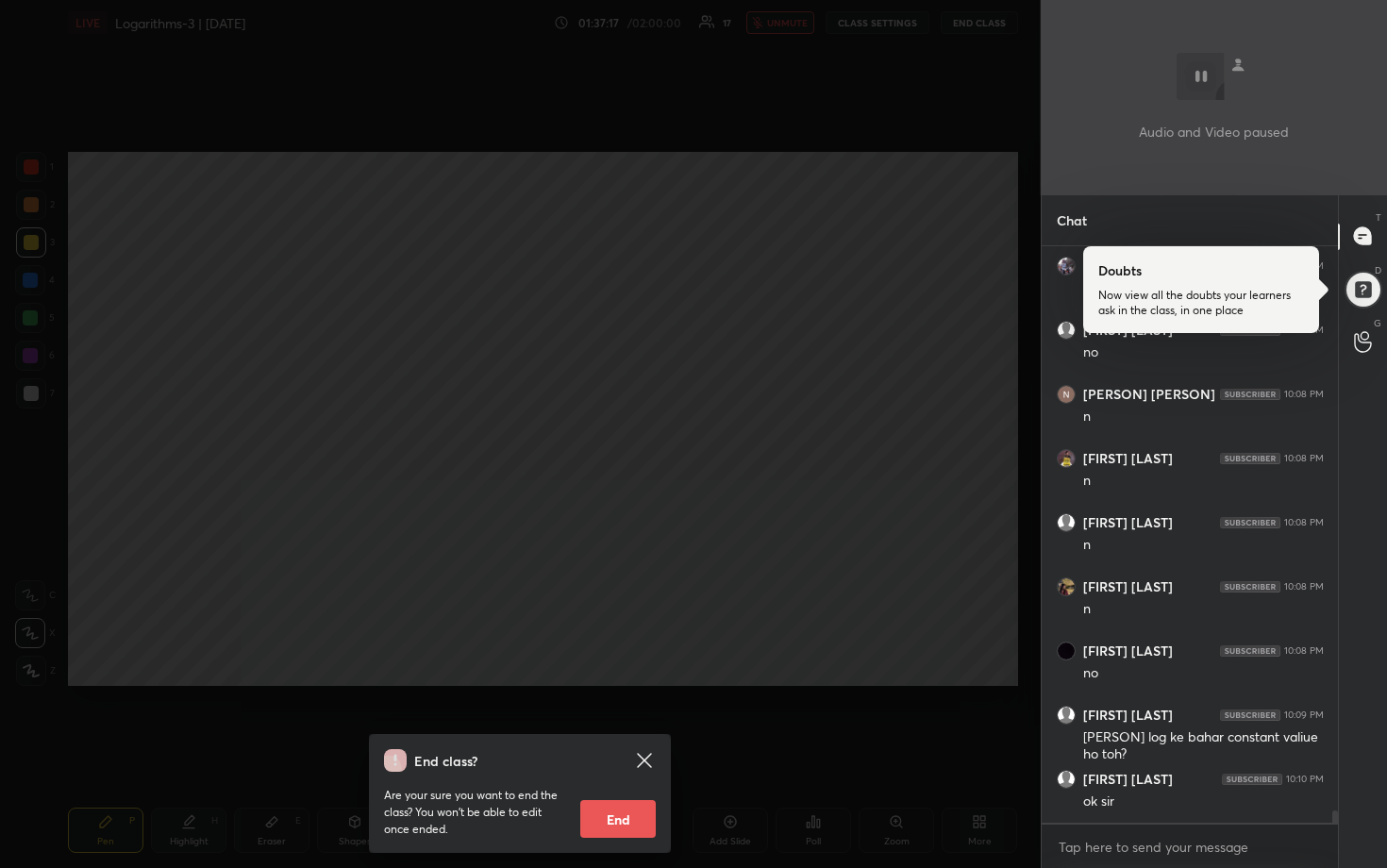 click on "End class? Are your sure you want to end the class? You won’t be able to edit once ended. End" at bounding box center [520, 434] 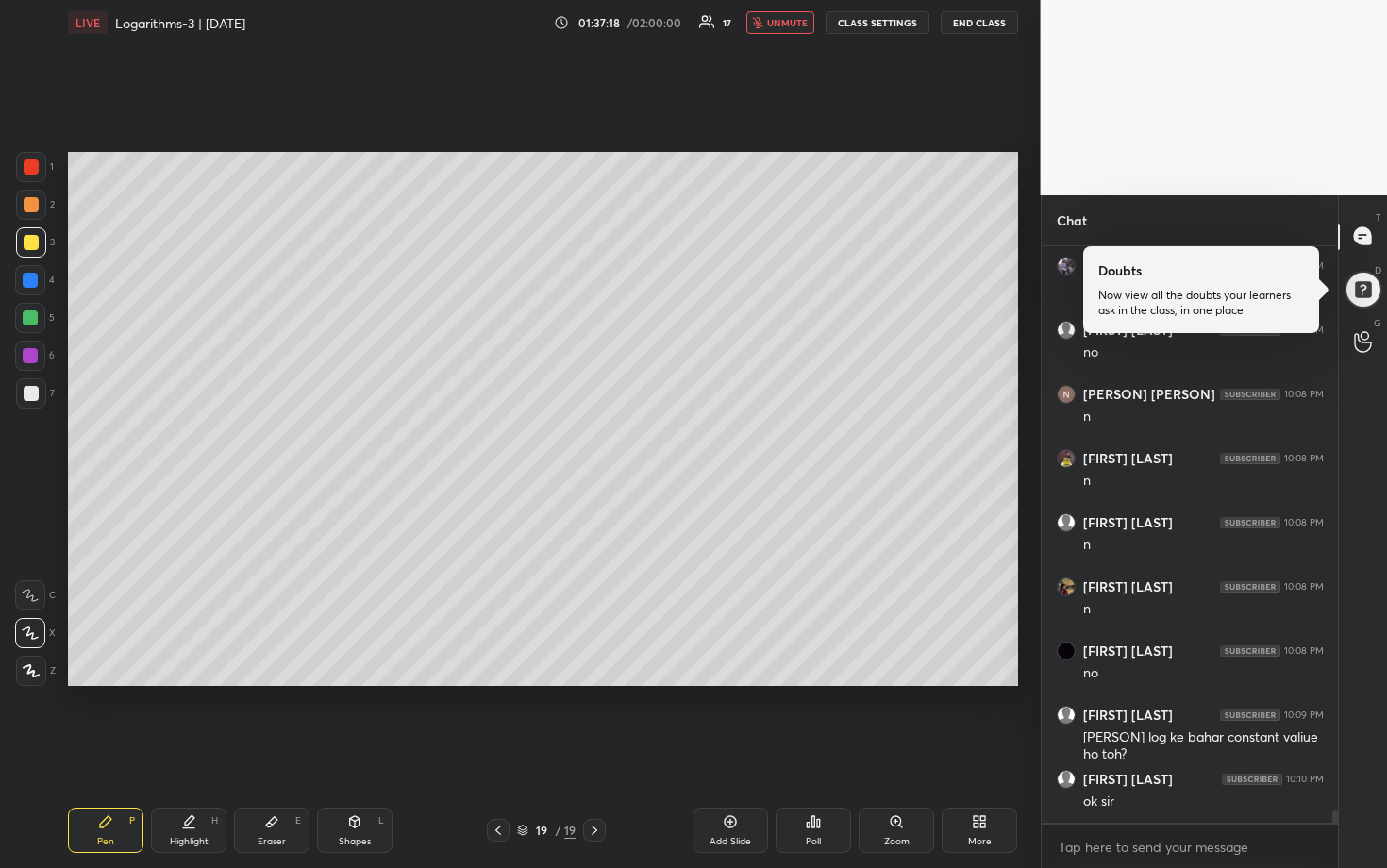 click on "unmute" at bounding box center [780, 23] 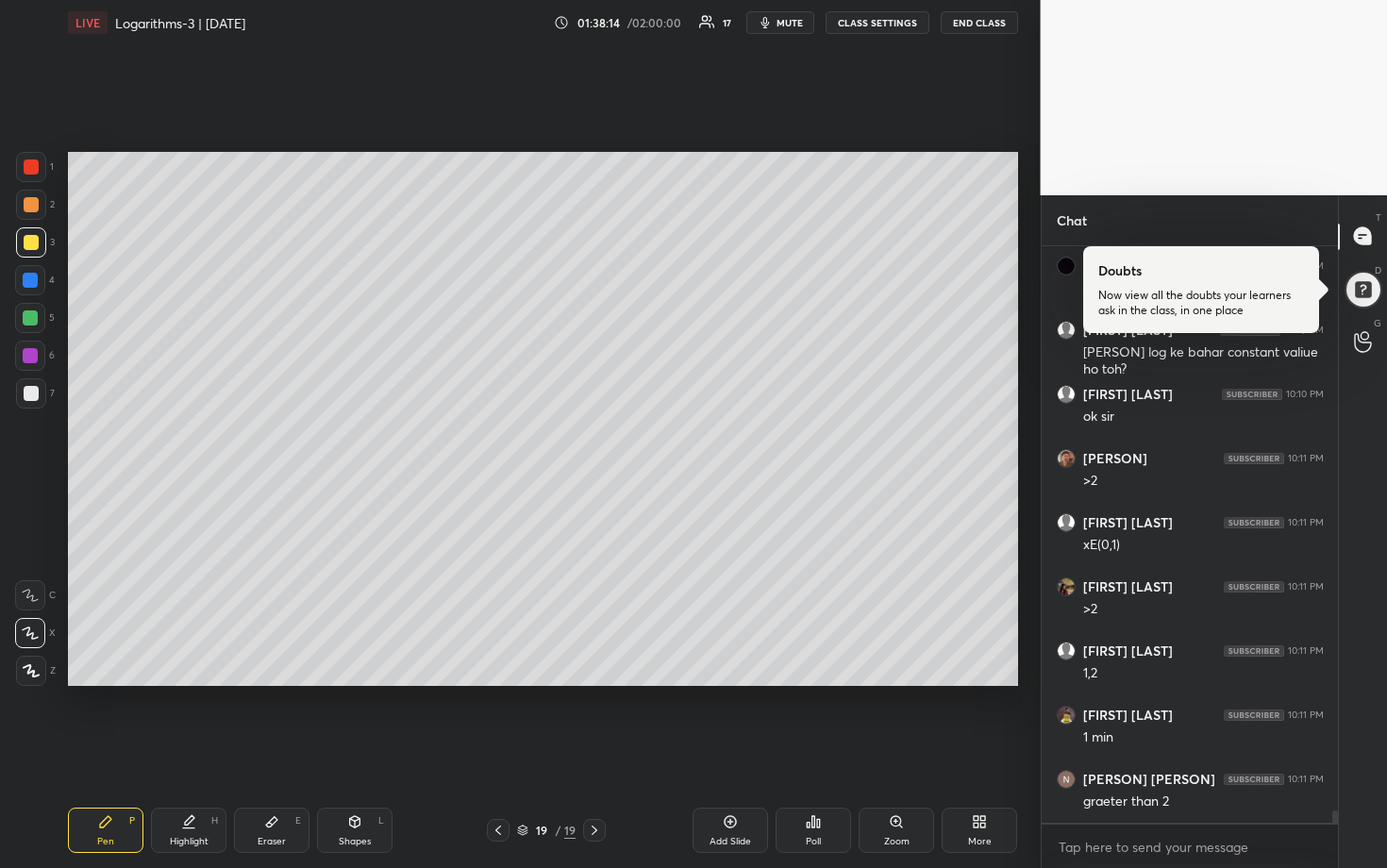 scroll, scrollTop: 26568, scrollLeft: 0, axis: vertical 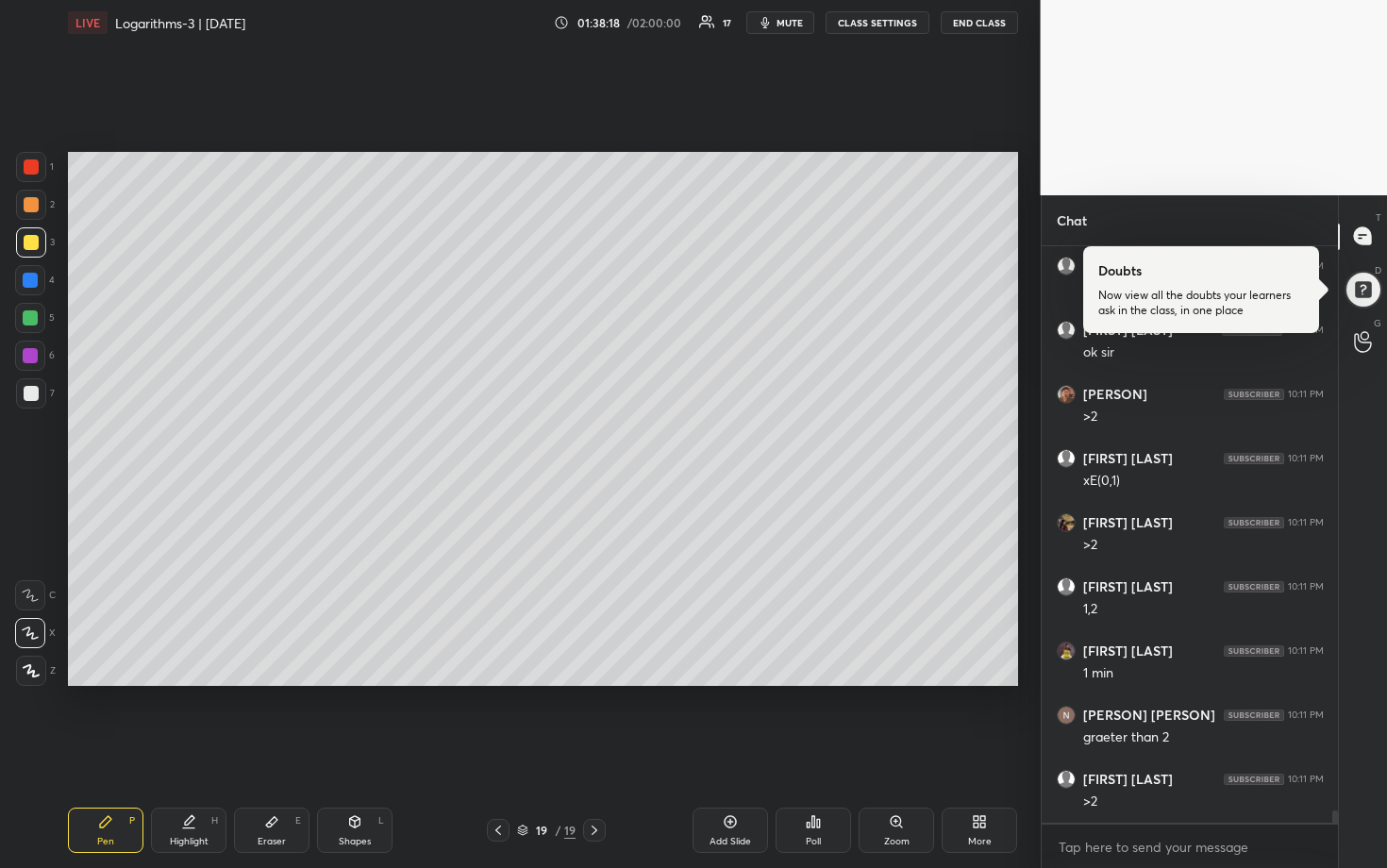 click at bounding box center (30, 318) 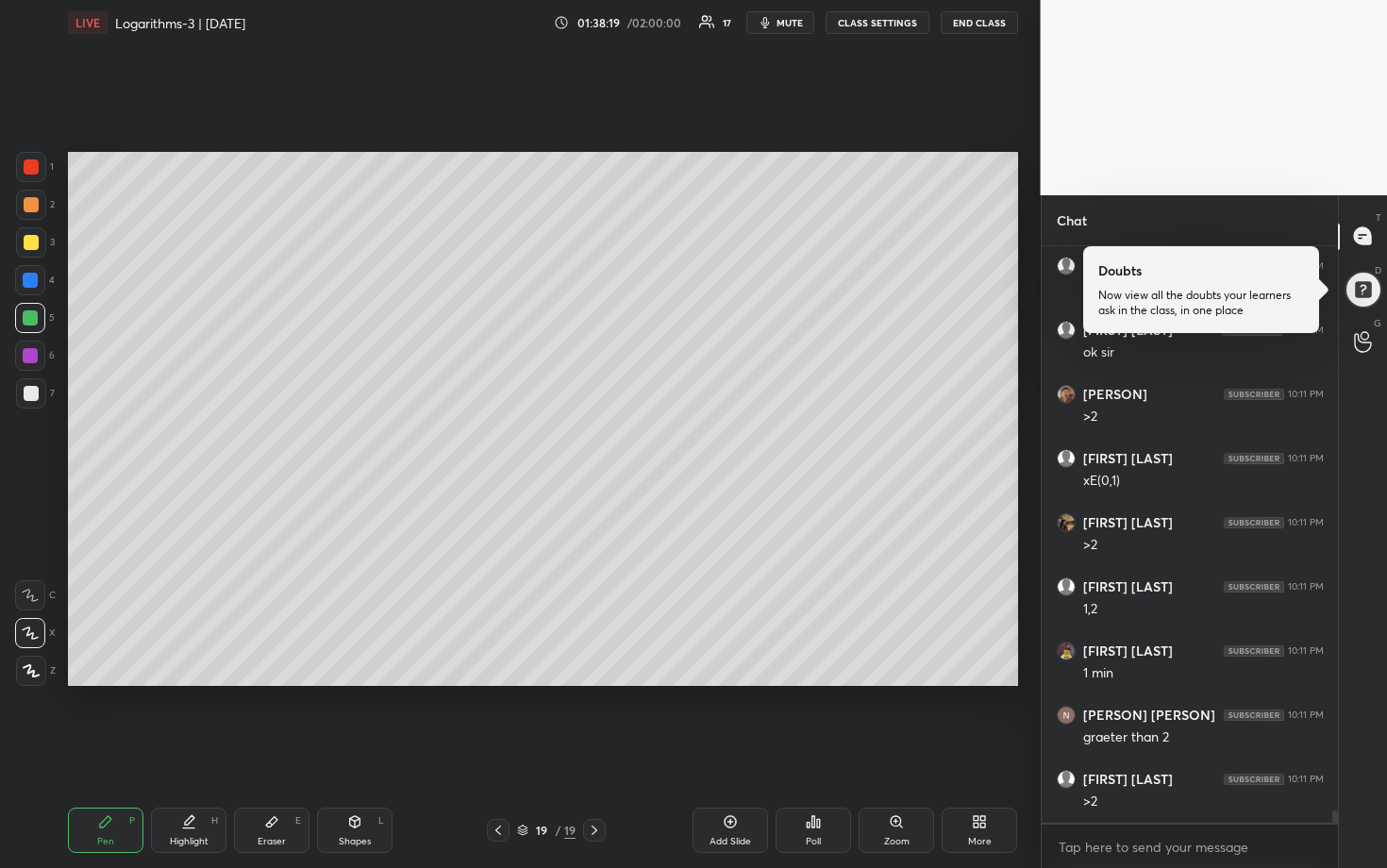 click at bounding box center [31, 393] 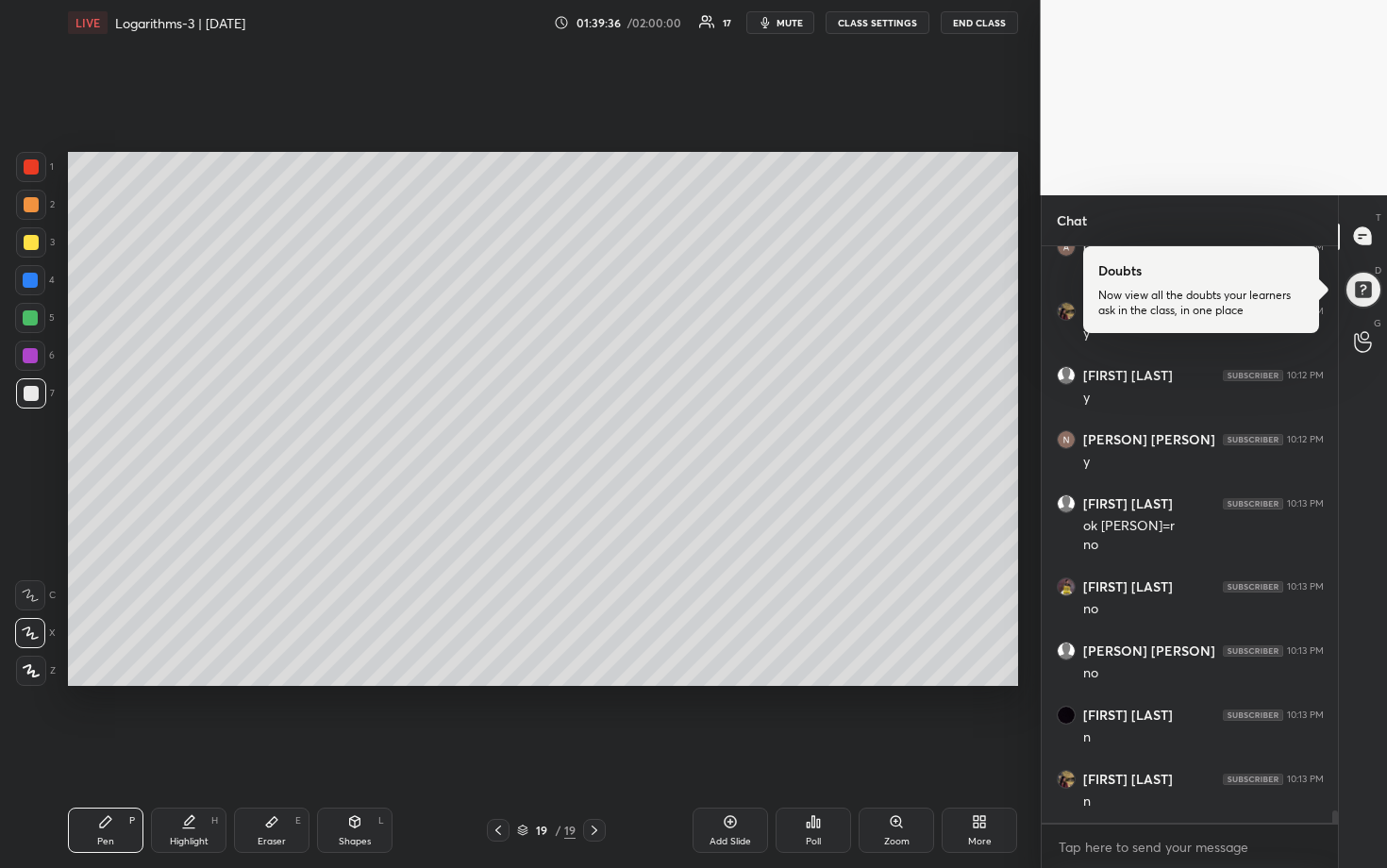 scroll, scrollTop: 27678, scrollLeft: 0, axis: vertical 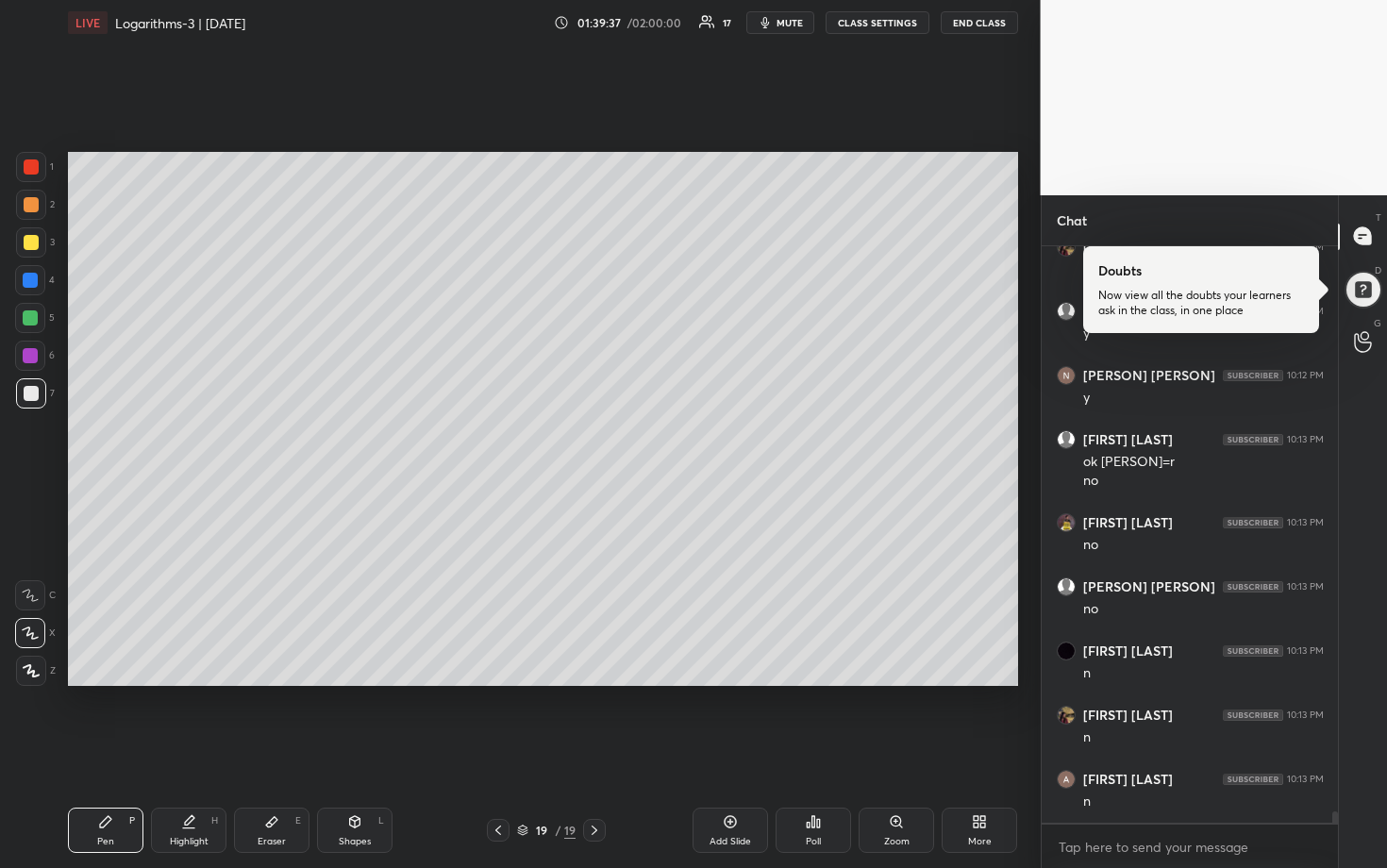 click at bounding box center [30, 318] 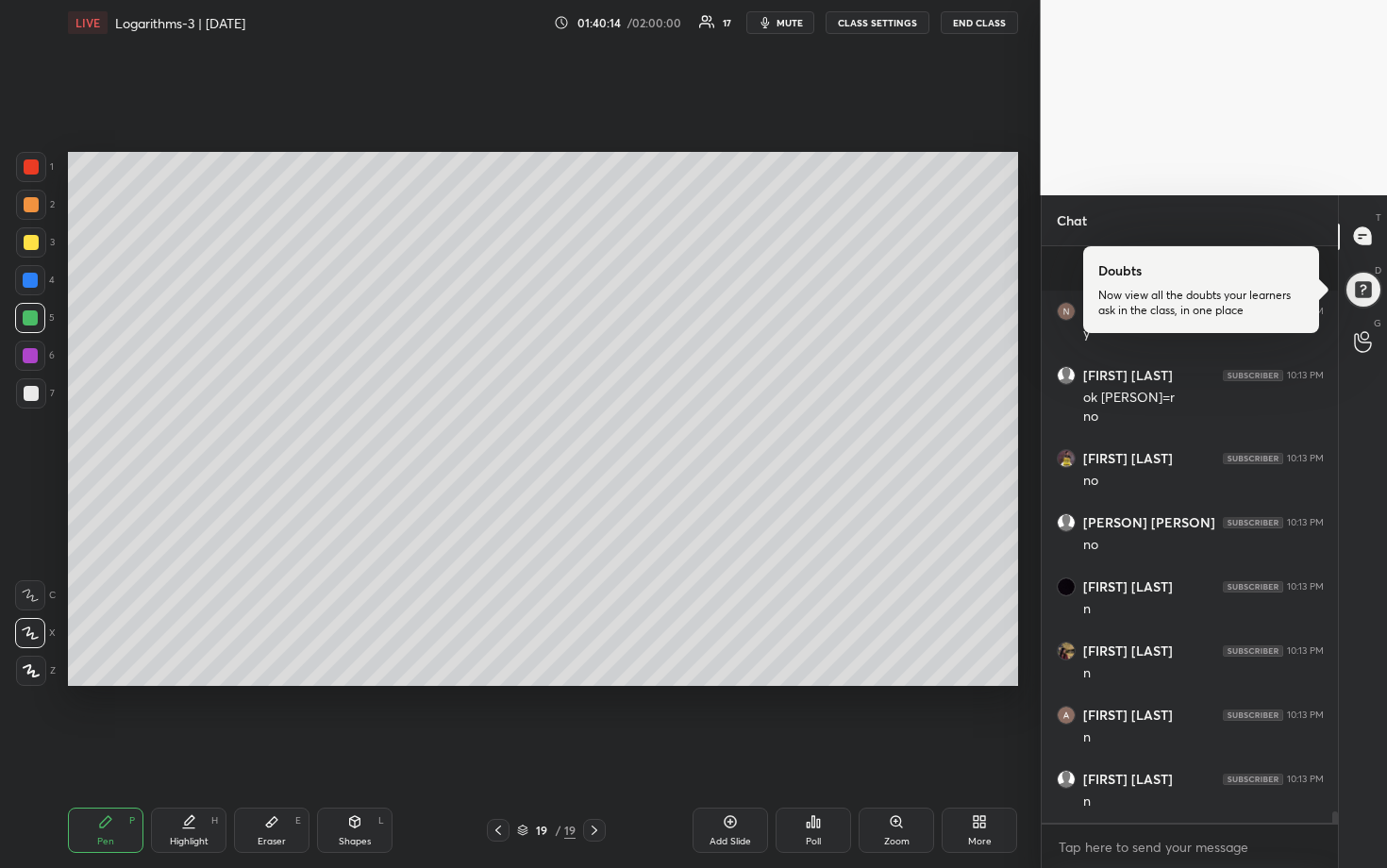 scroll, scrollTop: 27870, scrollLeft: 0, axis: vertical 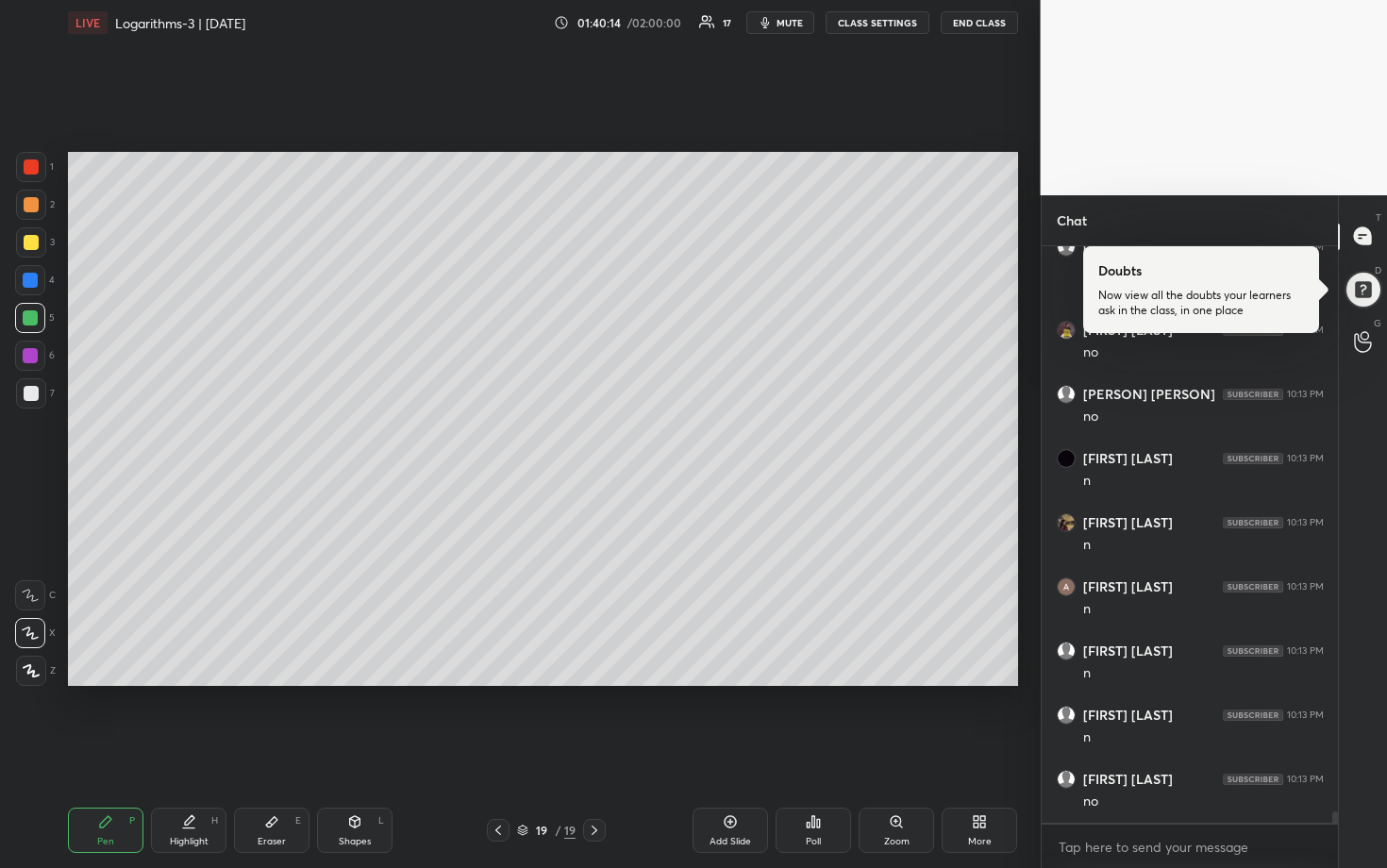 click at bounding box center (31, 393) 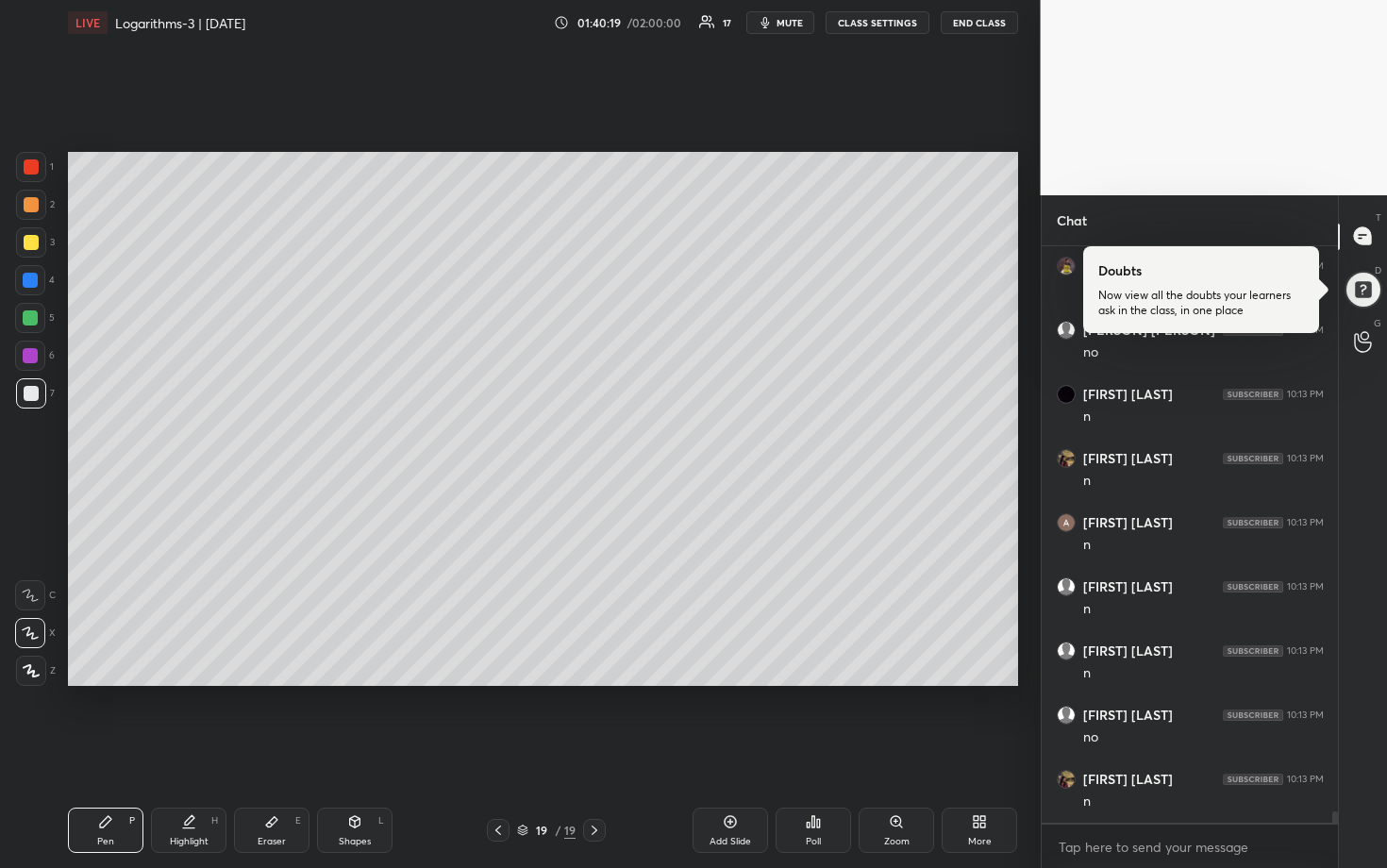 scroll, scrollTop: 27999, scrollLeft: 0, axis: vertical 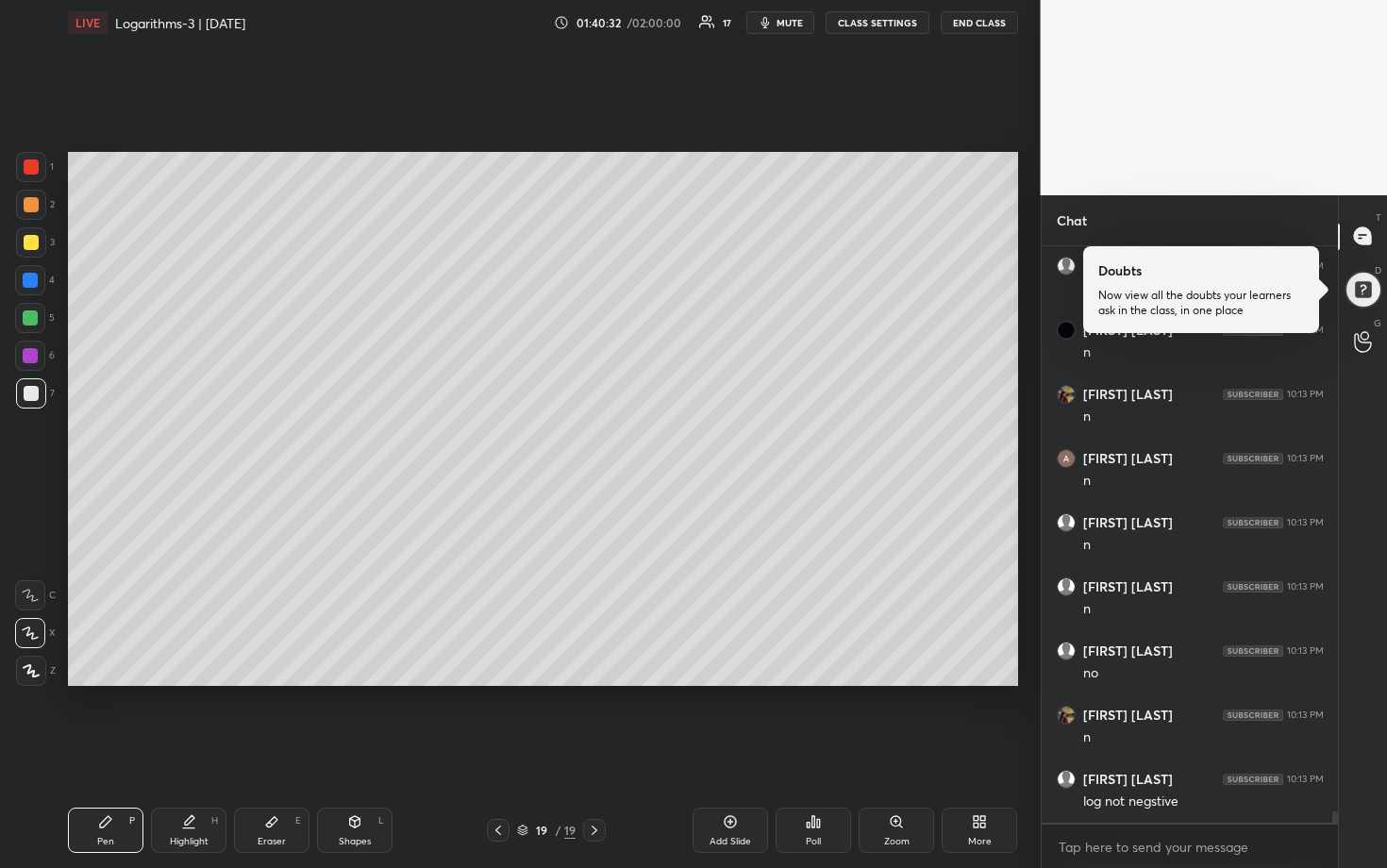 drag, startPoint x: 30, startPoint y: 166, endPoint x: 42, endPoint y: 163, distance: 12.369317 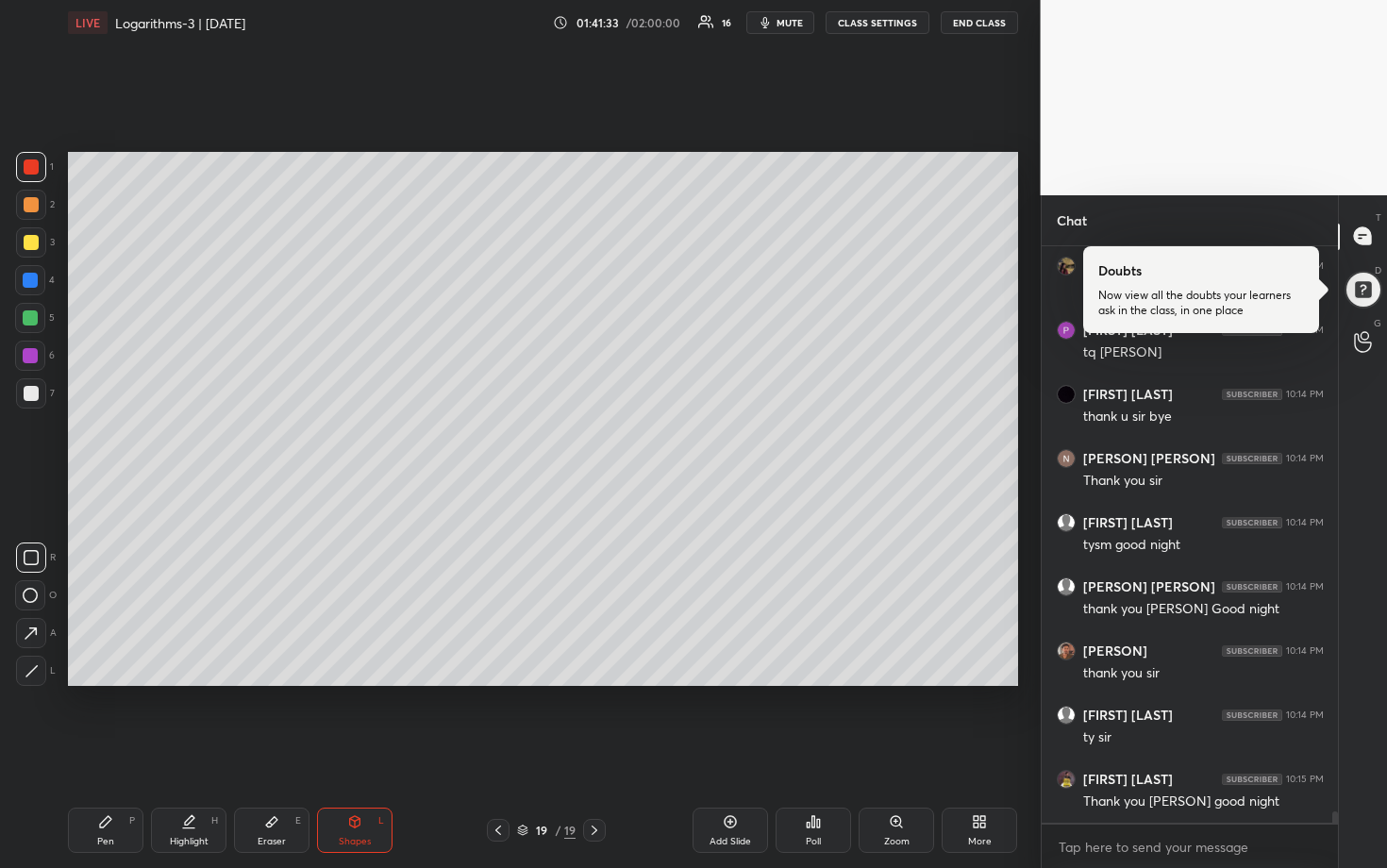 scroll, scrollTop: 29282, scrollLeft: 0, axis: vertical 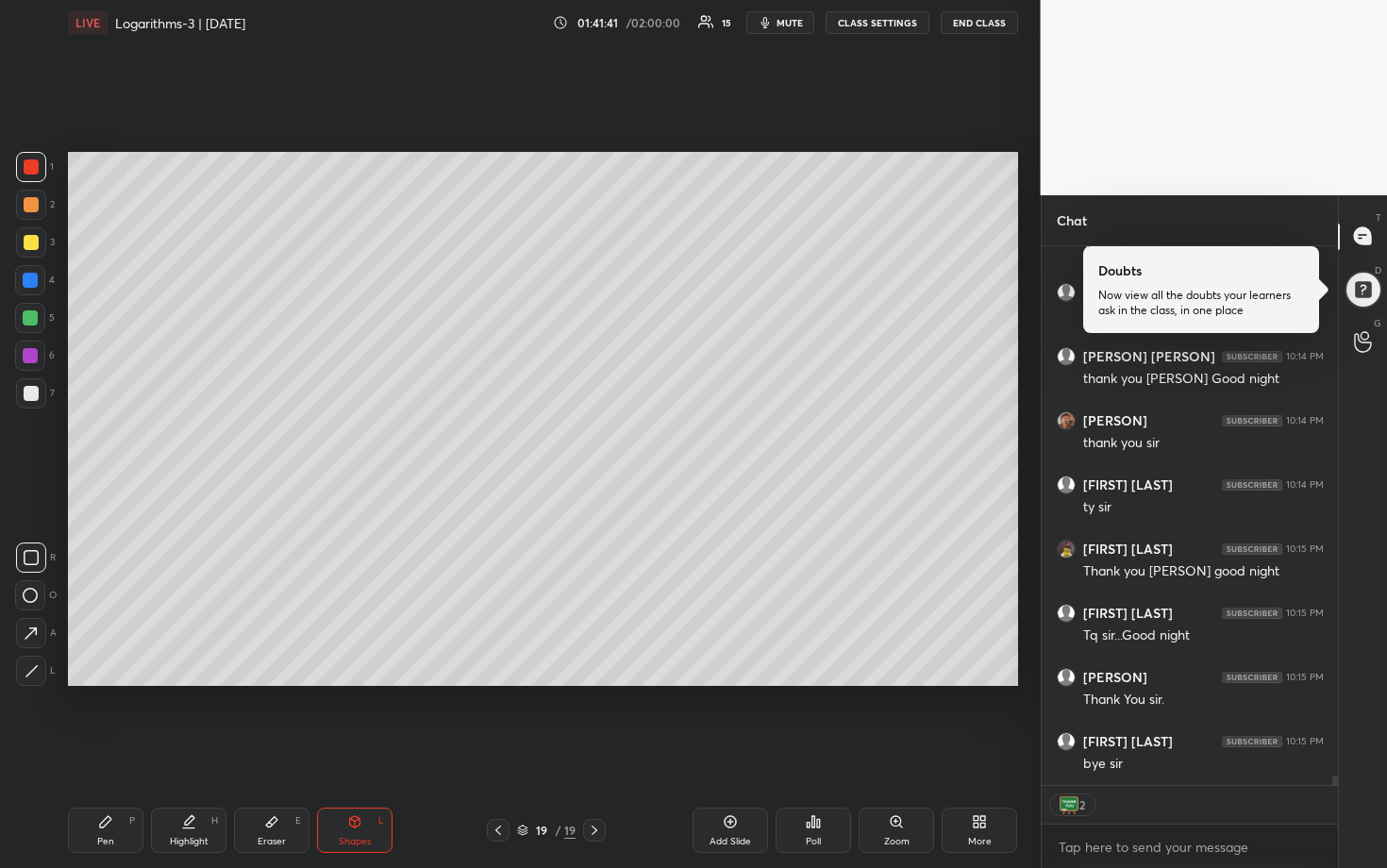 click on "END CLASS" at bounding box center (979, 23) 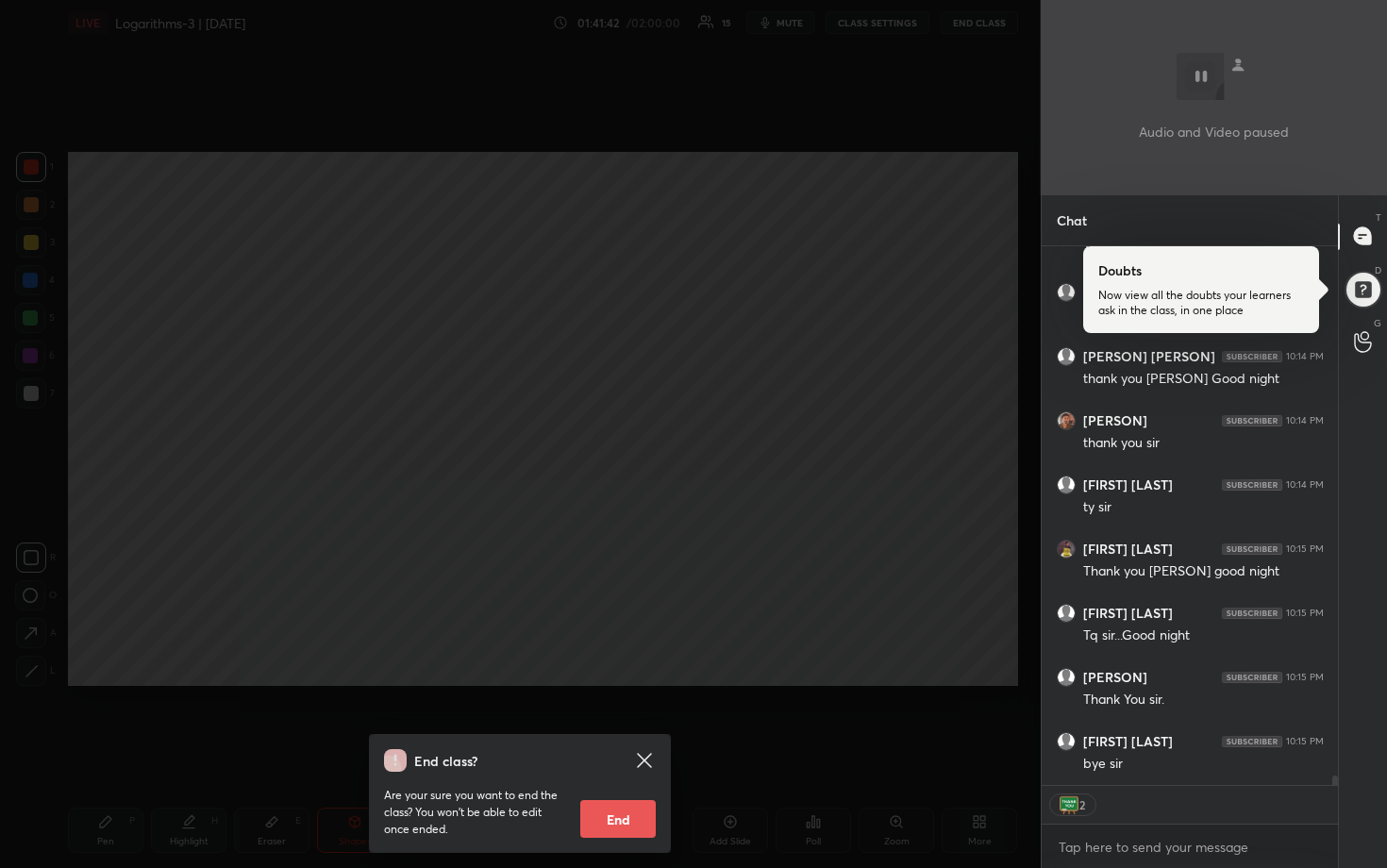click on "End" at bounding box center (618, 819) 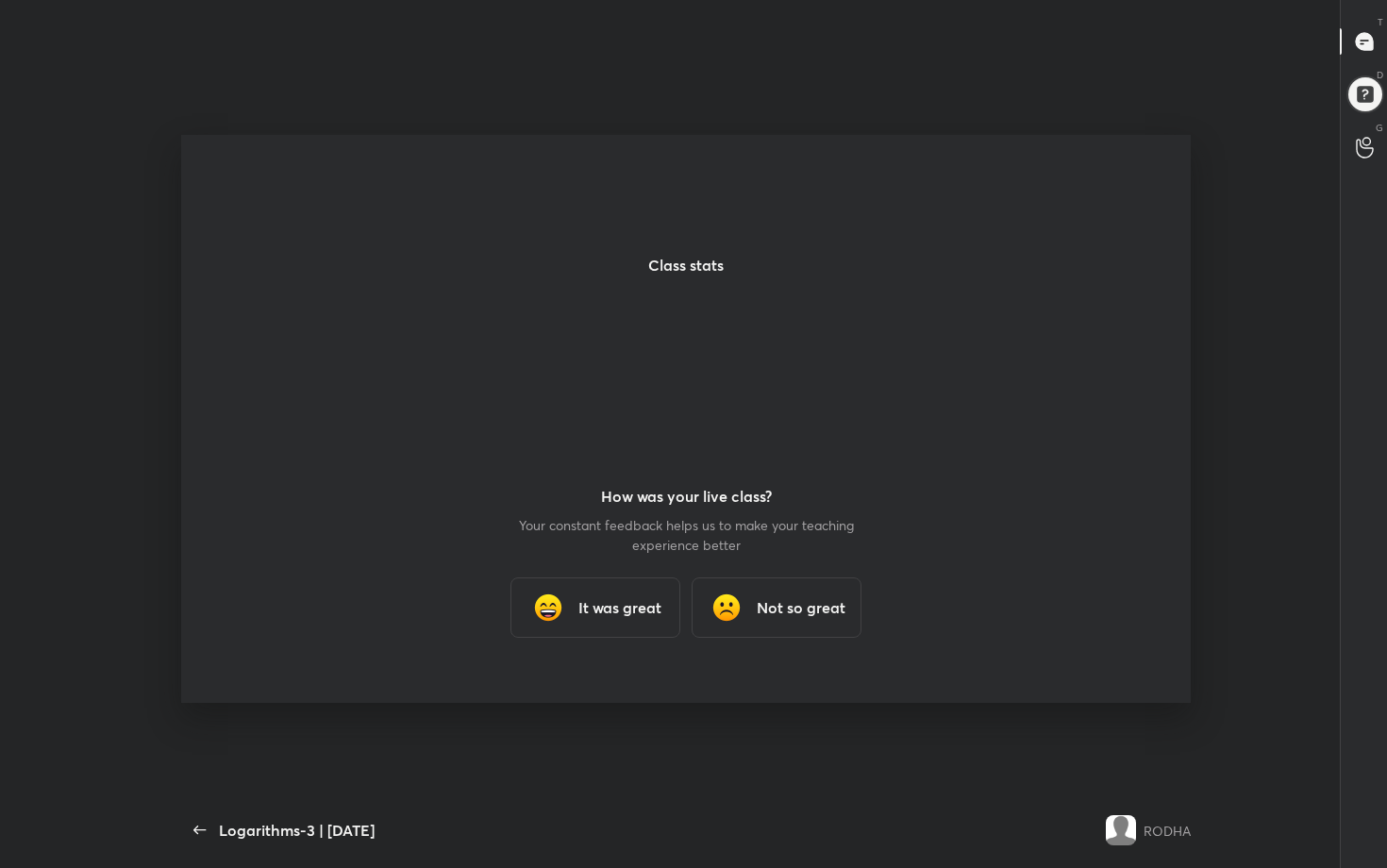 scroll, scrollTop: 93601, scrollLeft: 93322, axis: both 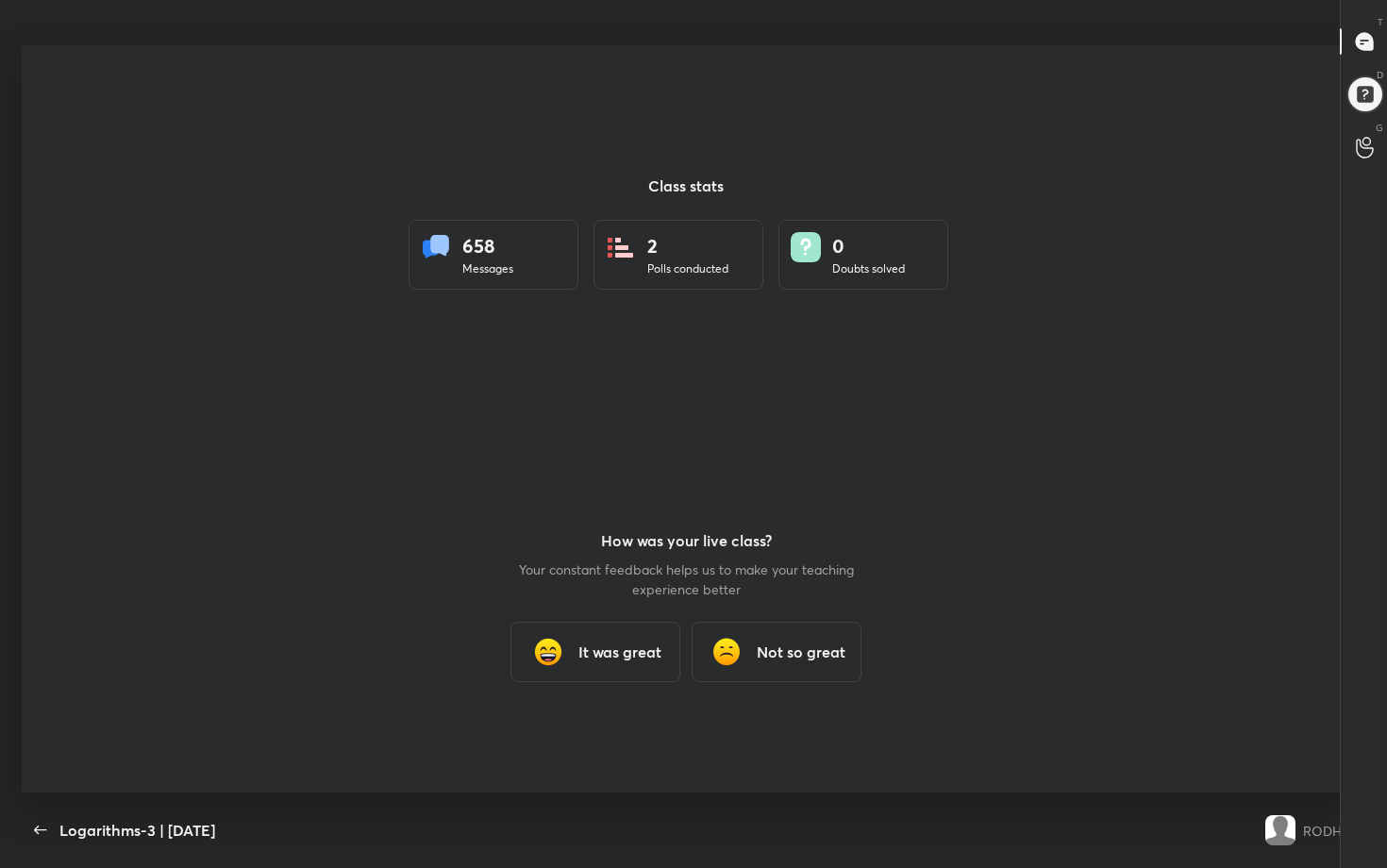 type 